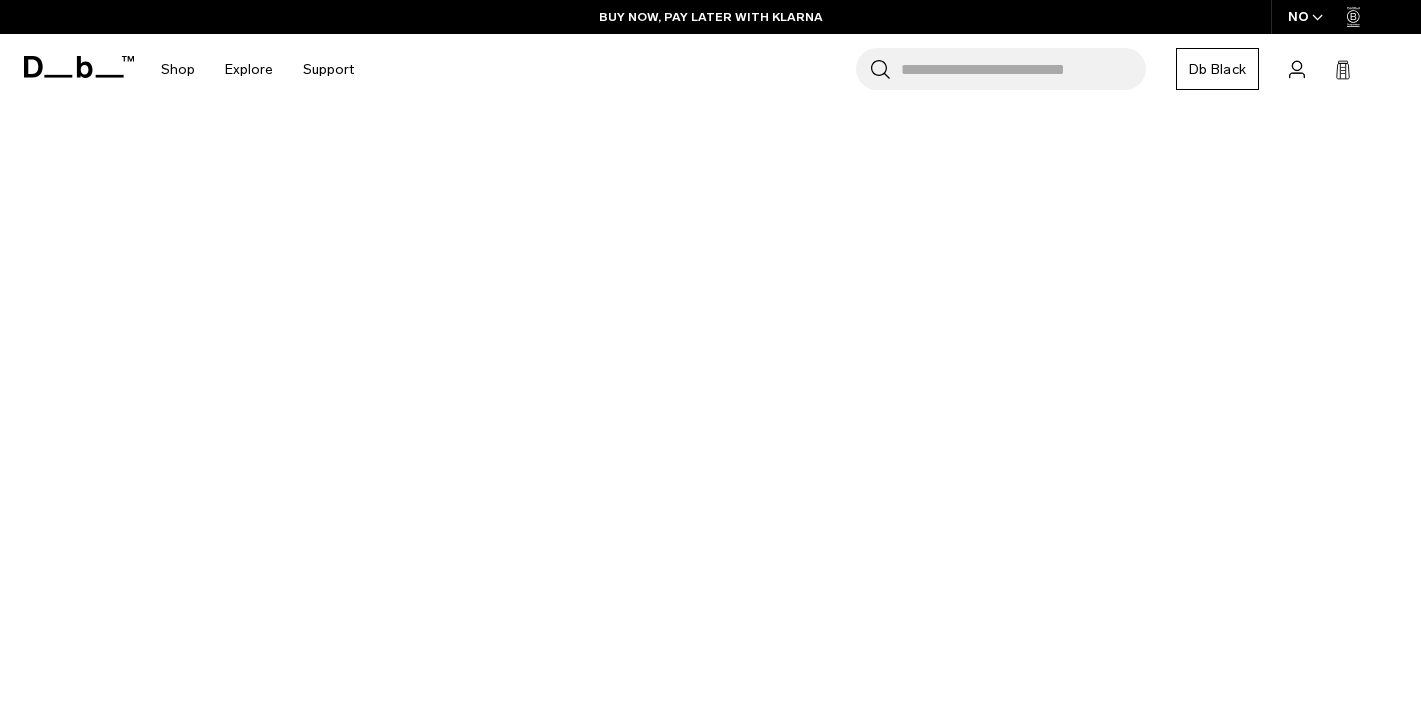 scroll, scrollTop: 3238, scrollLeft: 0, axis: vertical 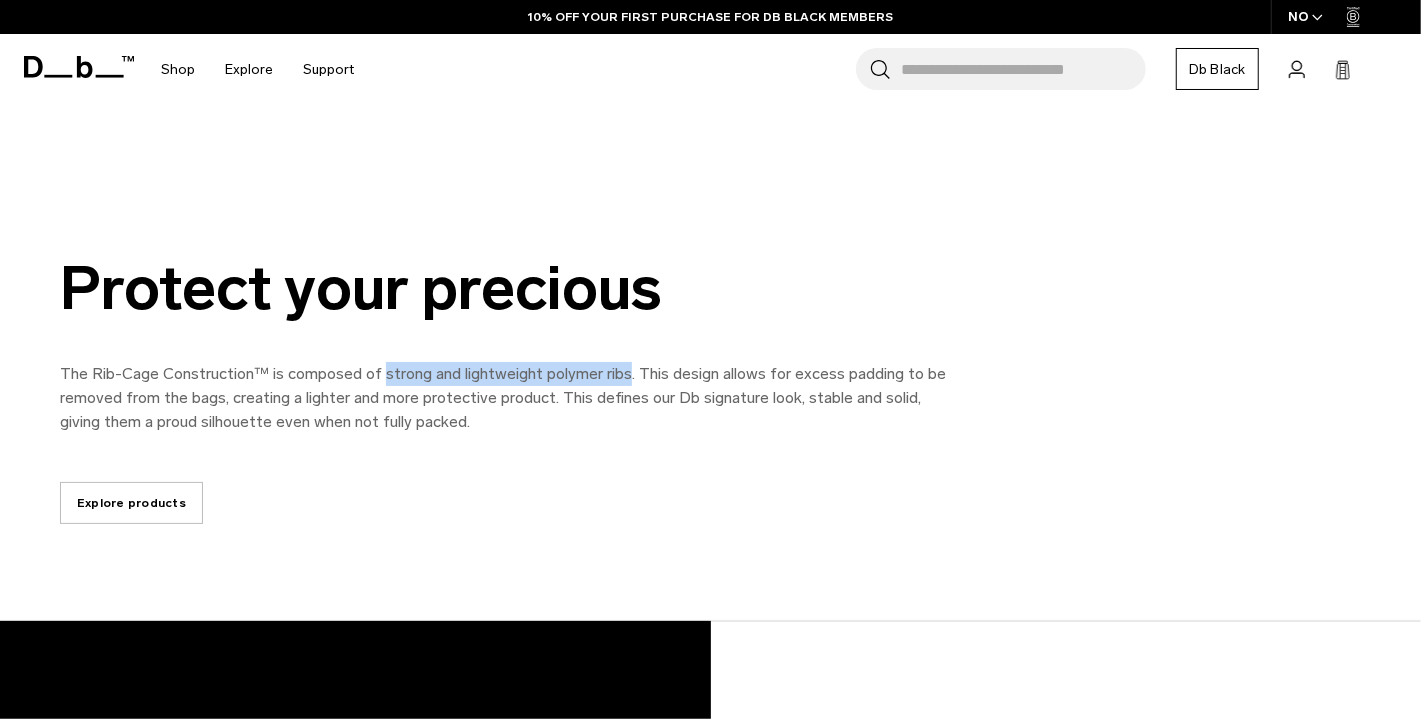 drag, startPoint x: 381, startPoint y: 374, endPoint x: 628, endPoint y: 372, distance: 247.0081 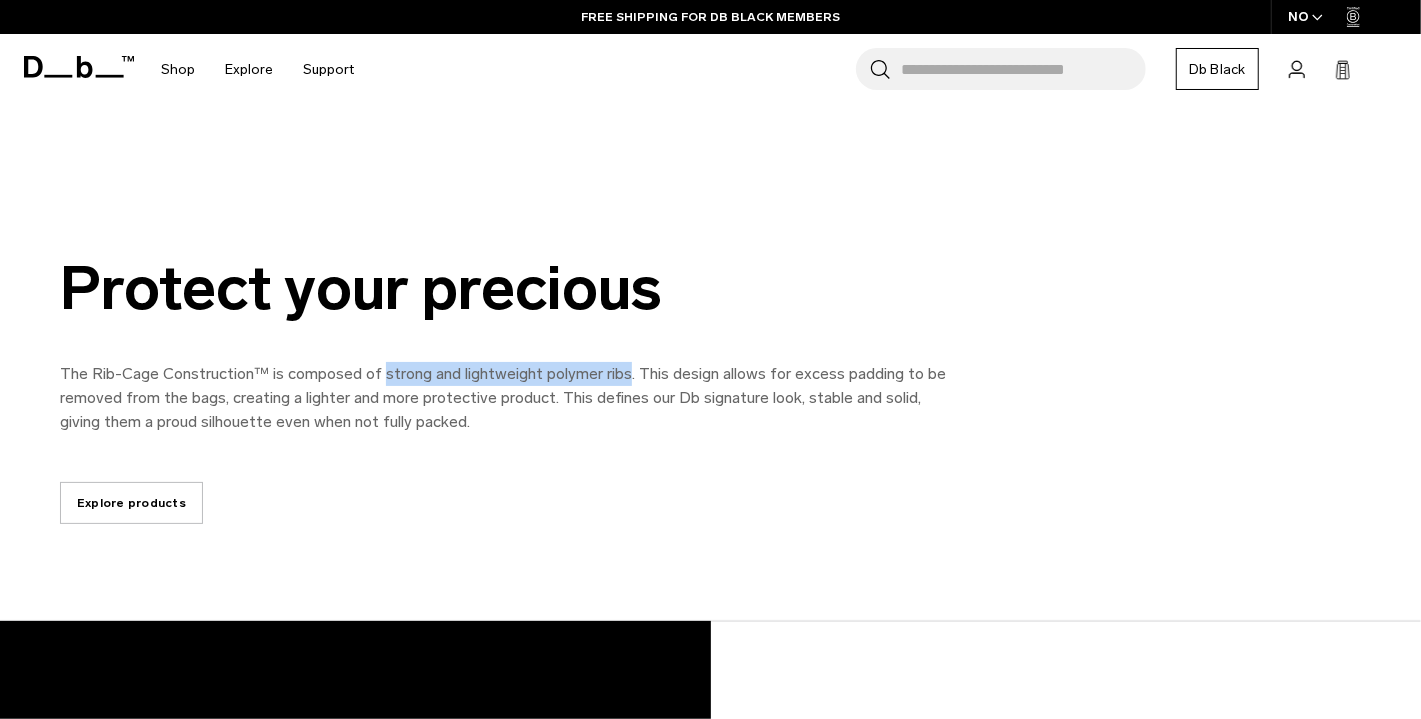 copy on "strong and lightweight polymer ribs" 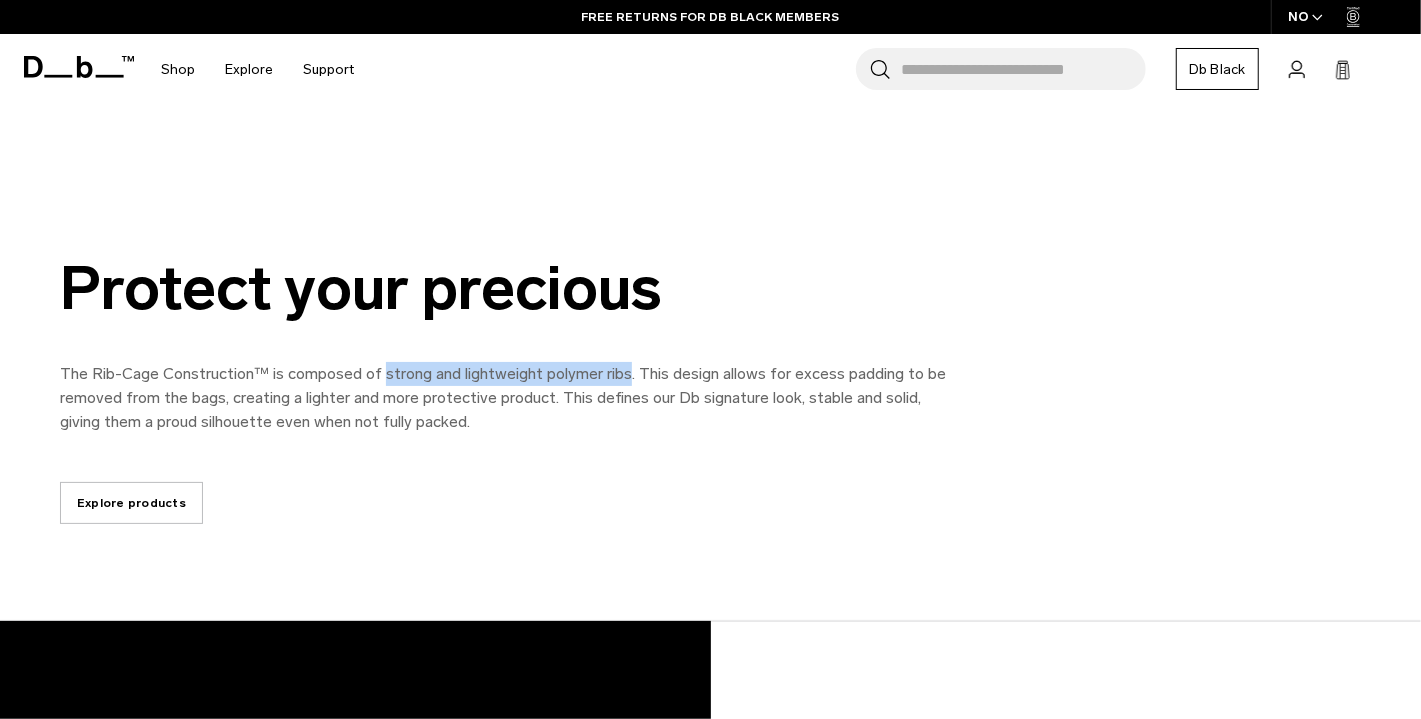 click on "Explore products" at bounding box center (131, 503) 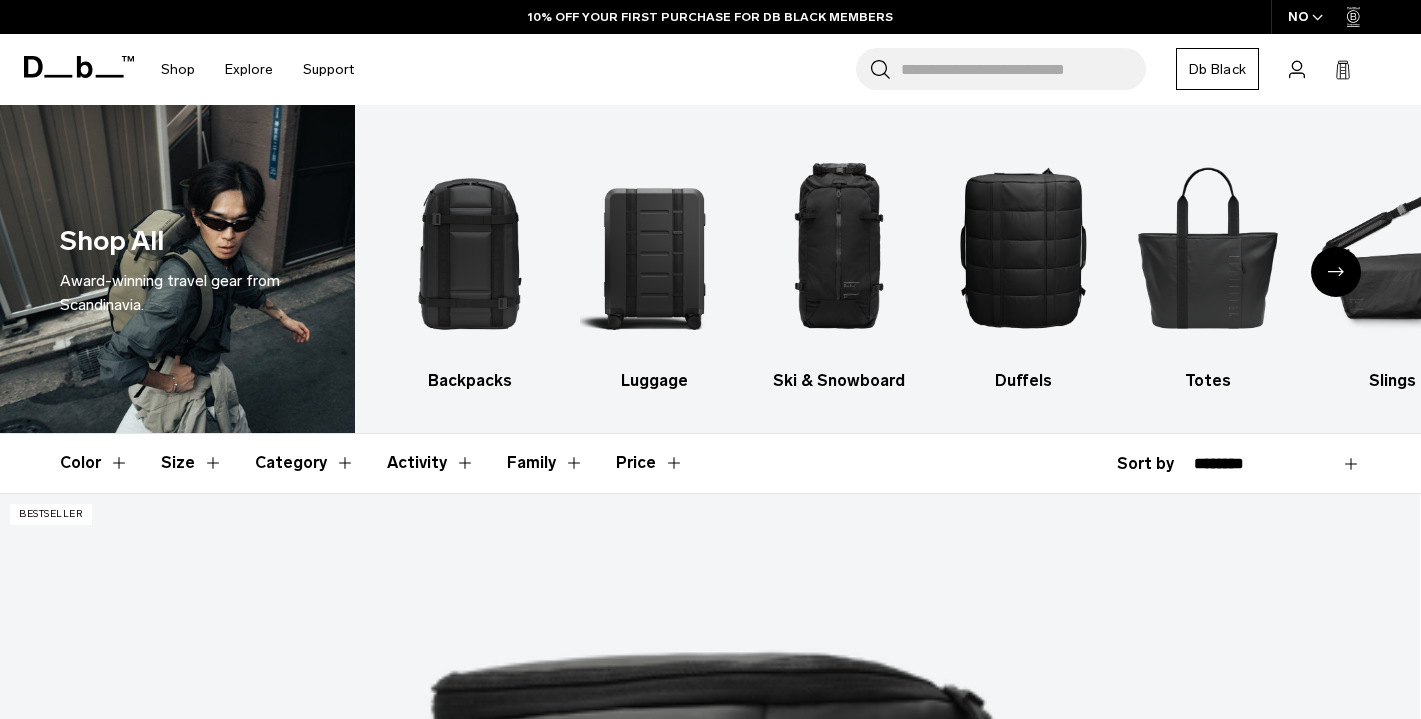 scroll, scrollTop: 0, scrollLeft: 0, axis: both 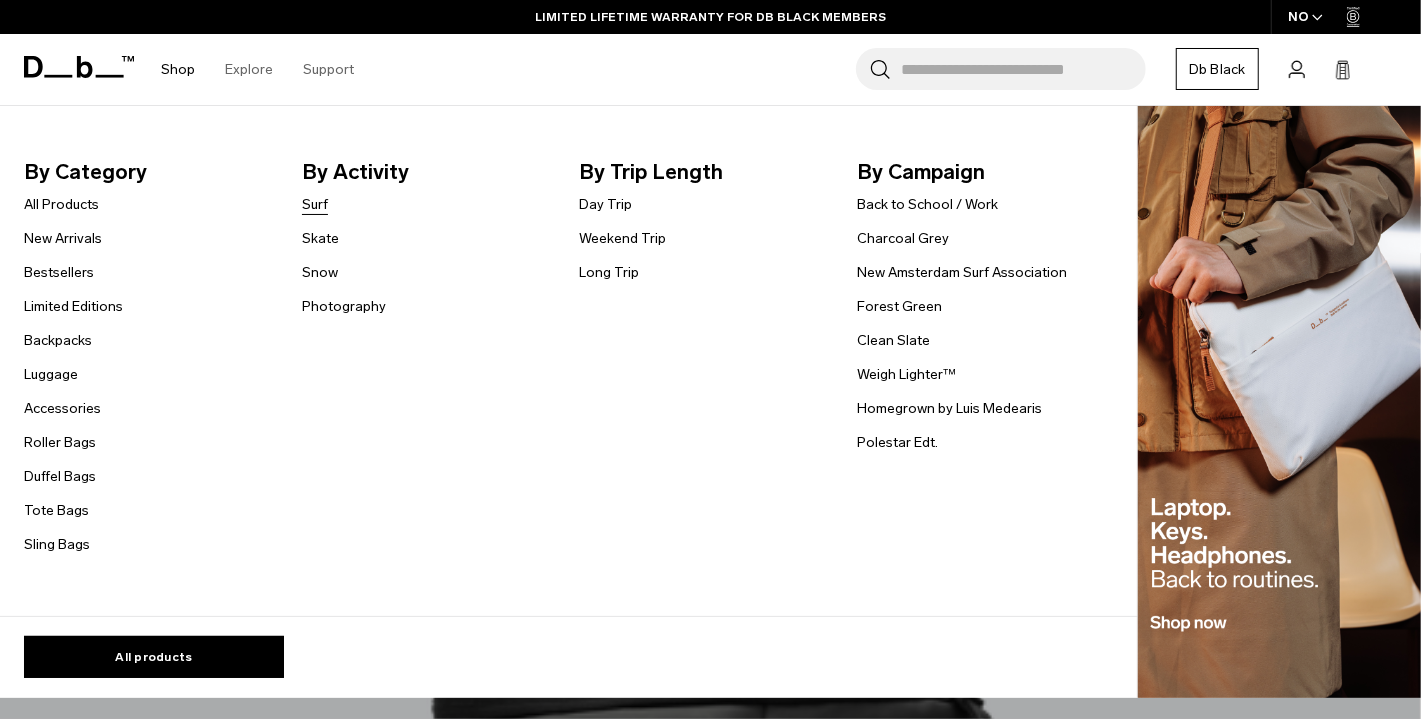 click on "Surf" at bounding box center (315, 204) 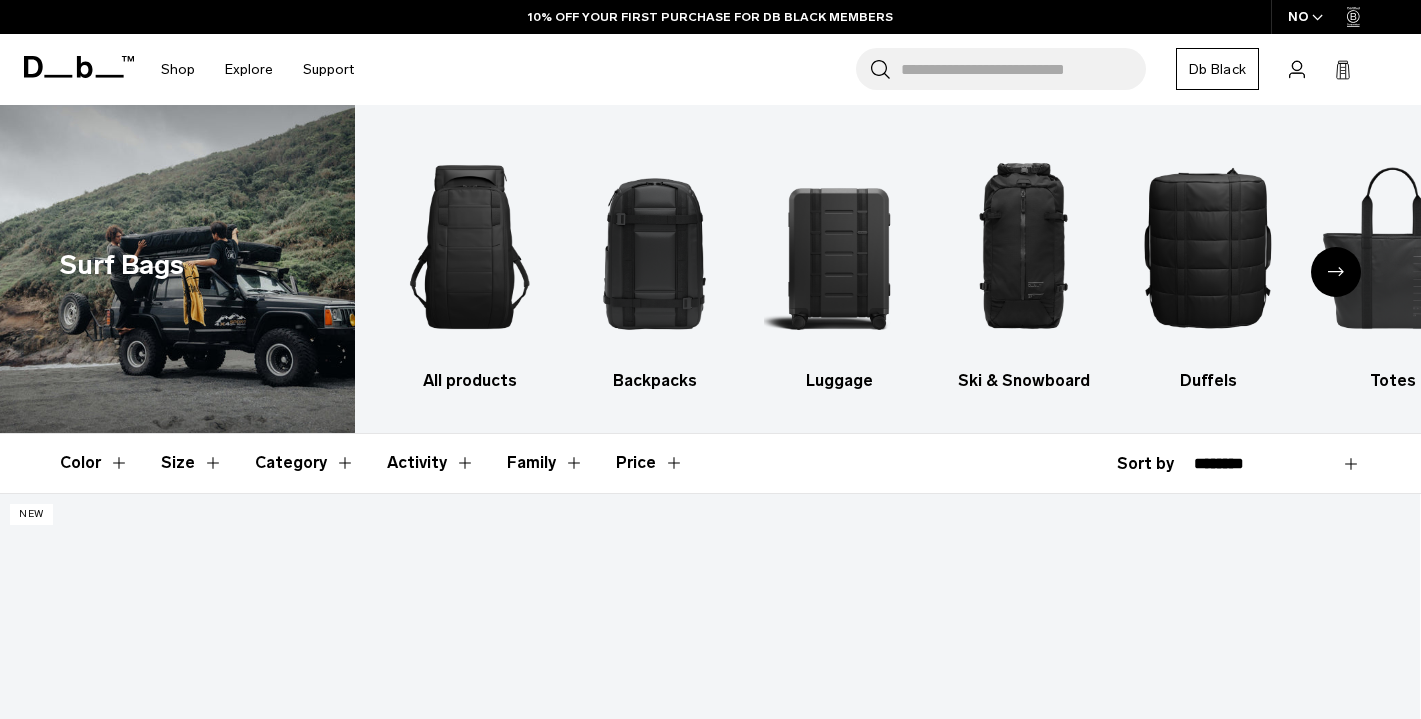 scroll, scrollTop: 0, scrollLeft: 0, axis: both 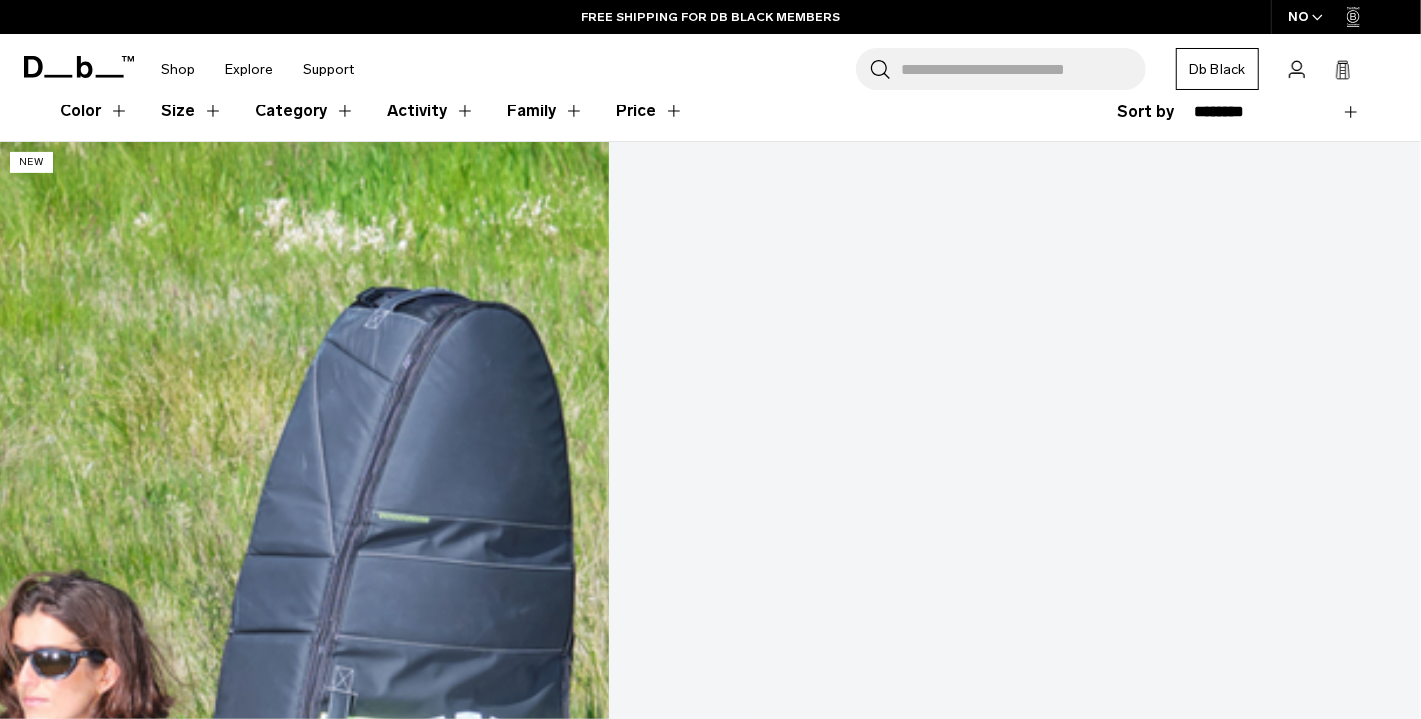 click at bounding box center (710, 931) 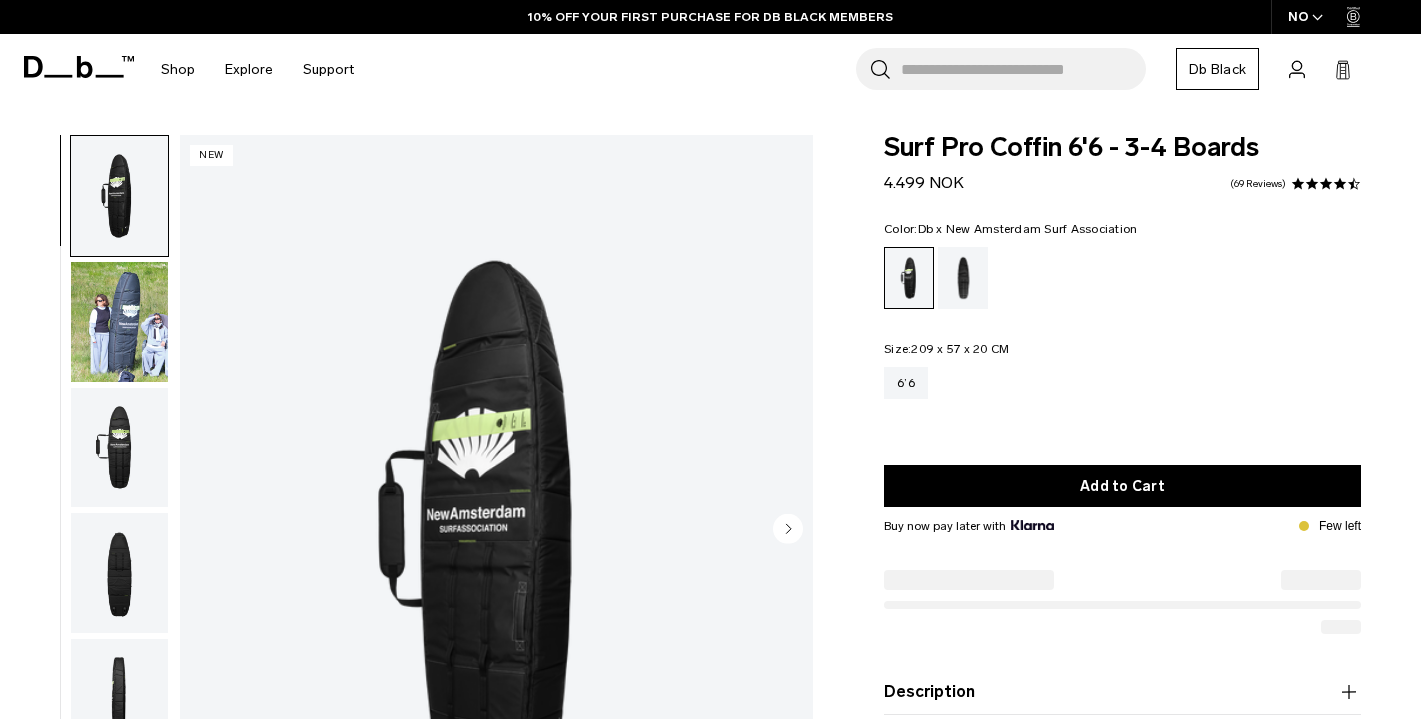 scroll, scrollTop: 0, scrollLeft: 0, axis: both 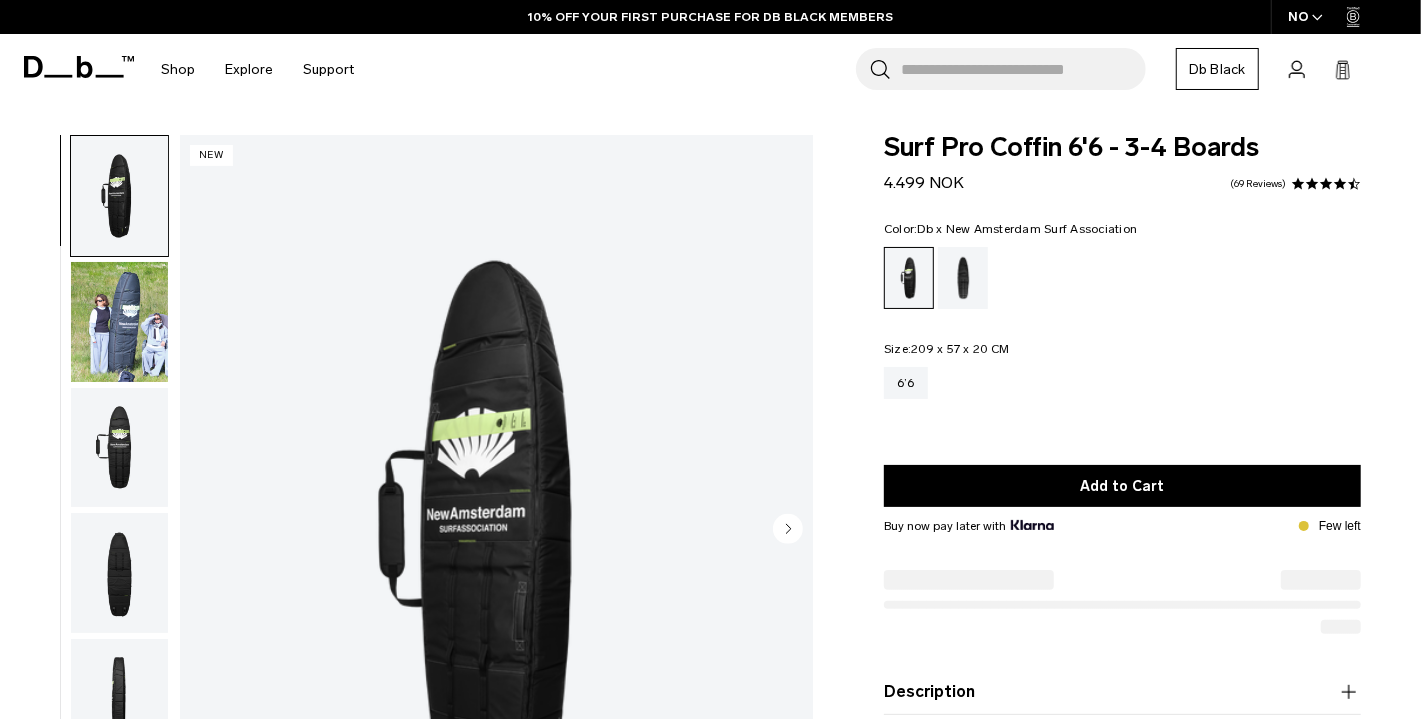 click at bounding box center (119, 322) 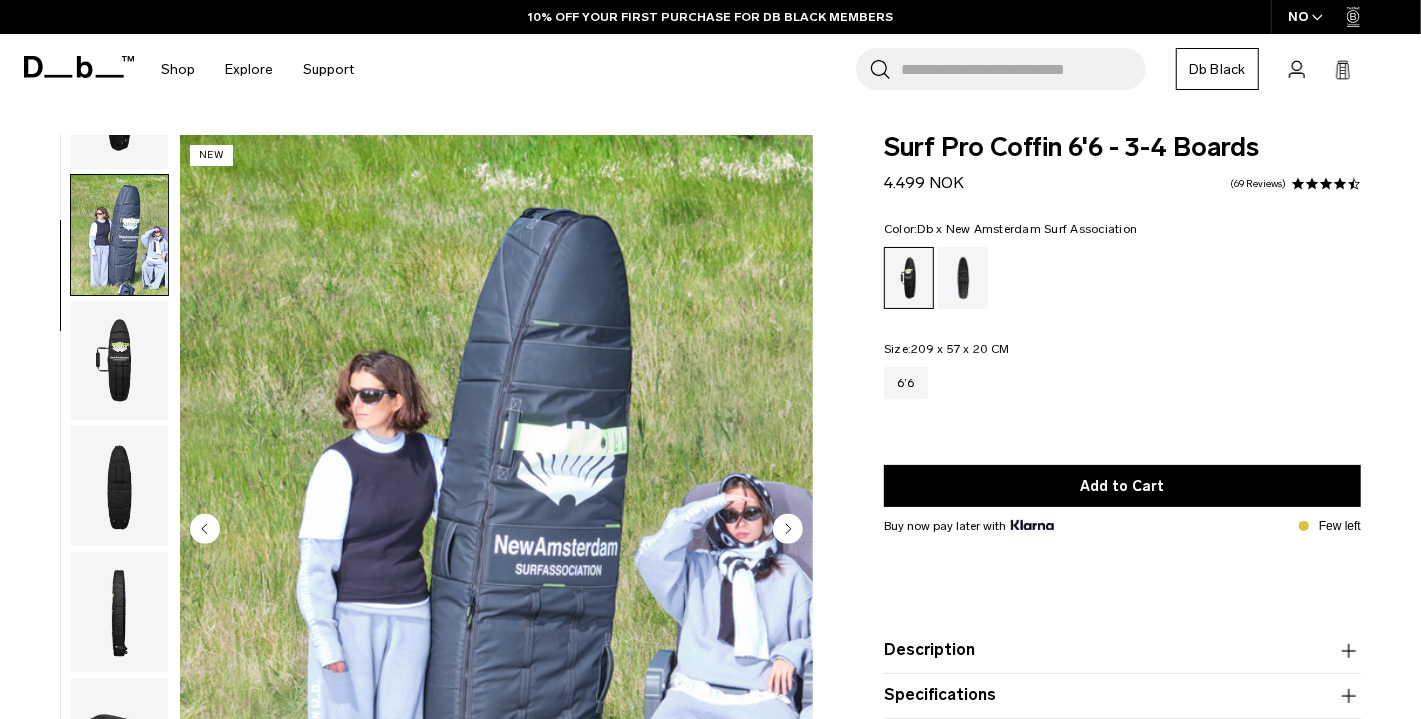 scroll, scrollTop: 126, scrollLeft: 0, axis: vertical 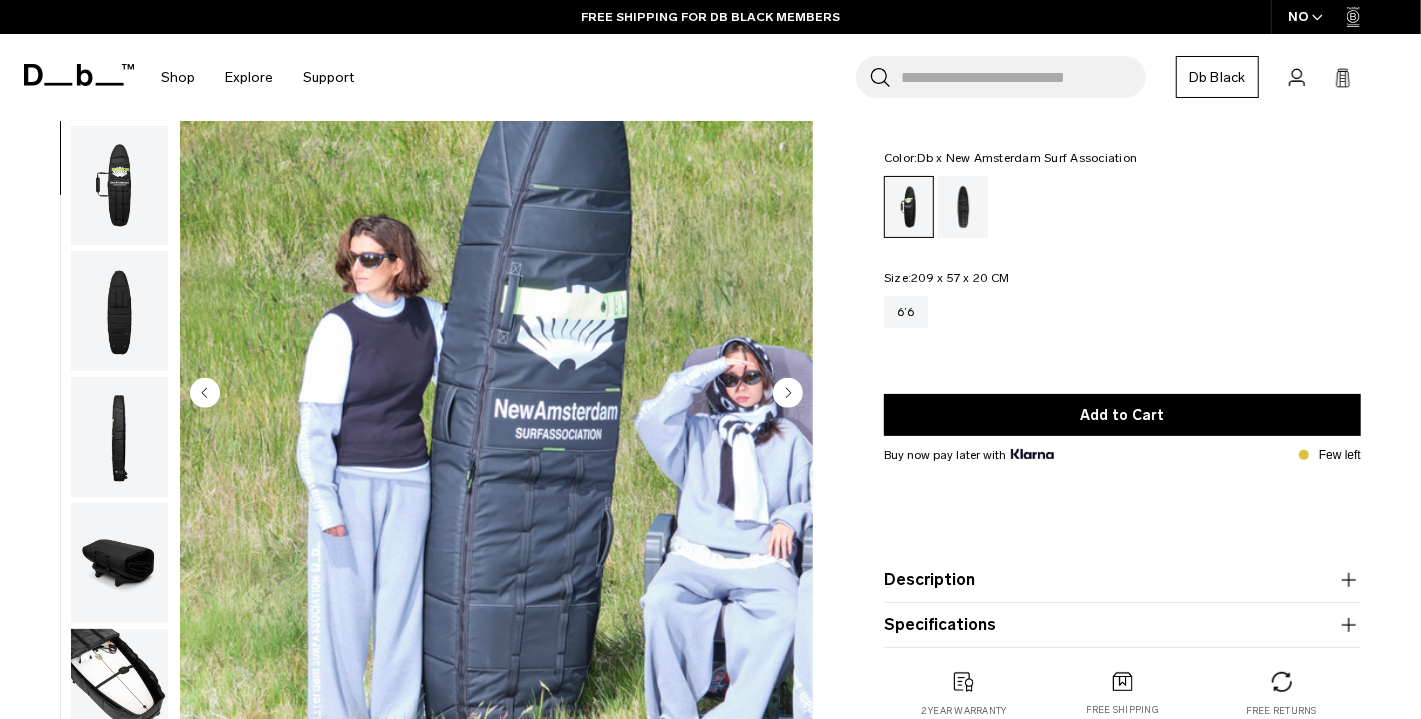 click 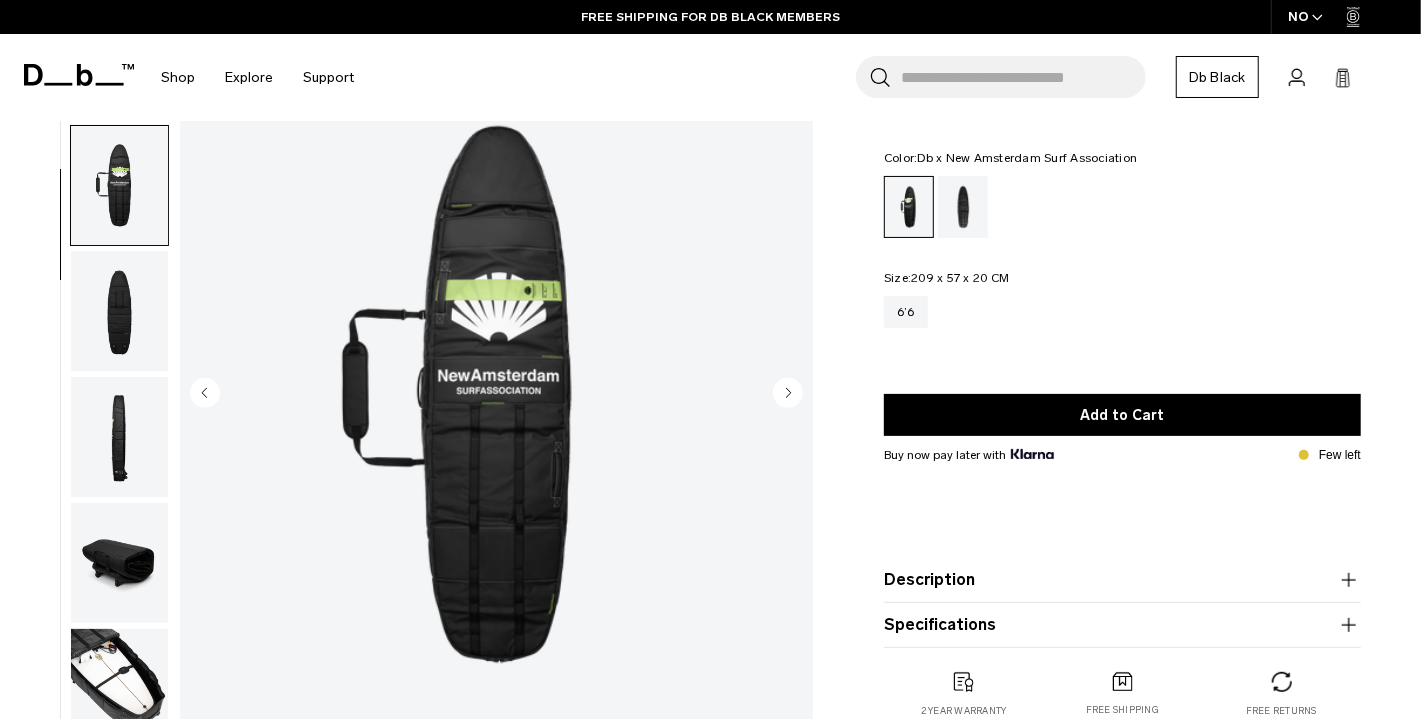 scroll, scrollTop: 251, scrollLeft: 0, axis: vertical 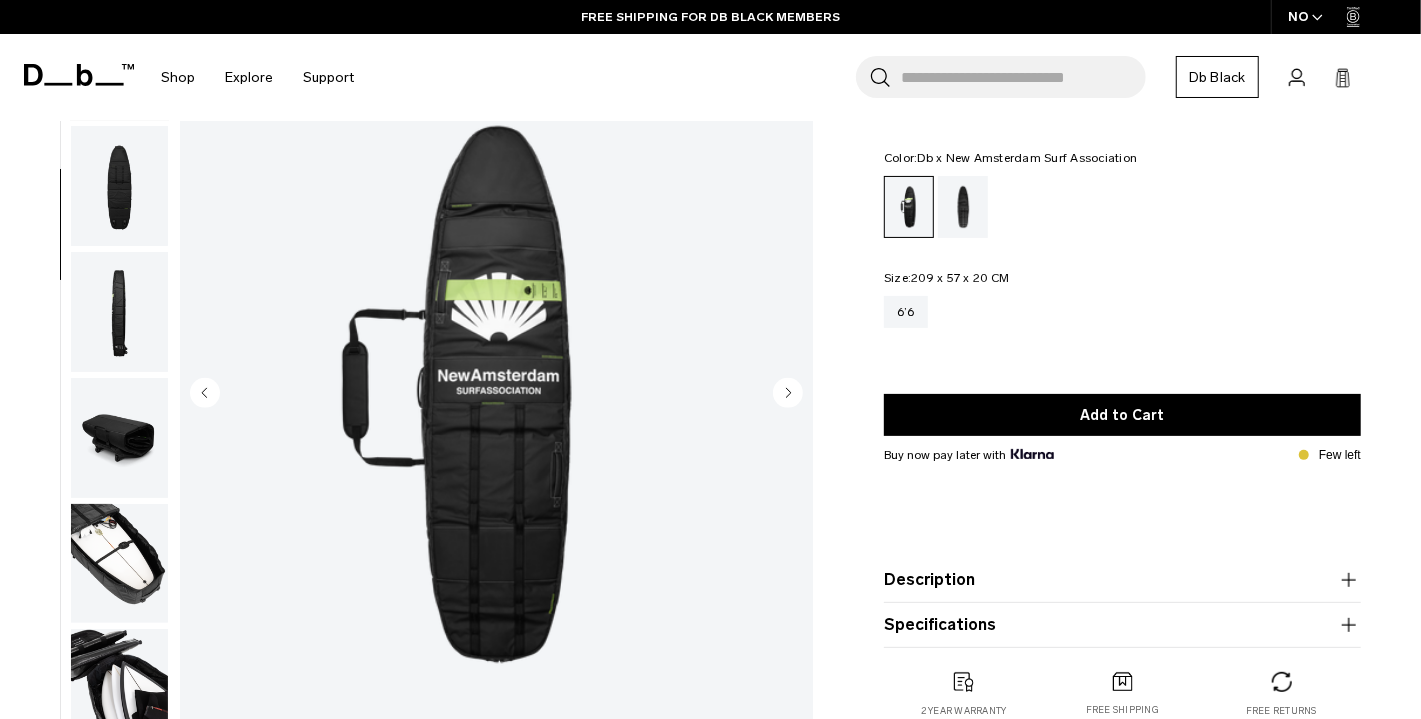 click 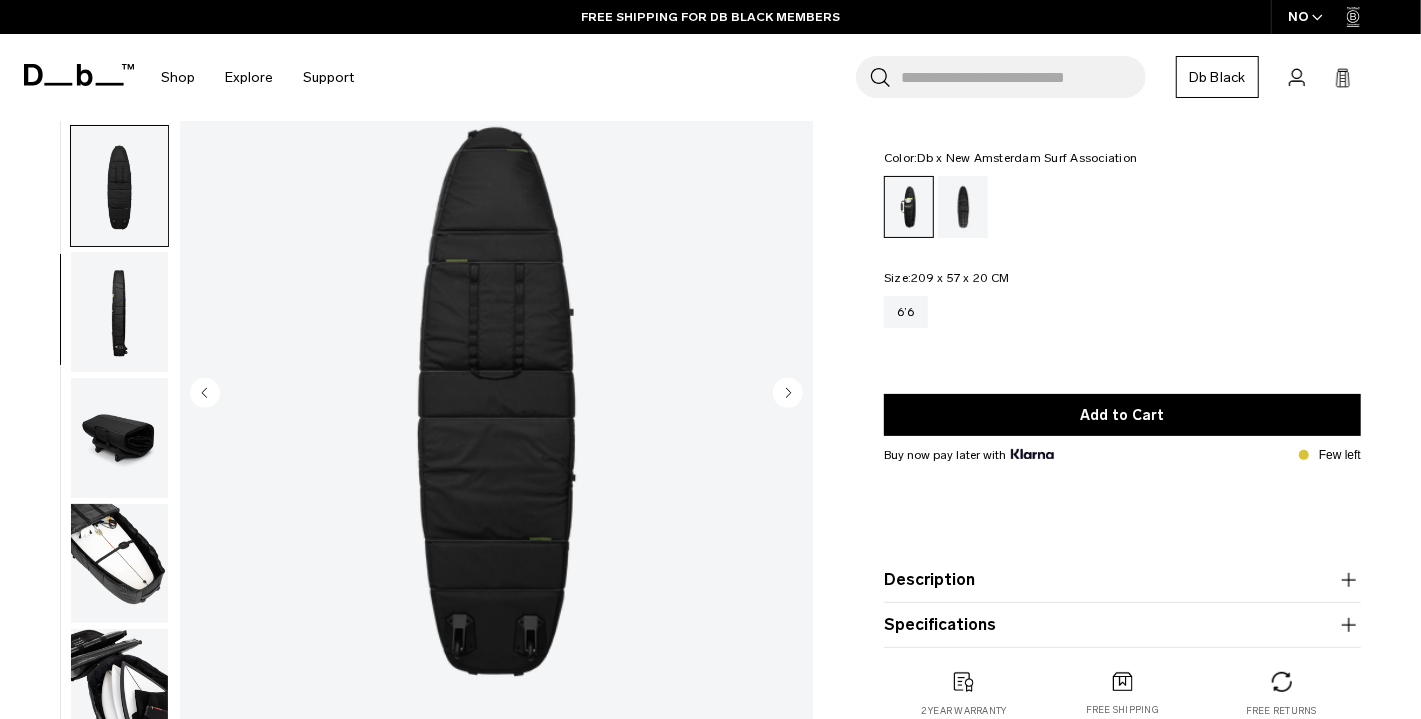 scroll, scrollTop: 337, scrollLeft: 0, axis: vertical 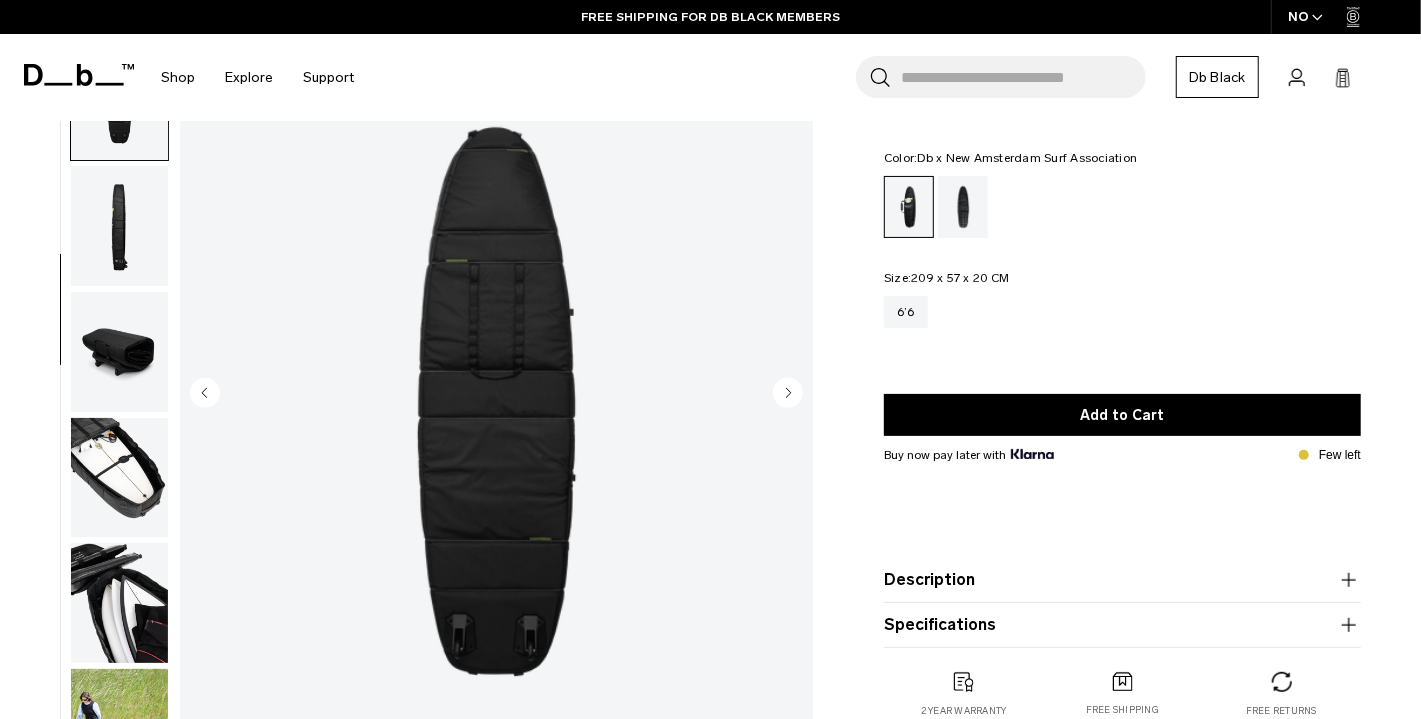 click 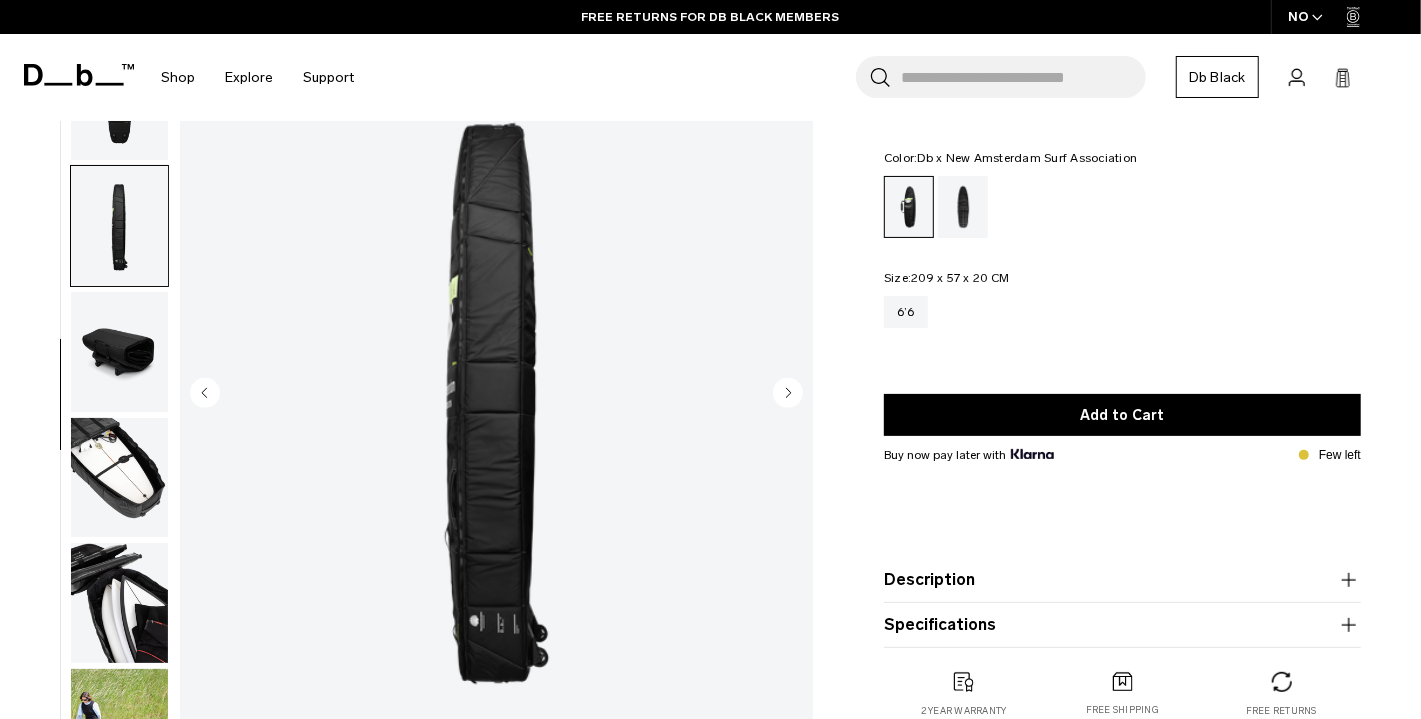 click 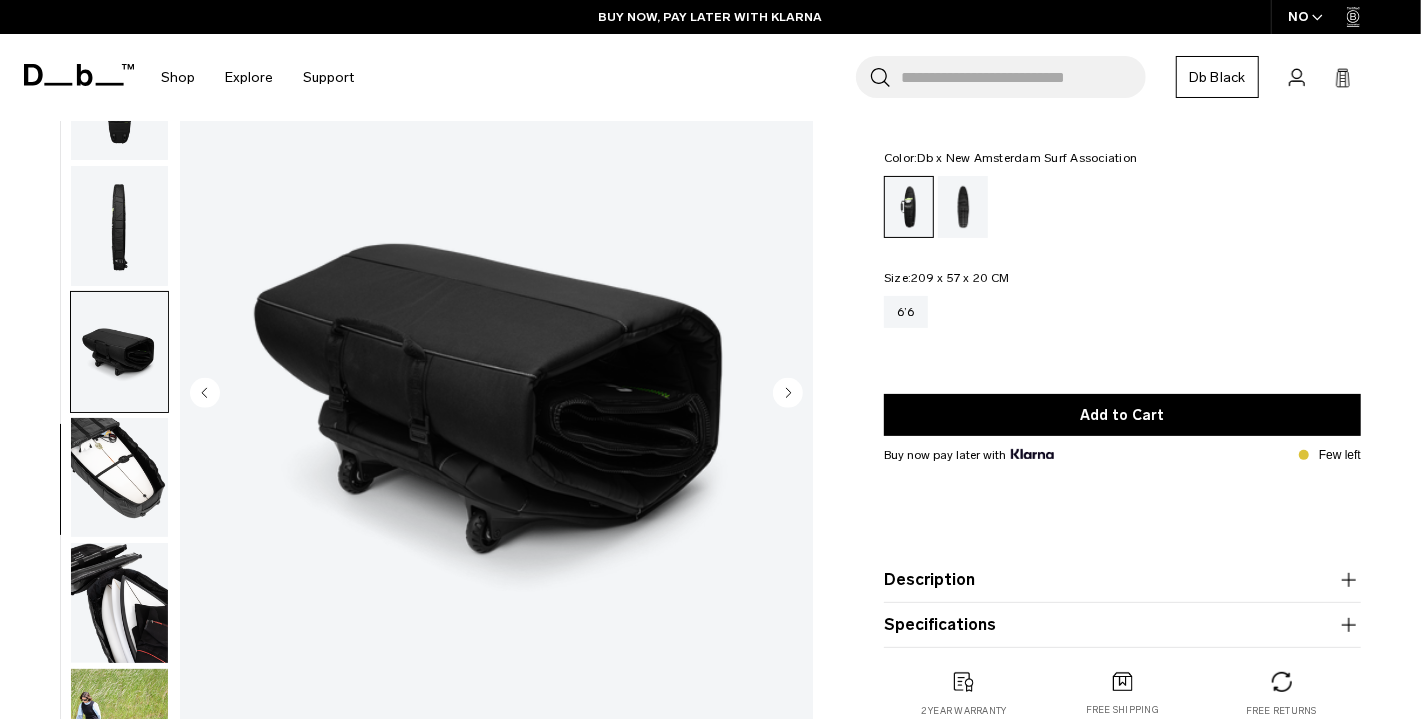 click 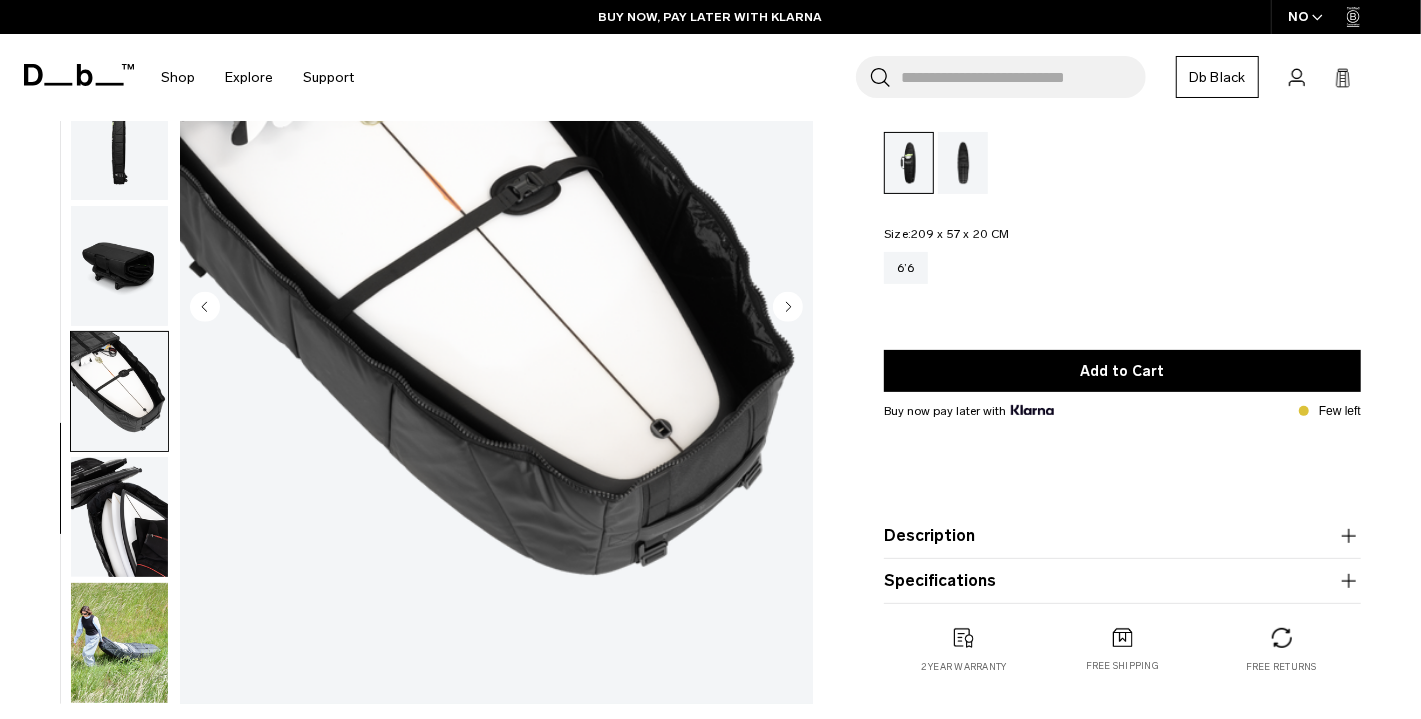 scroll, scrollTop: 225, scrollLeft: 0, axis: vertical 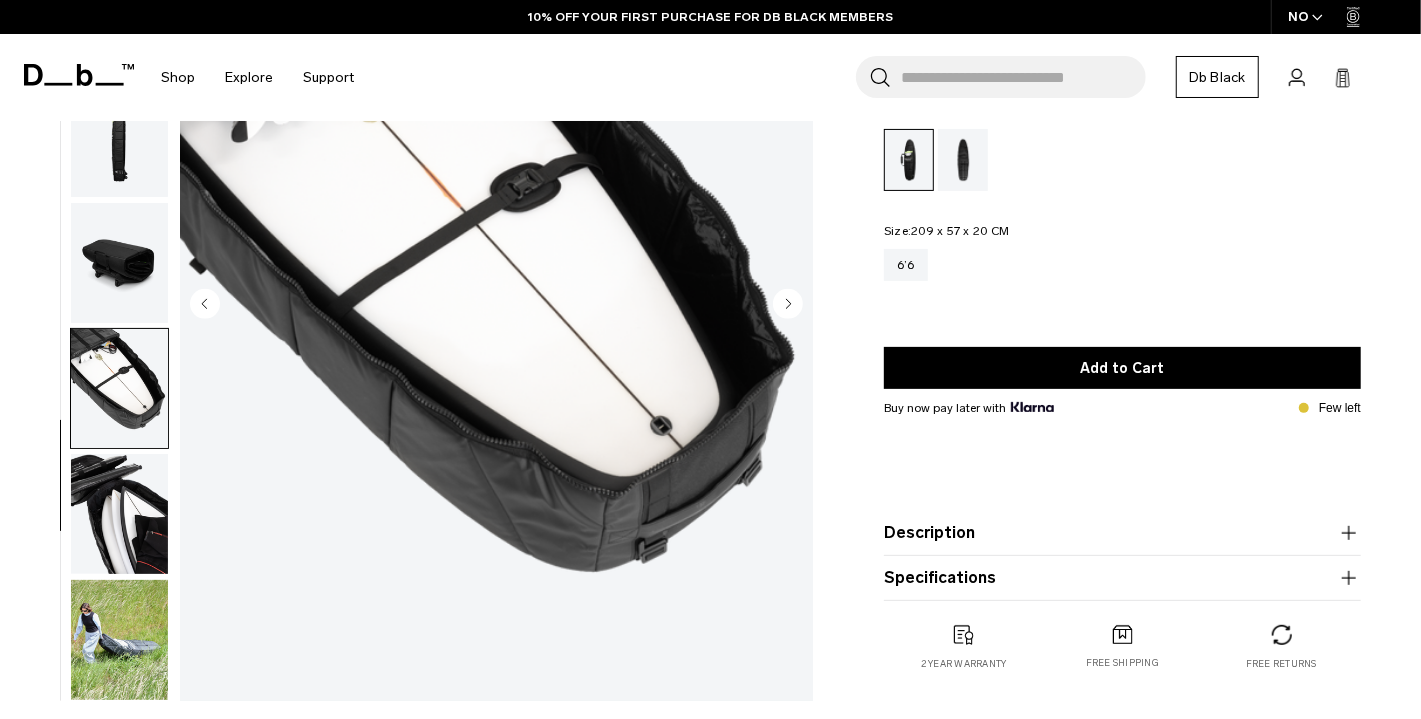 click 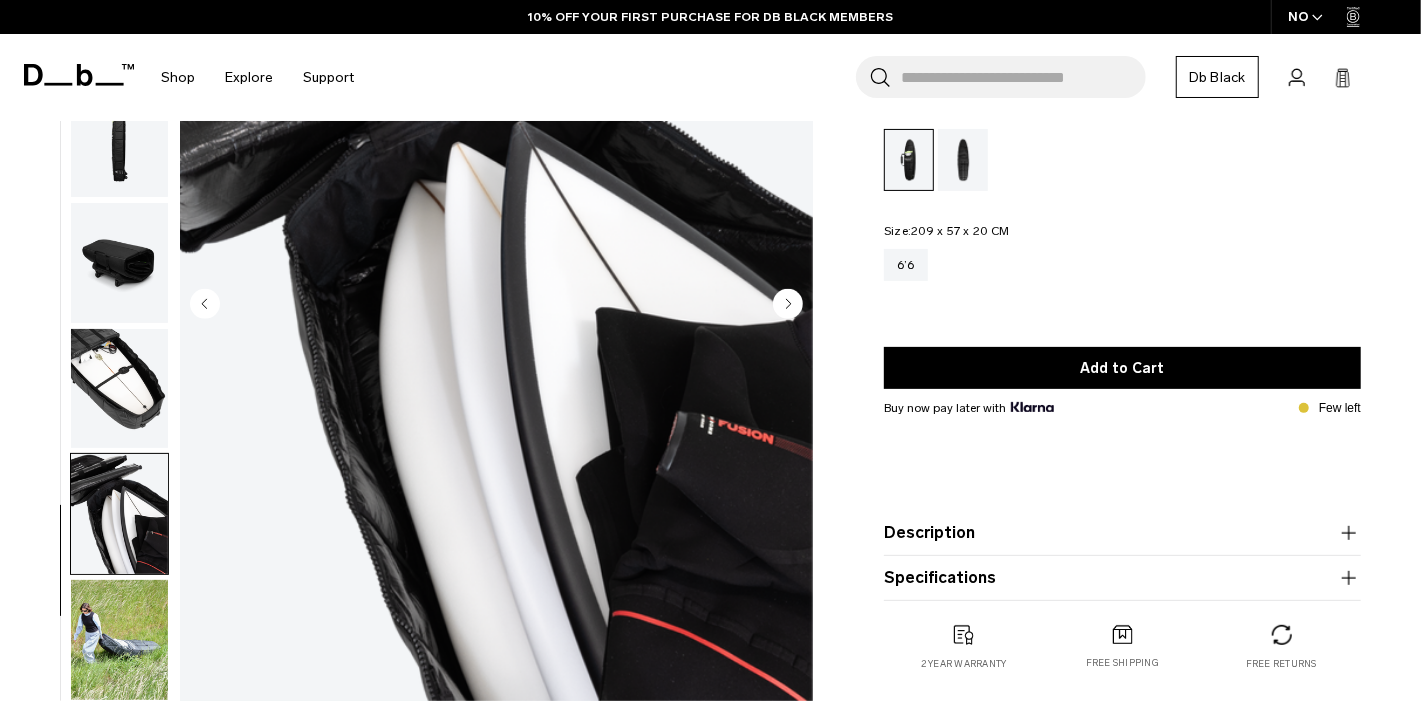 click 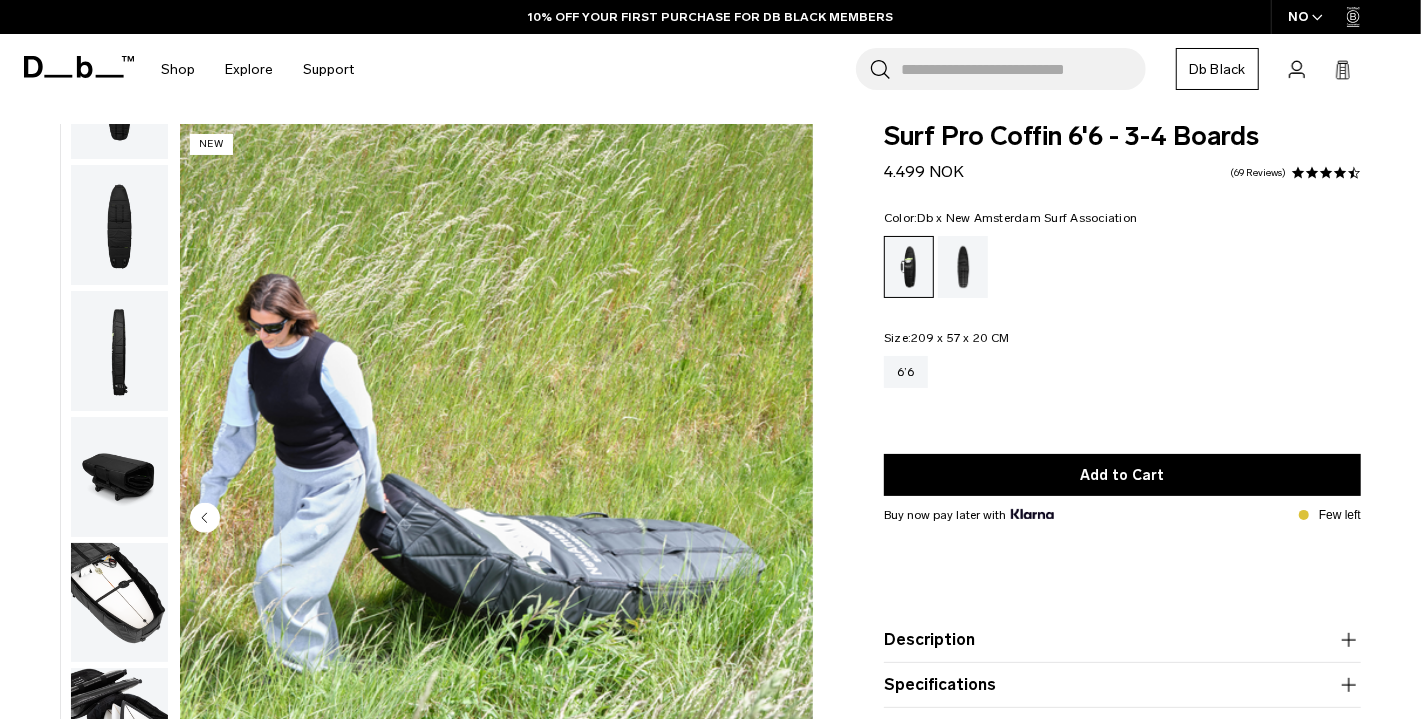 scroll, scrollTop: 9, scrollLeft: 0, axis: vertical 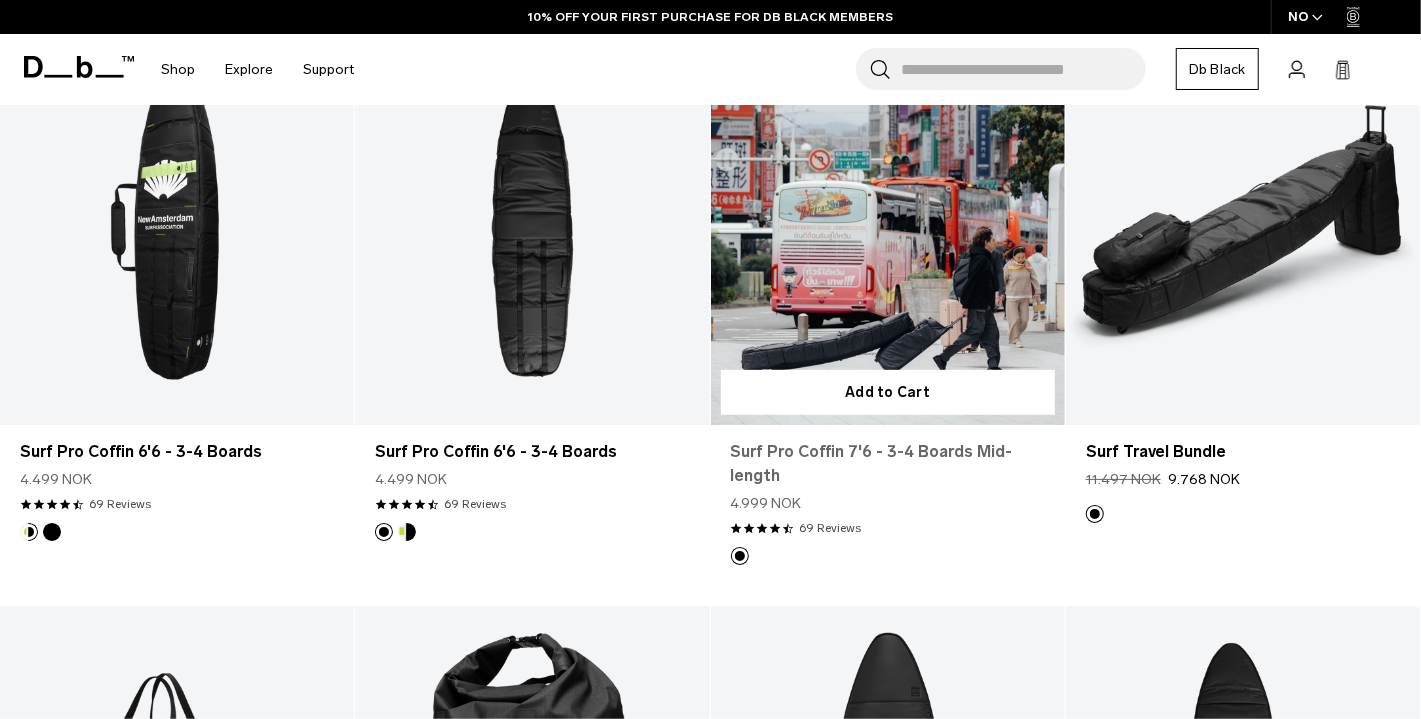 click on "Surf Pro Coffin 7'6 - 3-4 Boards Mid-length" at bounding box center (888, 464) 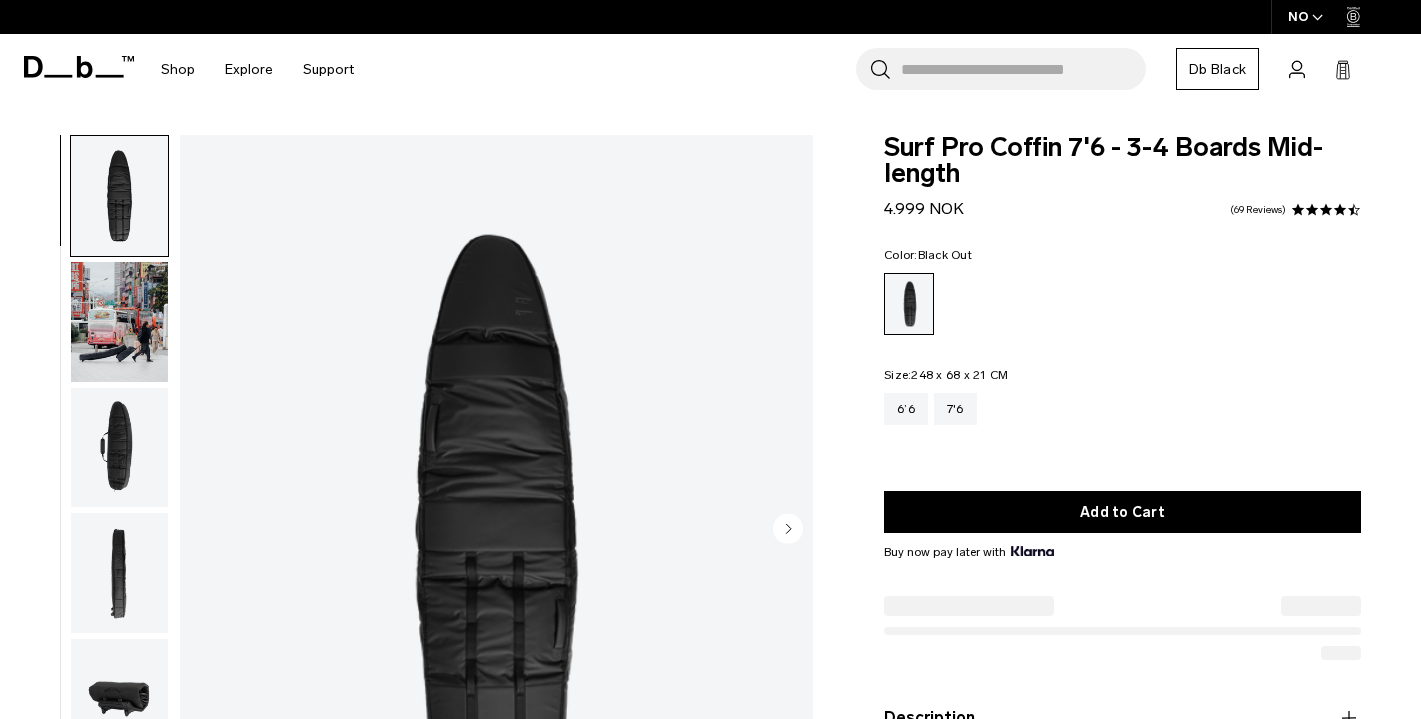 scroll, scrollTop: 0, scrollLeft: 0, axis: both 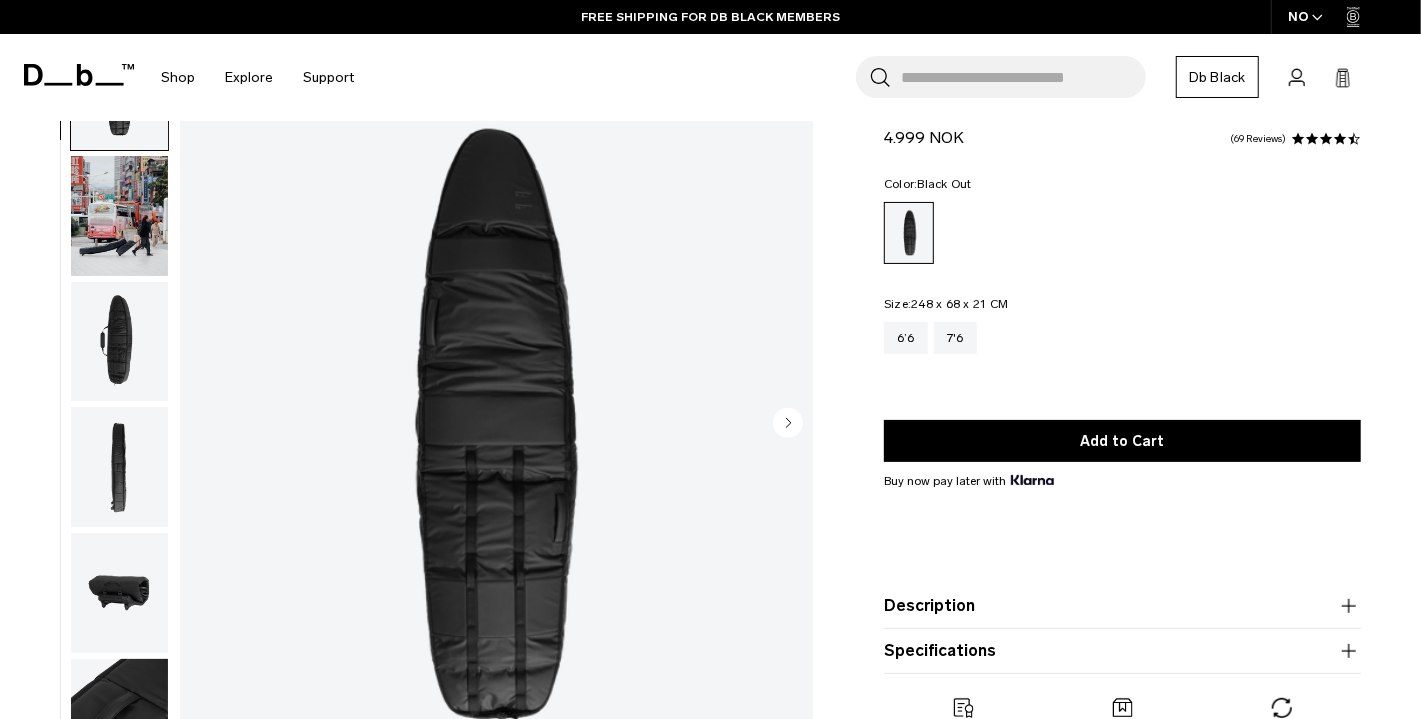 click 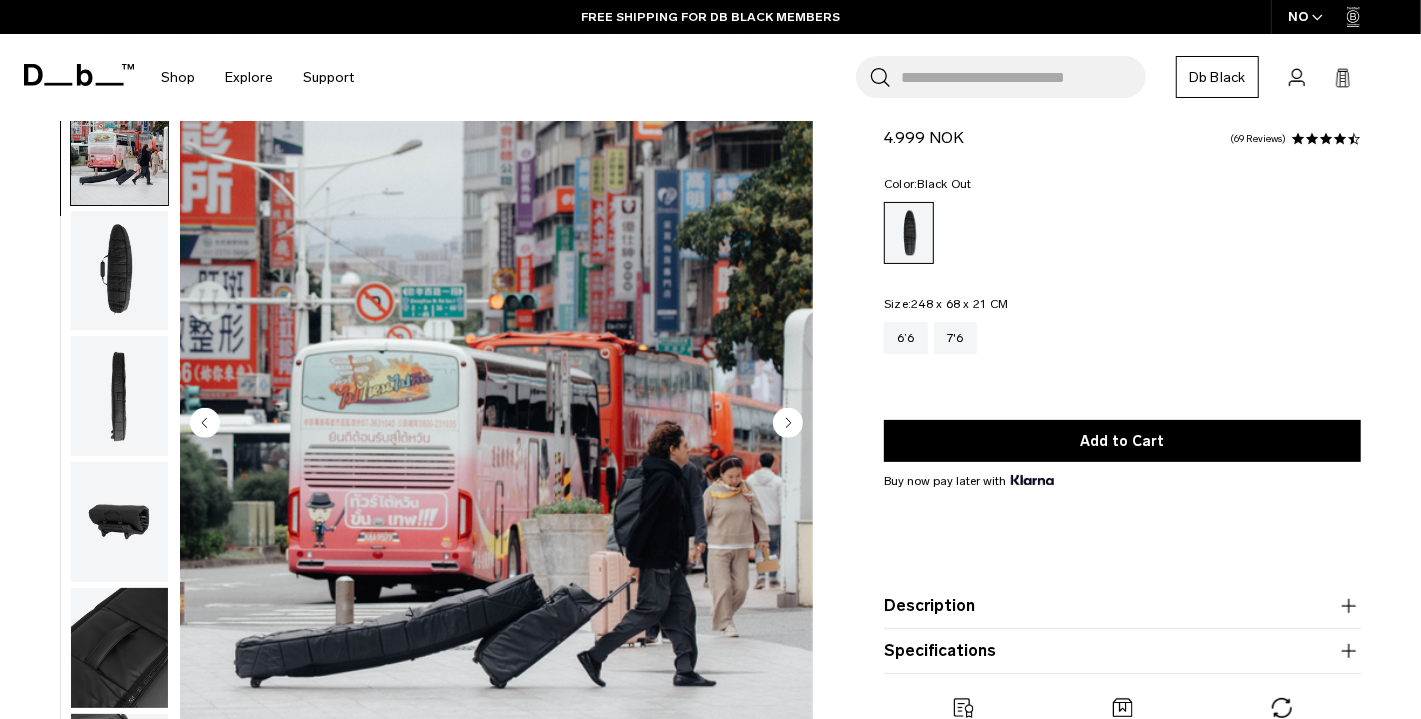 scroll, scrollTop: 126, scrollLeft: 0, axis: vertical 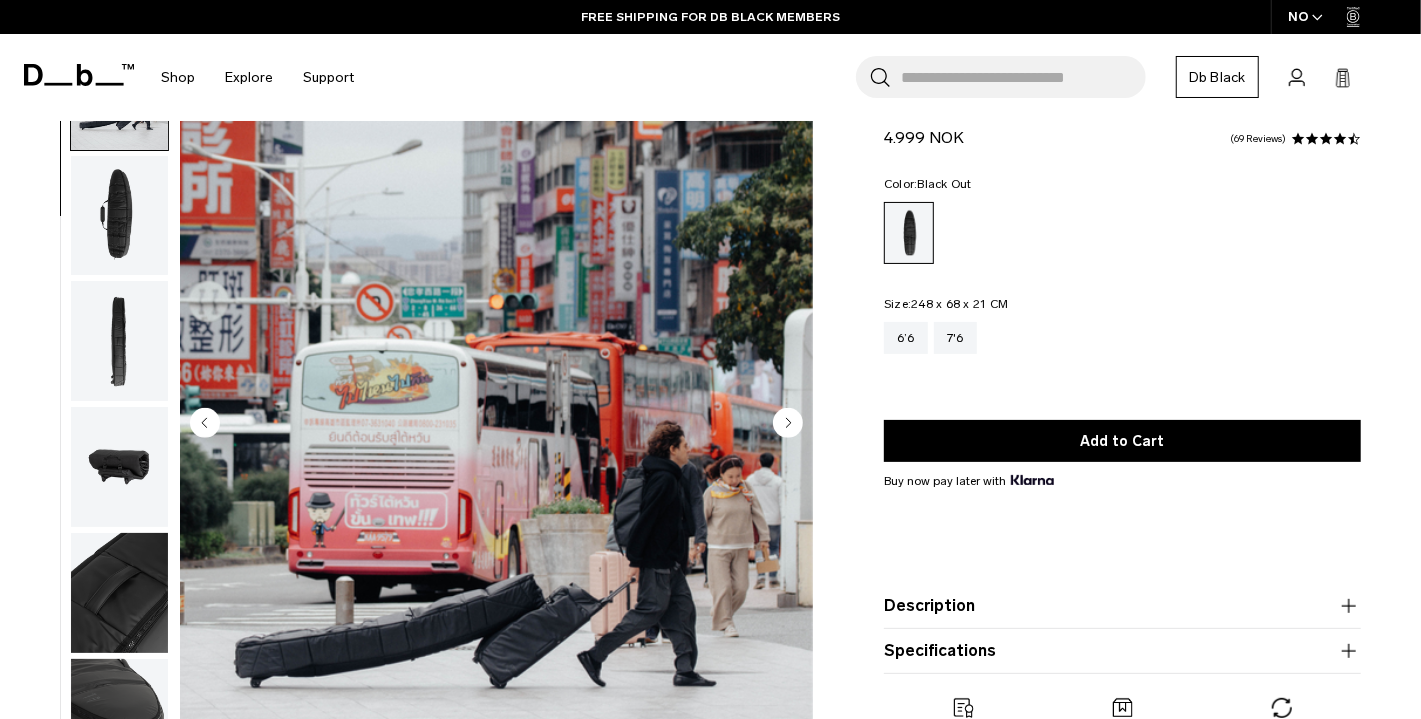 click 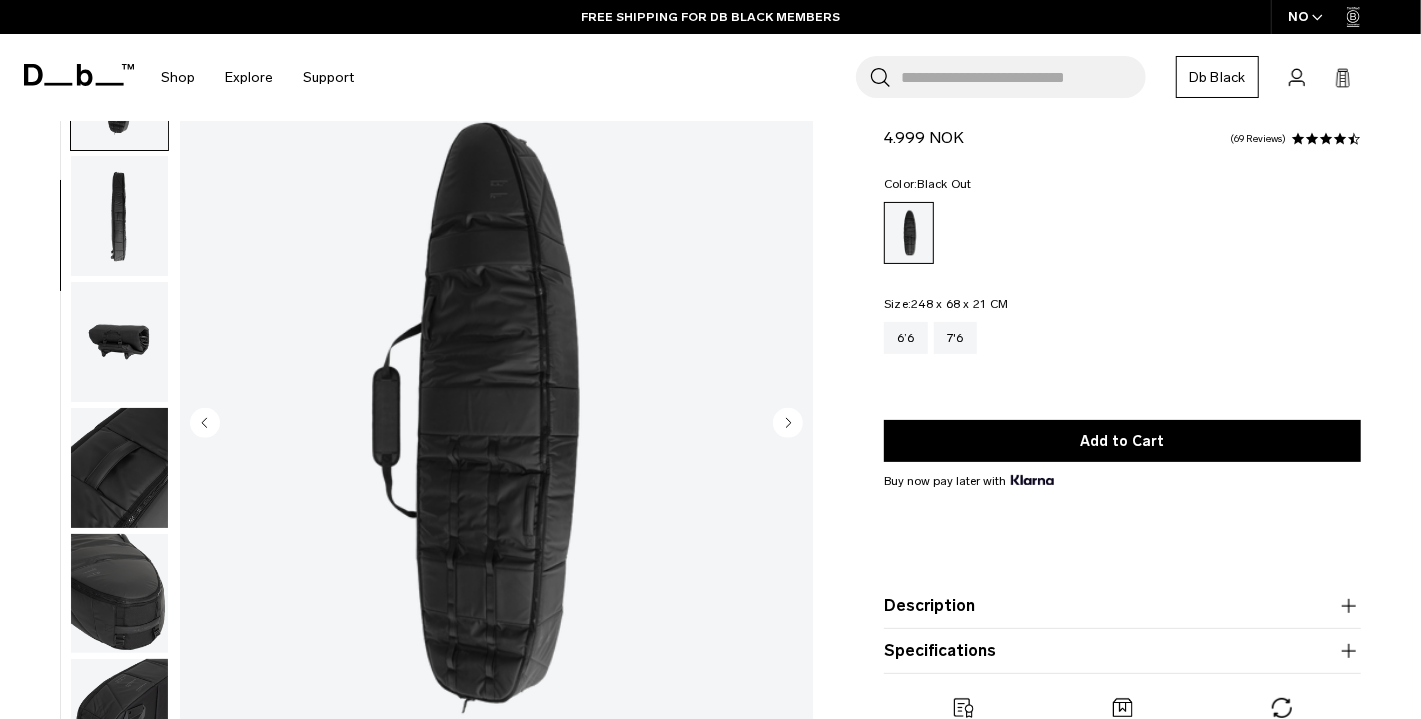 click 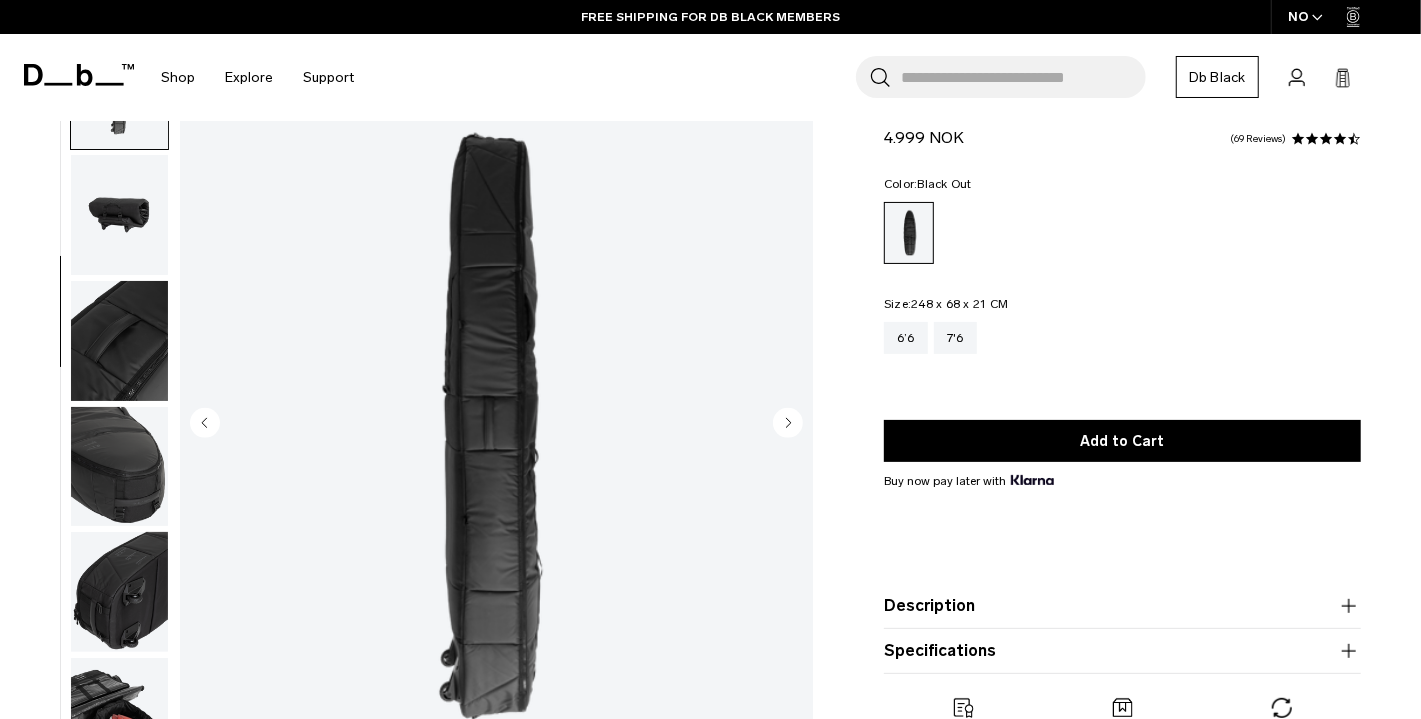 click 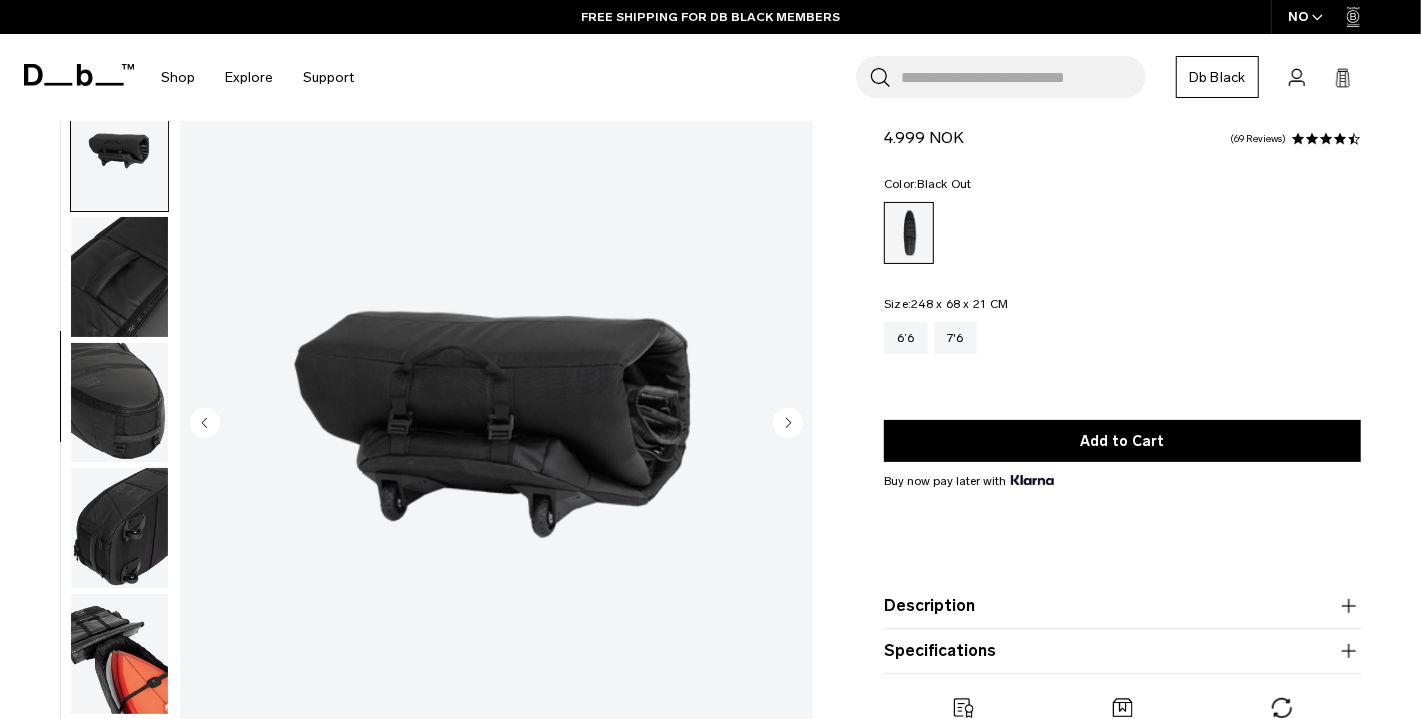 scroll, scrollTop: 464, scrollLeft: 0, axis: vertical 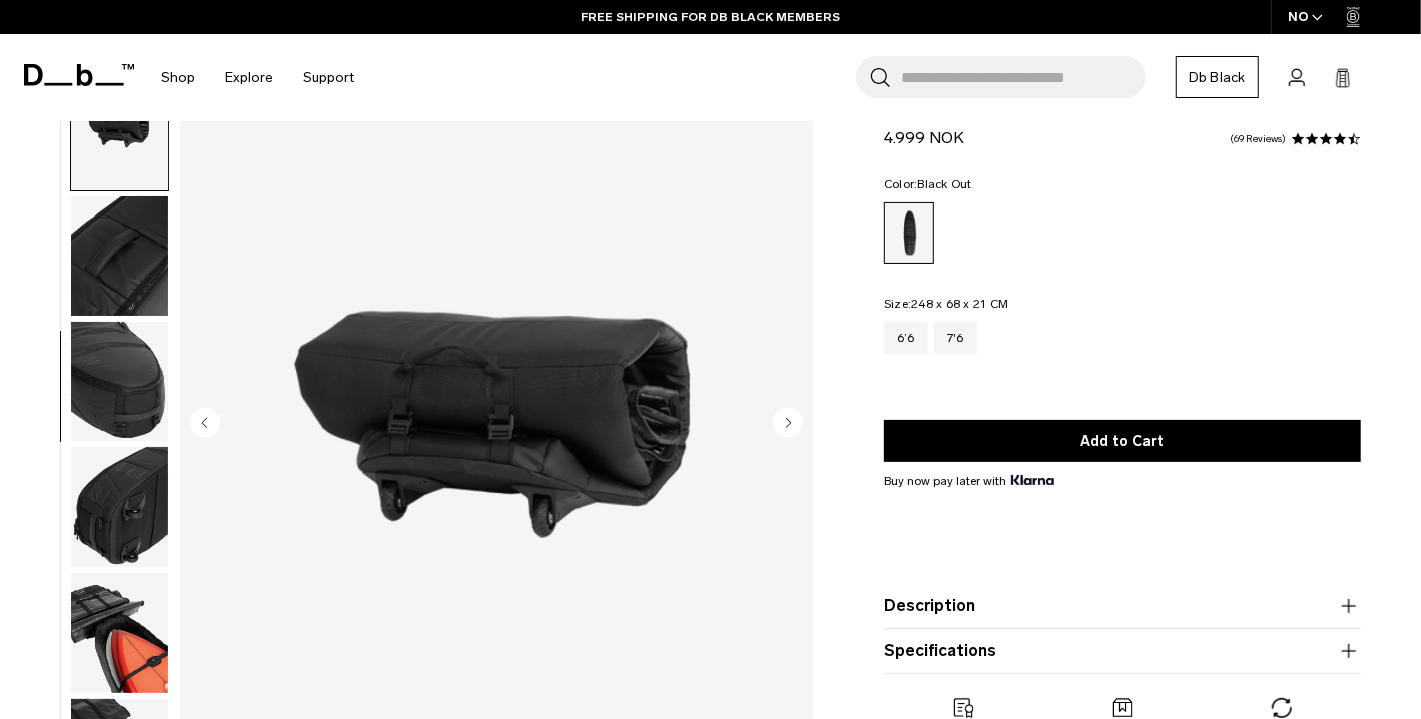 click 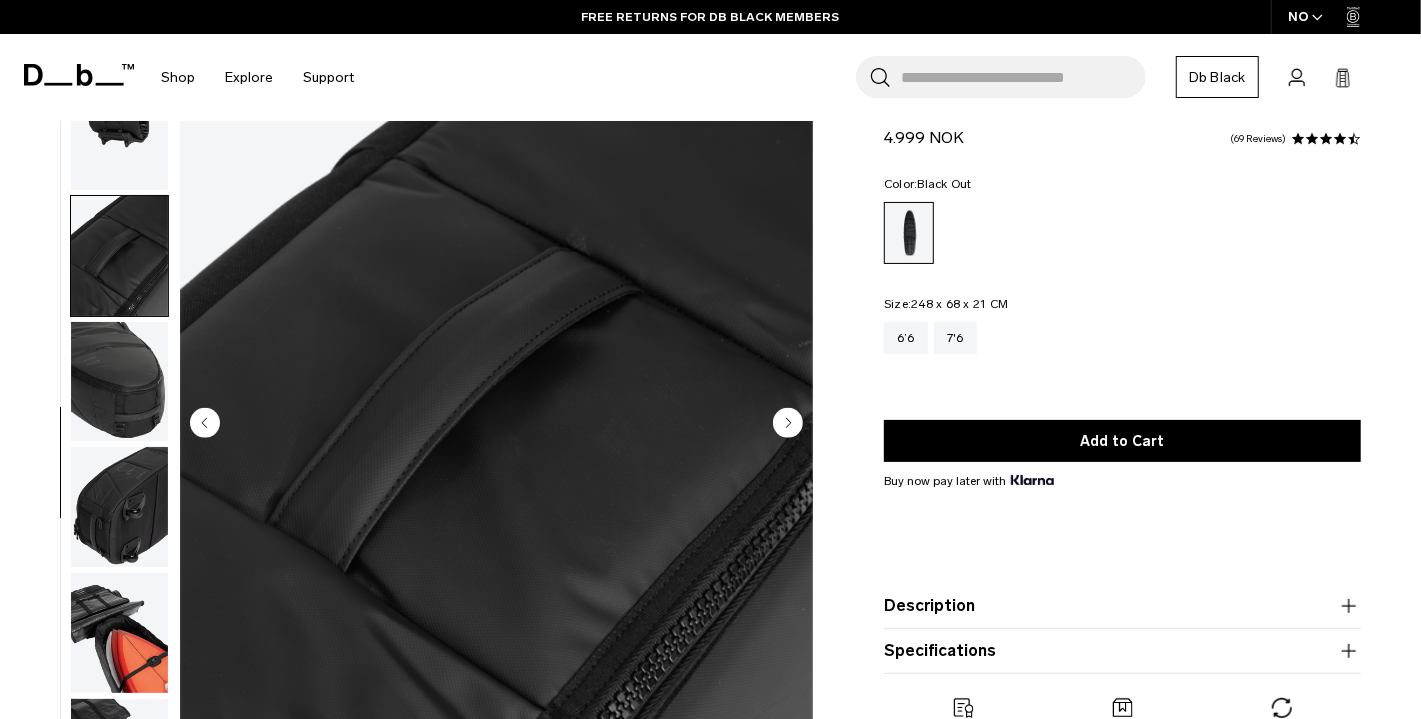 click 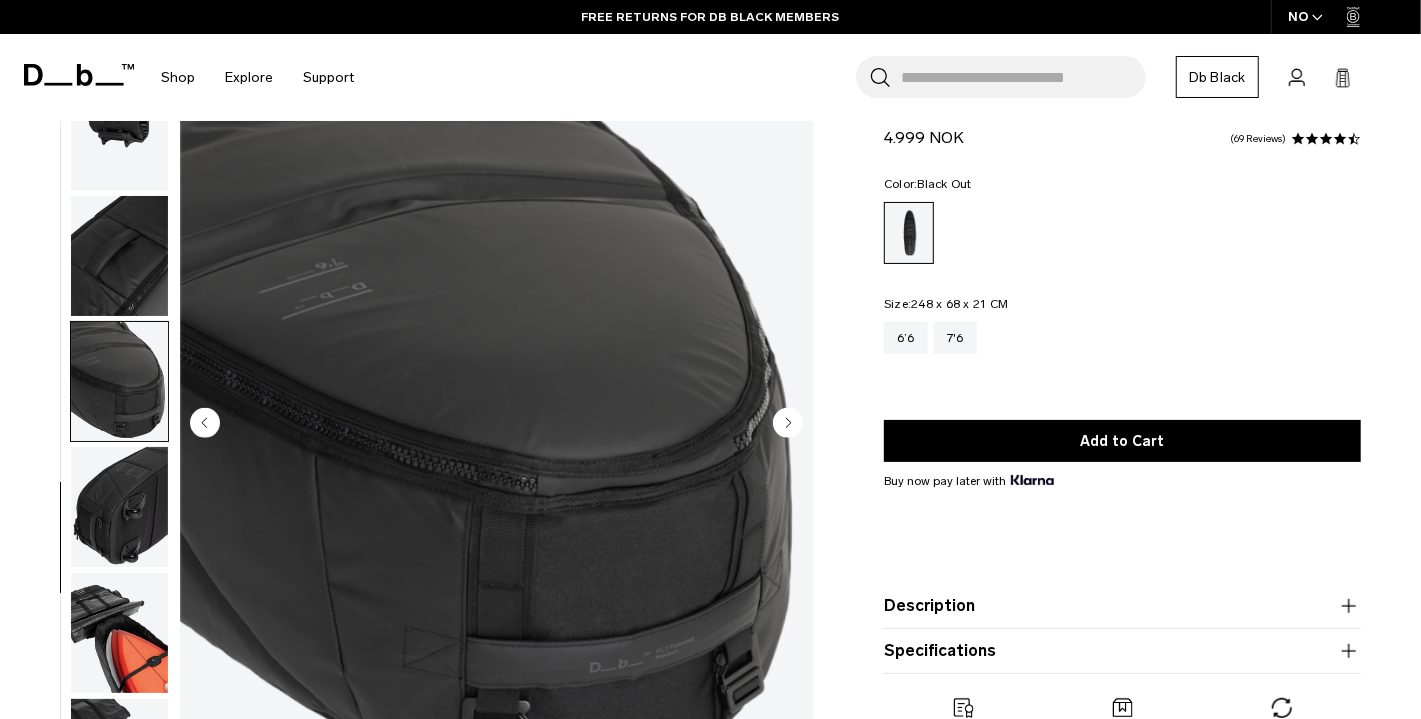click 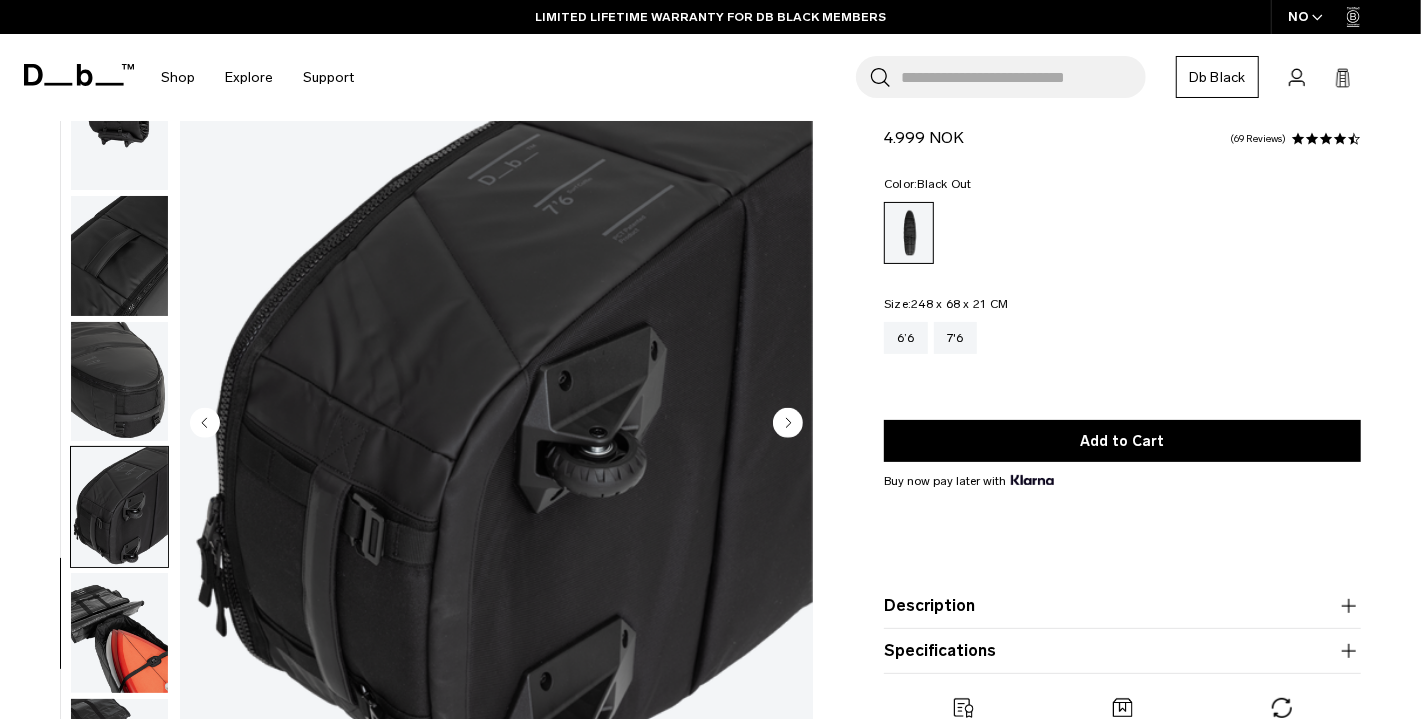 click 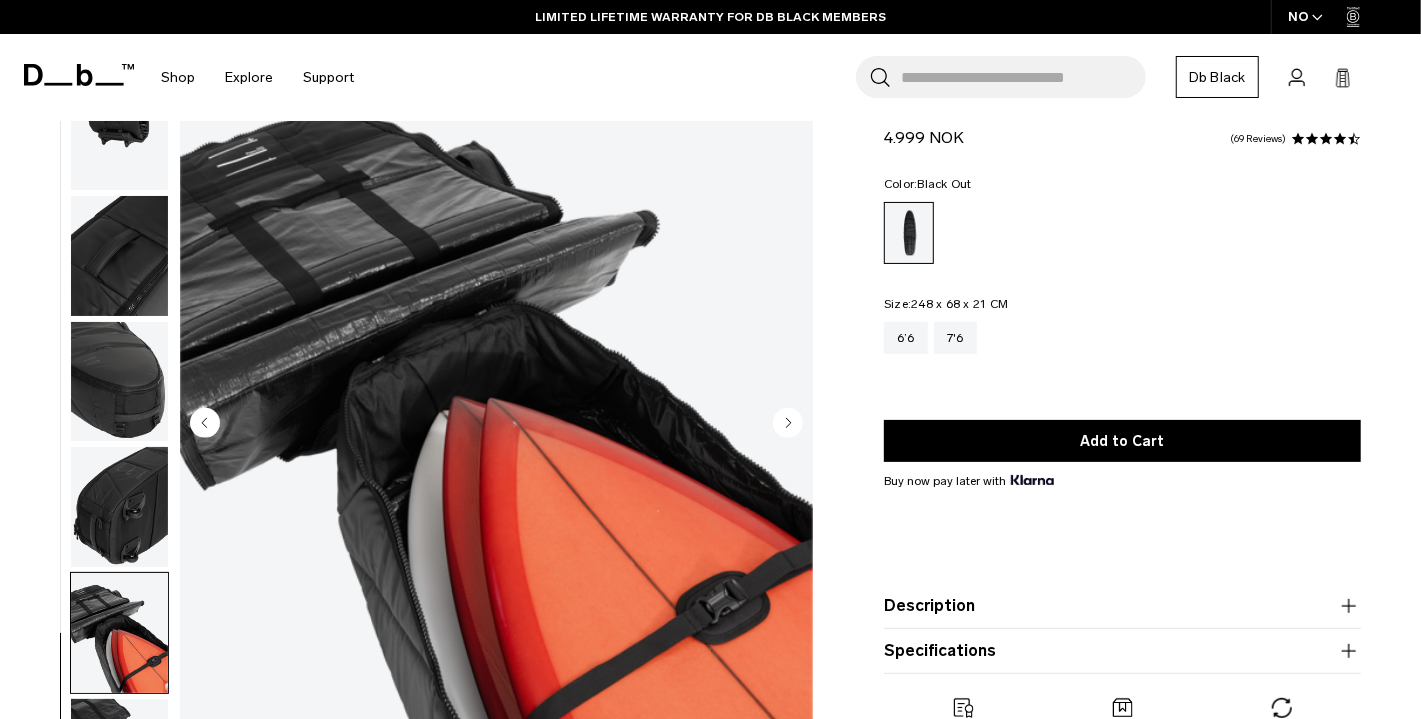 click 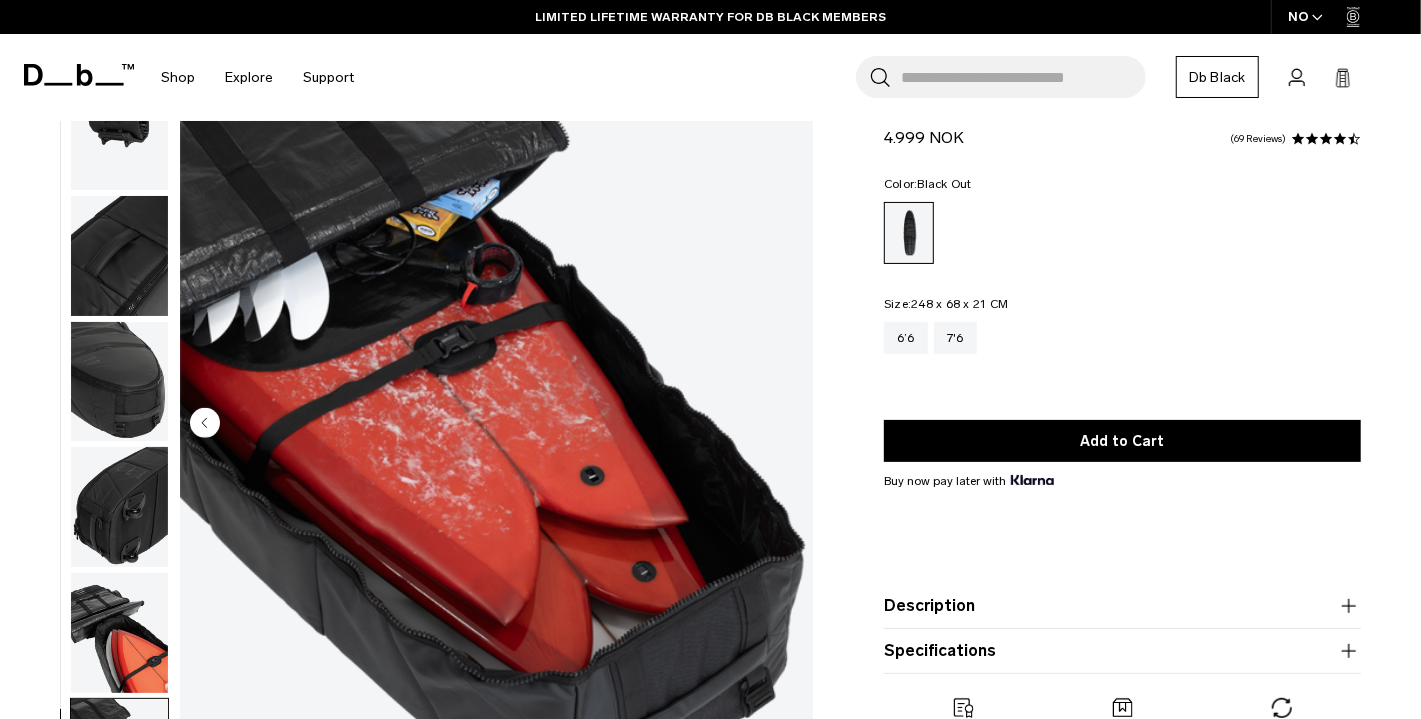click 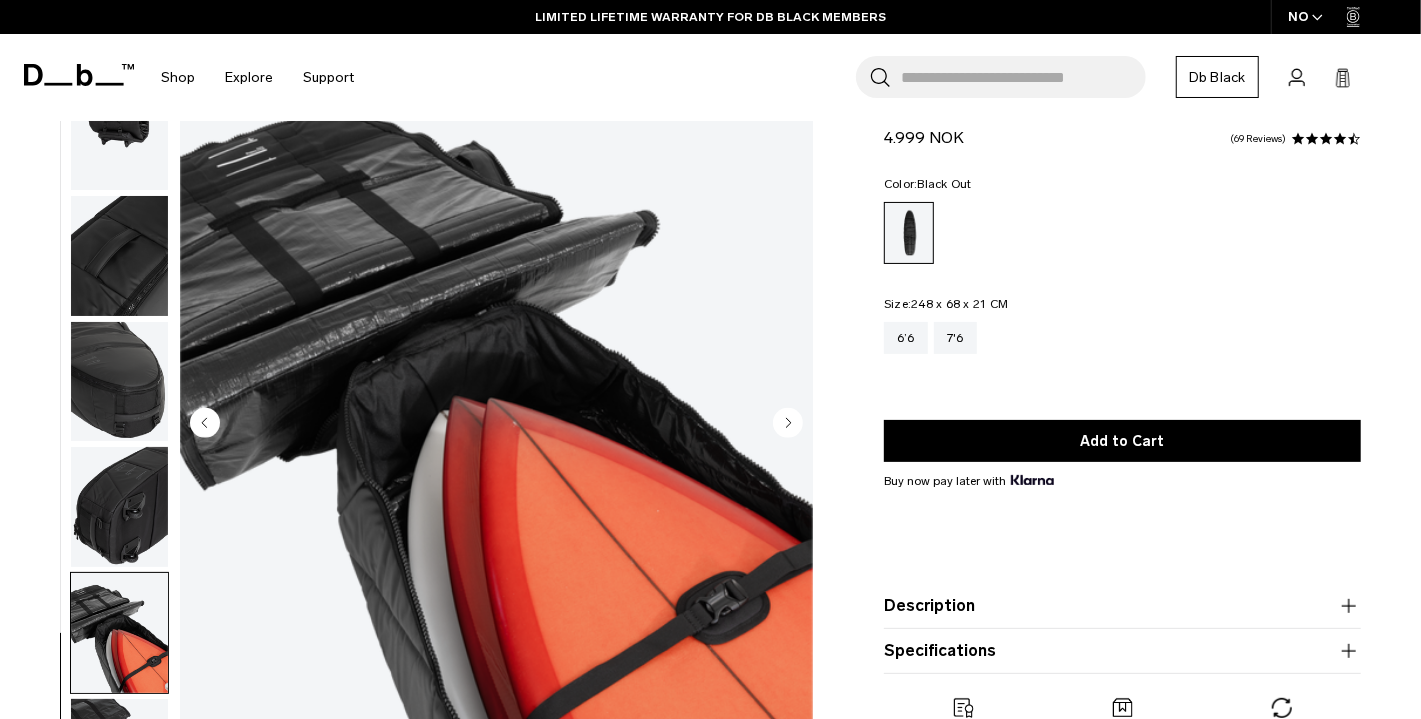 click 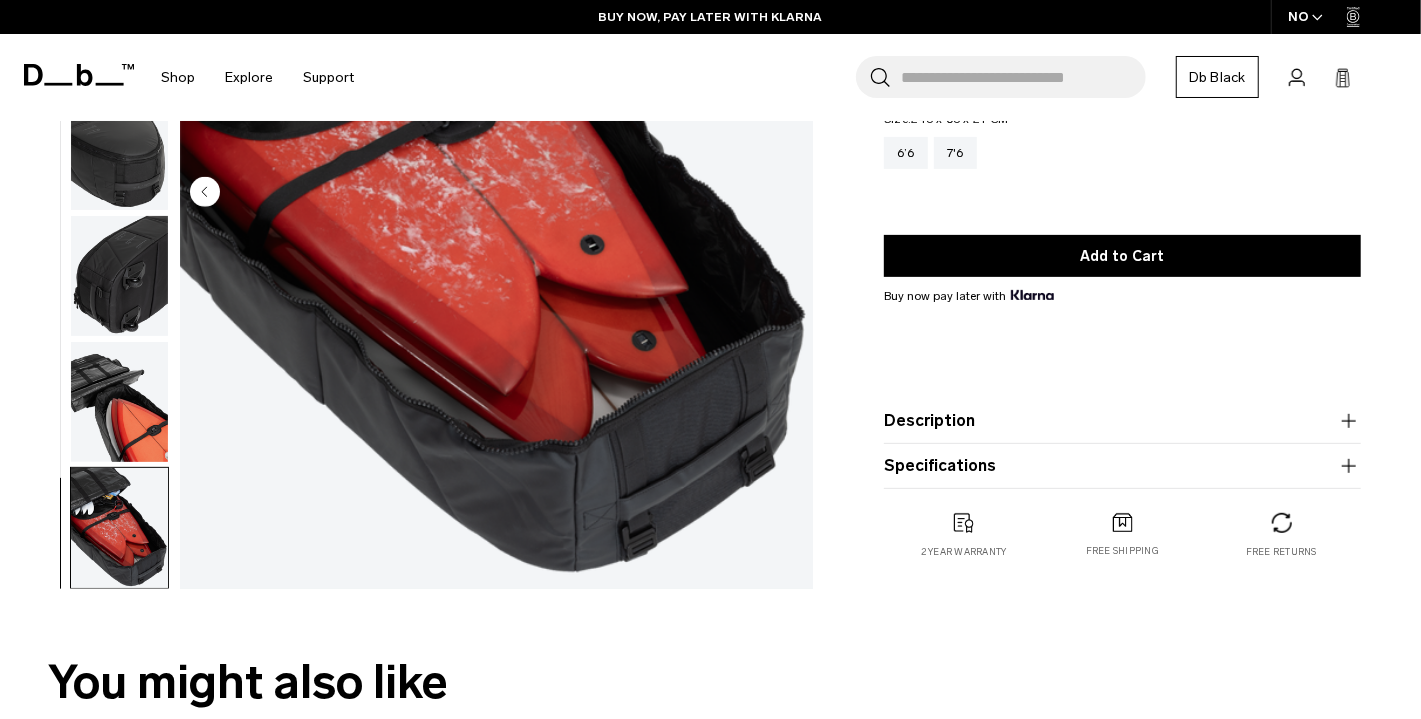 scroll, scrollTop: 349, scrollLeft: 0, axis: vertical 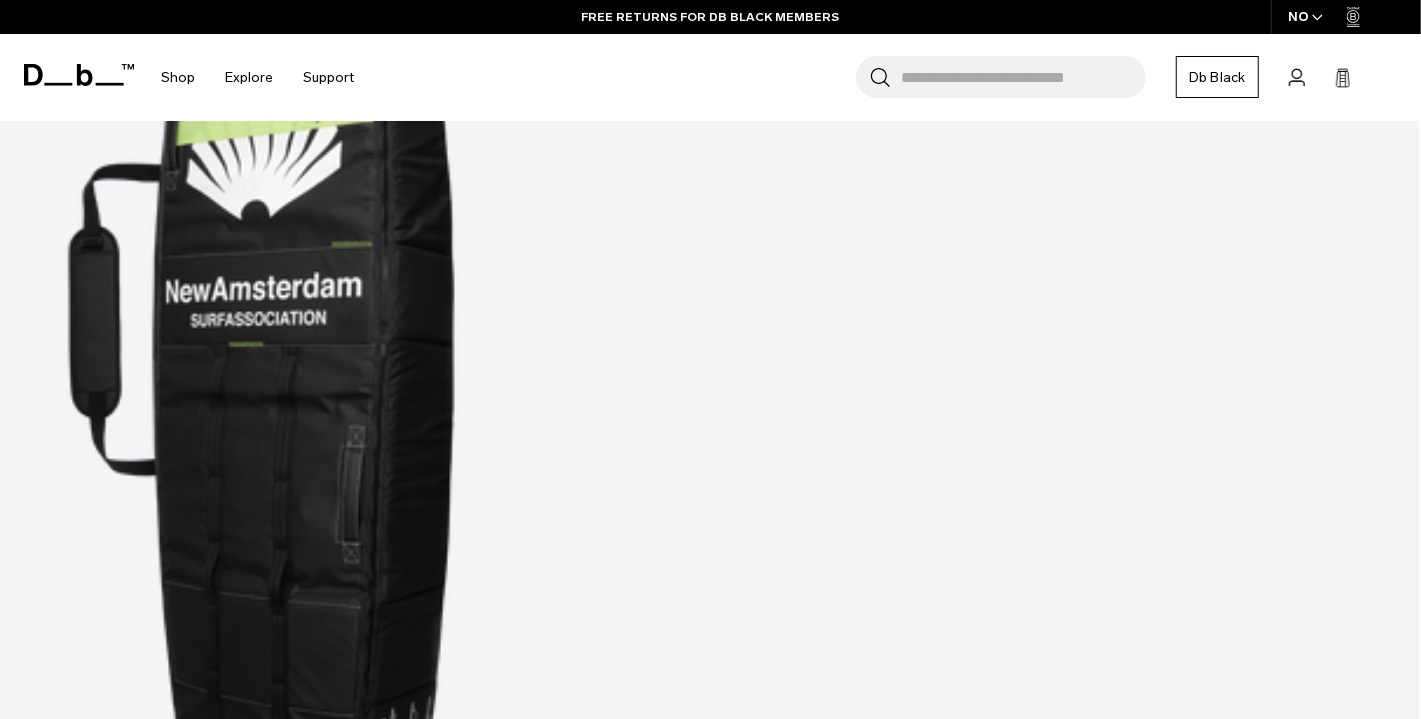 click at bounding box center [710, 10714] 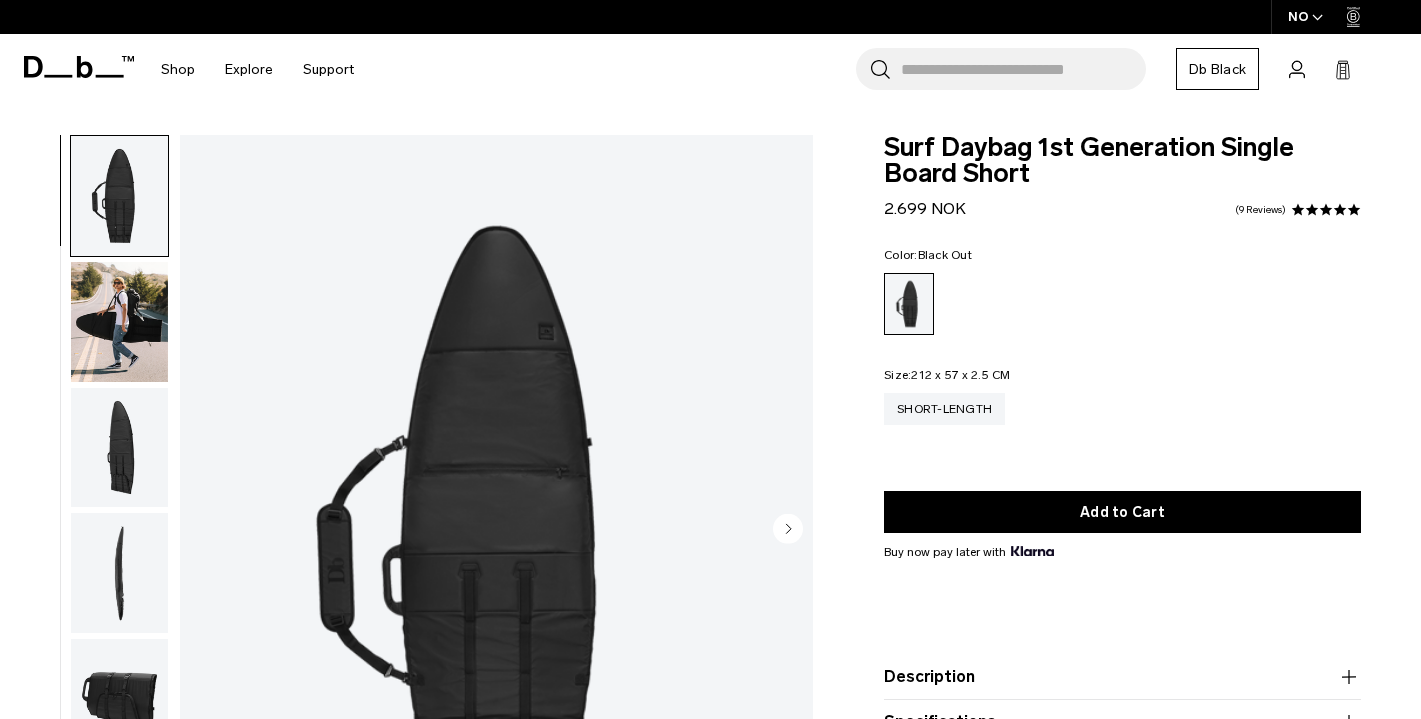 scroll, scrollTop: 177, scrollLeft: 0, axis: vertical 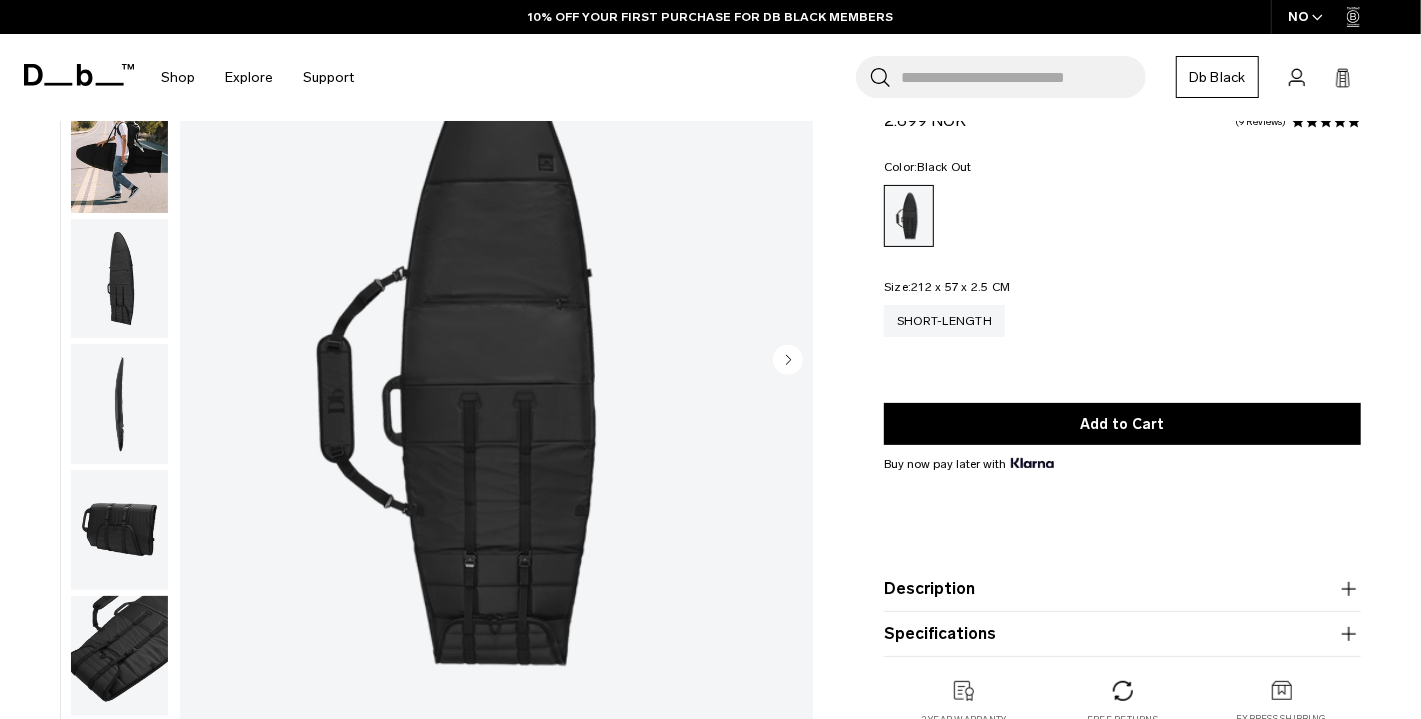 click 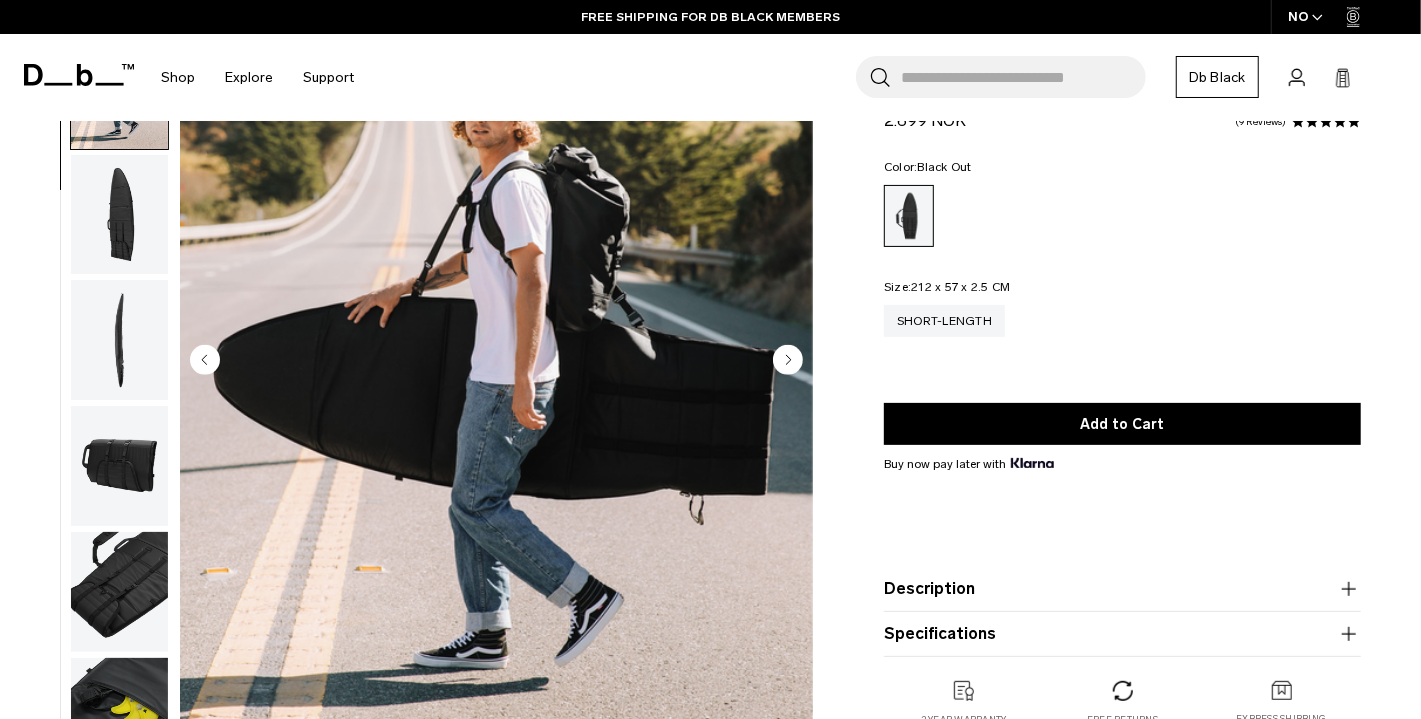 scroll, scrollTop: 85, scrollLeft: 0, axis: vertical 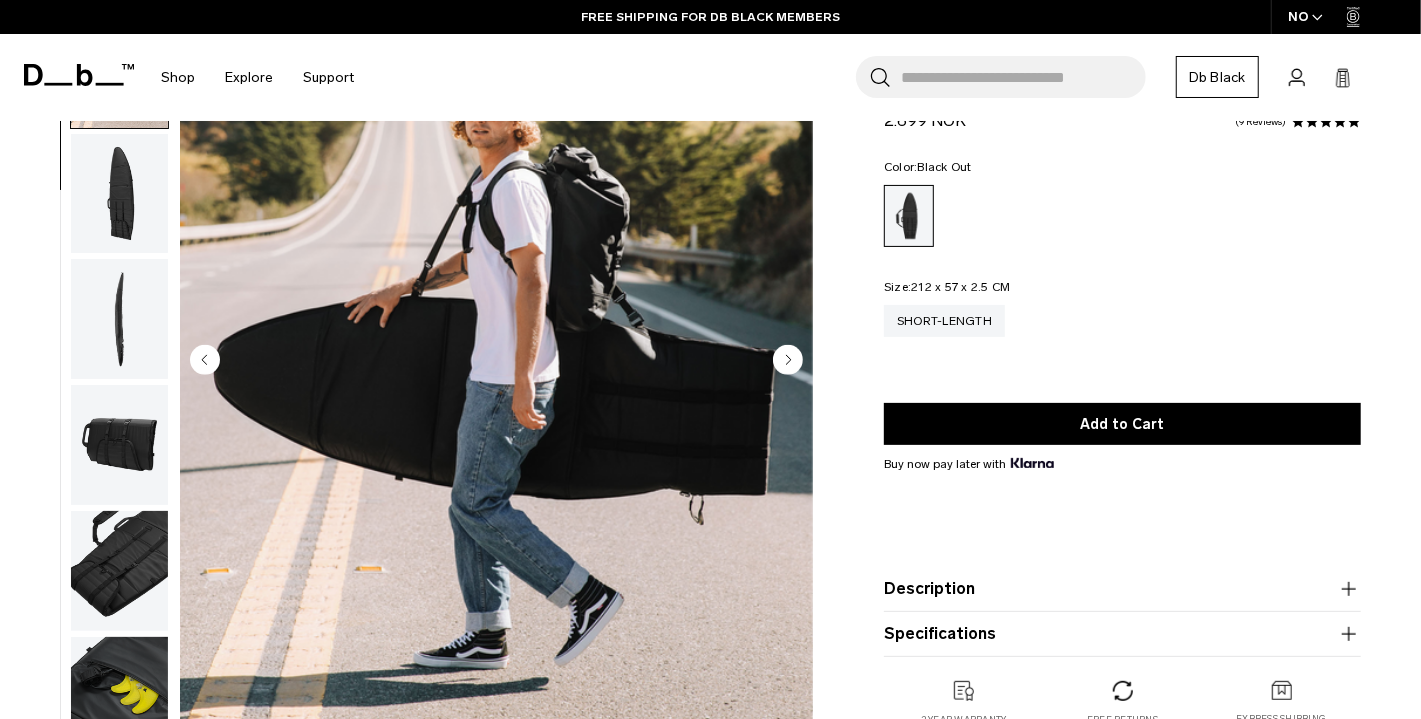 click 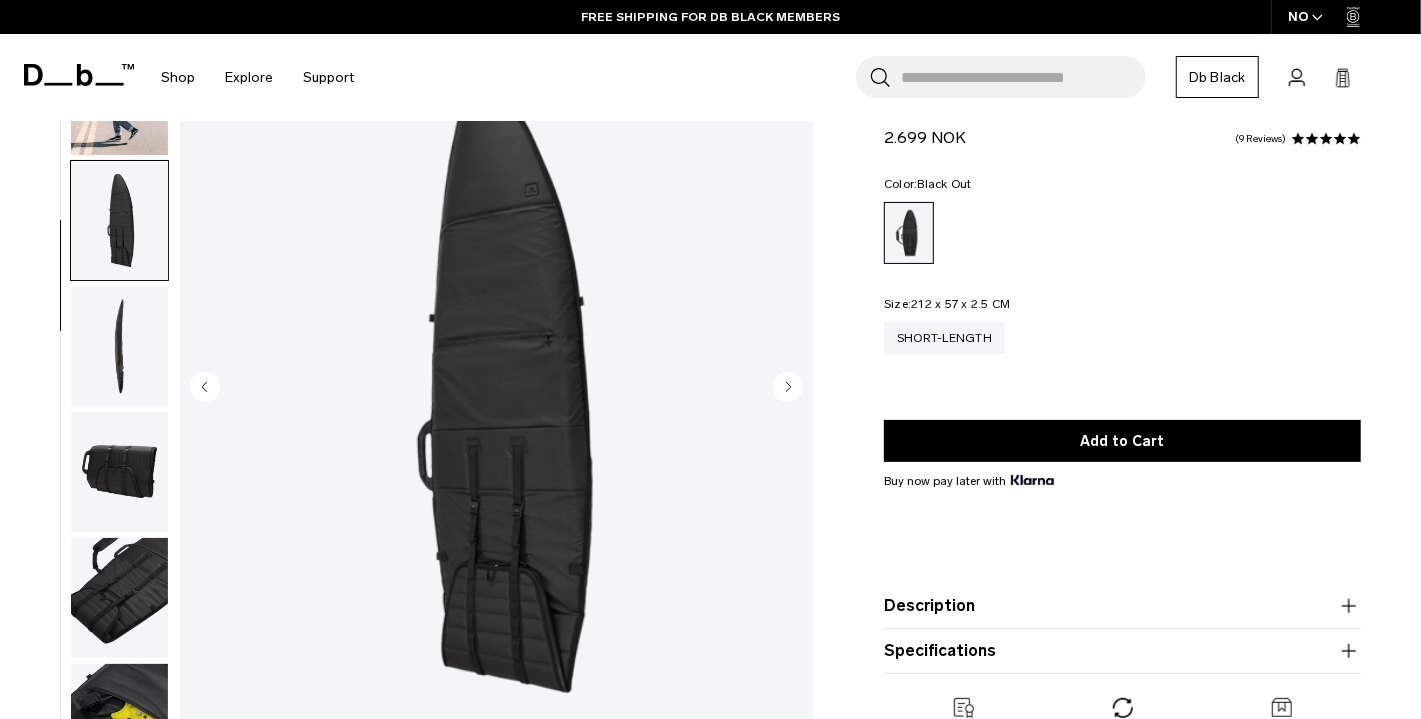 scroll, scrollTop: 144, scrollLeft: 0, axis: vertical 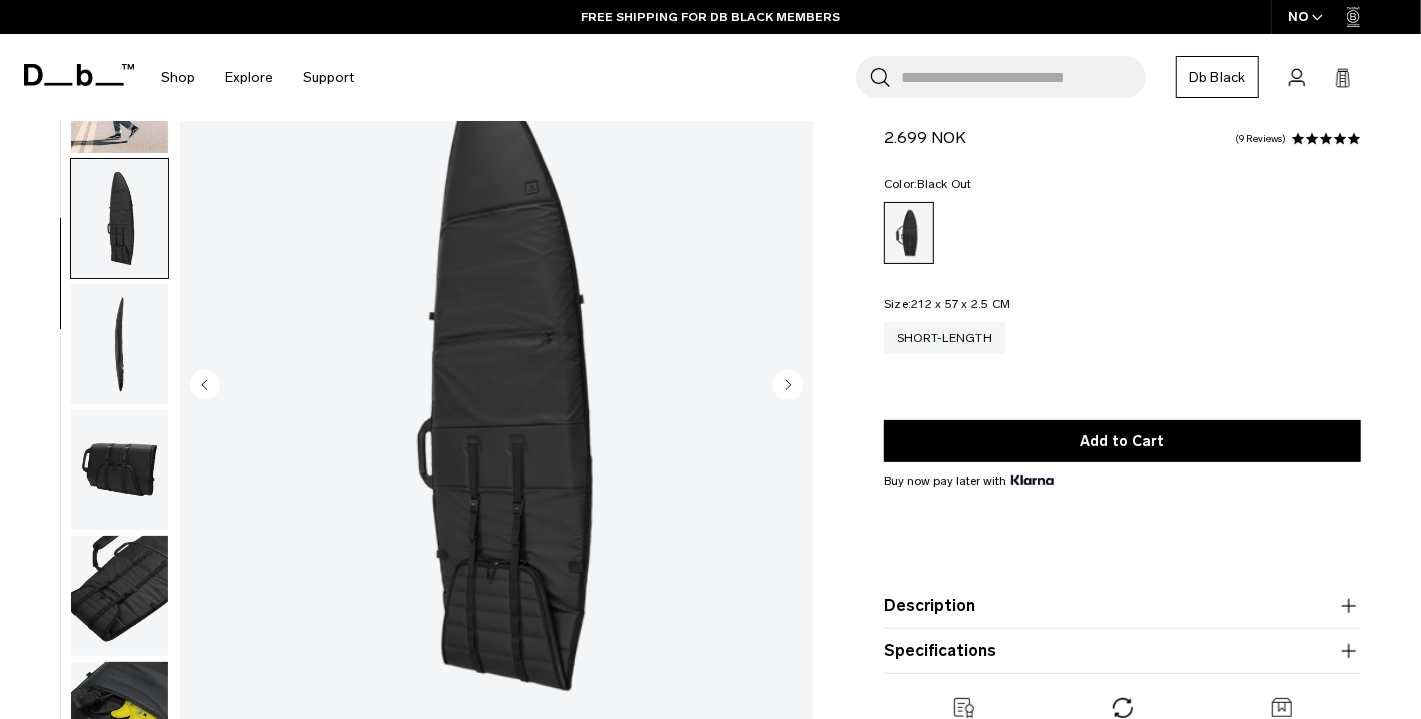 click 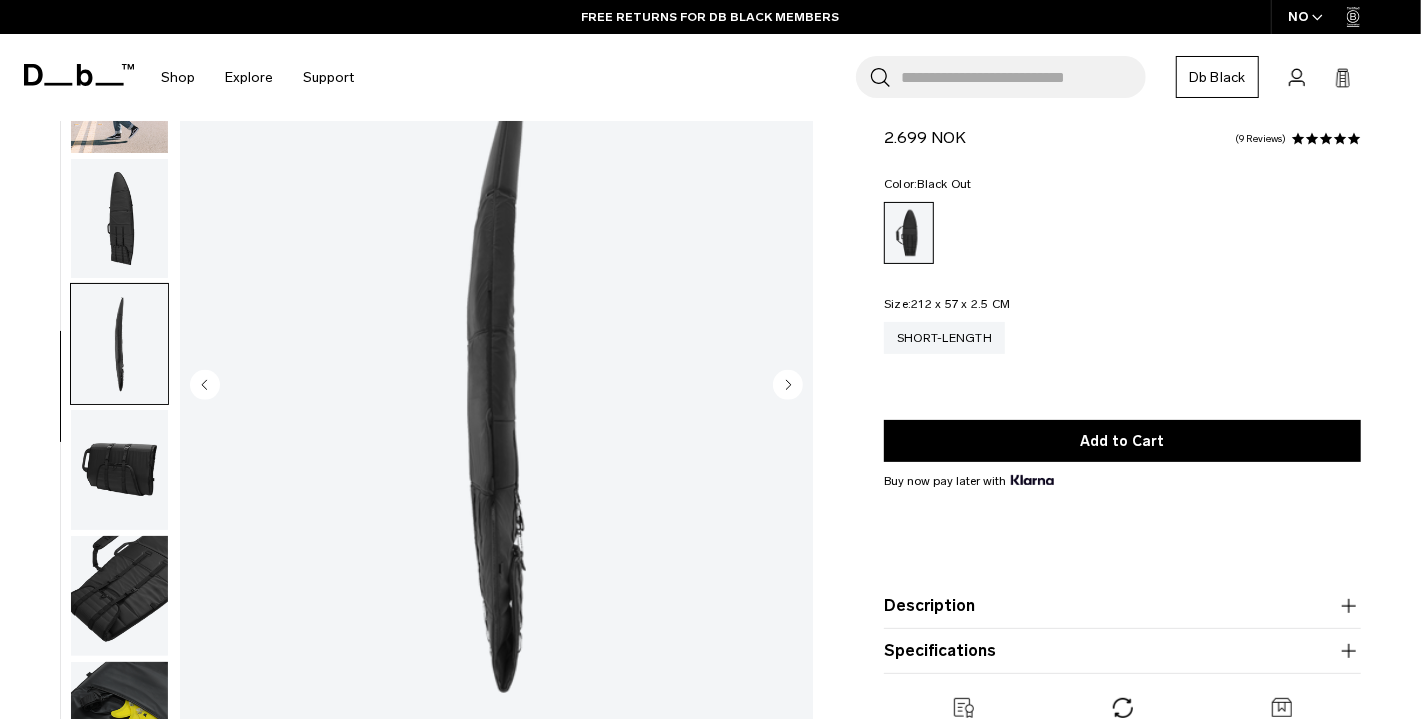 click 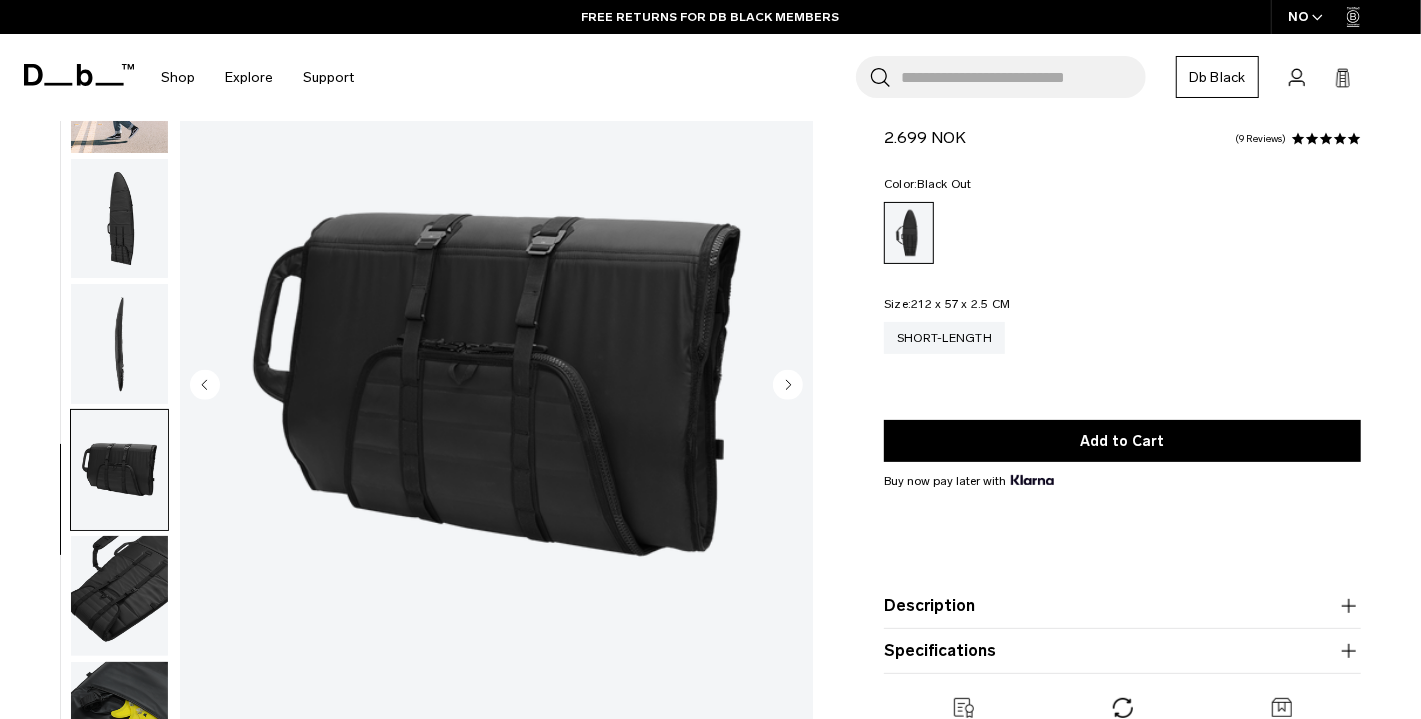 click 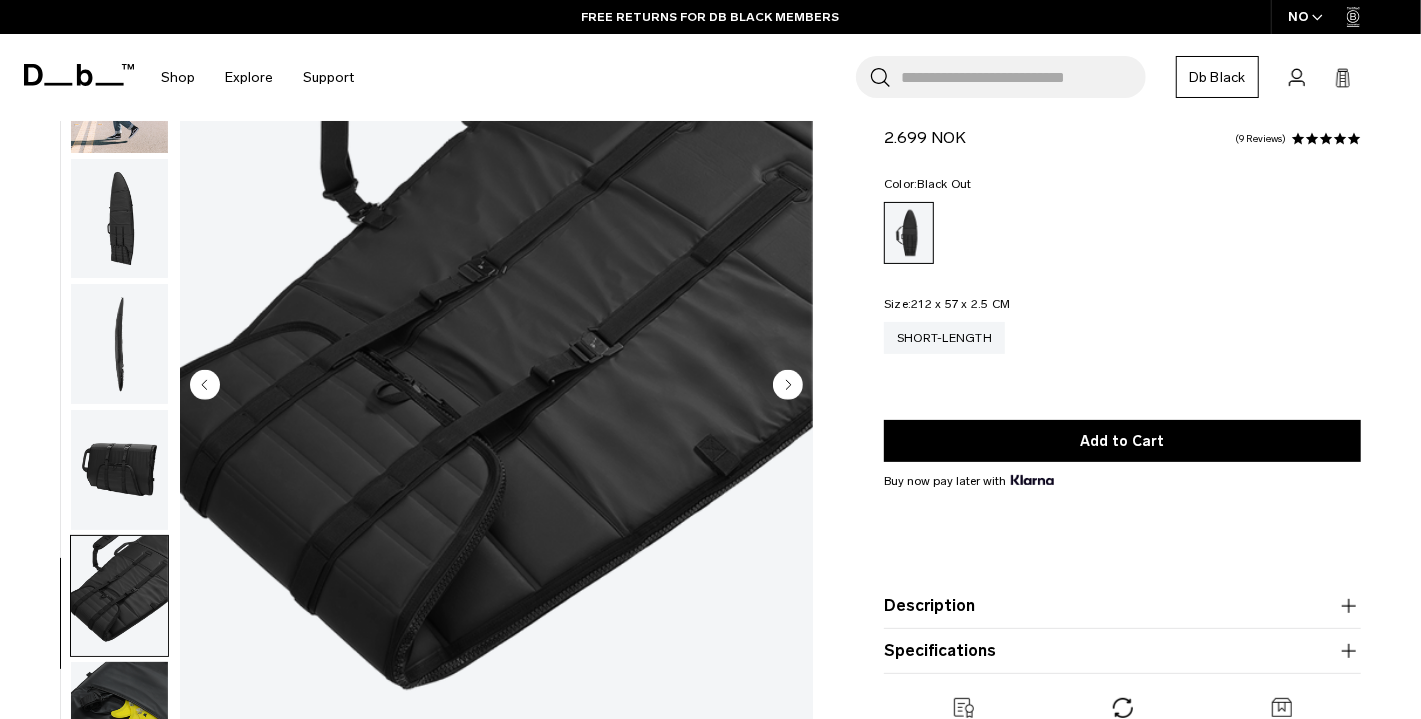 click 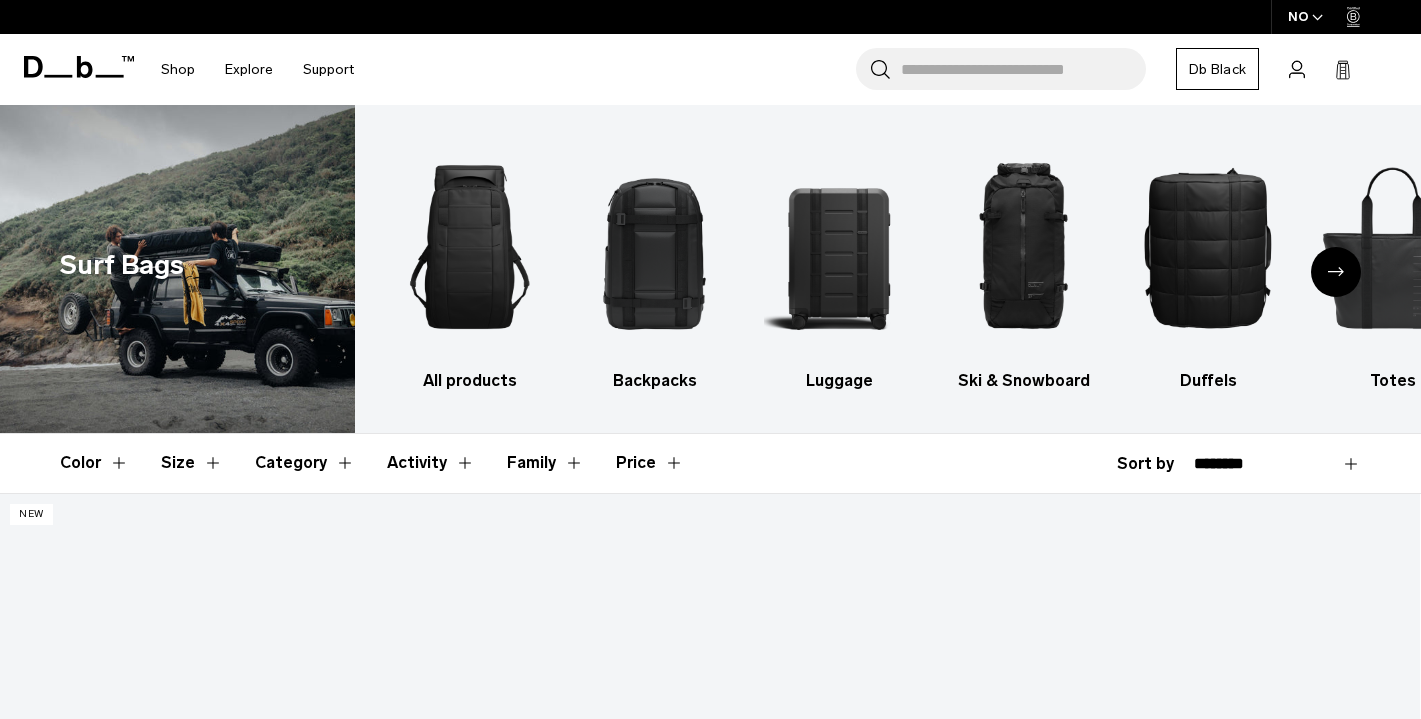 scroll, scrollTop: 1092, scrollLeft: 0, axis: vertical 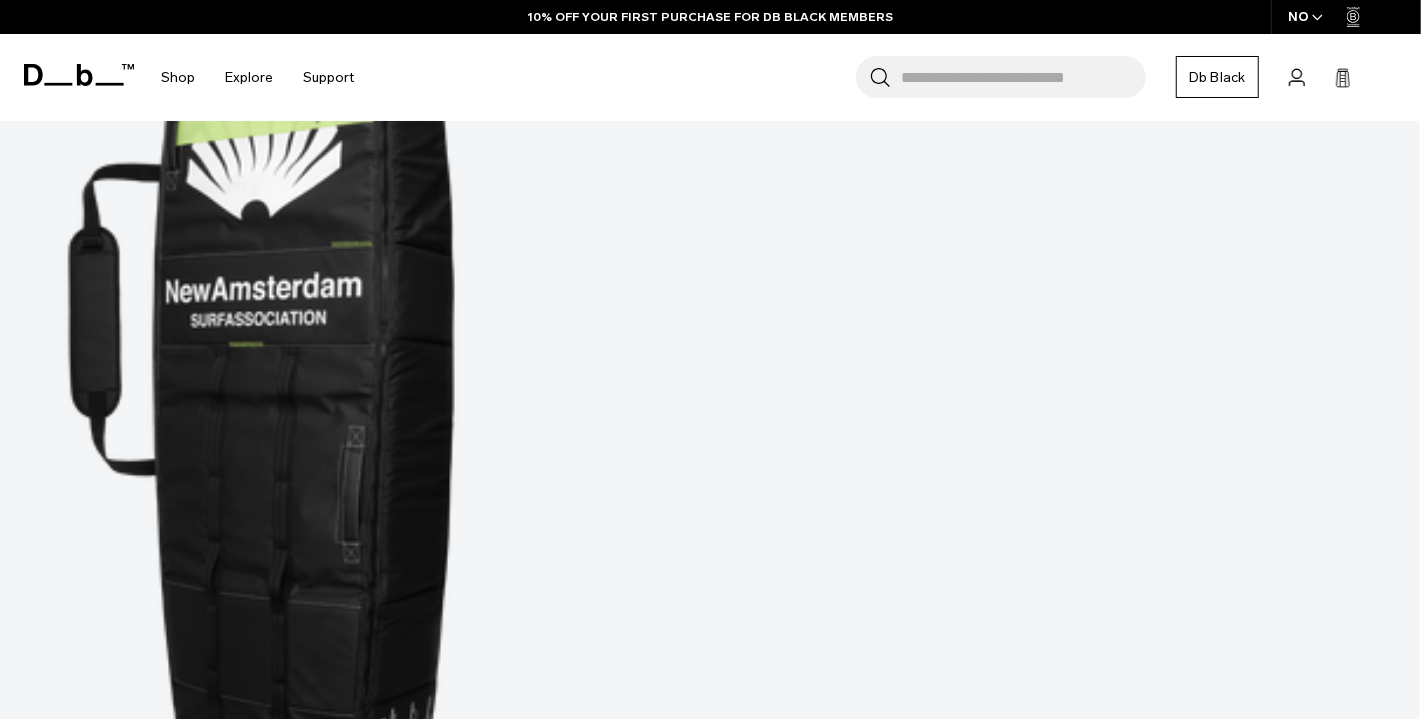 click at bounding box center [710, 12449] 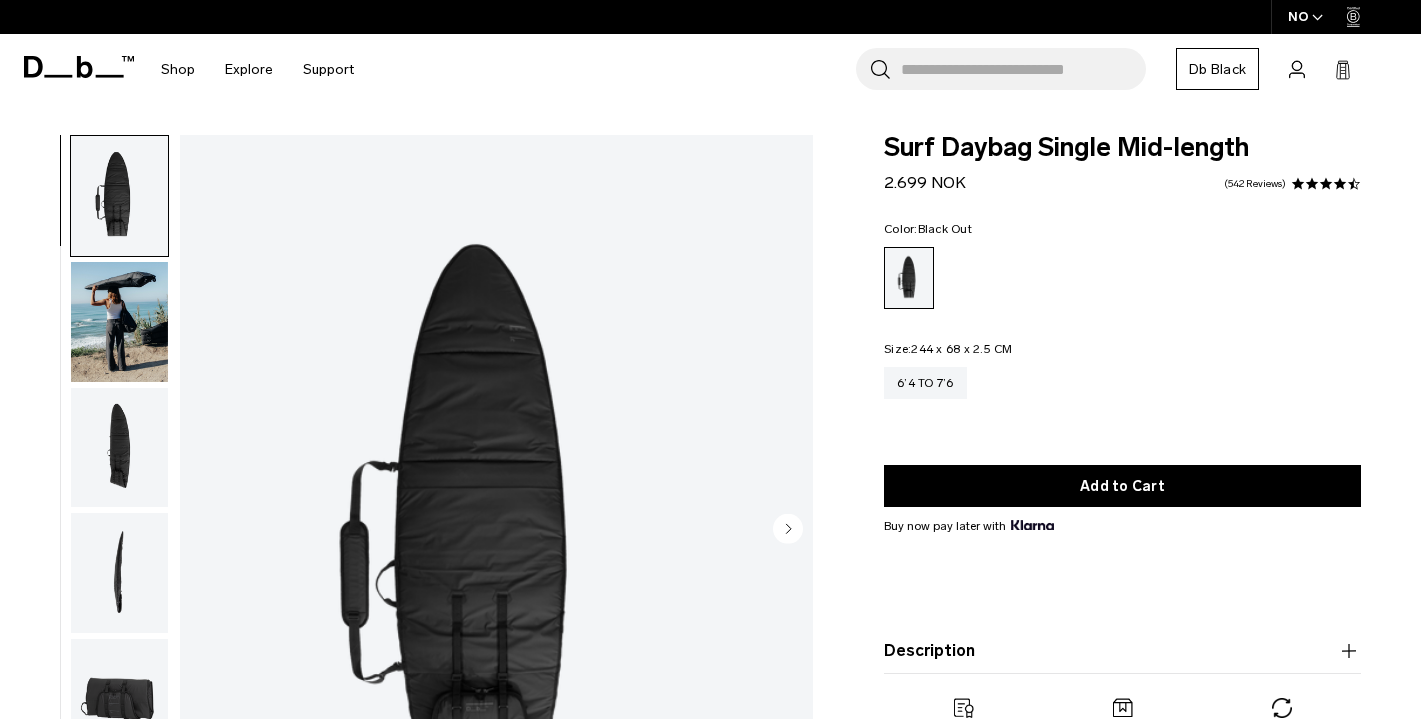 scroll, scrollTop: 0, scrollLeft: 0, axis: both 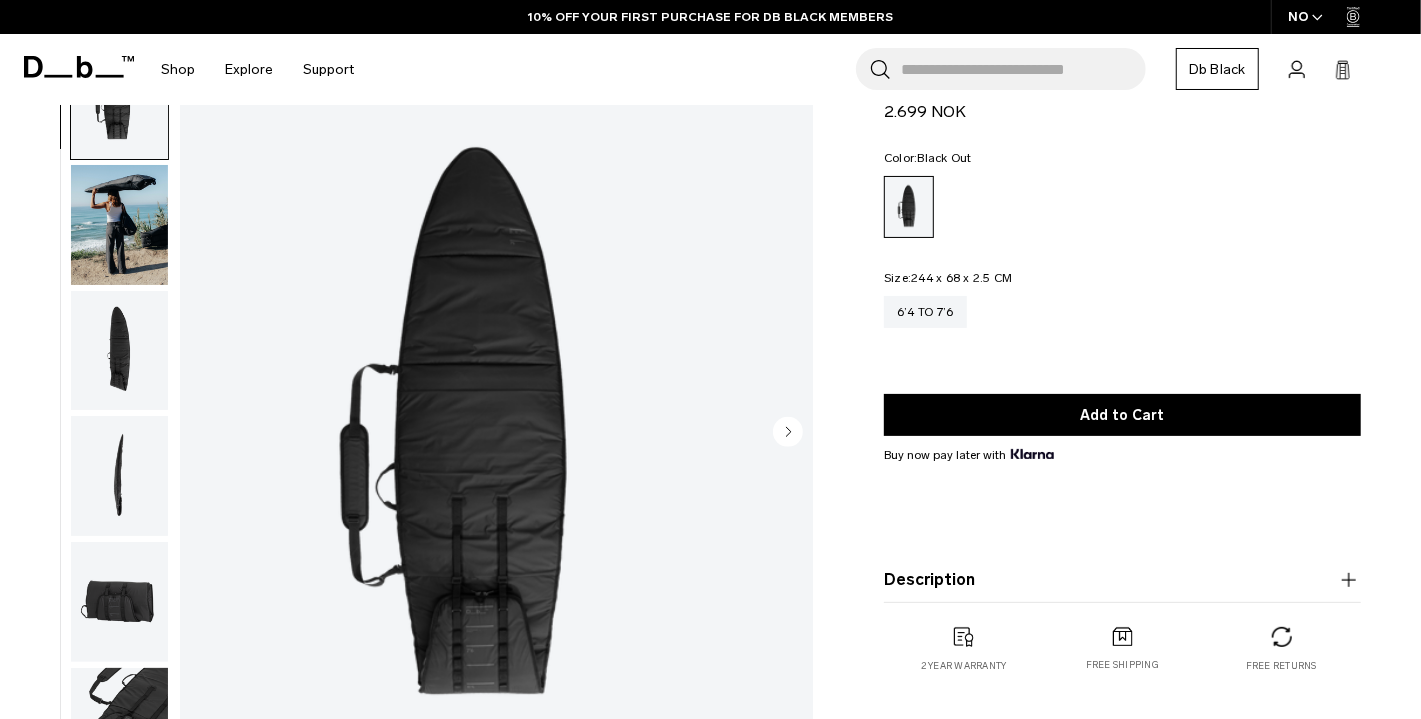 click 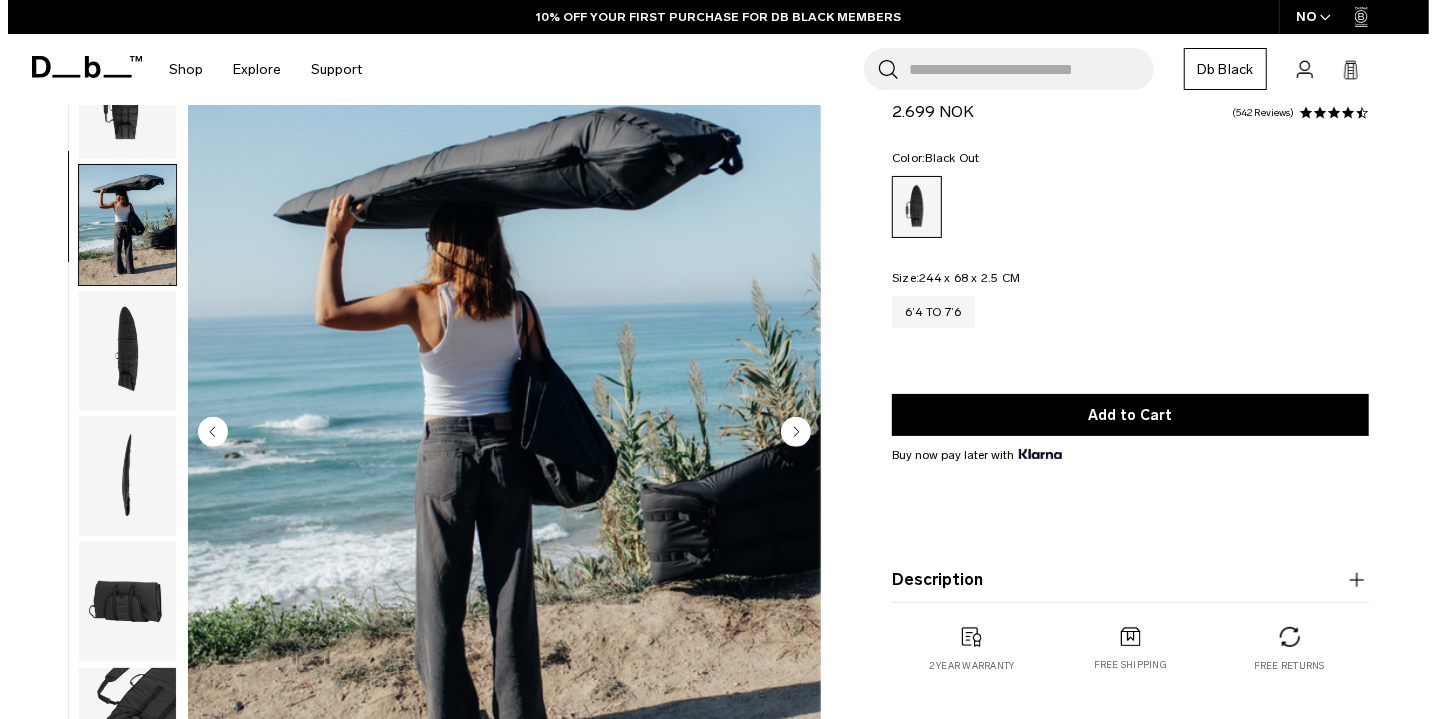 scroll, scrollTop: 85, scrollLeft: 0, axis: vertical 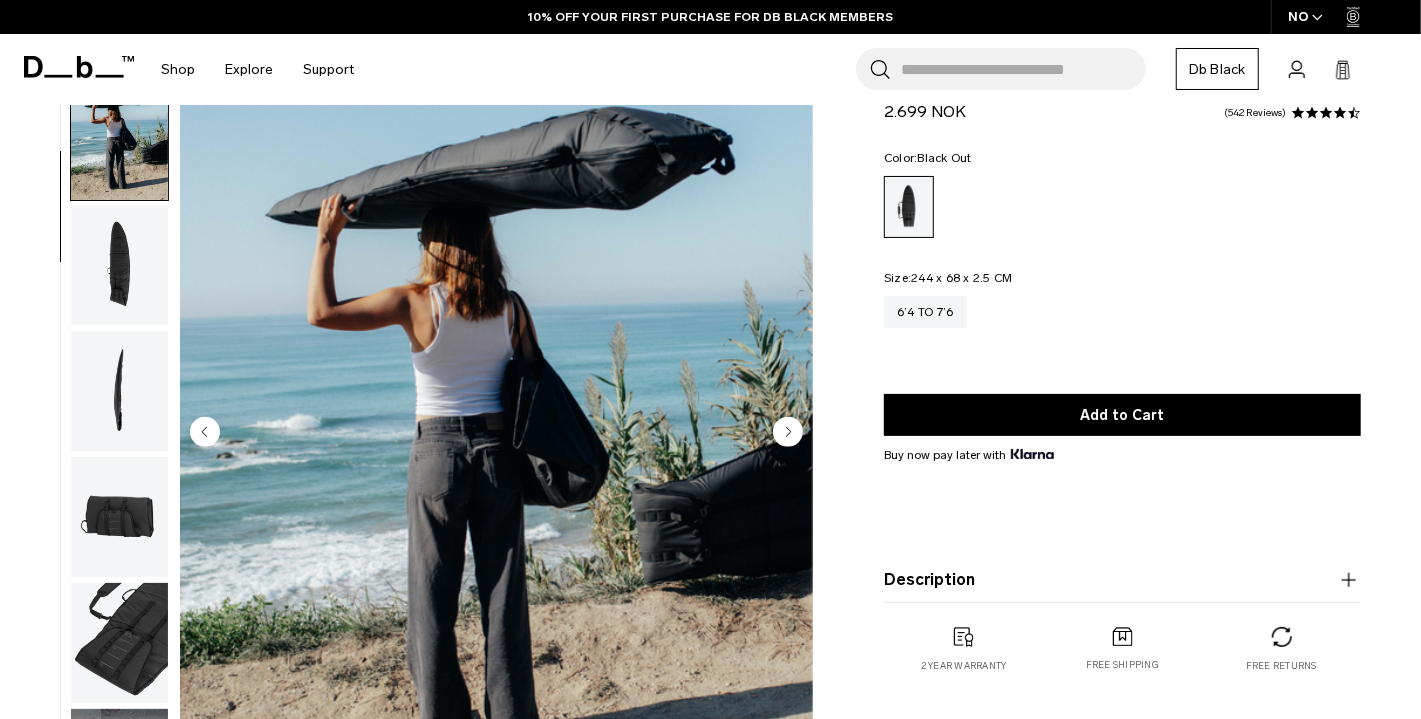 click 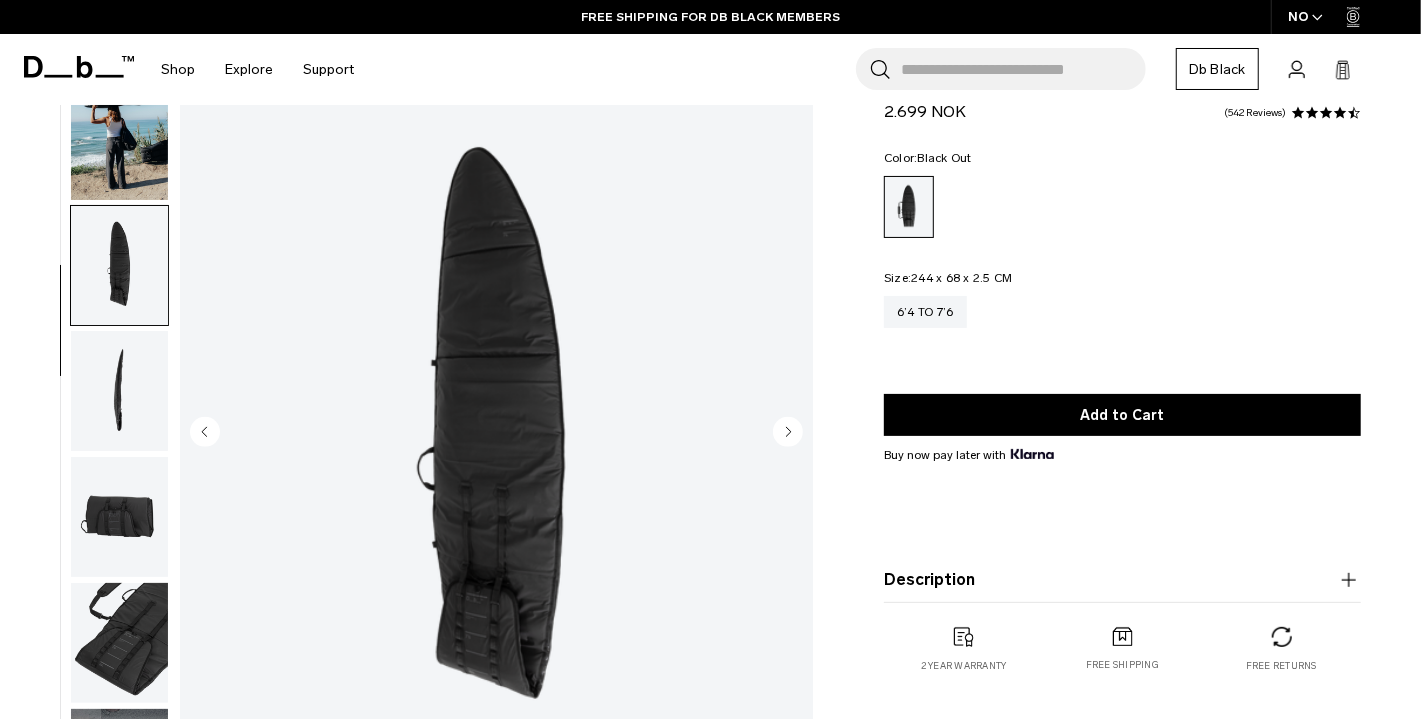 click 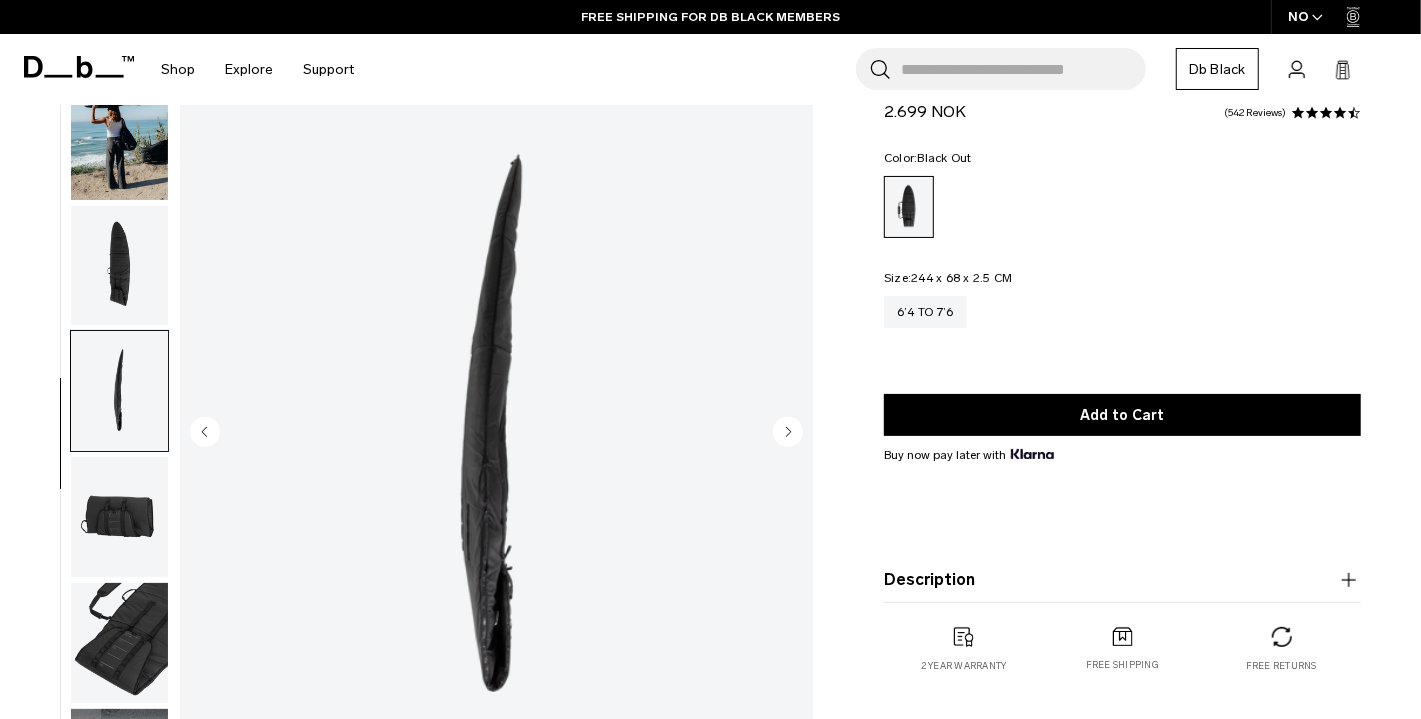 click 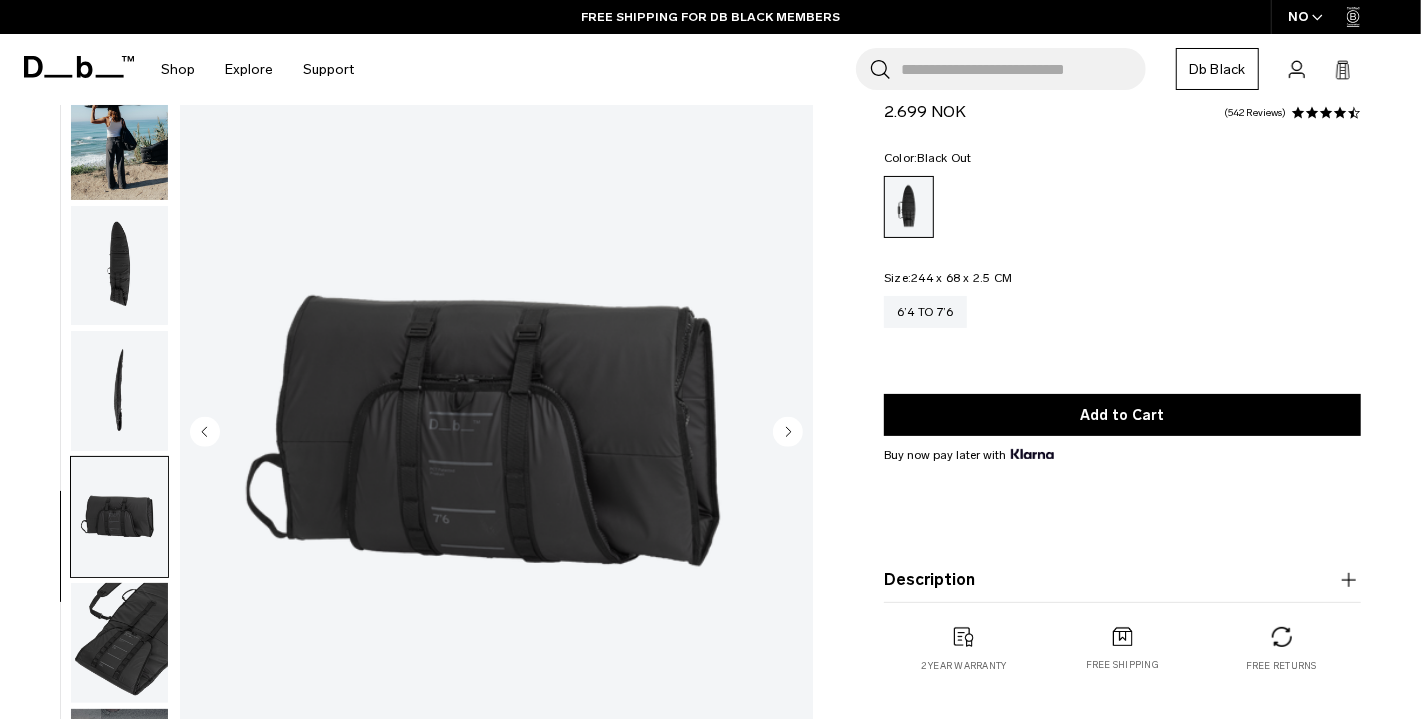 click 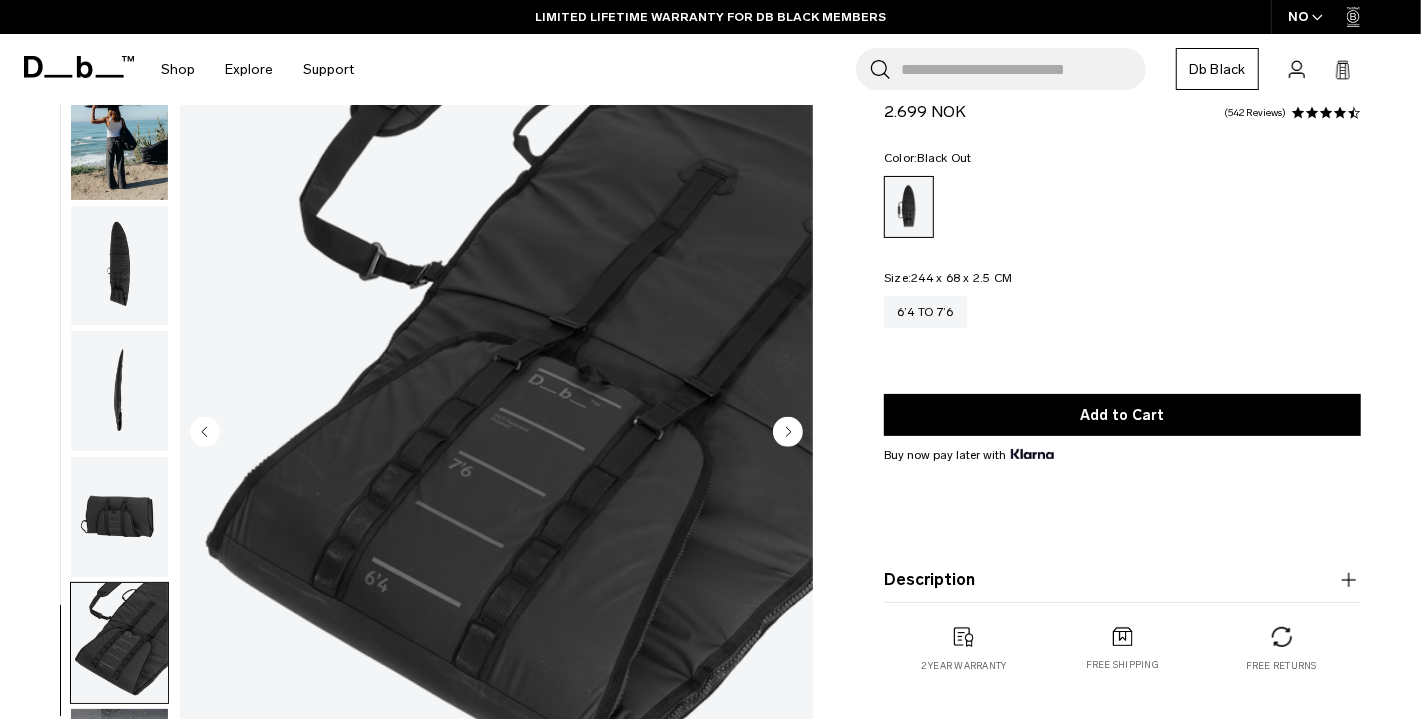 click 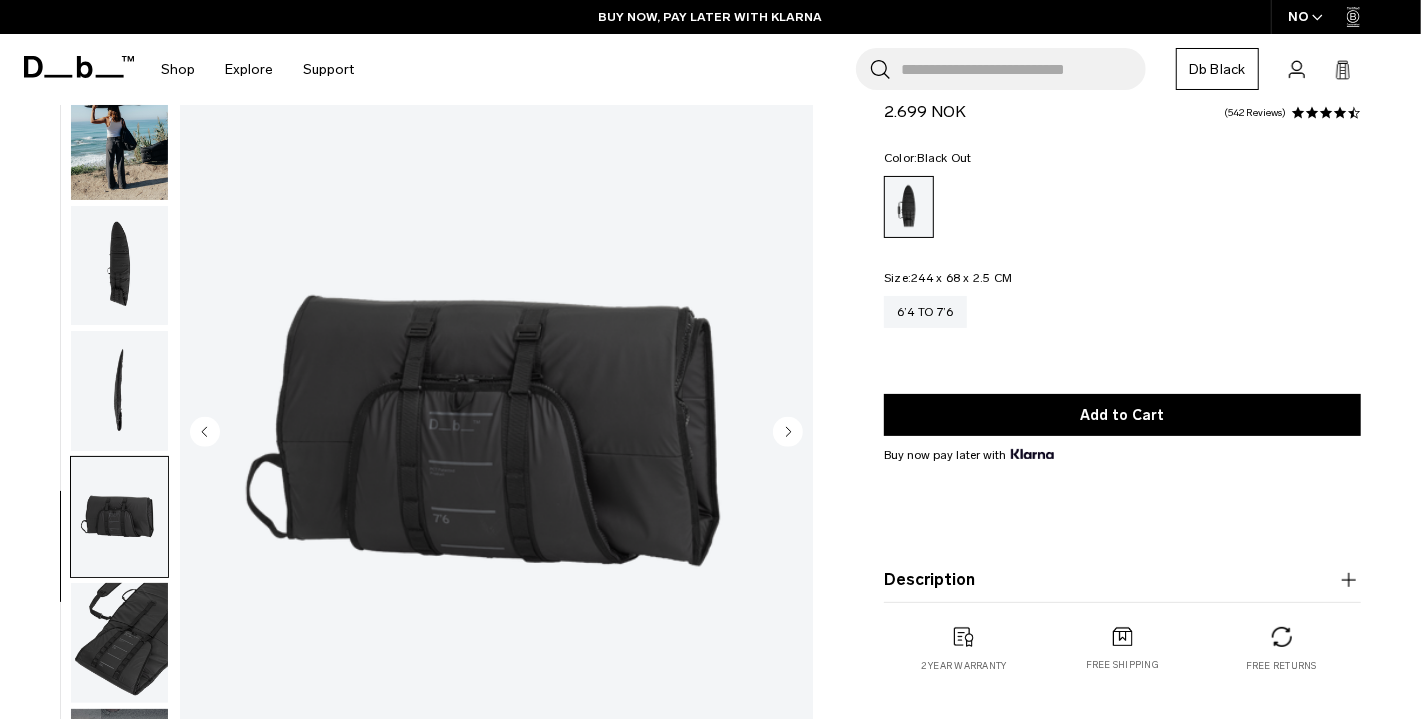 click 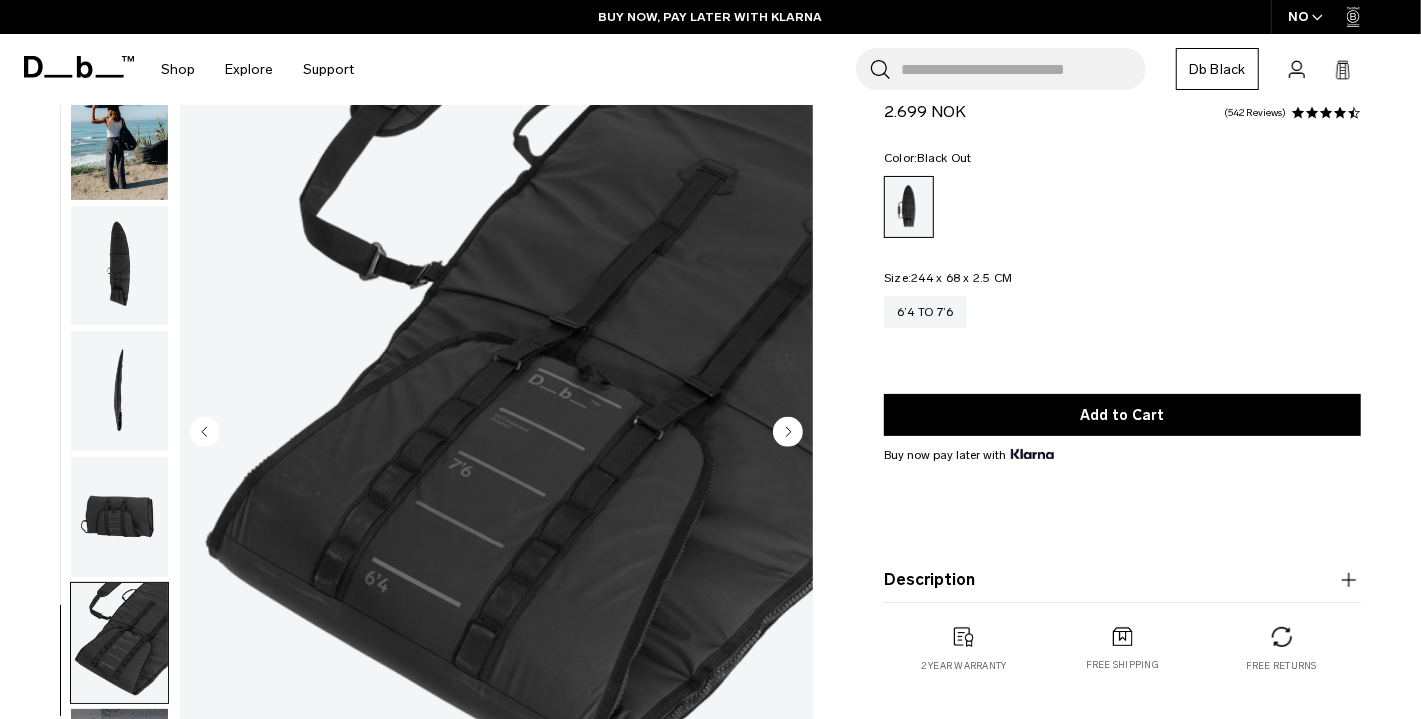 click 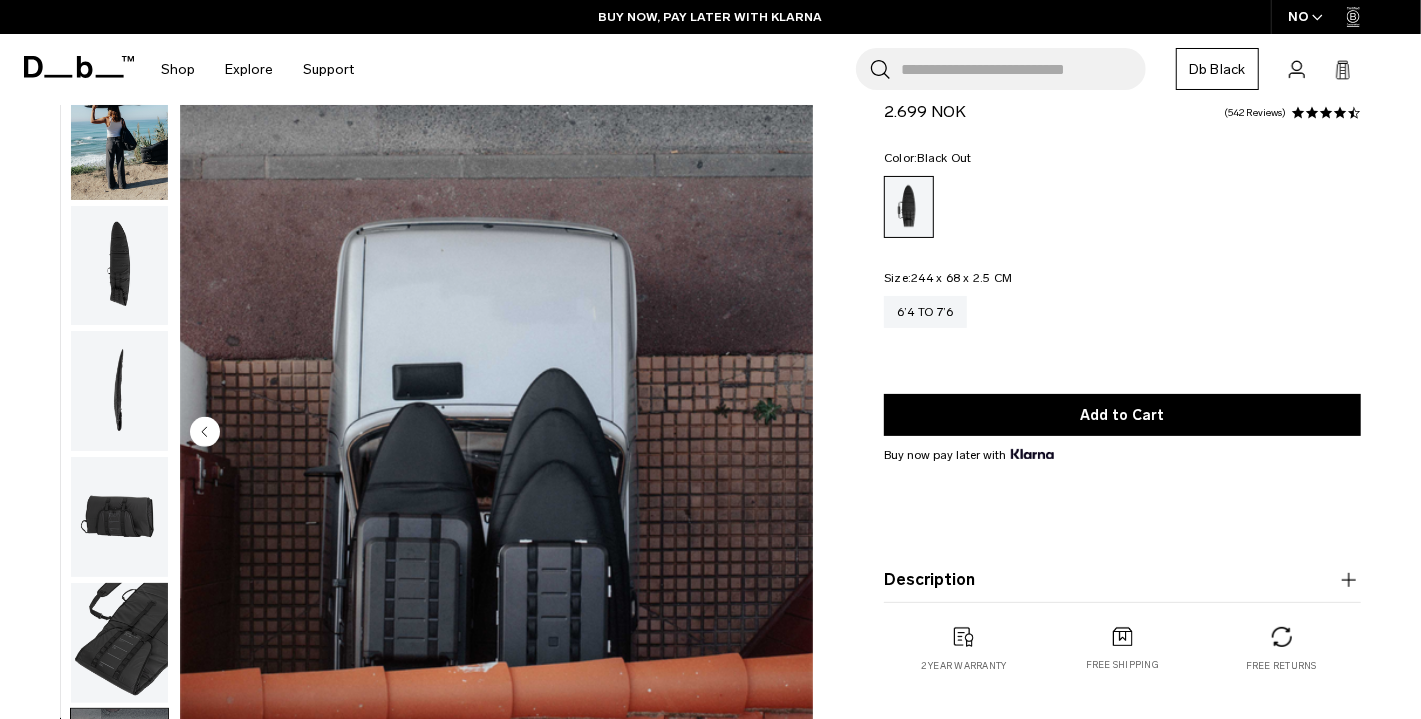 click at bounding box center (496, 433) 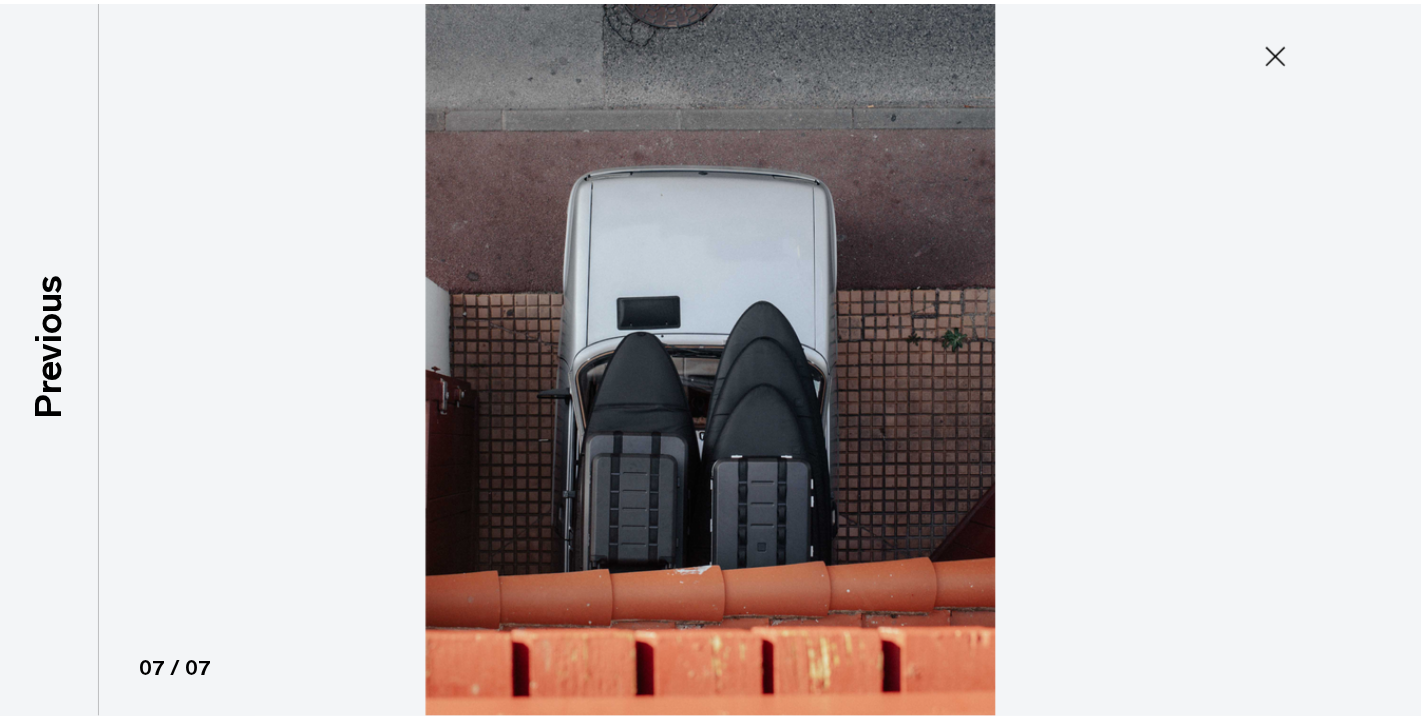 scroll, scrollTop: 74, scrollLeft: 0, axis: vertical 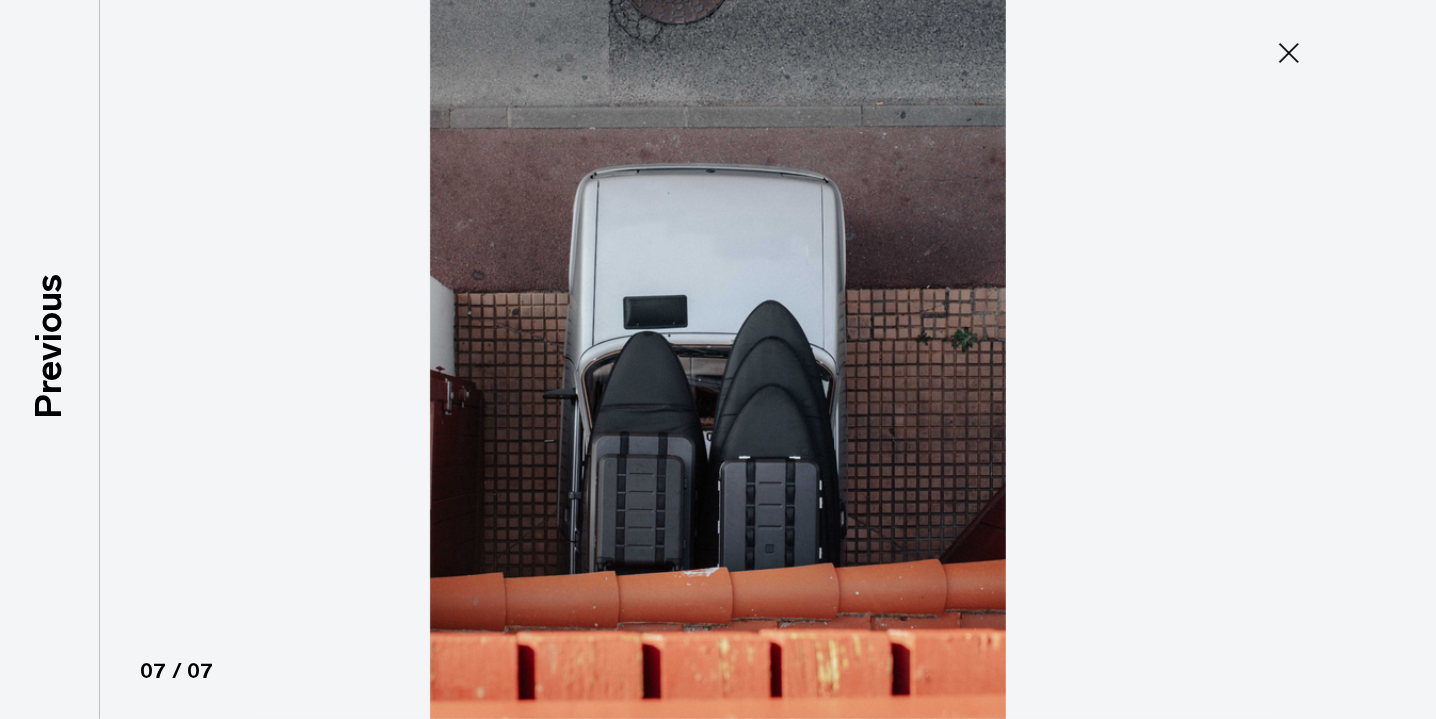click 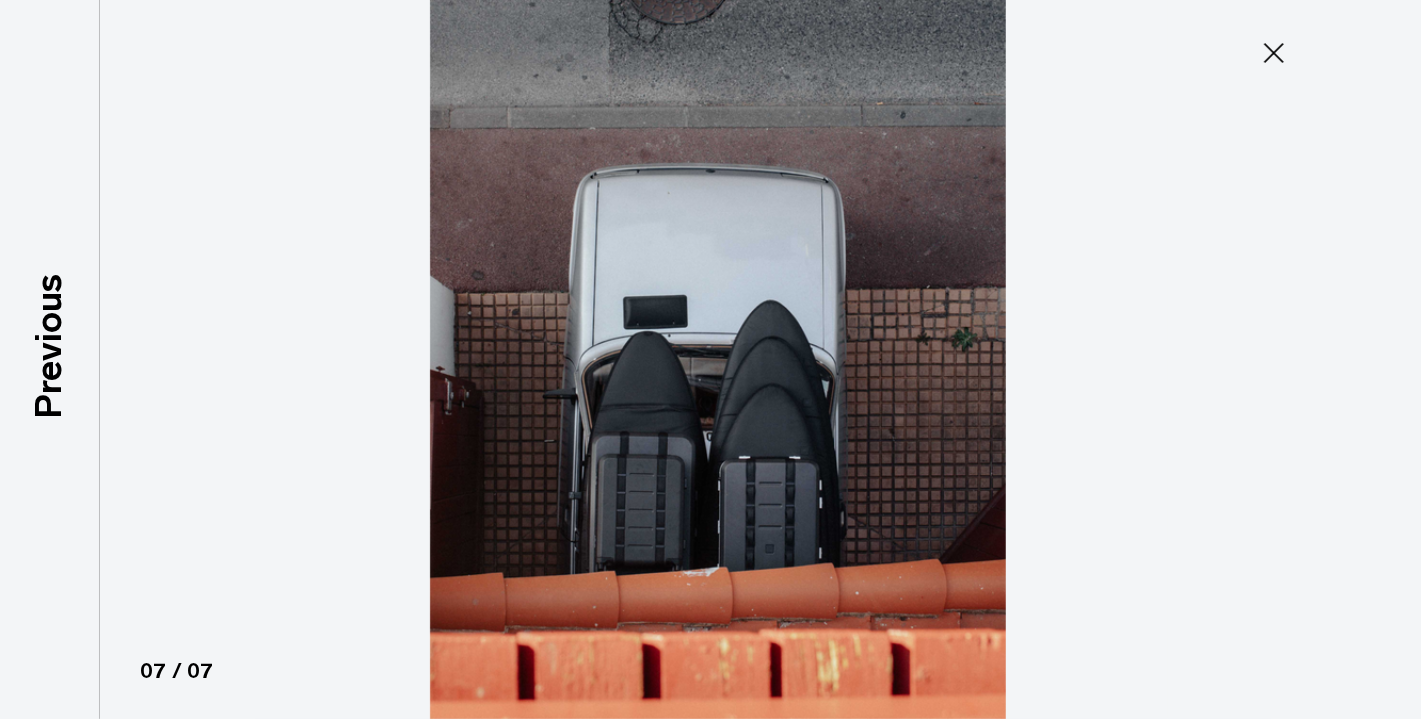 scroll, scrollTop: 85, scrollLeft: 0, axis: vertical 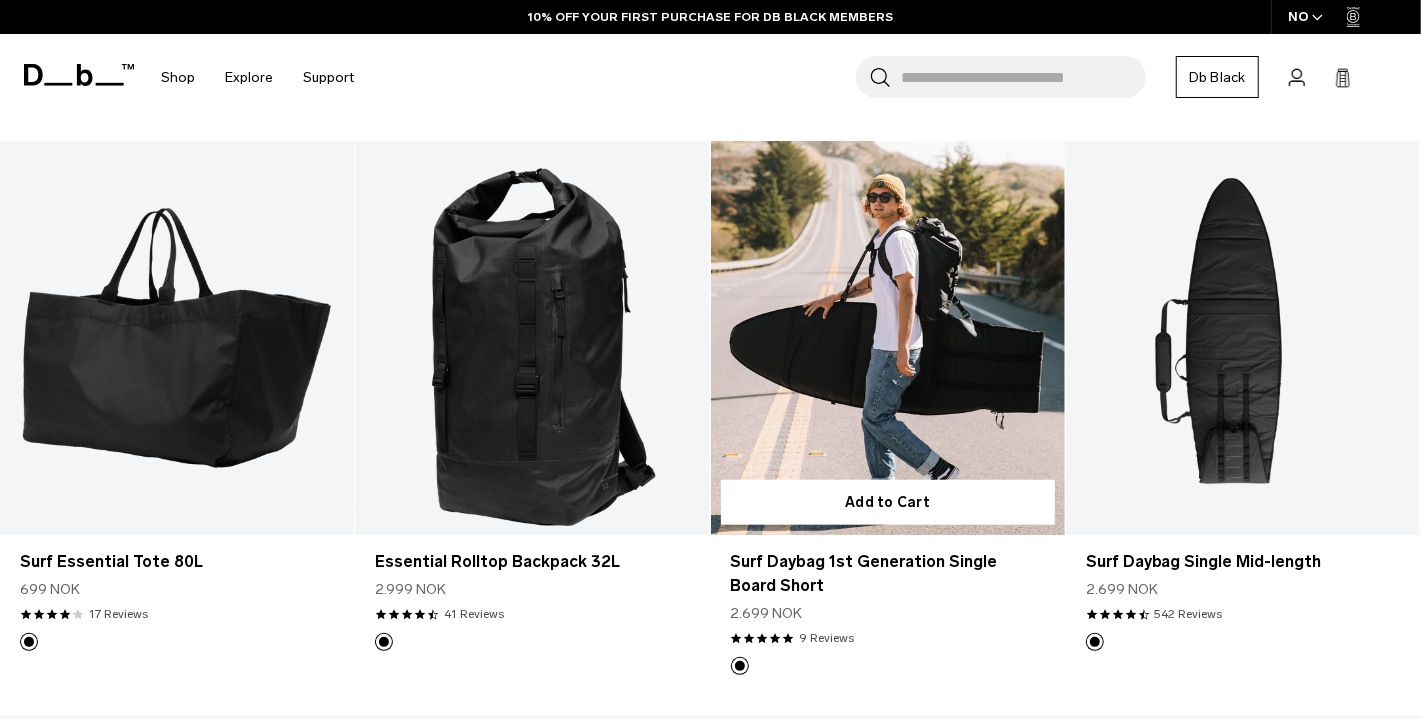 click at bounding box center (888, 338) 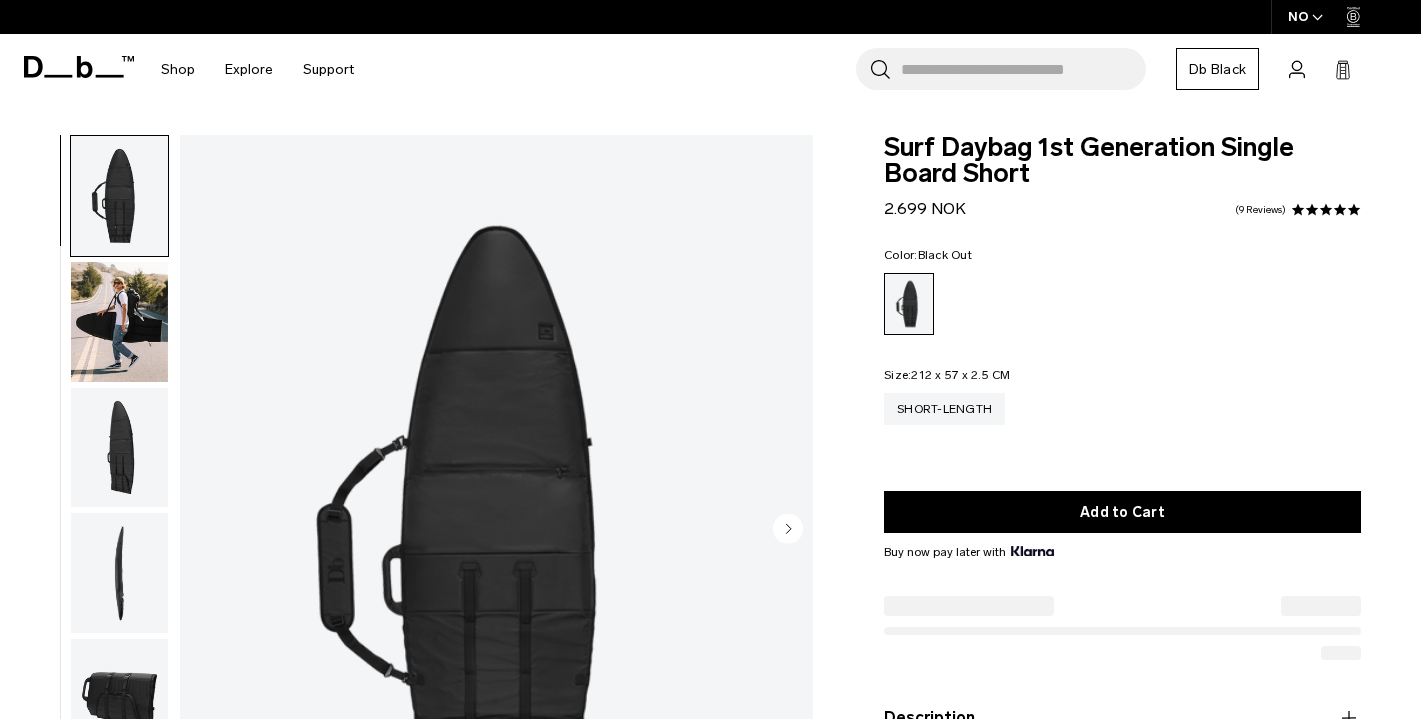 scroll, scrollTop: 0, scrollLeft: 0, axis: both 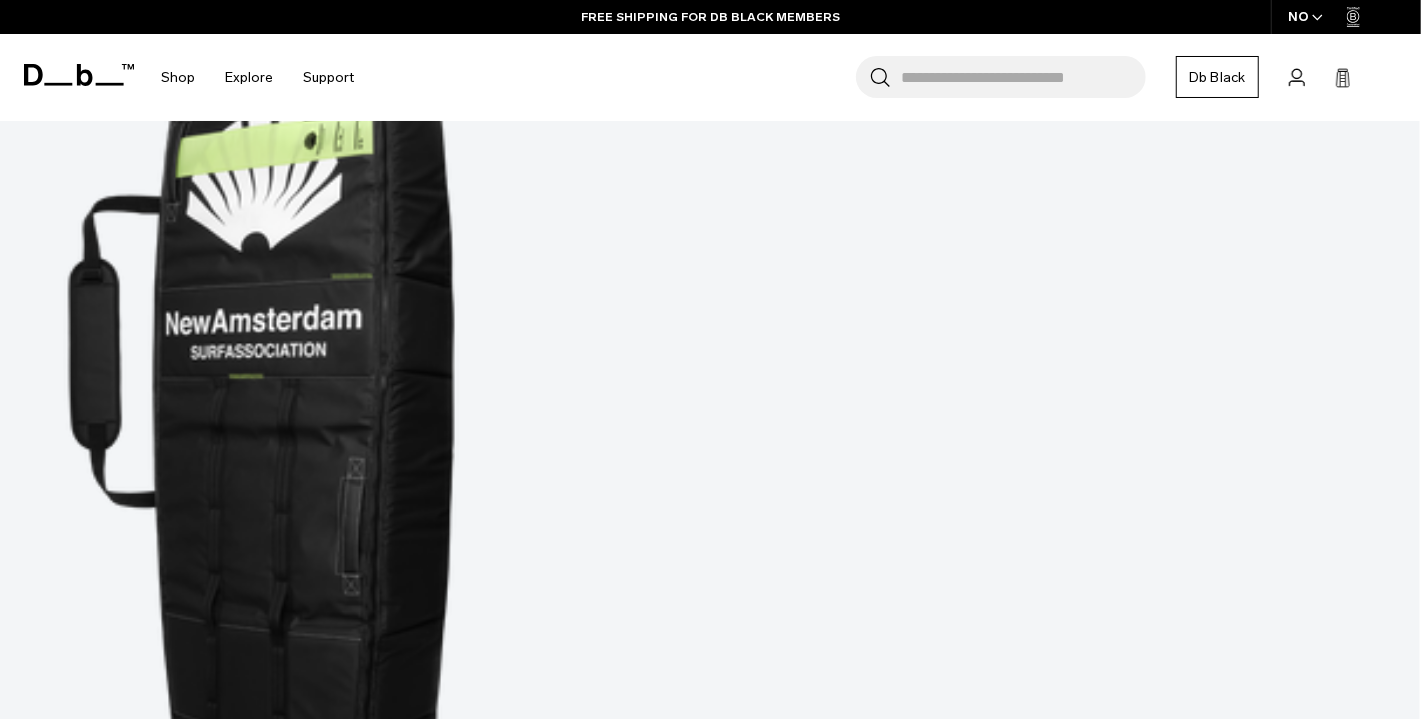 click at bounding box center (710, 10746) 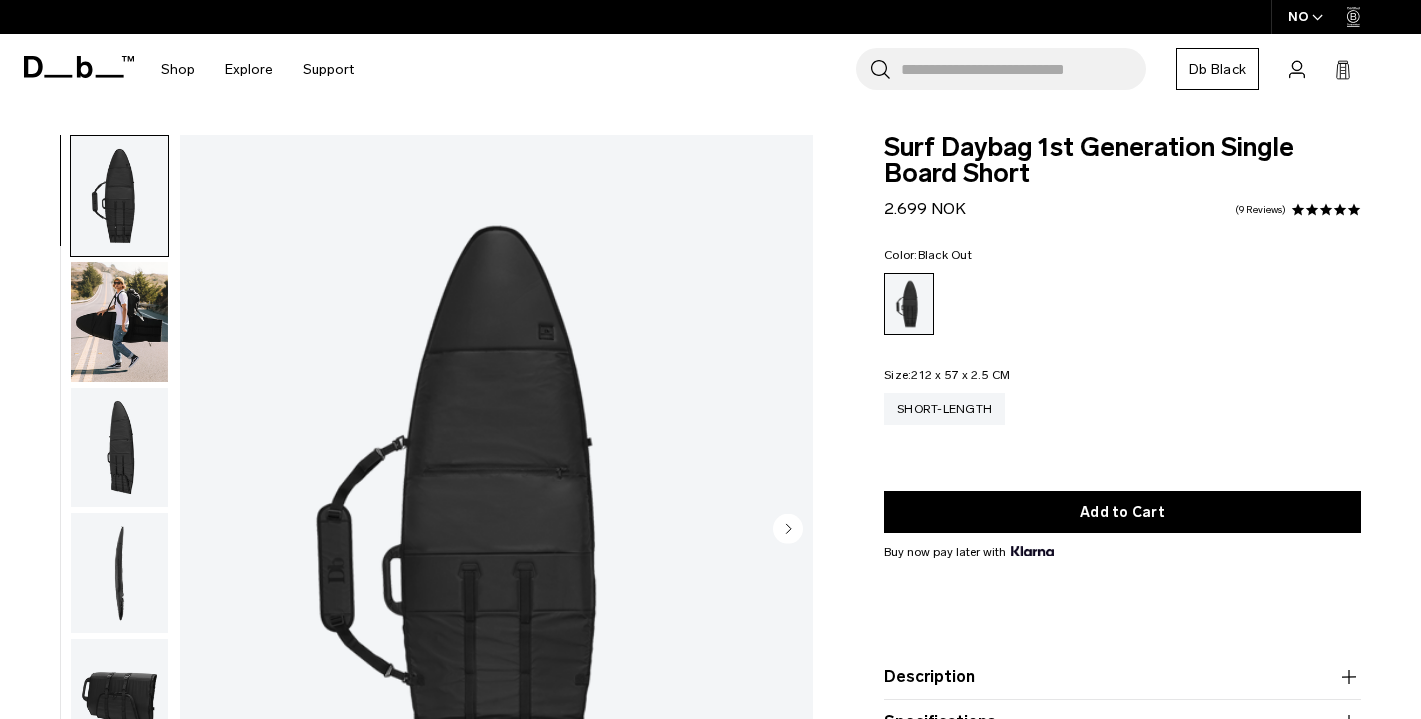 scroll, scrollTop: 0, scrollLeft: 0, axis: both 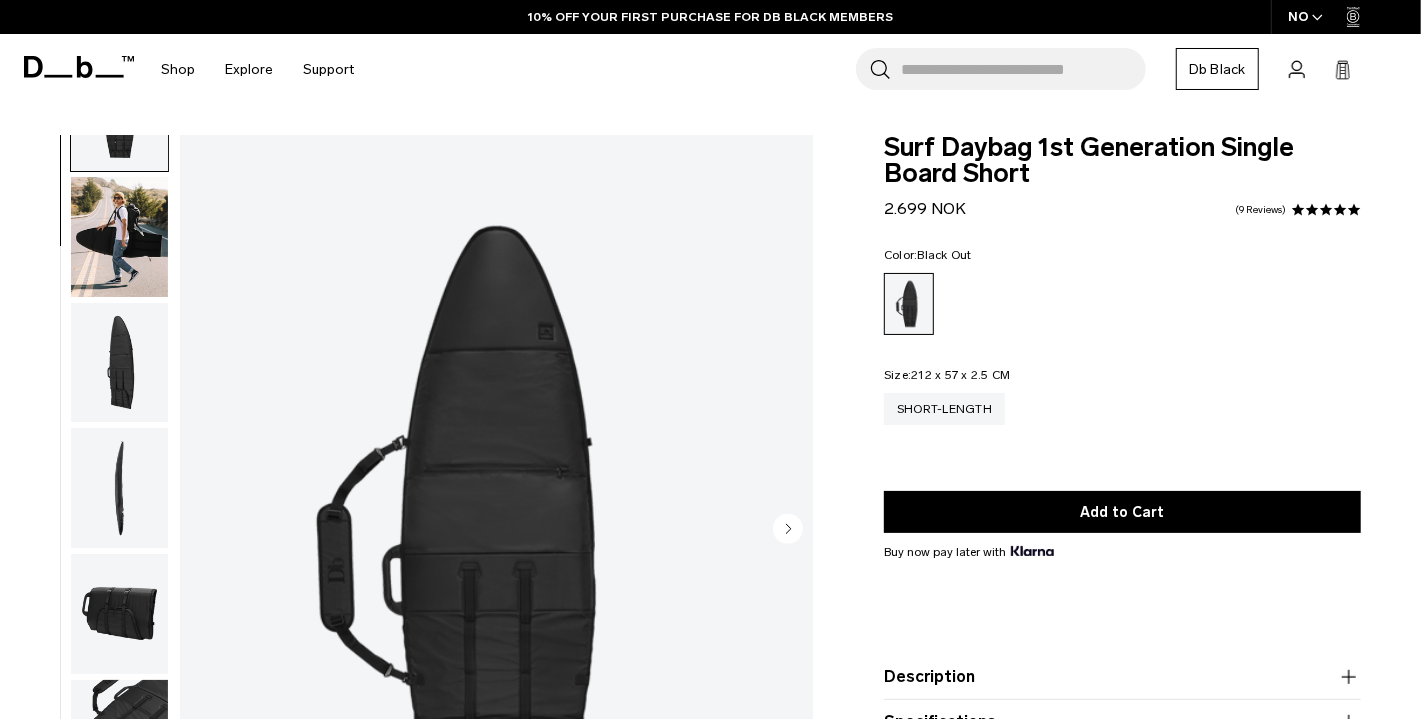 click at bounding box center [119, 614] 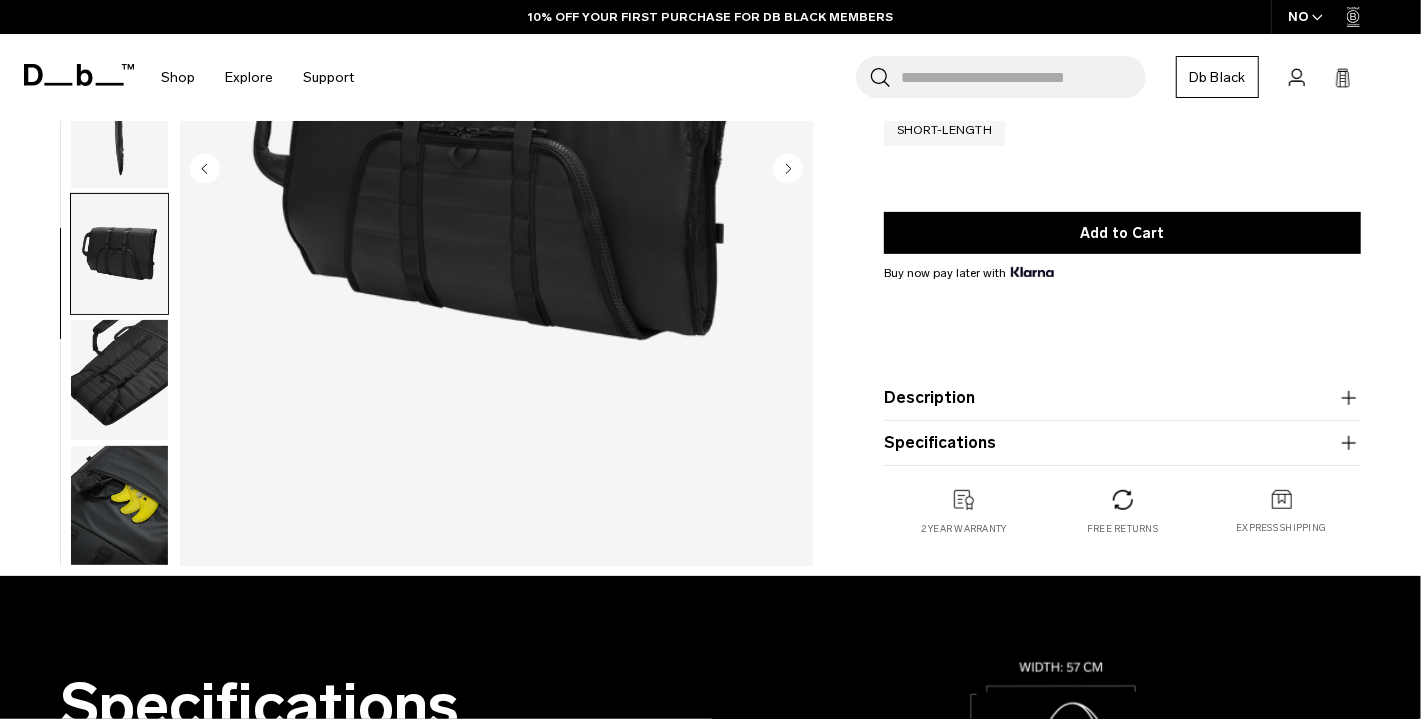 scroll, scrollTop: 358, scrollLeft: 0, axis: vertical 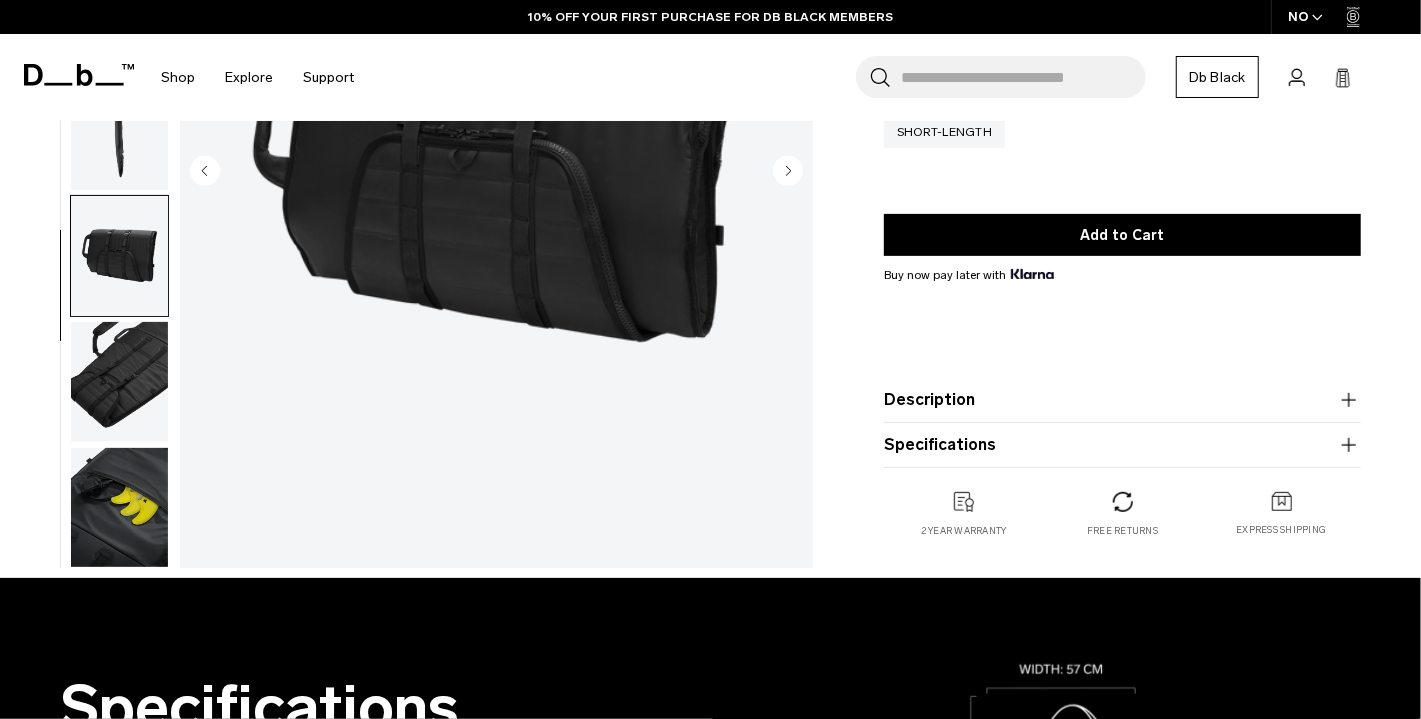 click at bounding box center [119, 382] 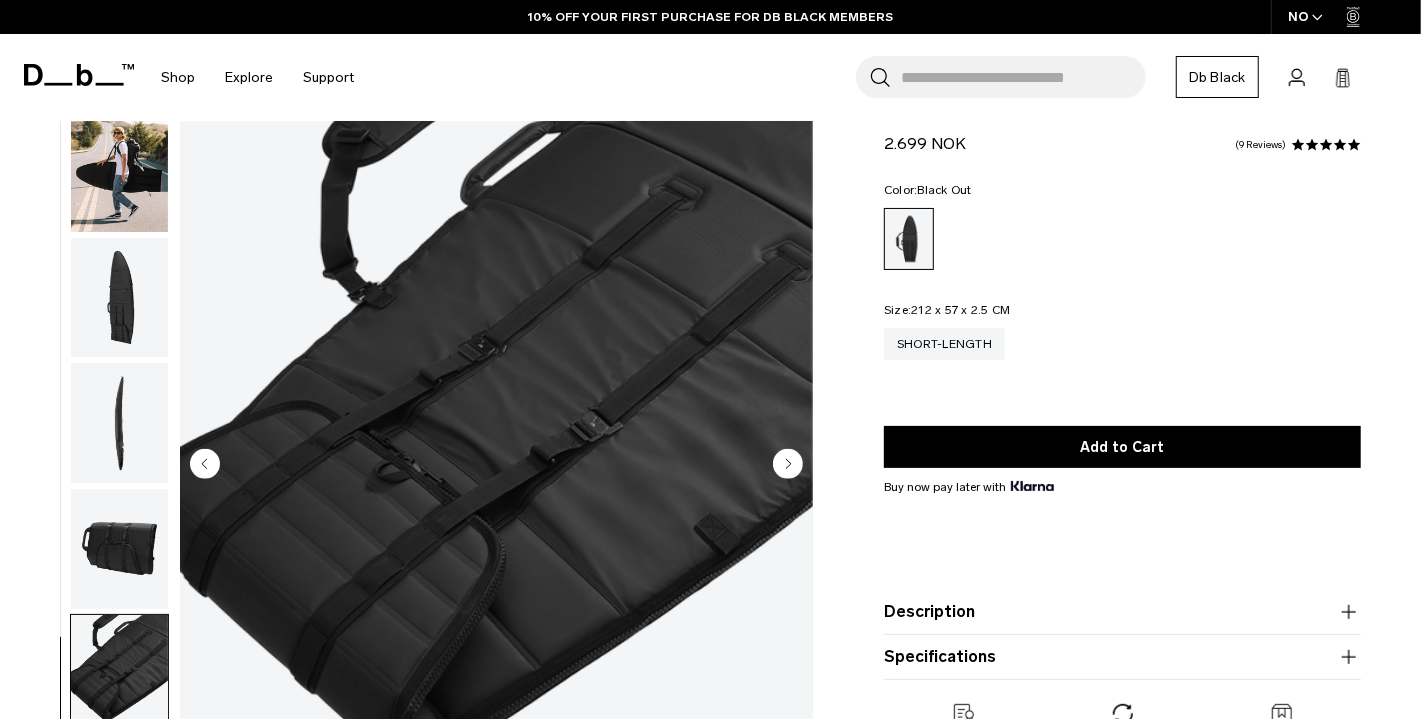 scroll, scrollTop: 52, scrollLeft: 0, axis: vertical 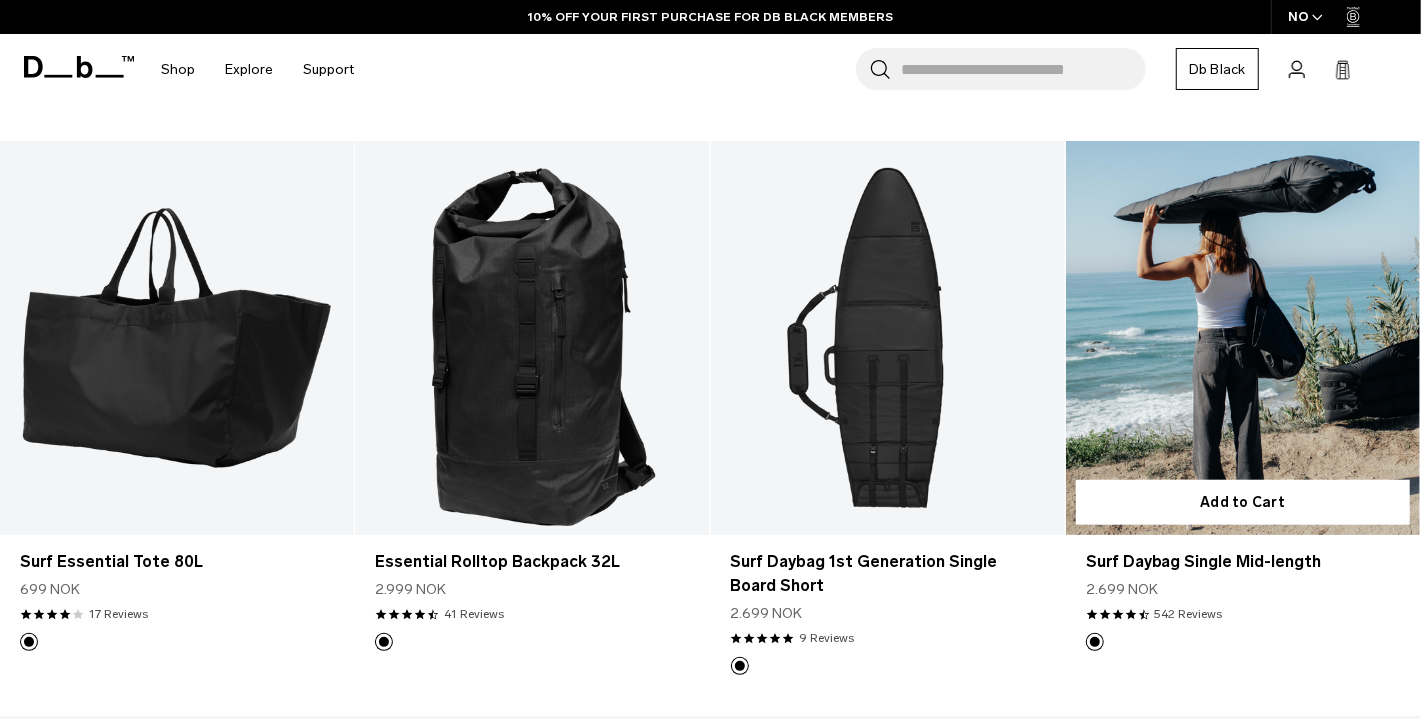 click at bounding box center [1243, 338] 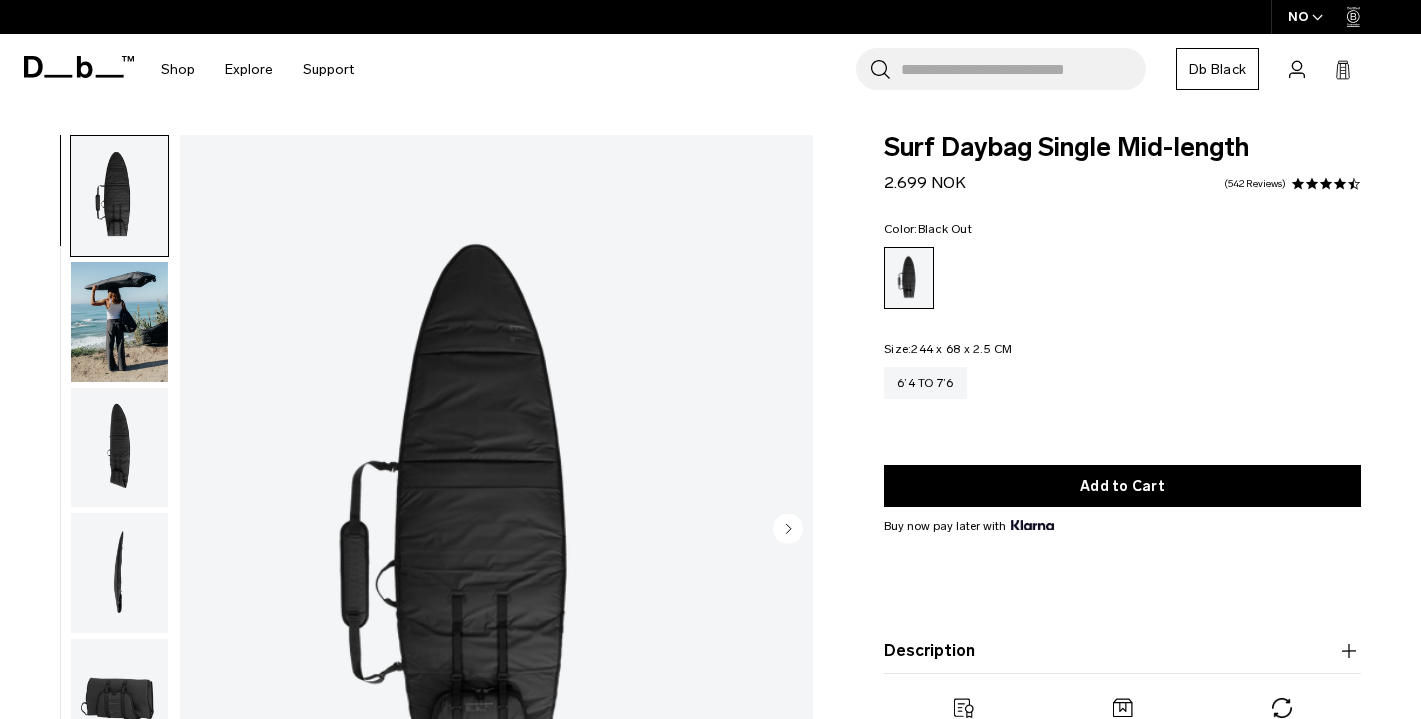 scroll, scrollTop: 0, scrollLeft: 0, axis: both 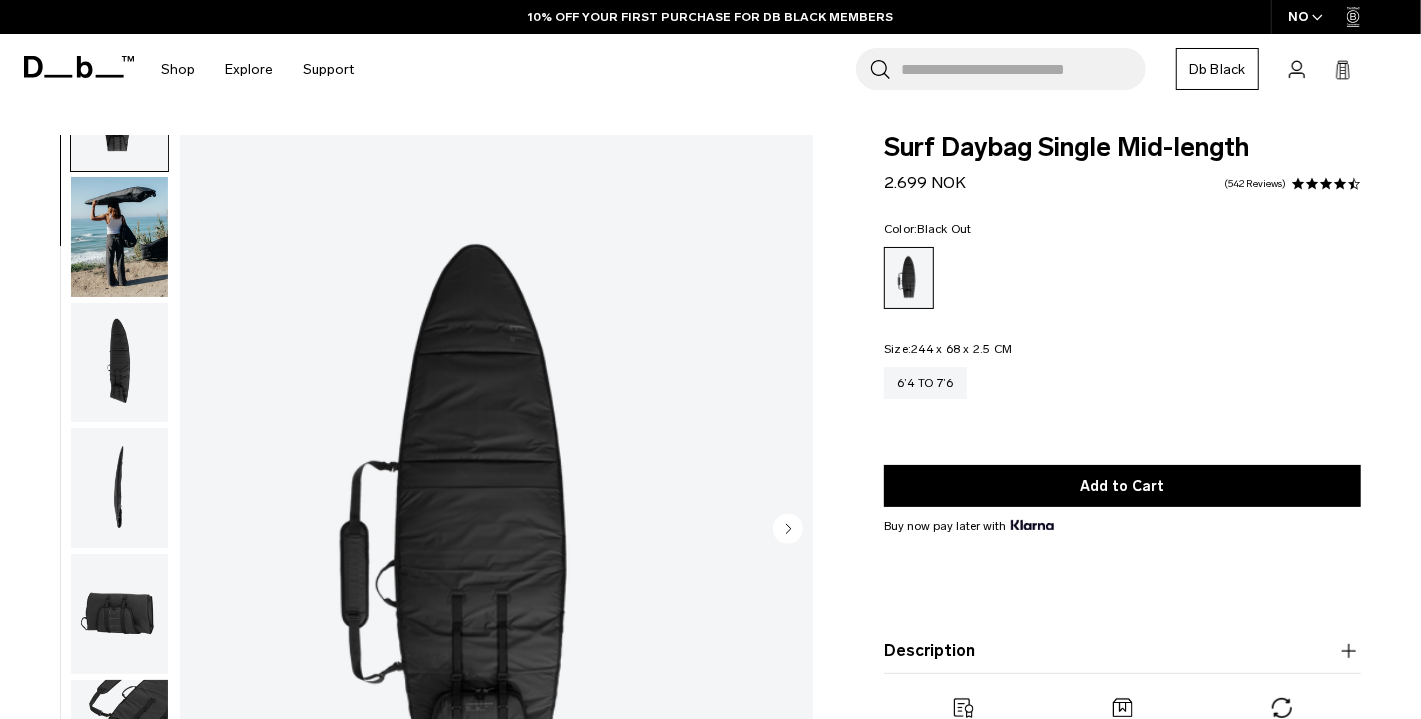 click at bounding box center [119, 614] 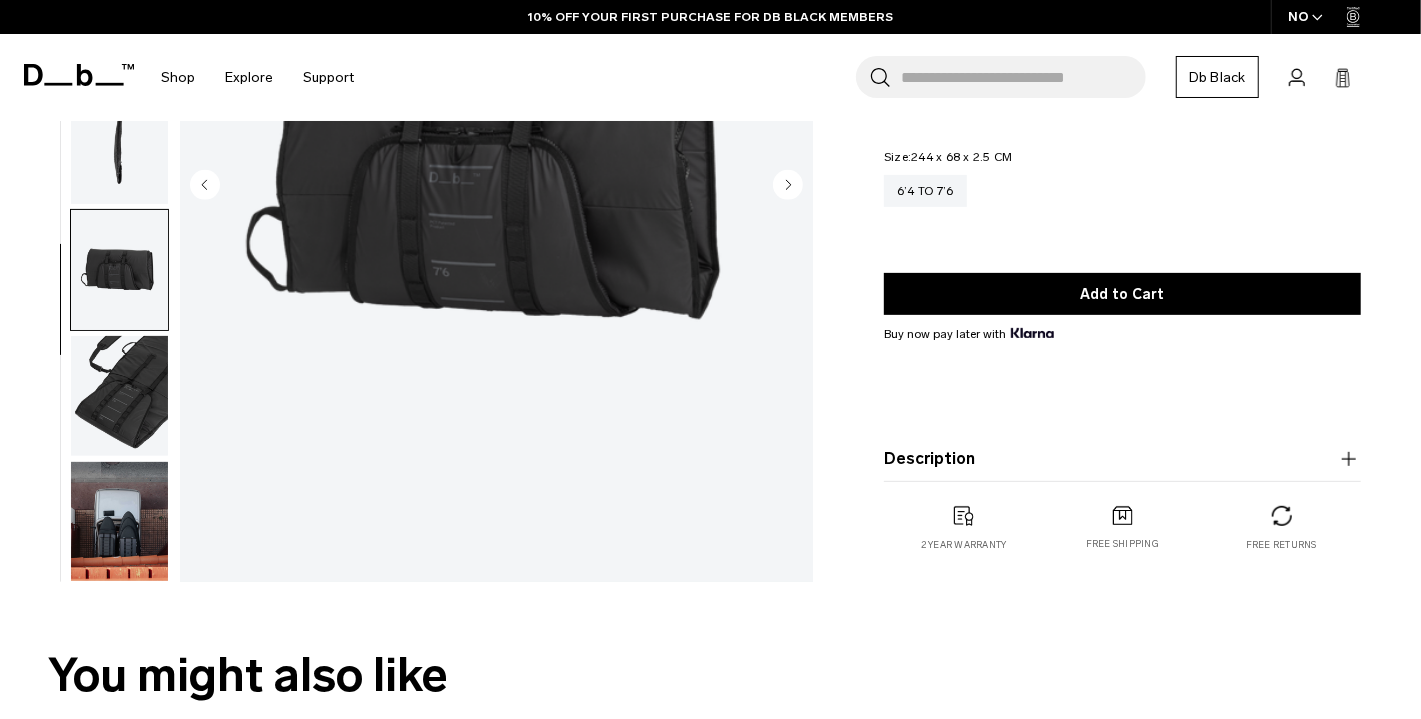scroll, scrollTop: 352, scrollLeft: 0, axis: vertical 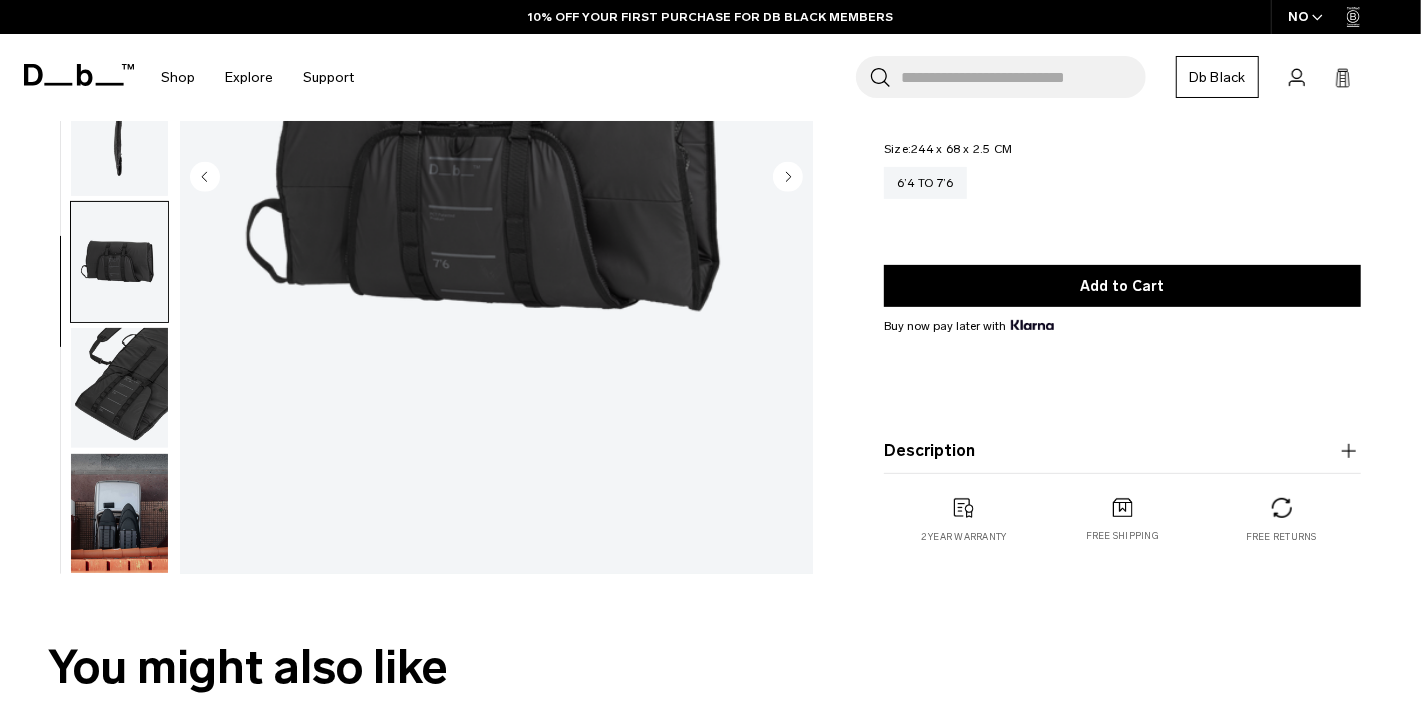 click at bounding box center [119, 388] 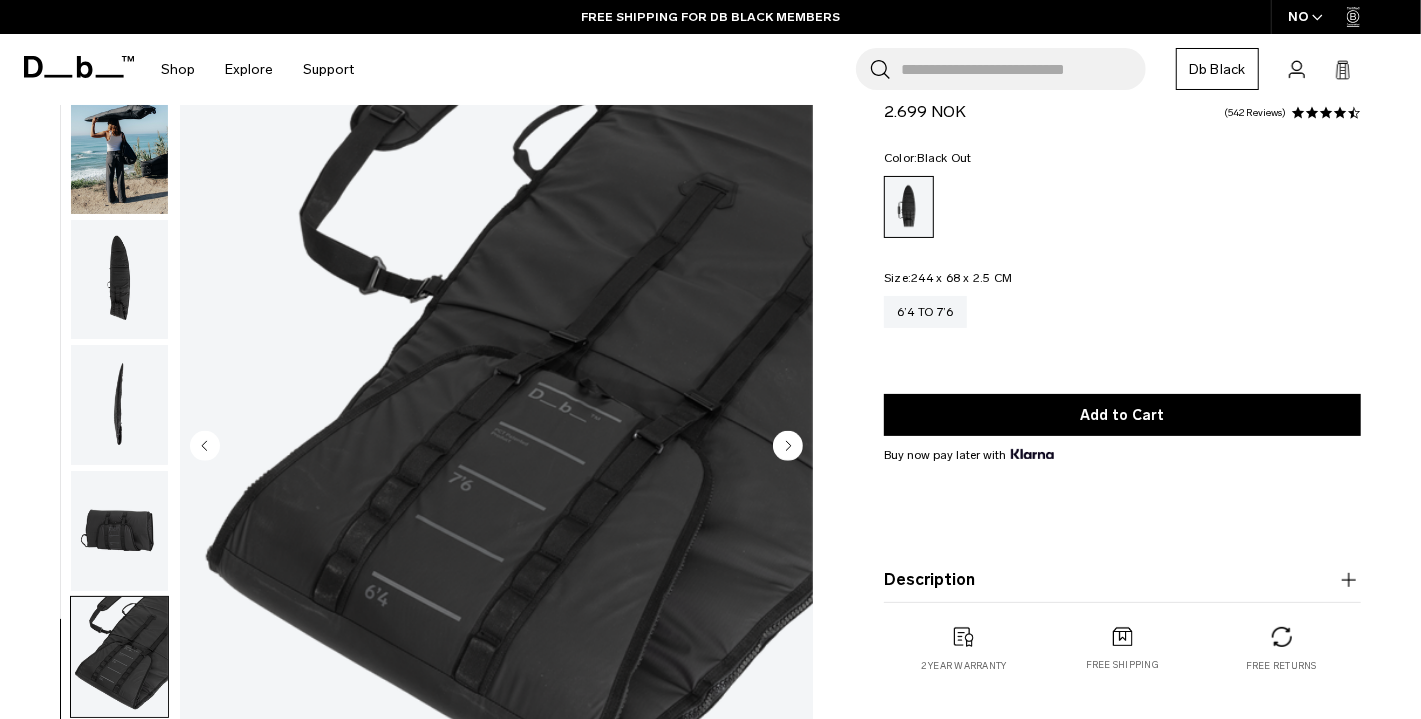 scroll, scrollTop: 0, scrollLeft: 0, axis: both 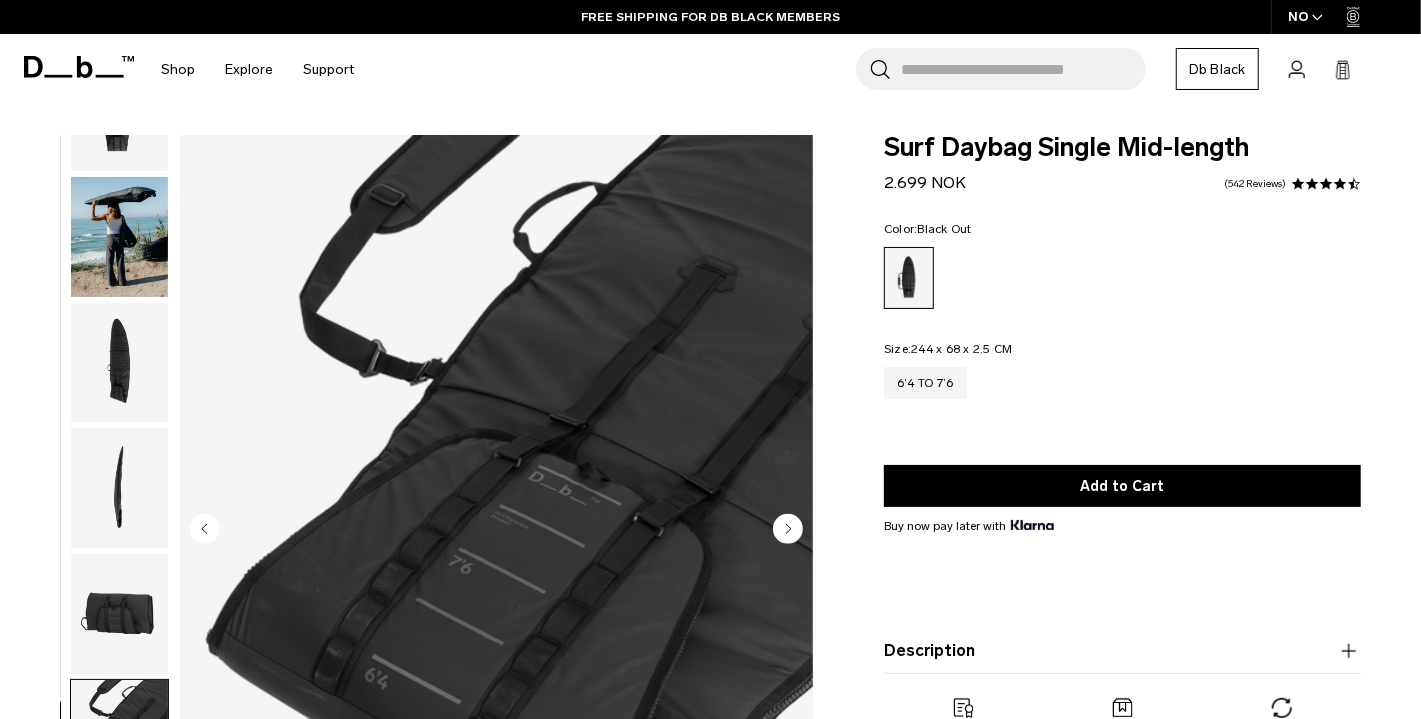 click at bounding box center [119, 363] 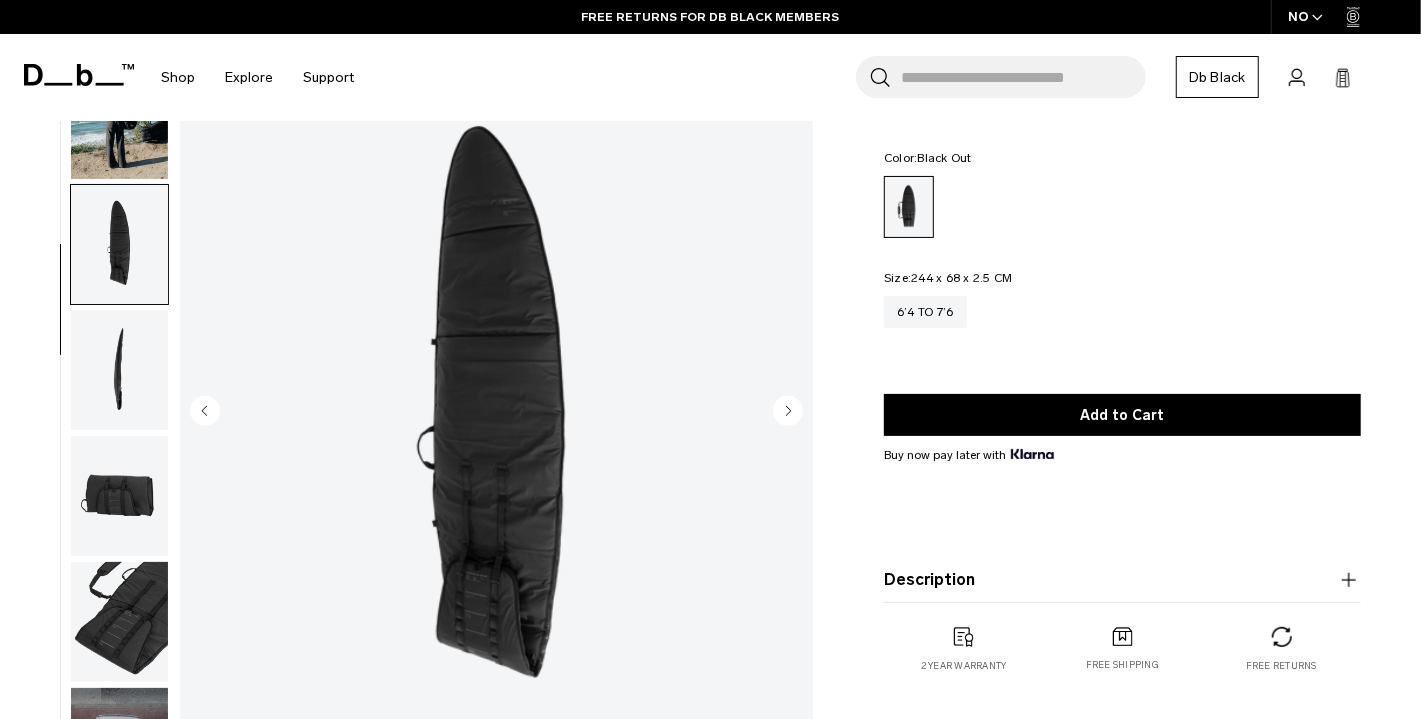 scroll, scrollTop: 0, scrollLeft: 0, axis: both 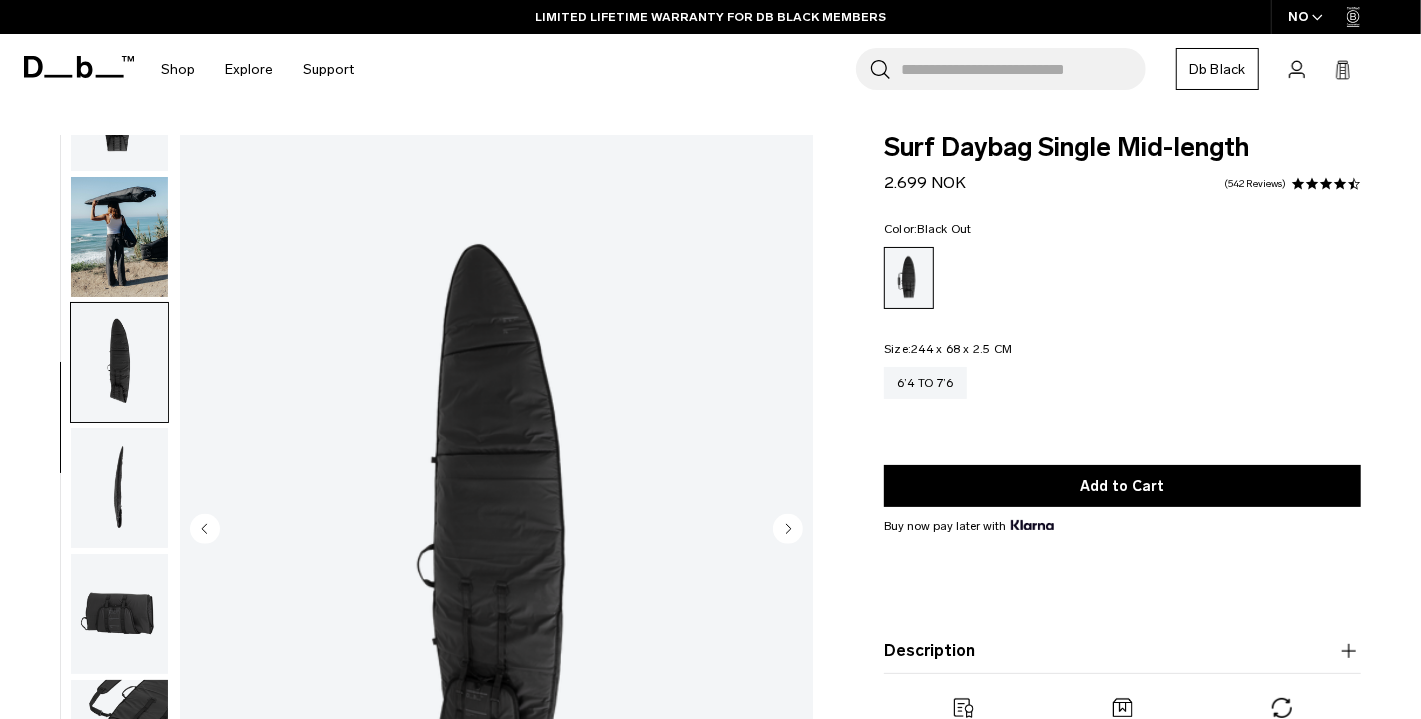 type 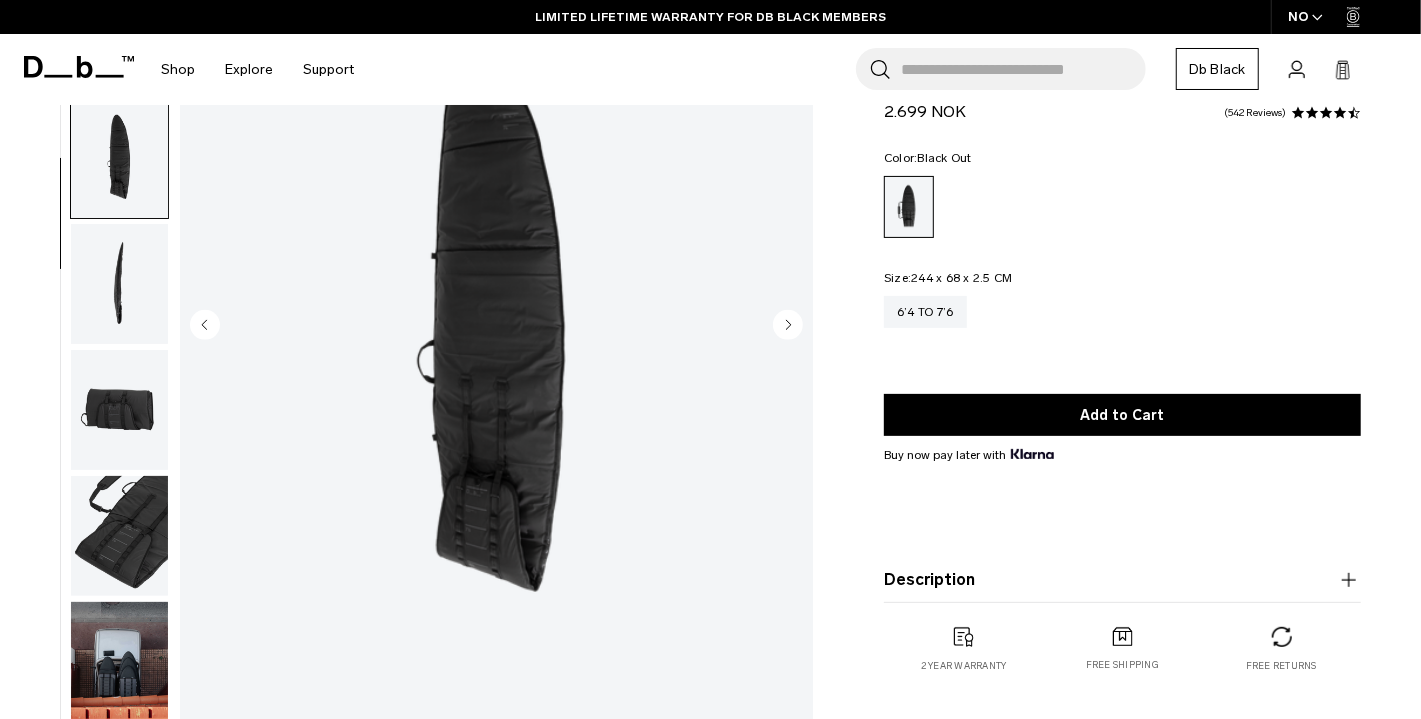 scroll, scrollTop: 240, scrollLeft: 0, axis: vertical 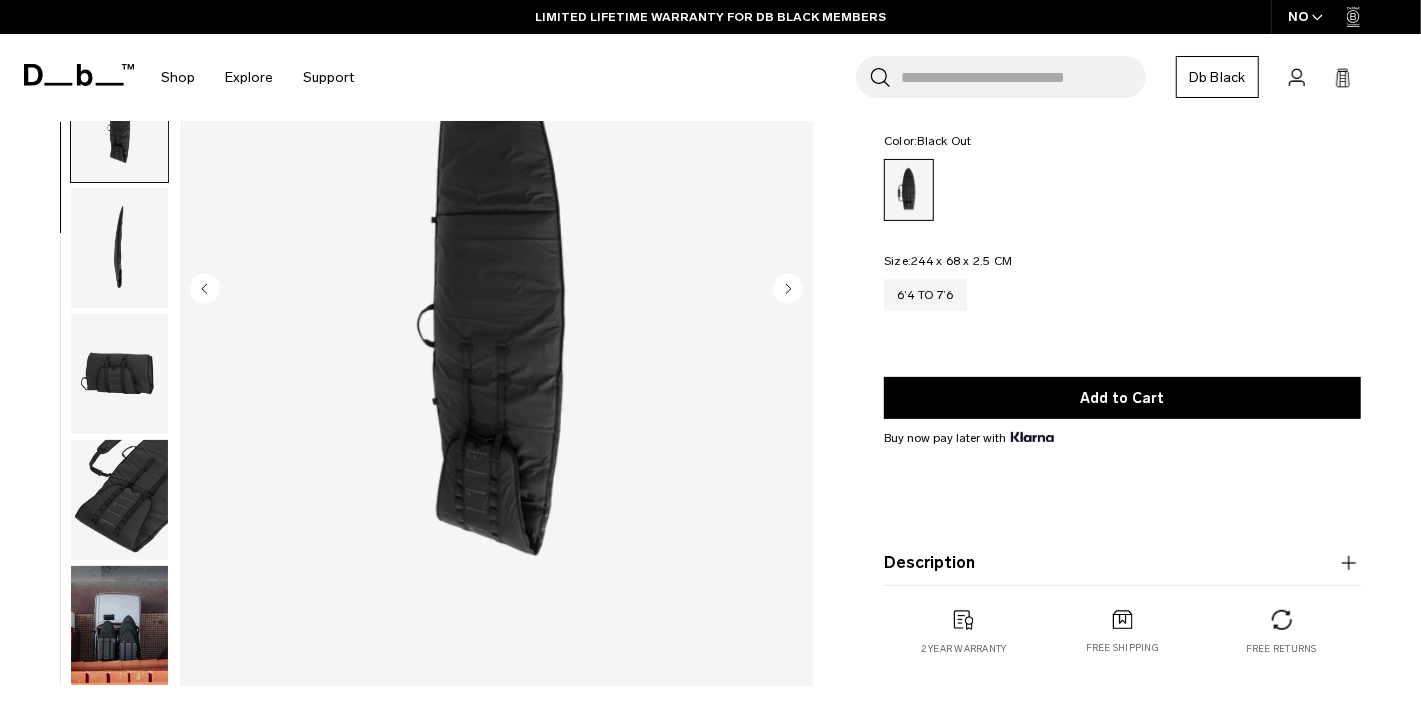 click at bounding box center (119, 500) 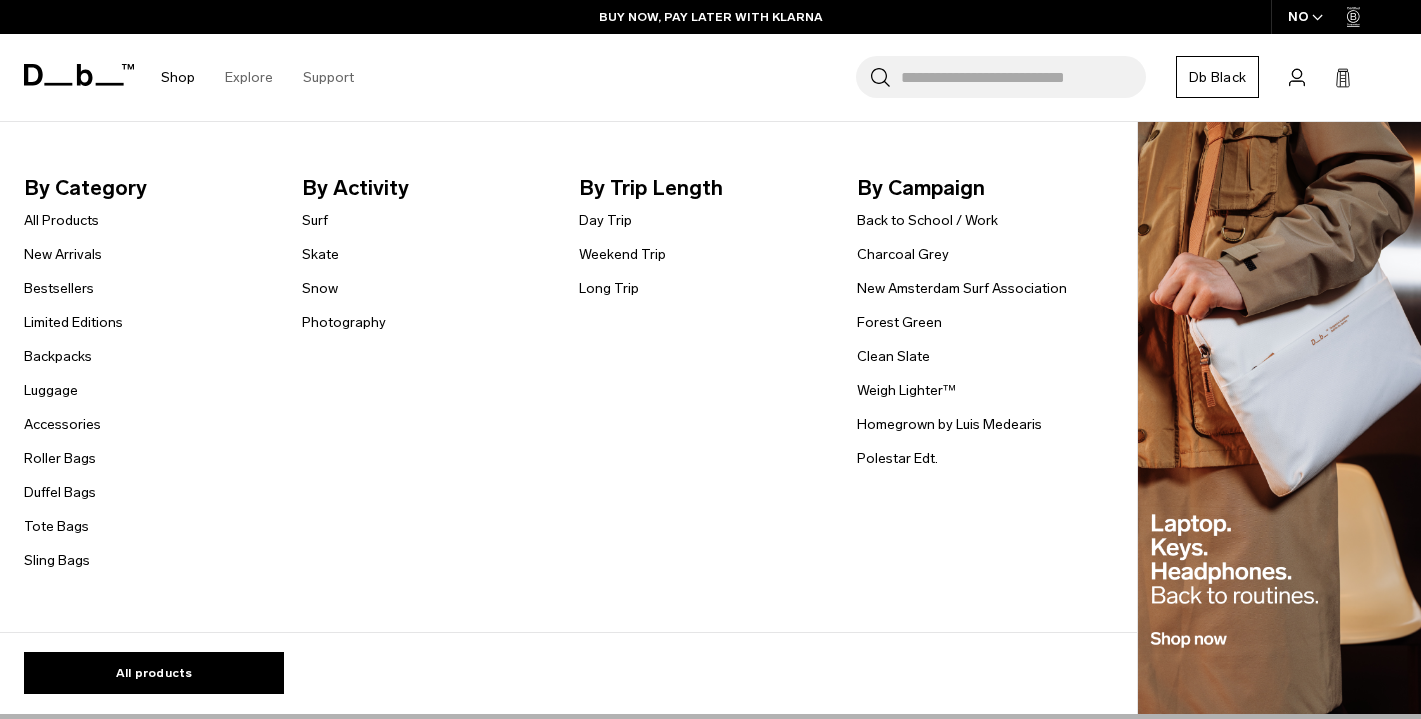 scroll, scrollTop: 1908, scrollLeft: 0, axis: vertical 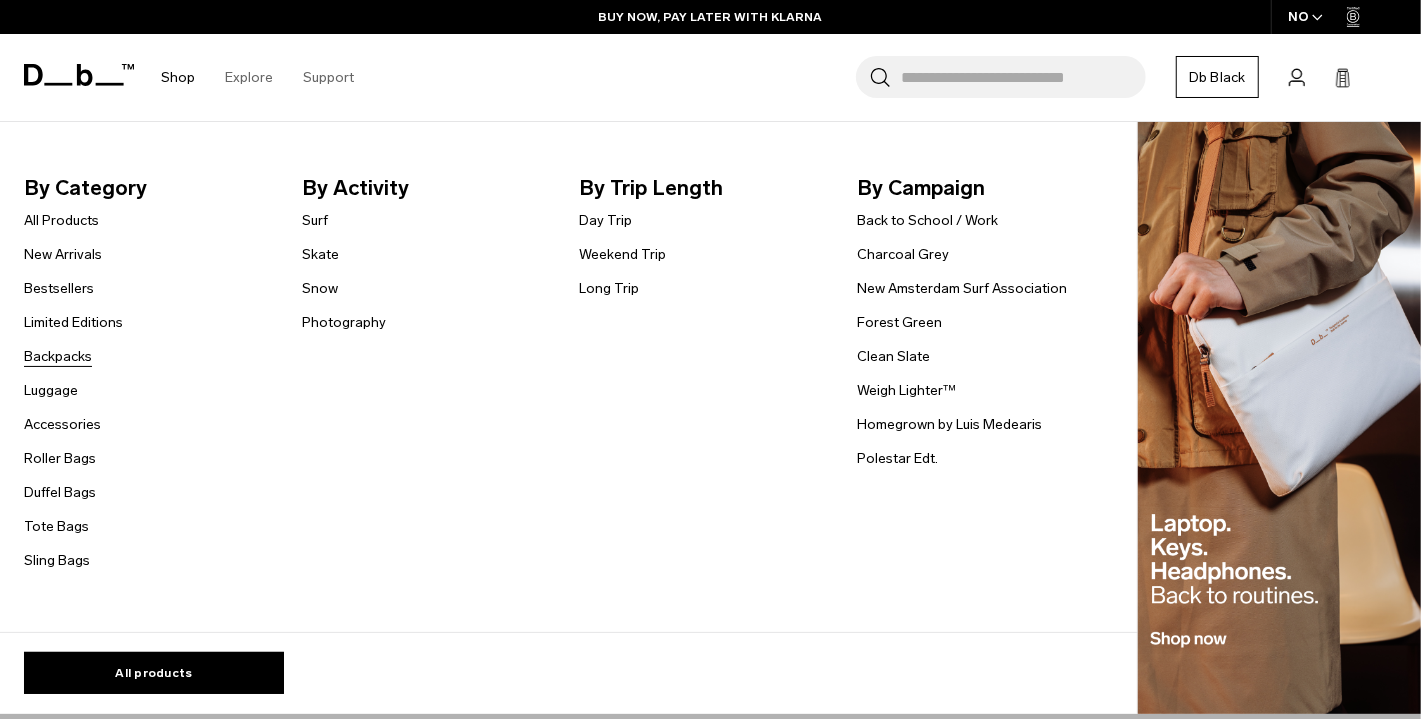 click on "Backpacks" at bounding box center [58, 356] 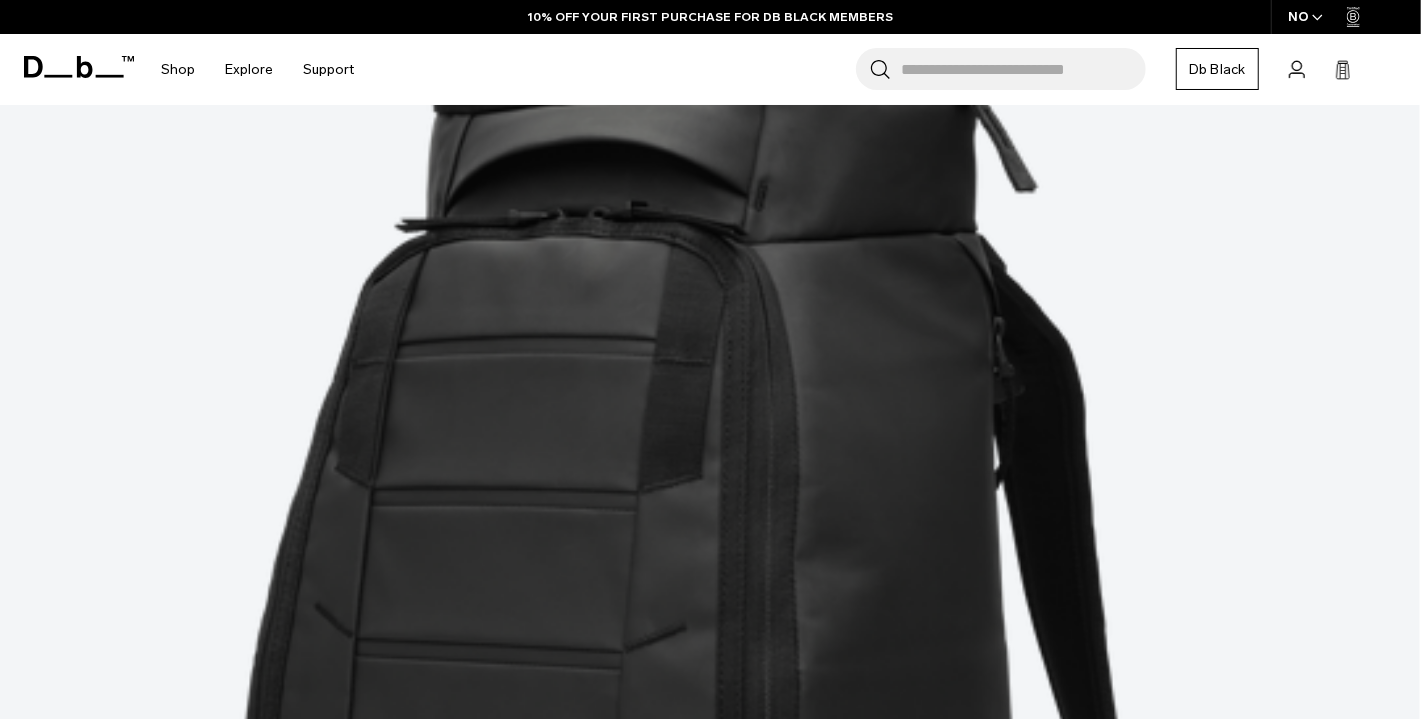 scroll, scrollTop: 609, scrollLeft: 0, axis: vertical 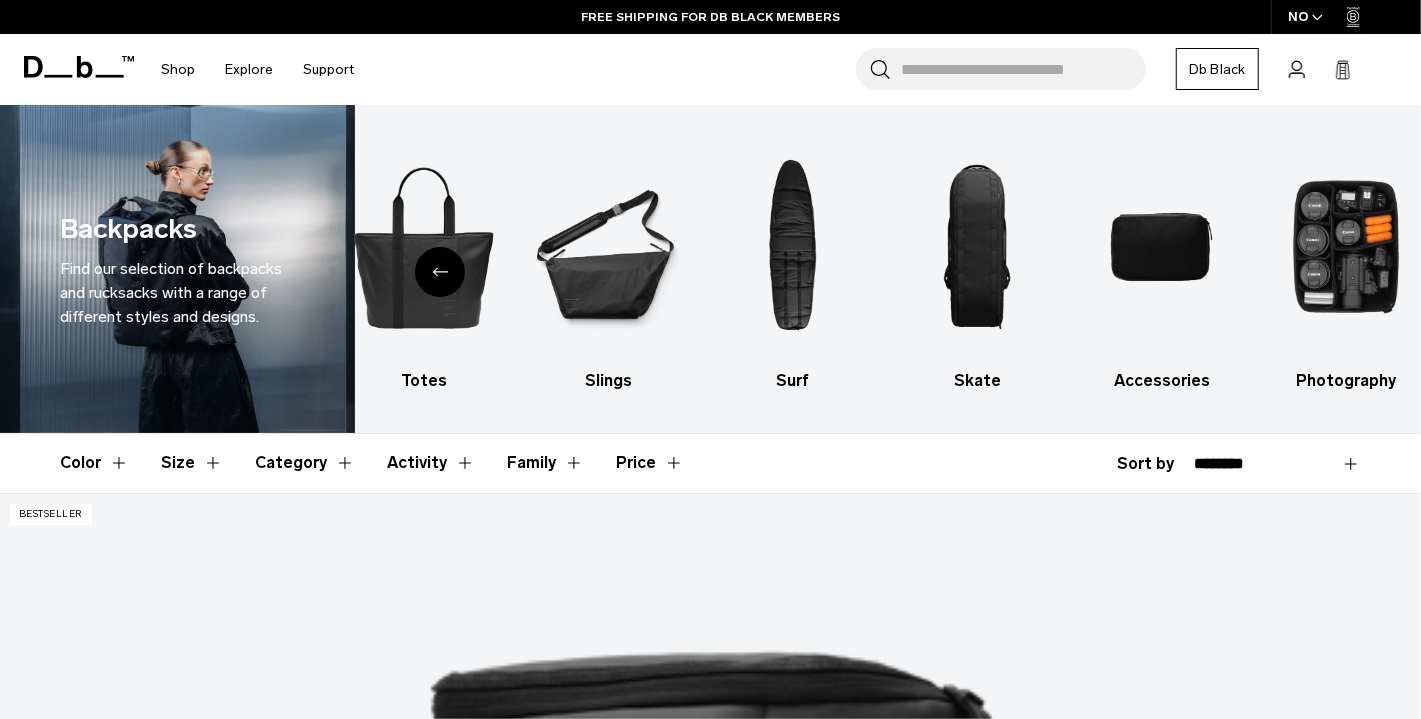 click on "Category" at bounding box center [305, 463] 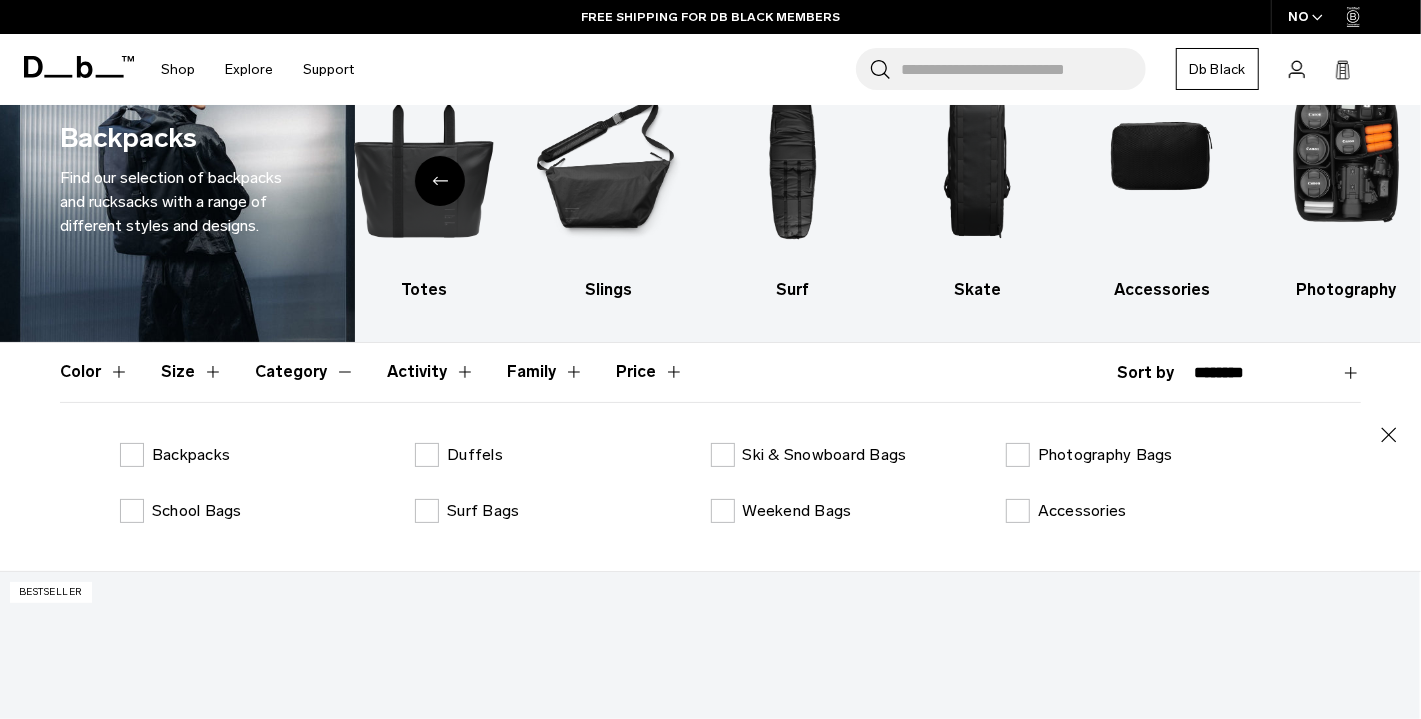 scroll, scrollTop: 91, scrollLeft: 0, axis: vertical 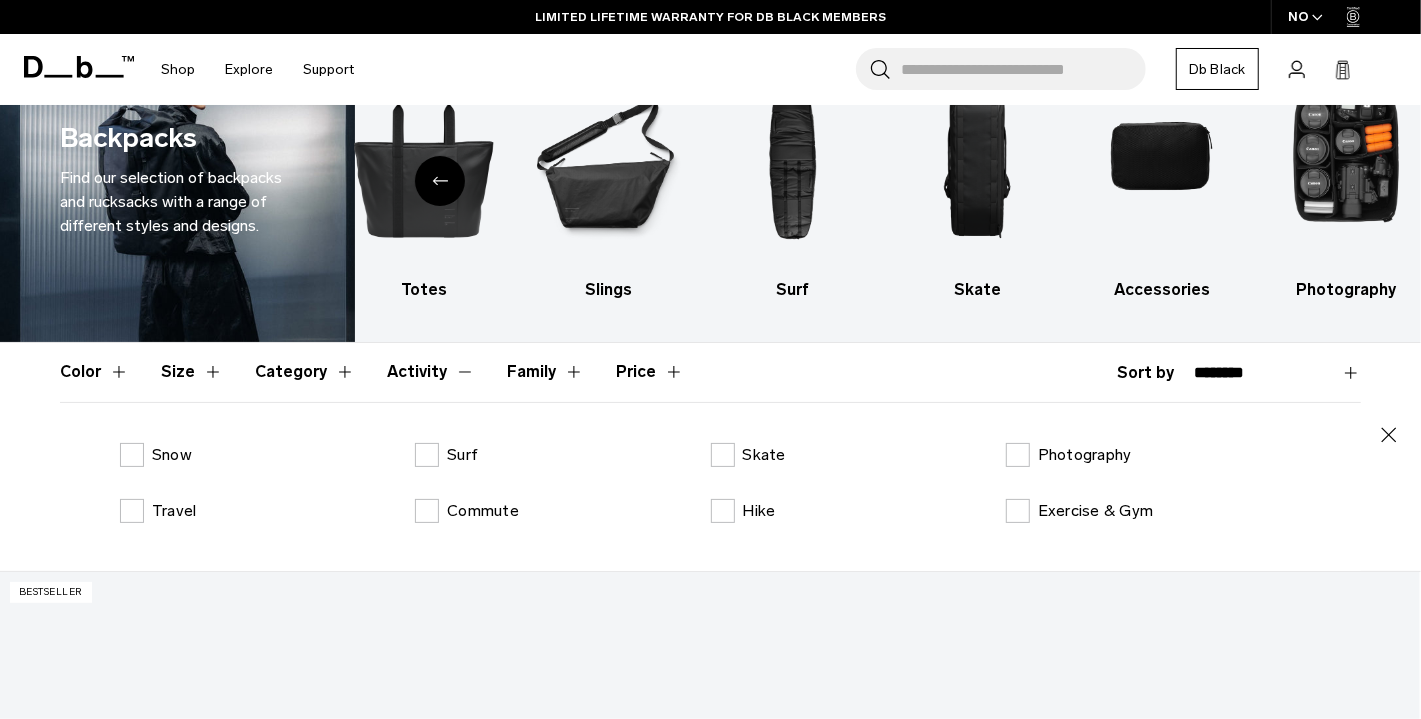 click on "Search for Bags, Luggage..." at bounding box center (1023, 69) 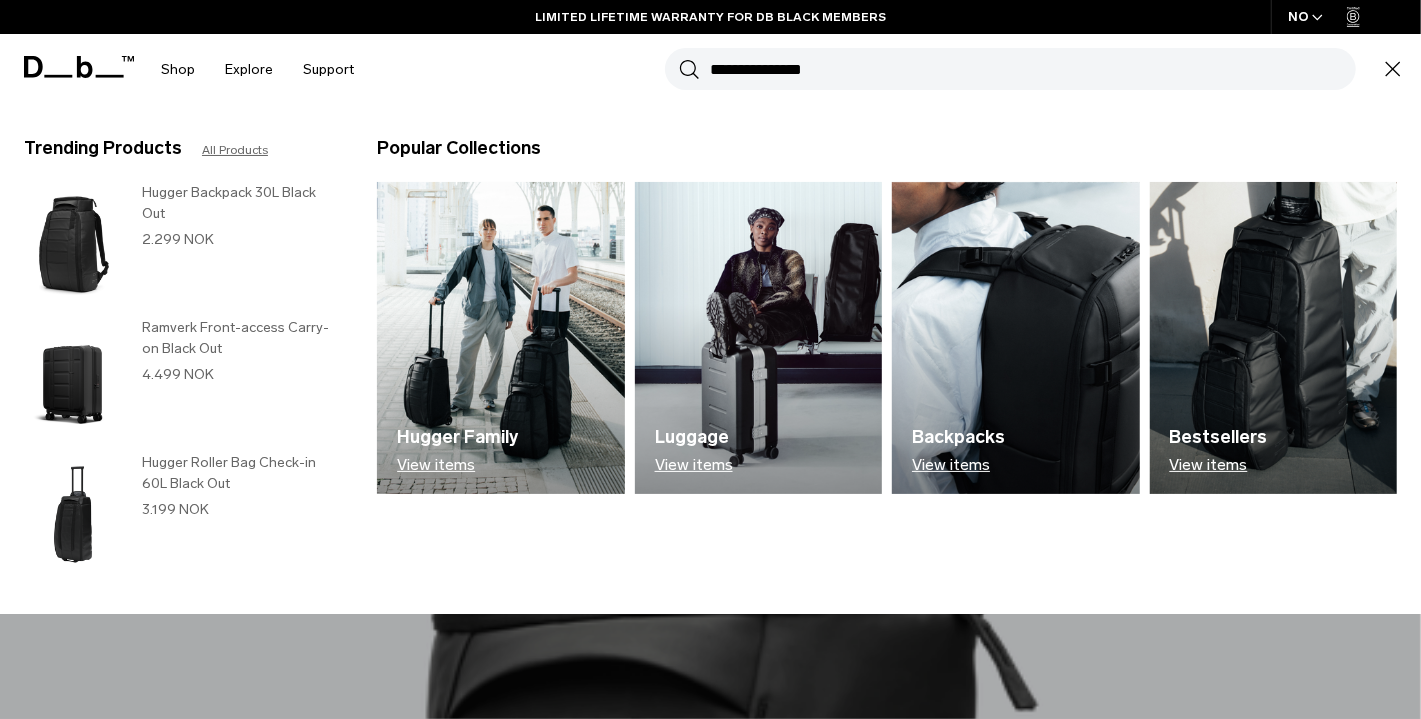 type on "**********" 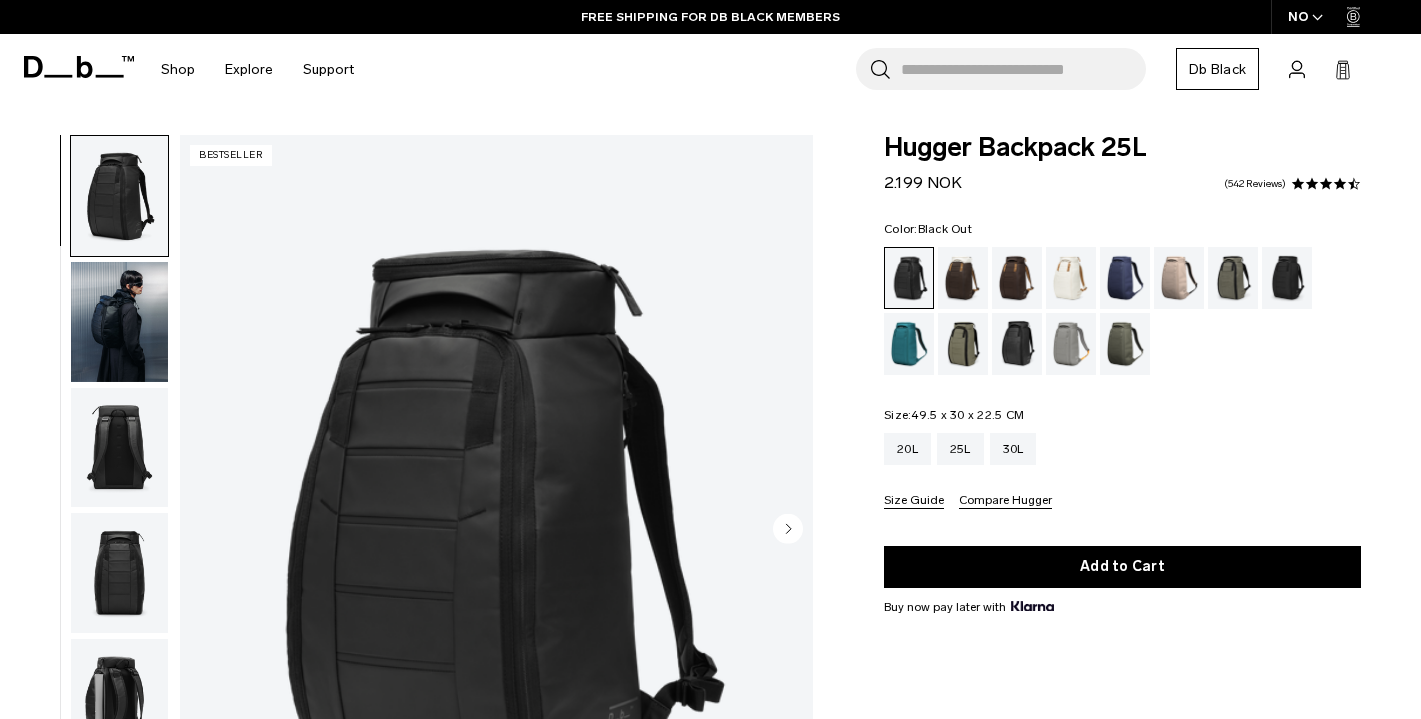 scroll, scrollTop: 0, scrollLeft: 0, axis: both 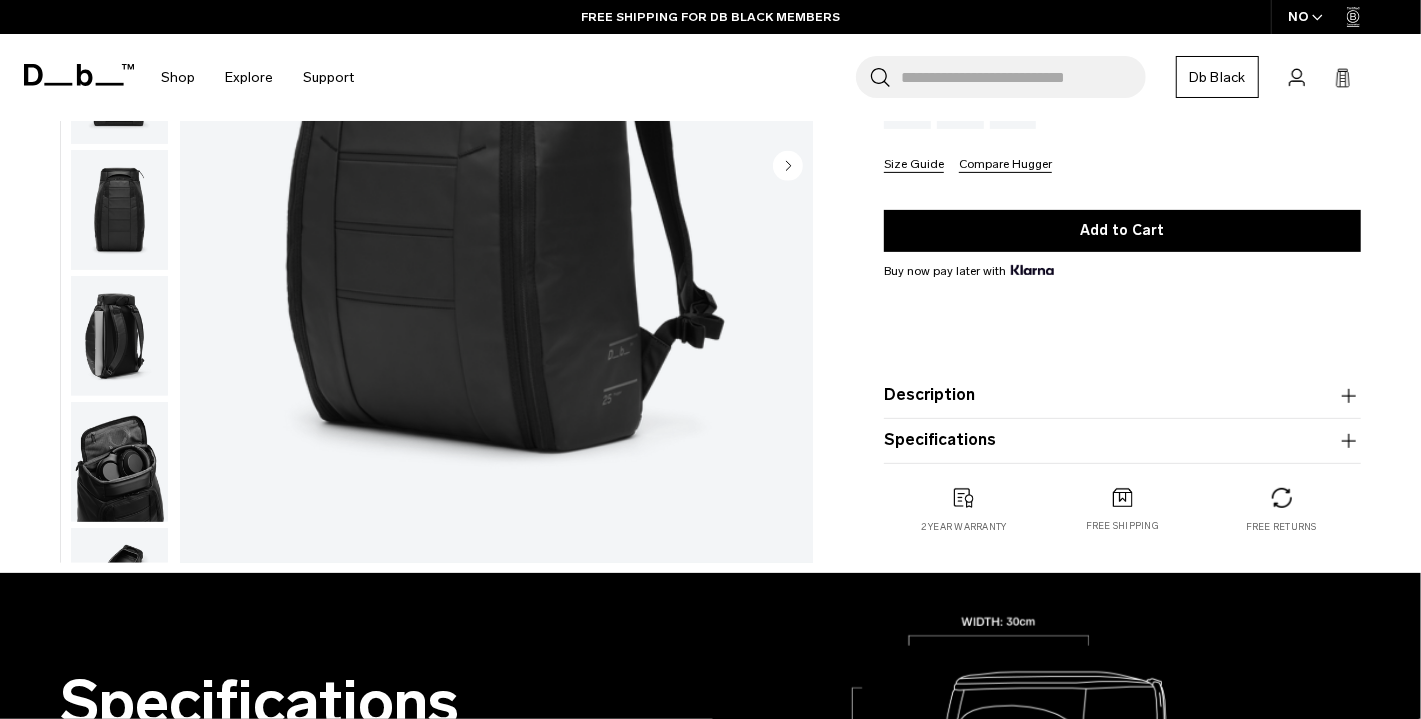 click on "Description" 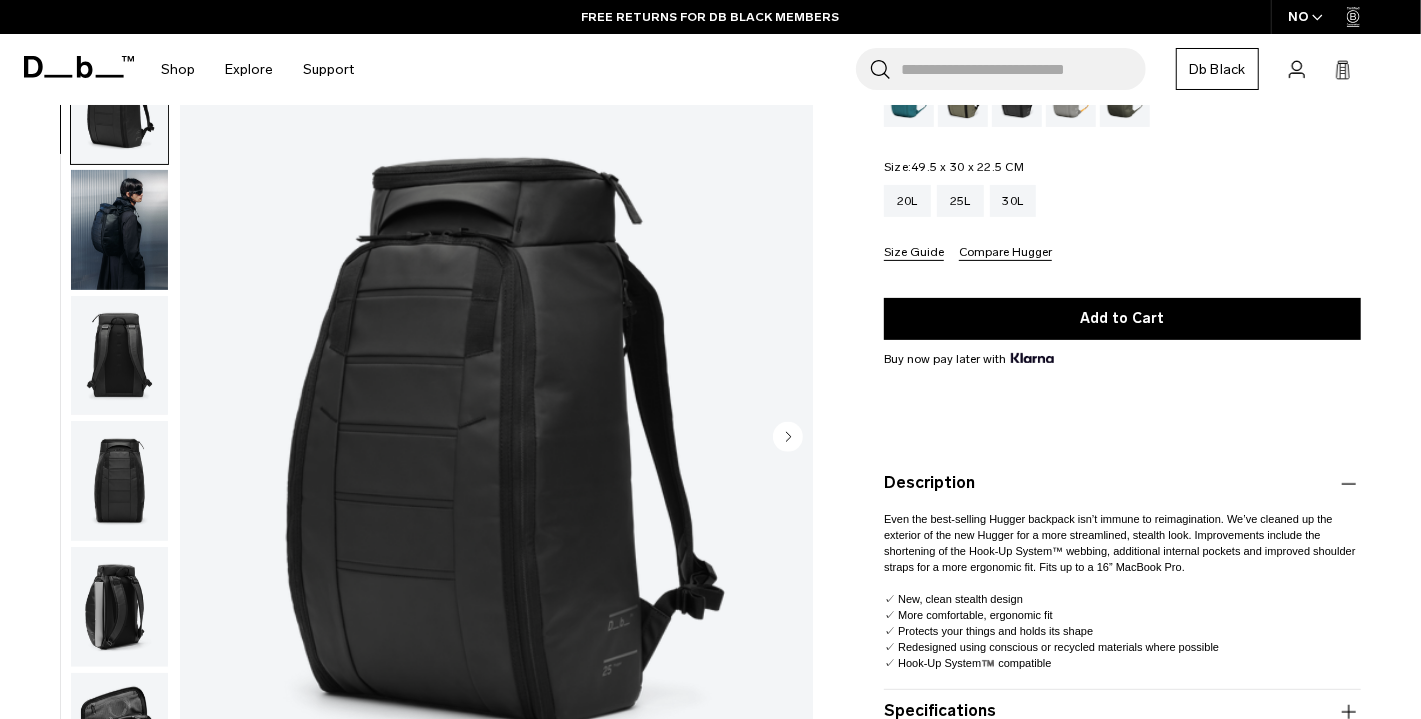 scroll, scrollTop: 251, scrollLeft: 0, axis: vertical 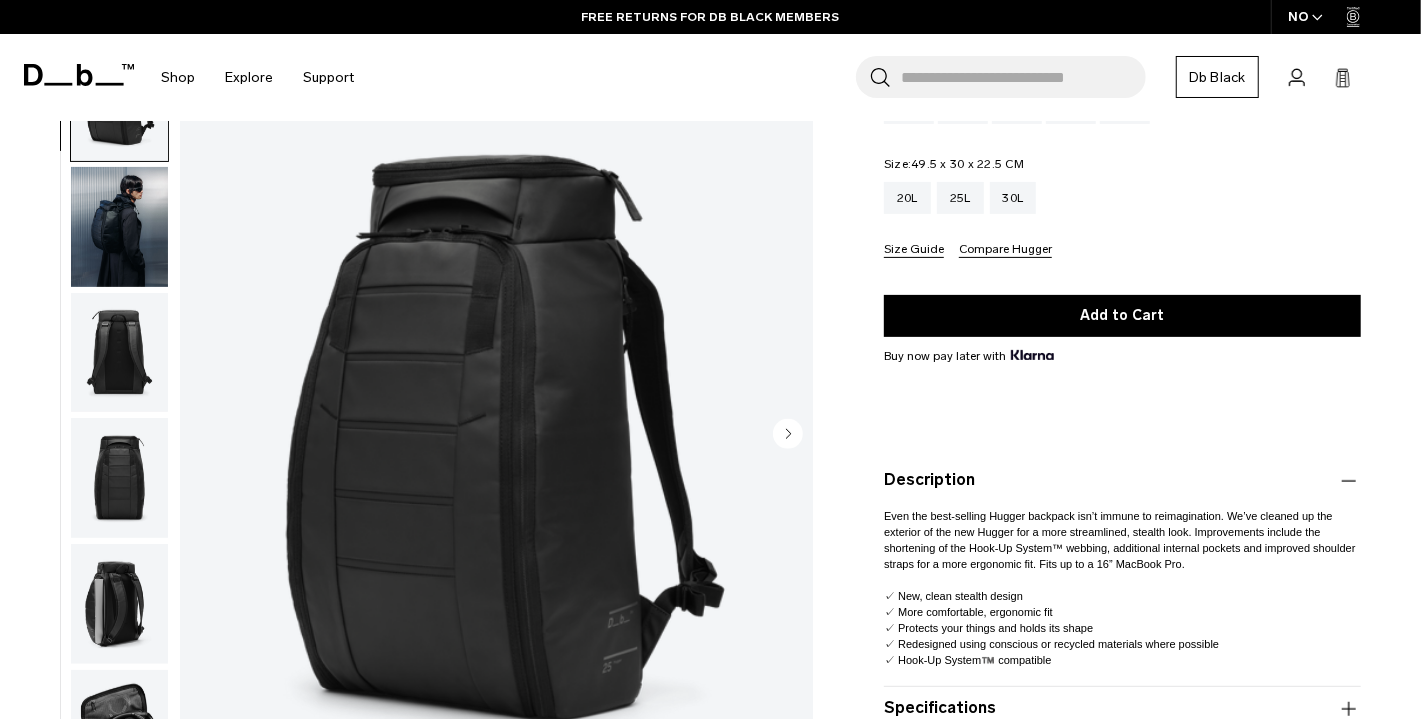 click 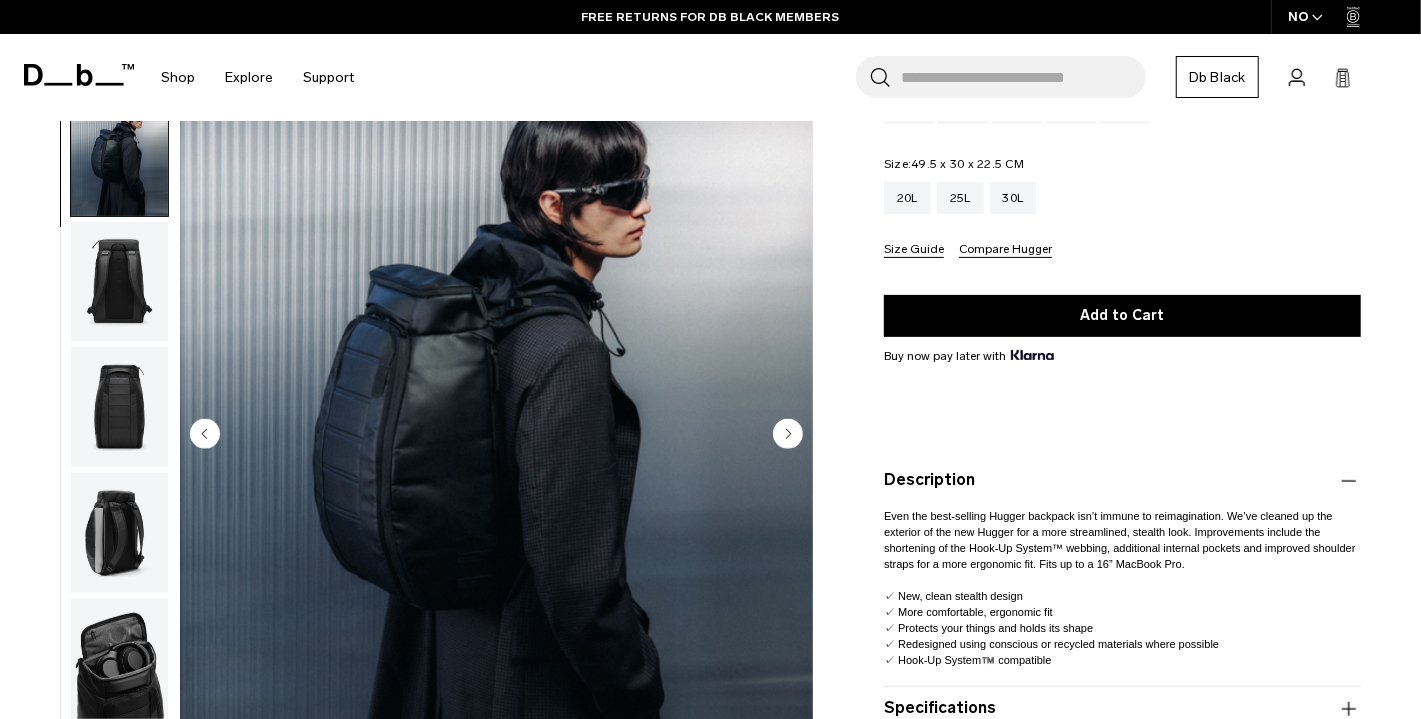 scroll, scrollTop: 126, scrollLeft: 0, axis: vertical 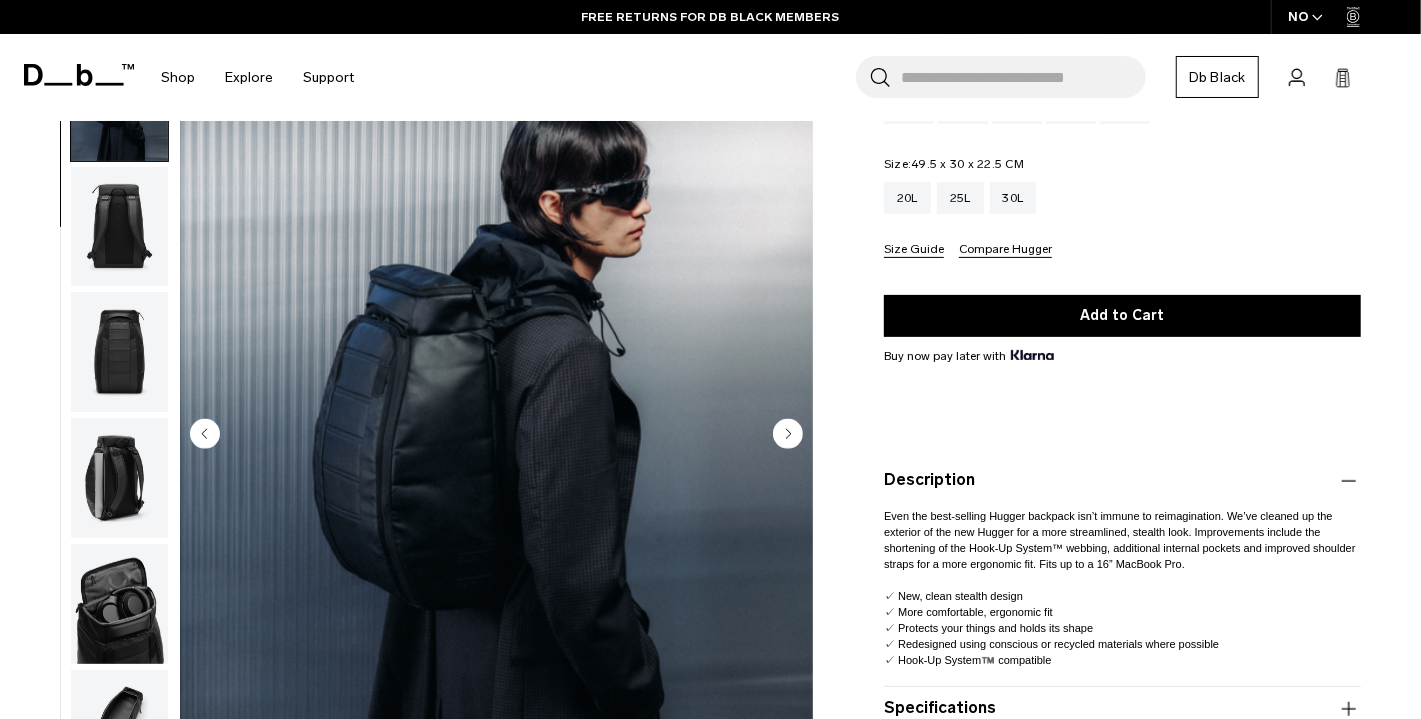 click 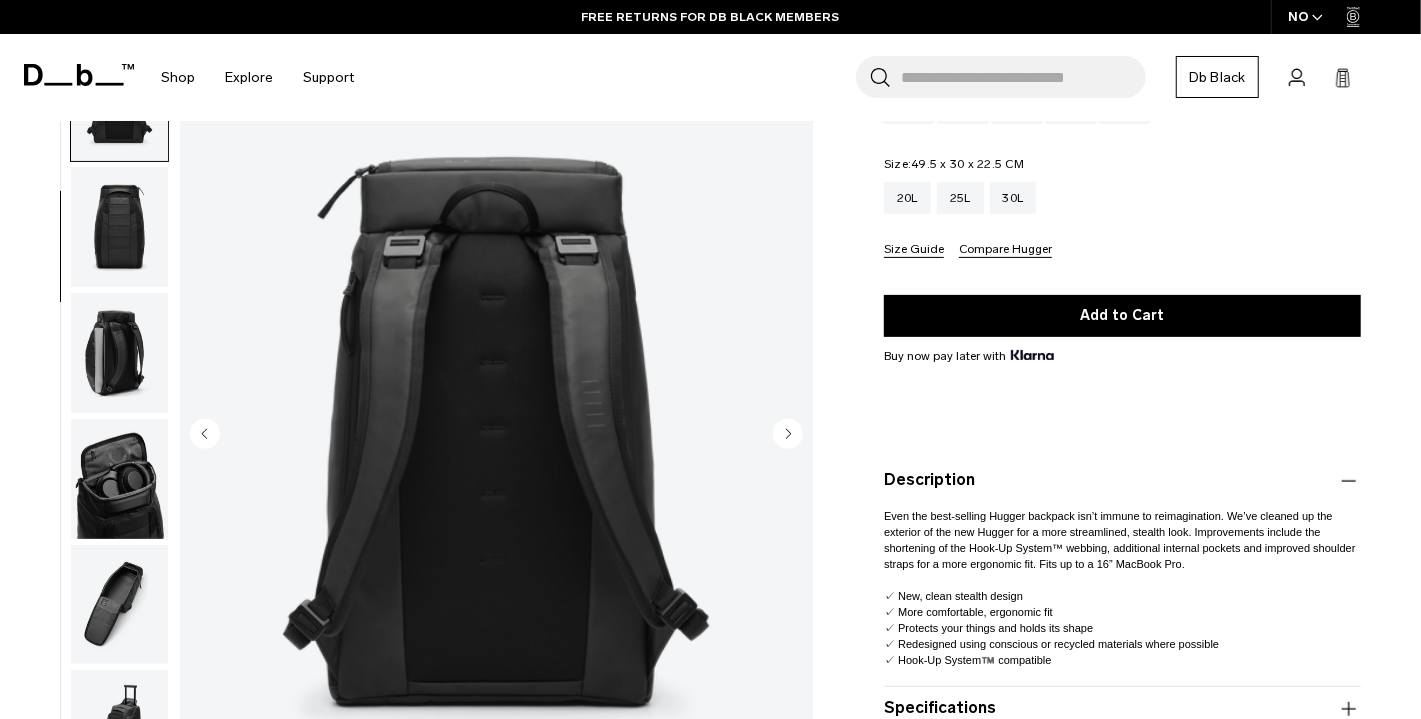 click 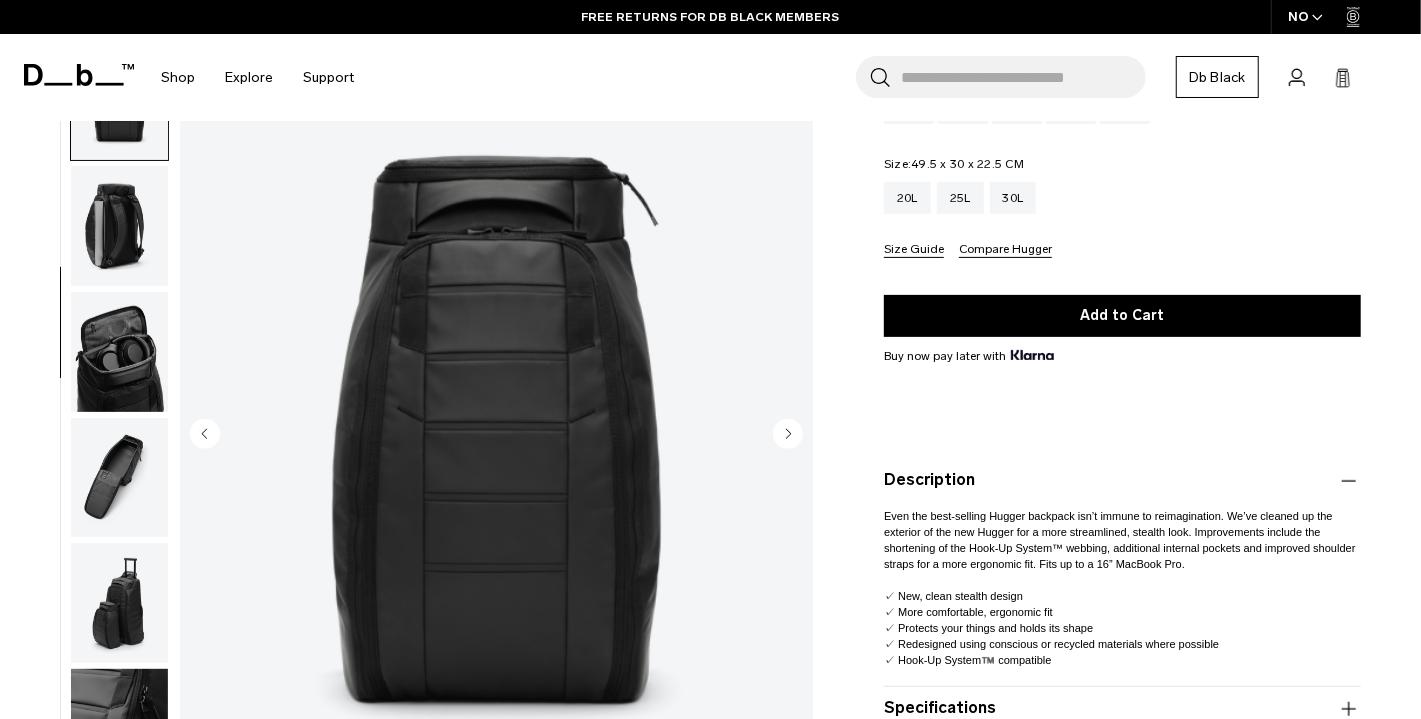 click 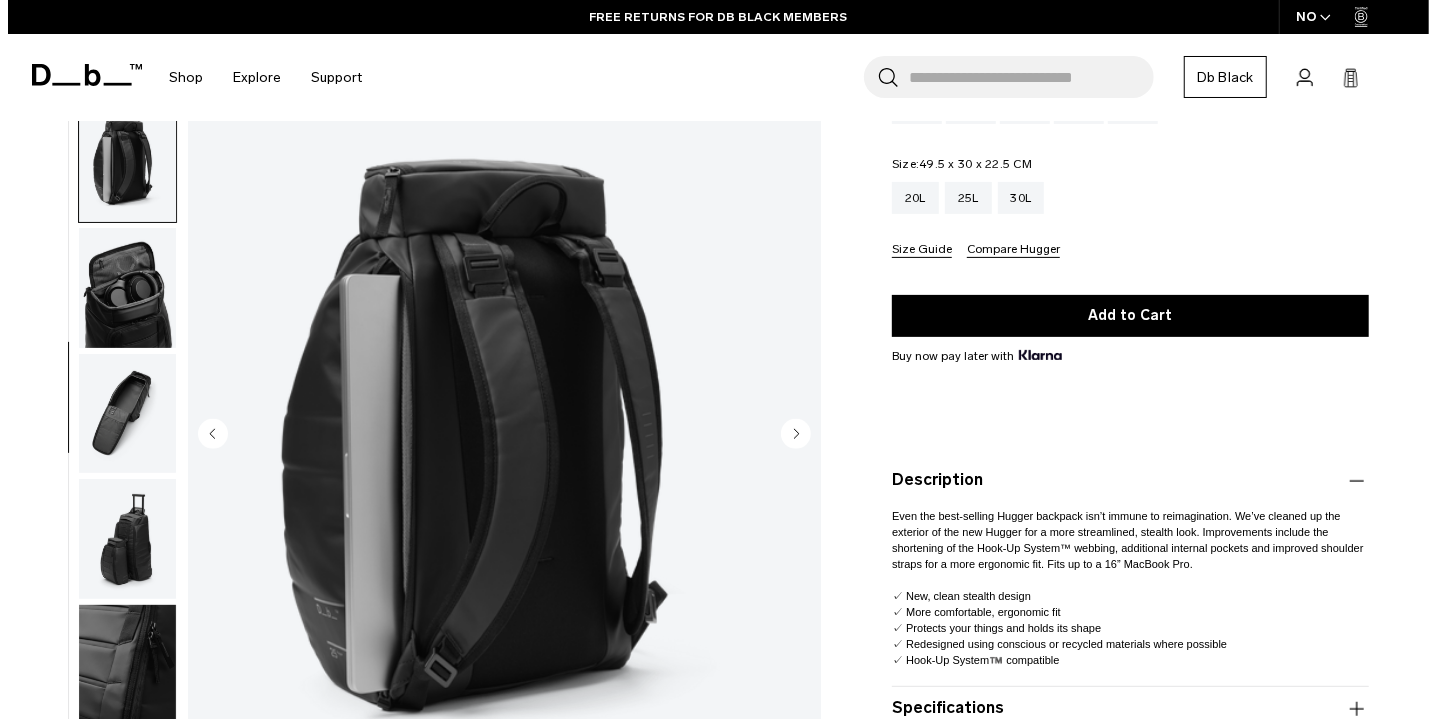 scroll, scrollTop: 464, scrollLeft: 0, axis: vertical 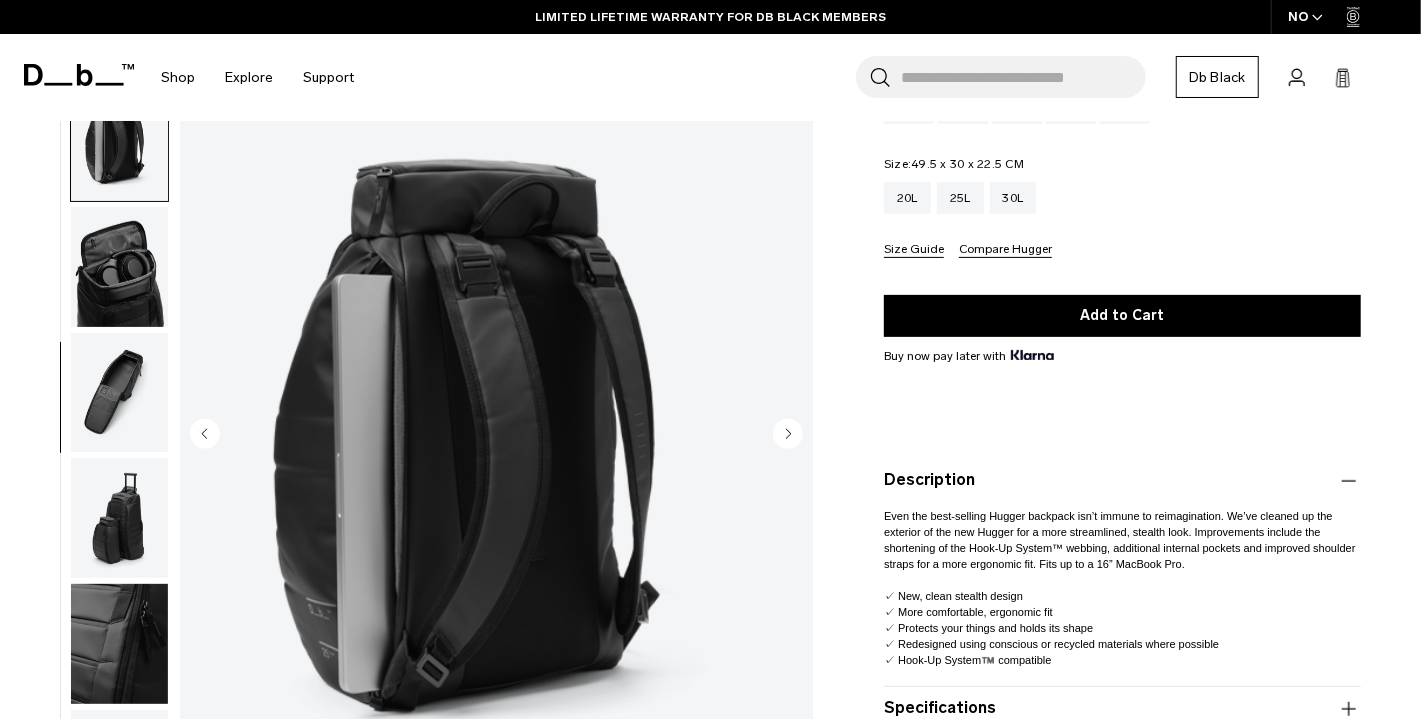 click 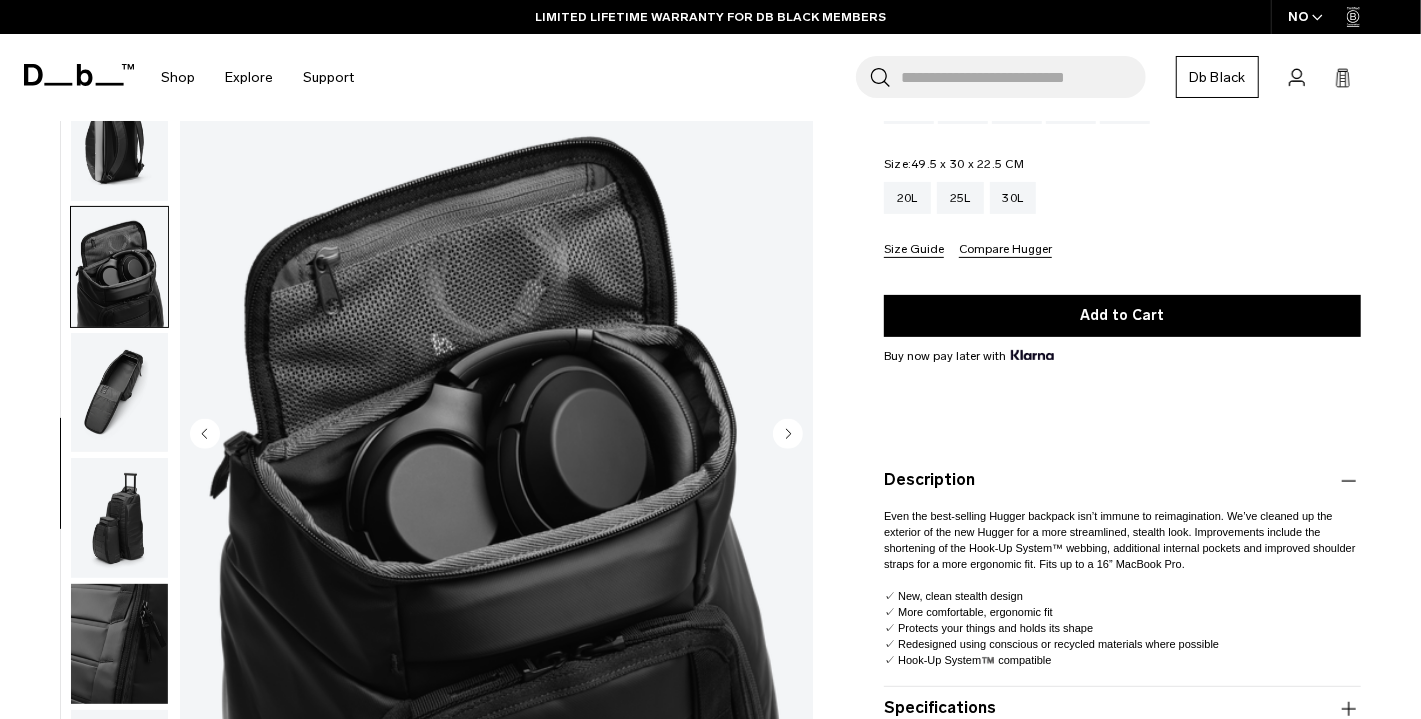 click 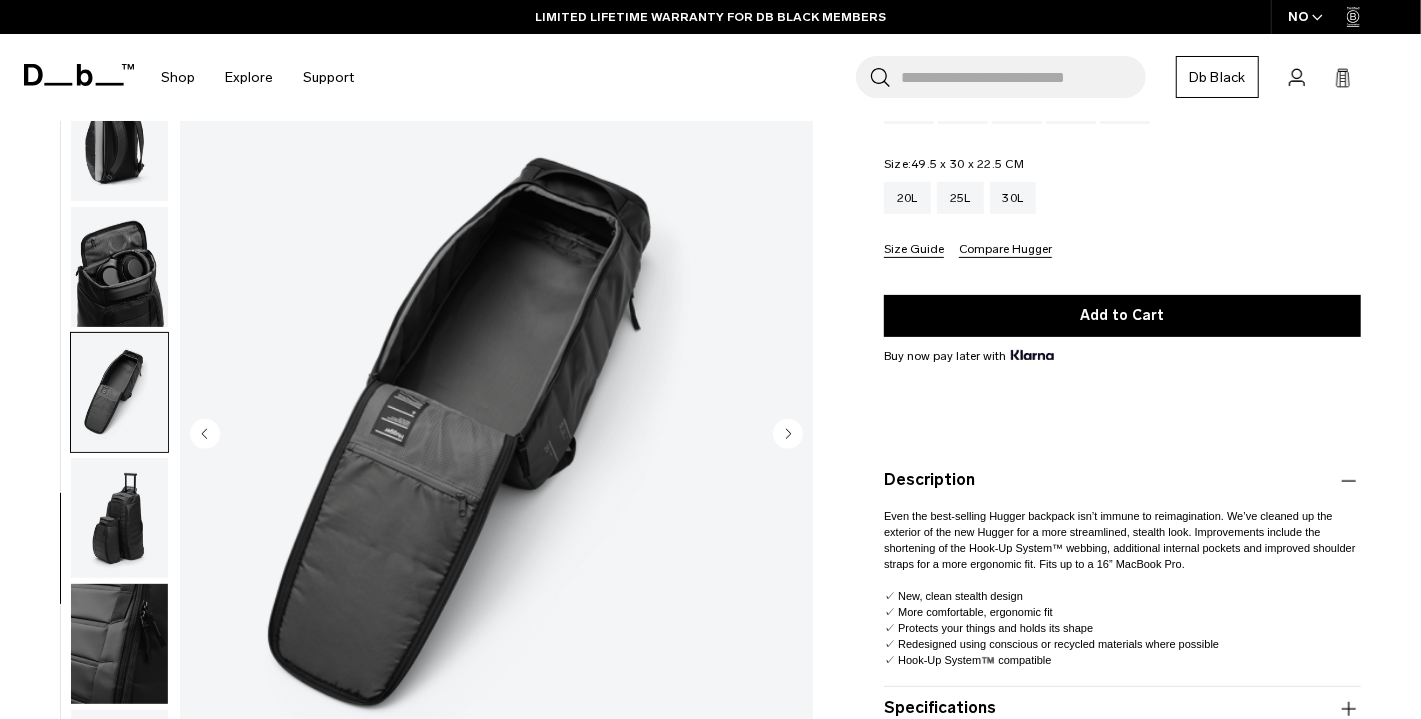 click 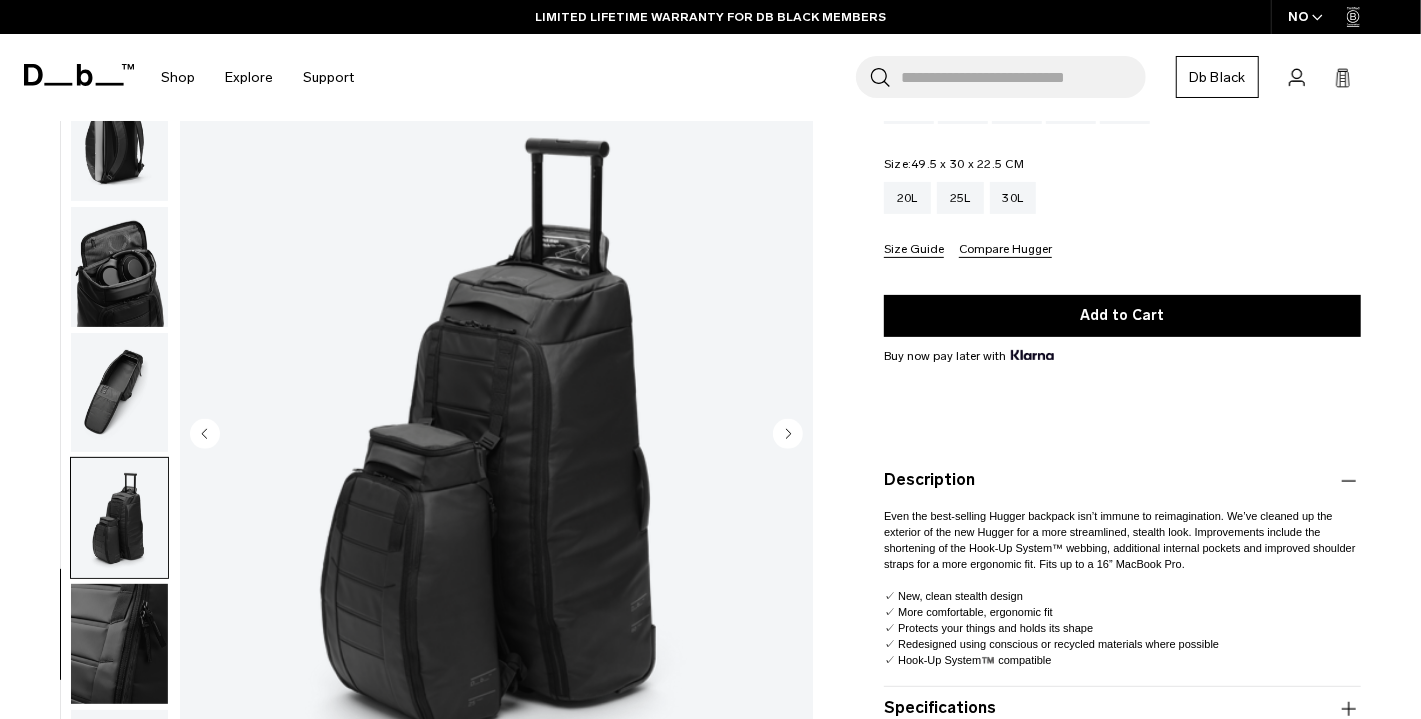 click 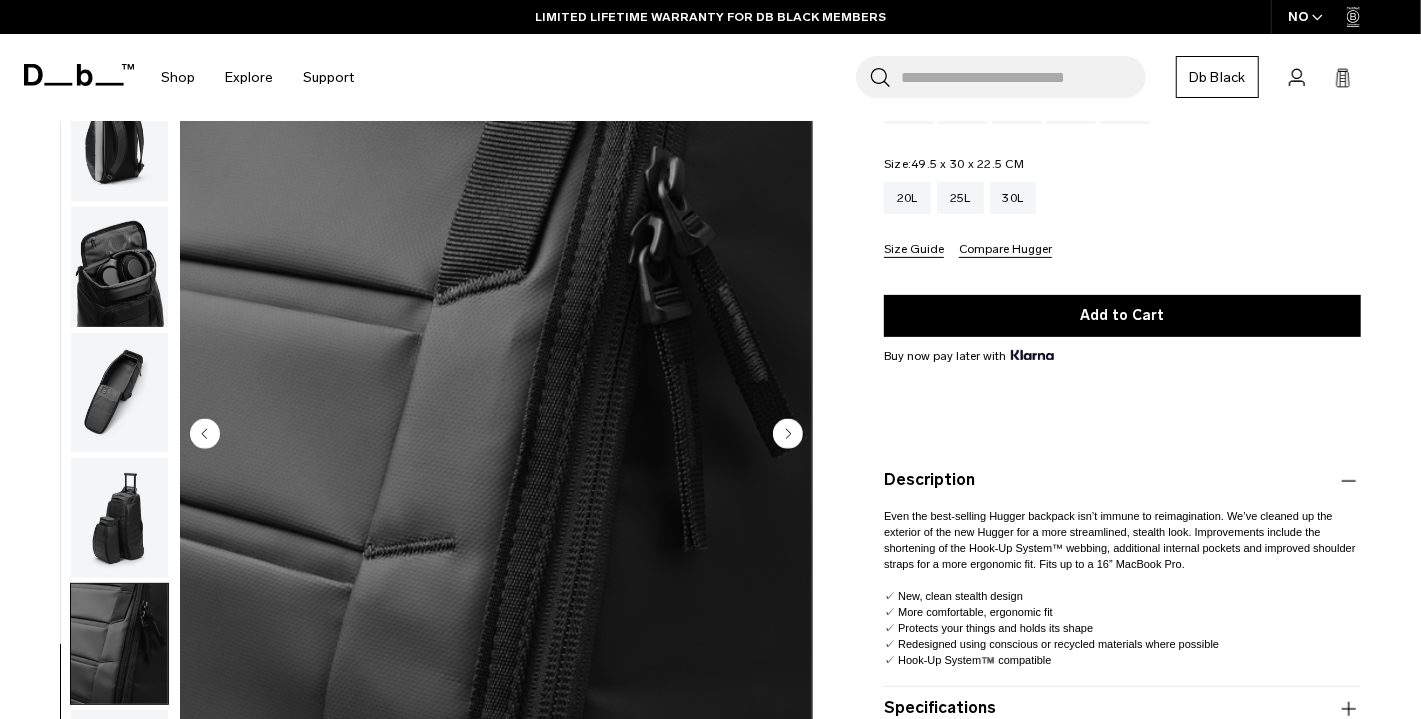 click 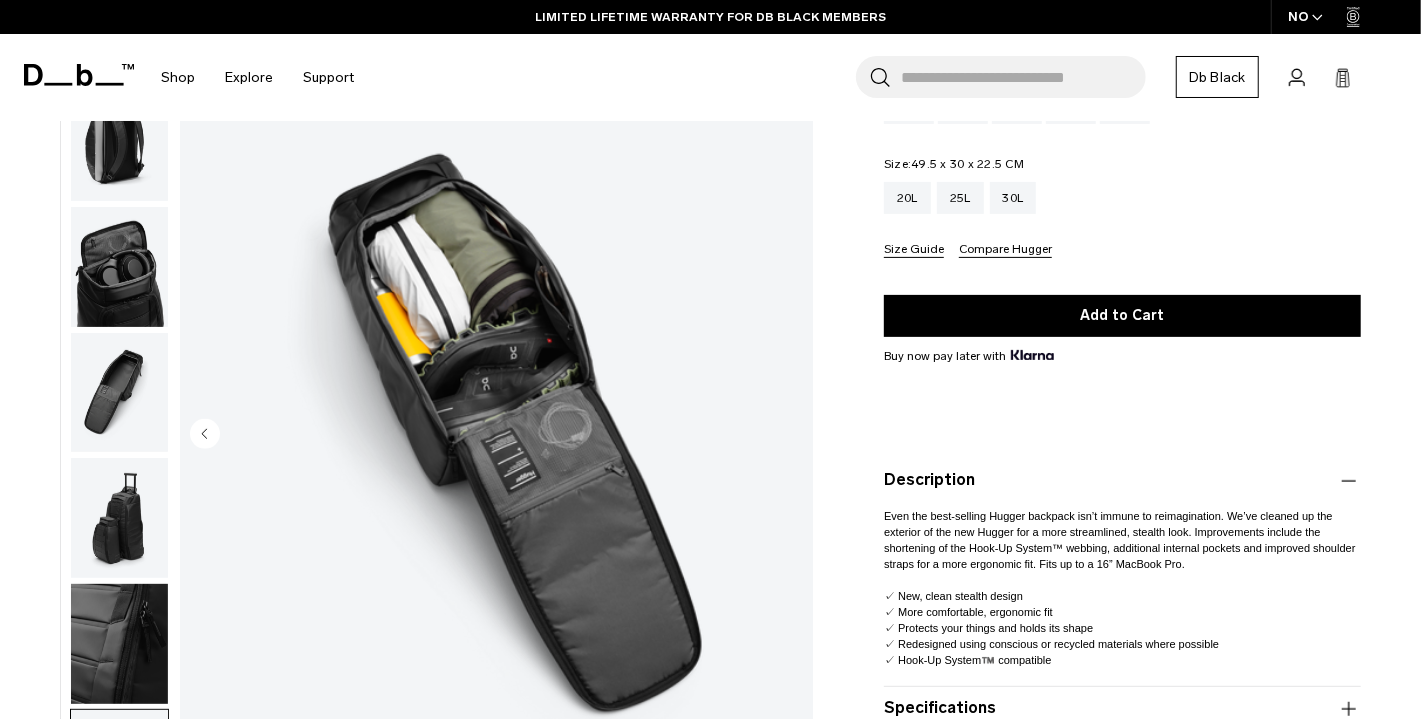 click 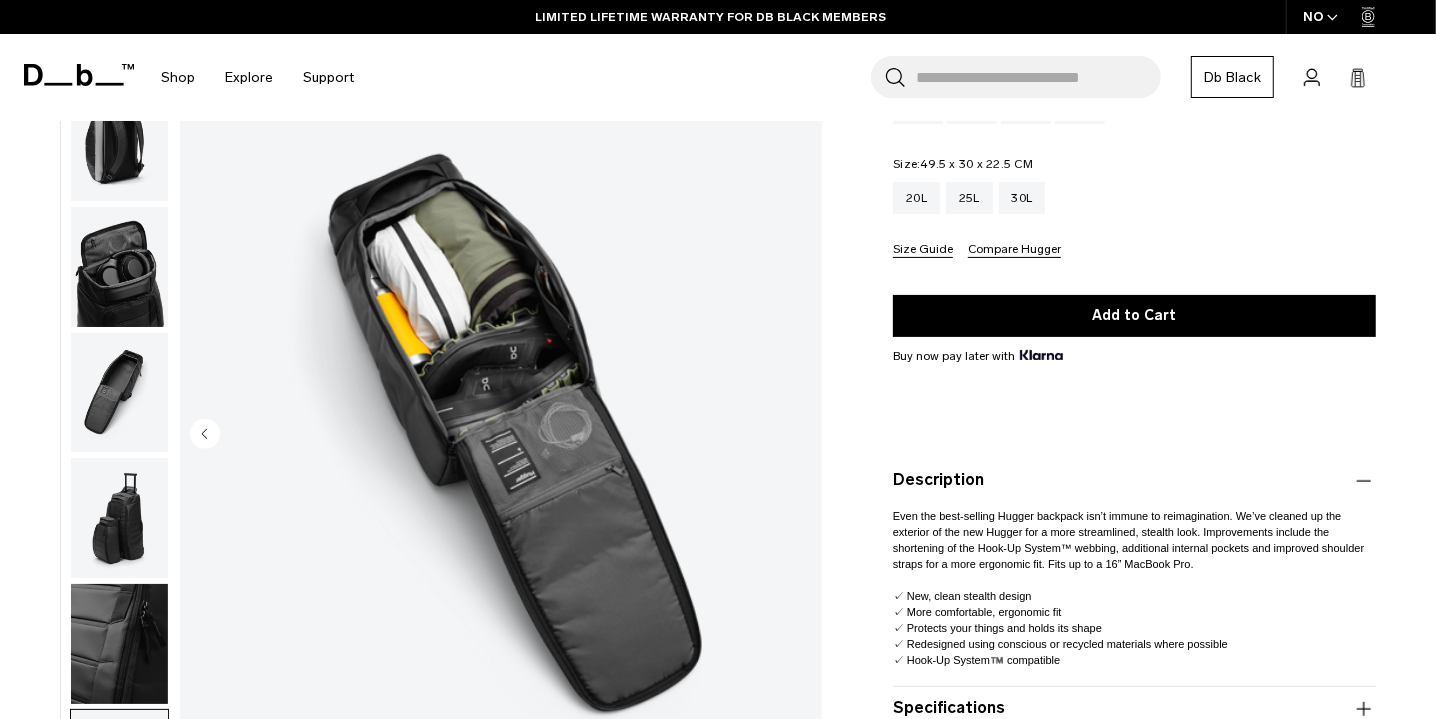 scroll, scrollTop: 453, scrollLeft: 0, axis: vertical 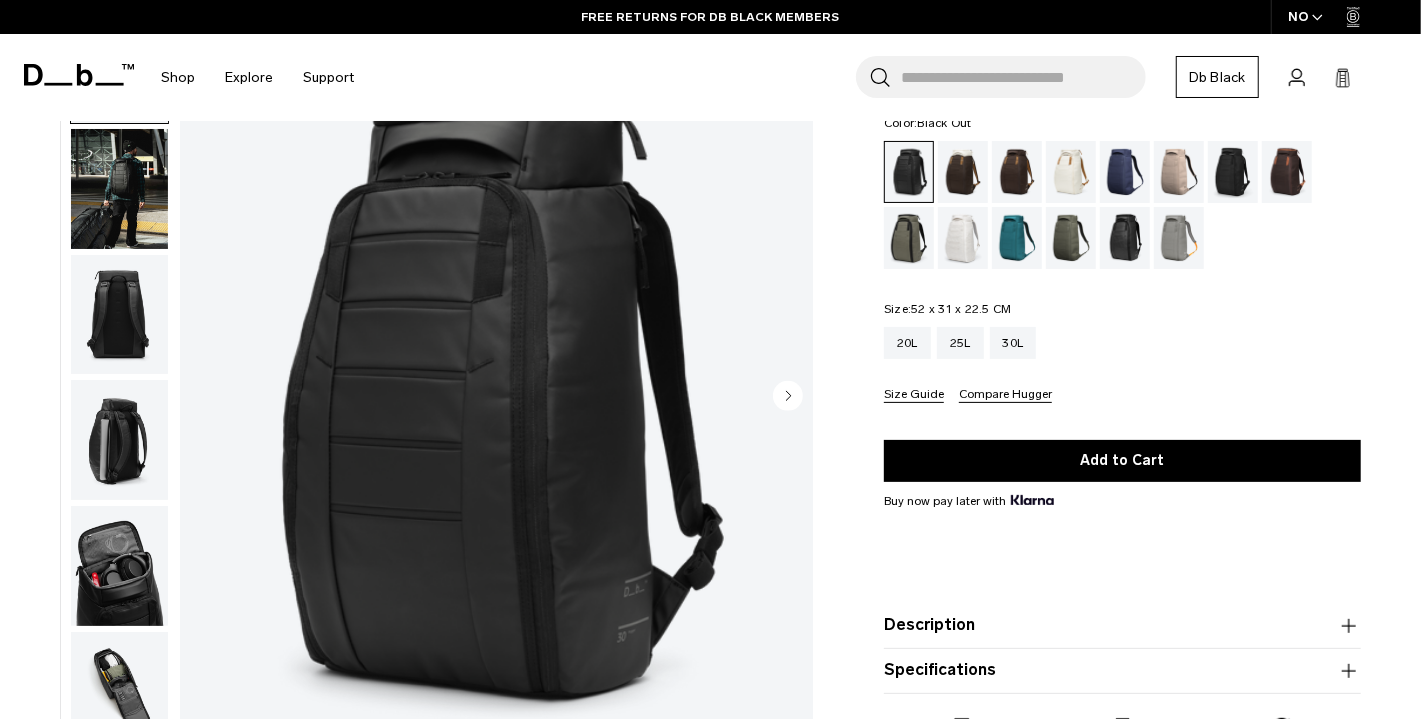 click 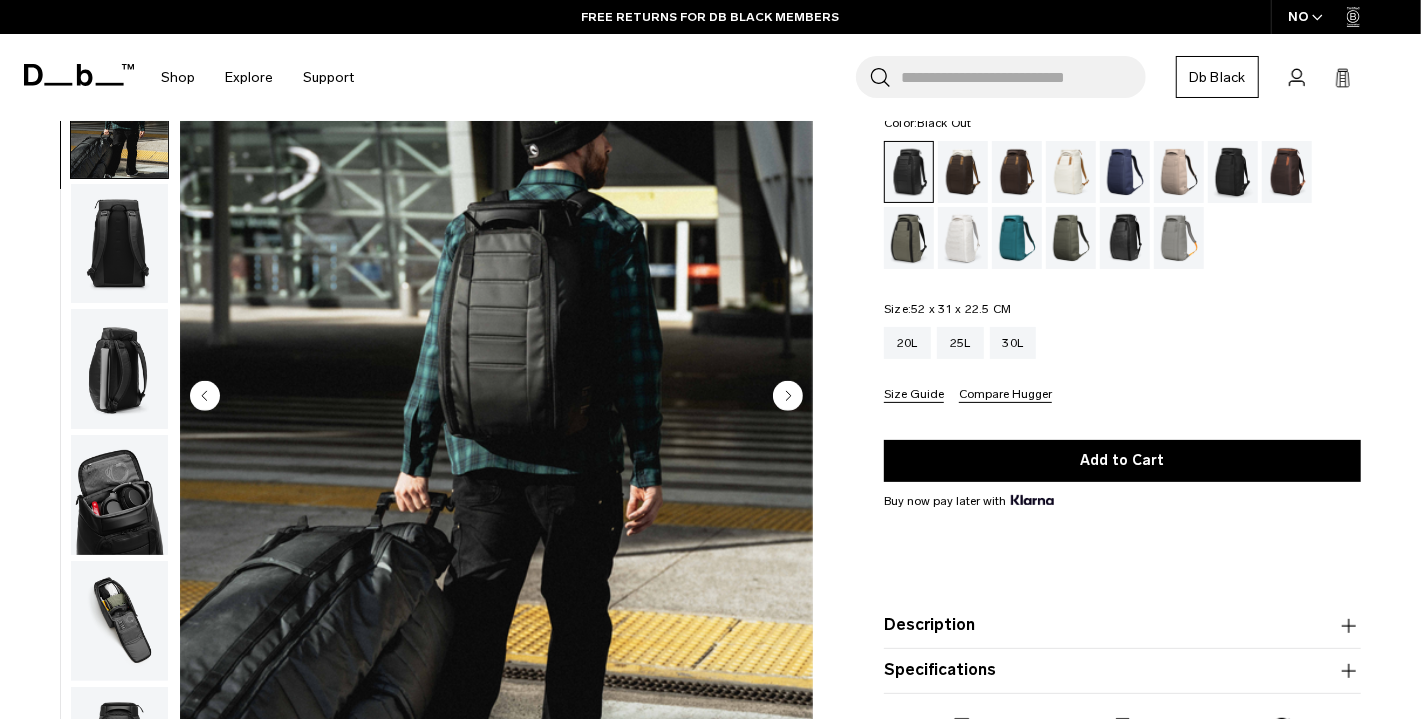 scroll, scrollTop: 126, scrollLeft: 0, axis: vertical 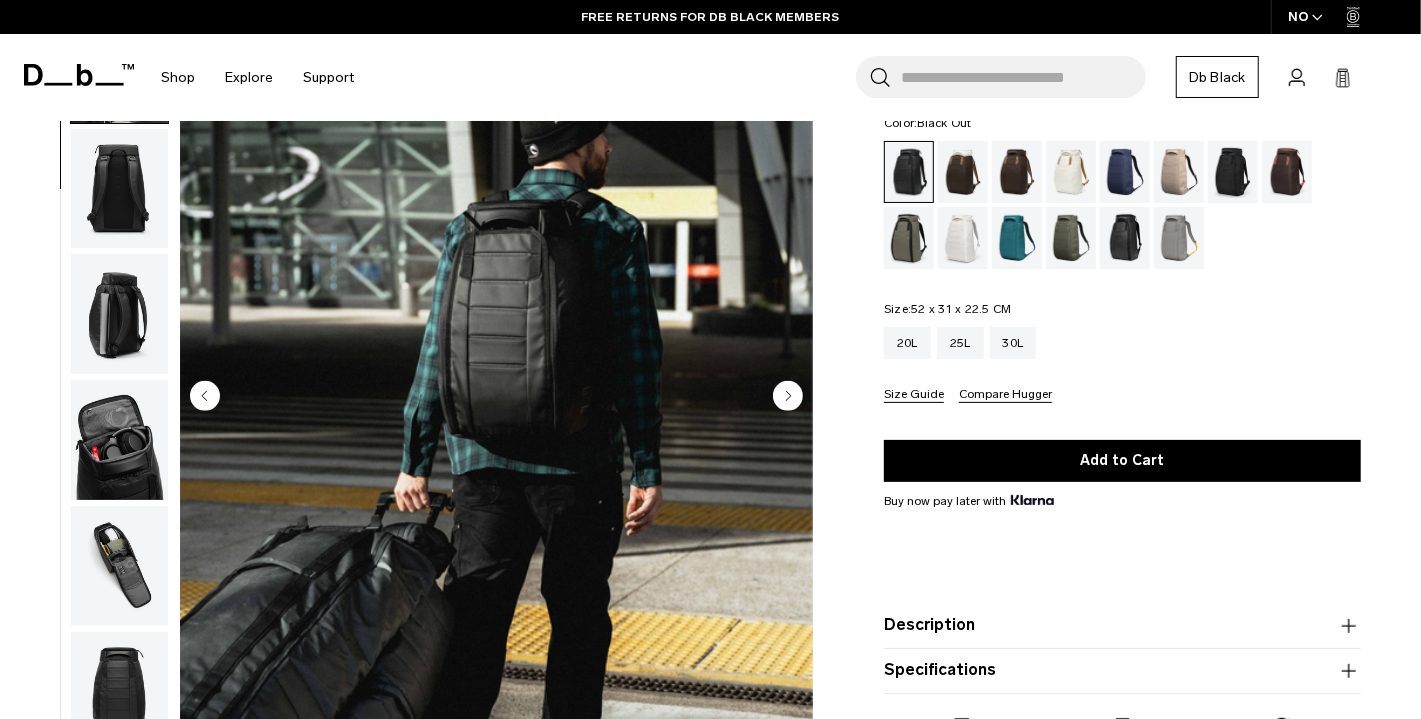 click 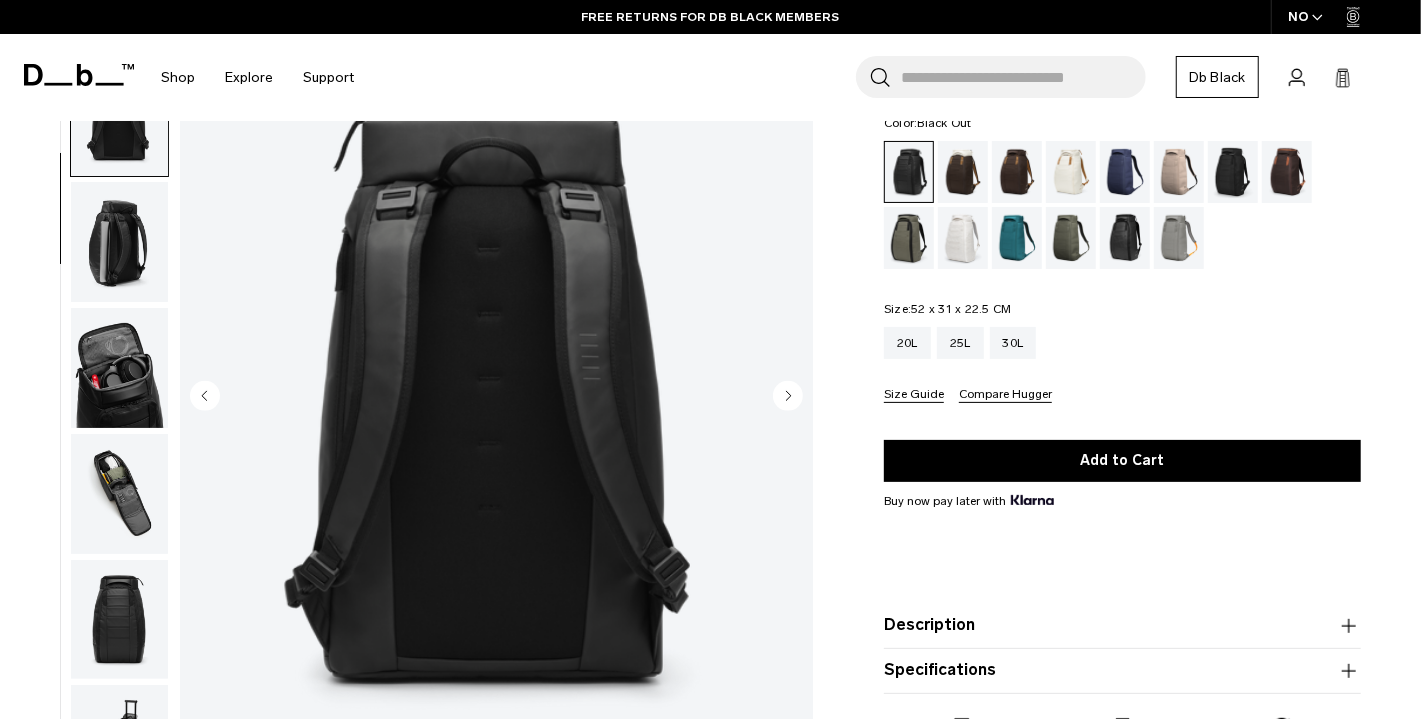 scroll, scrollTop: 251, scrollLeft: 0, axis: vertical 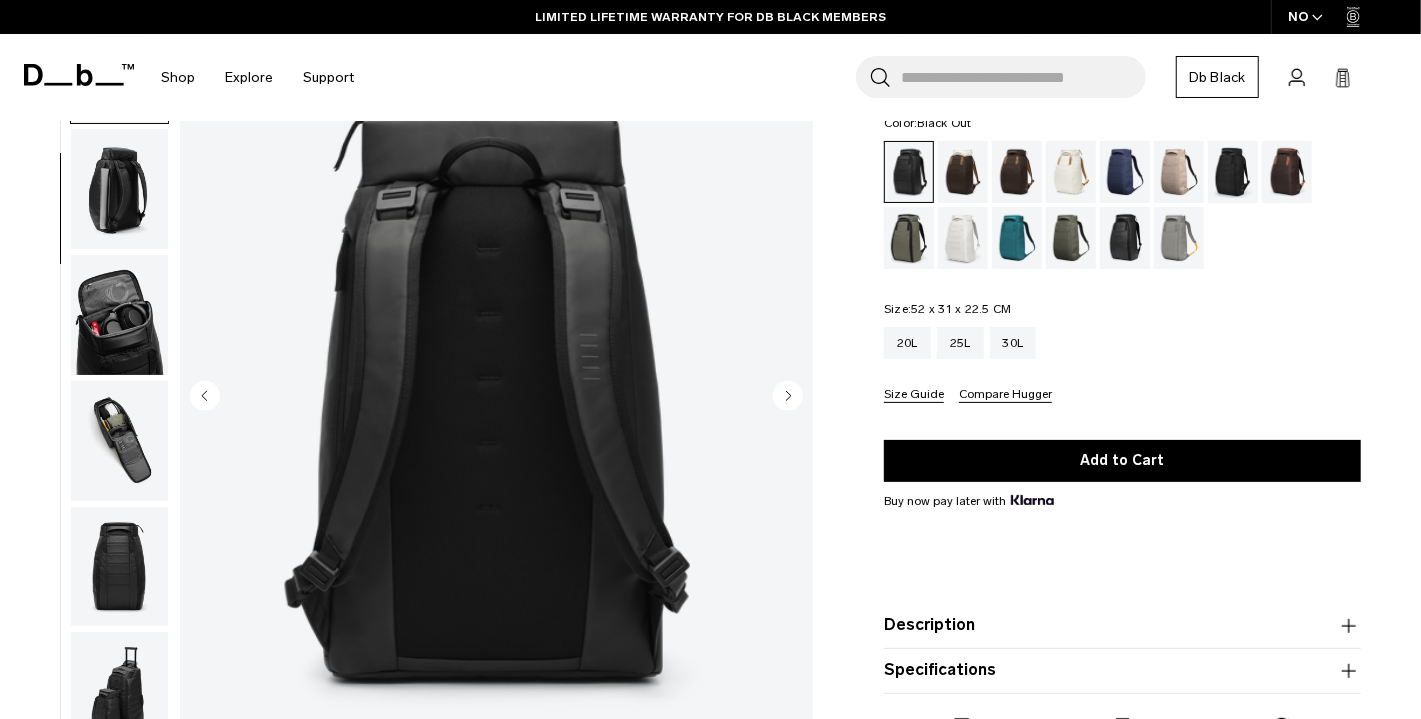 click 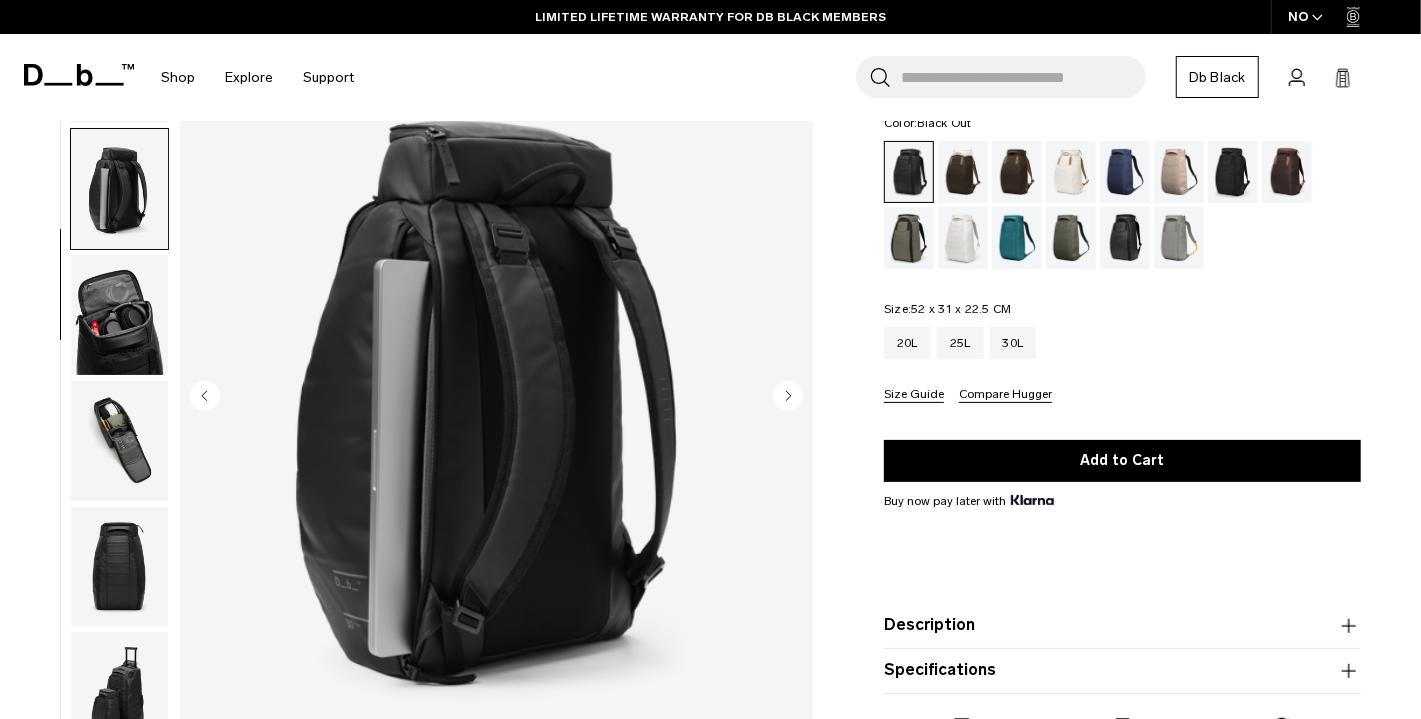 scroll, scrollTop: 378, scrollLeft: 0, axis: vertical 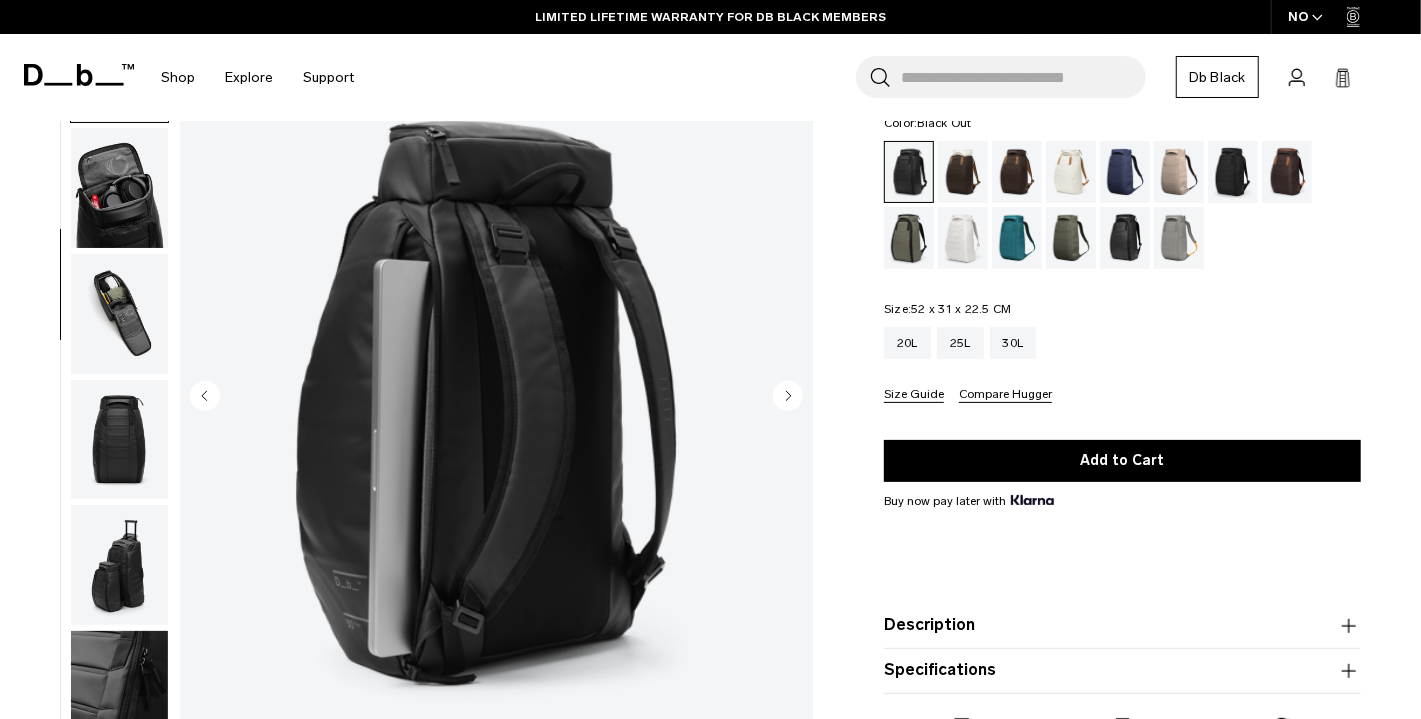 click 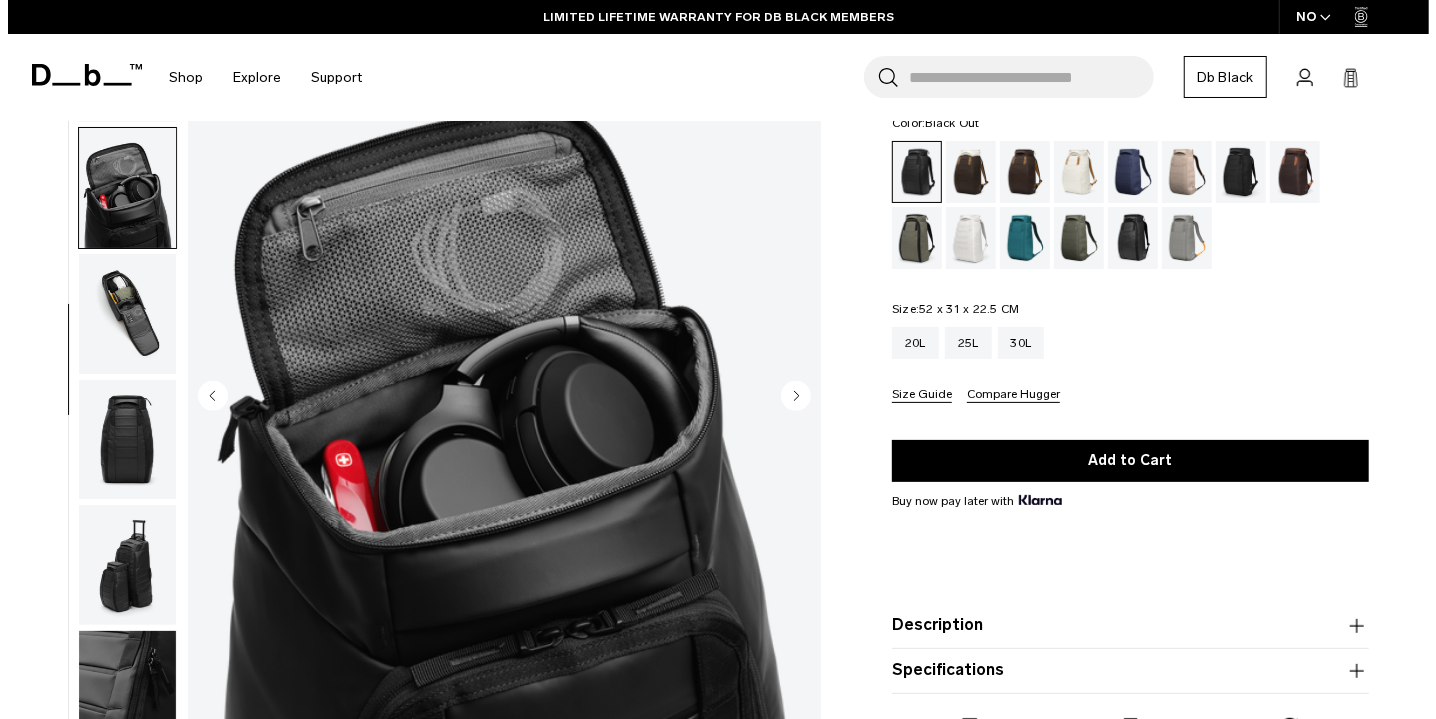scroll, scrollTop: 464, scrollLeft: 0, axis: vertical 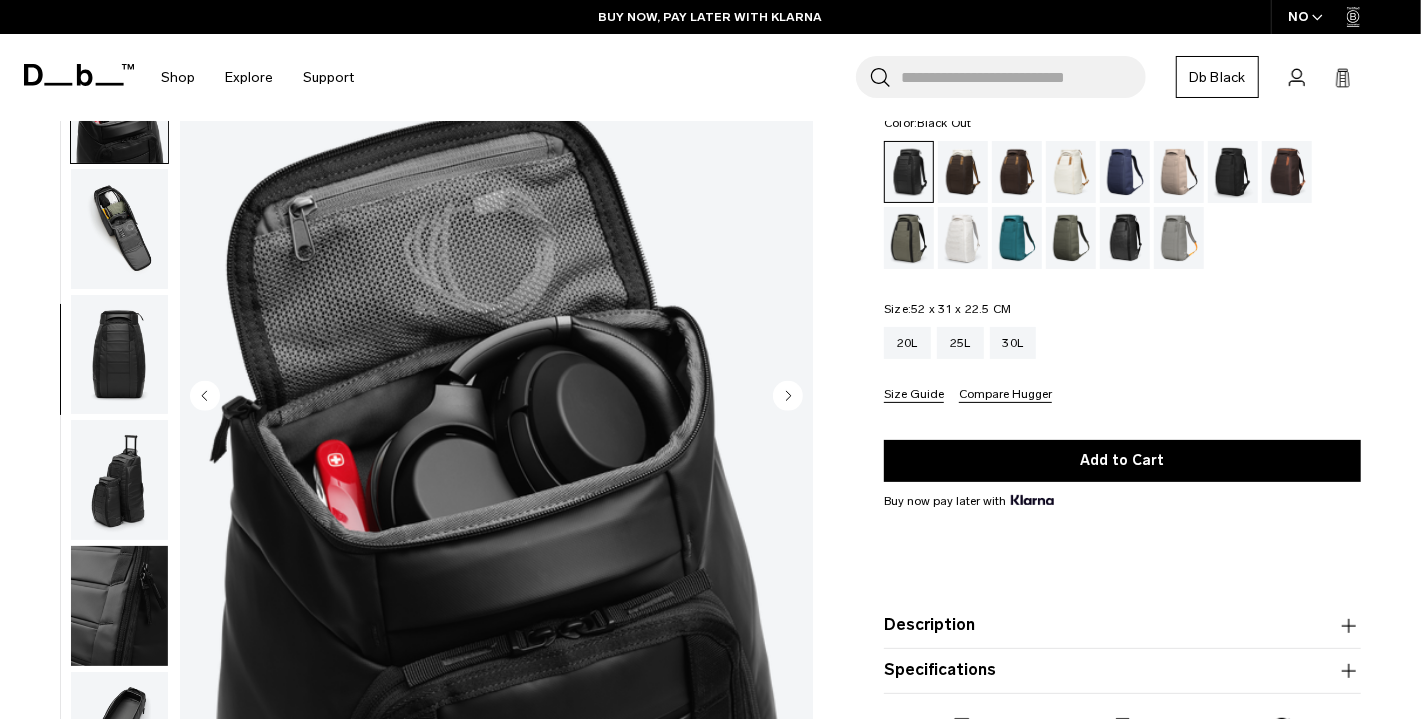 click 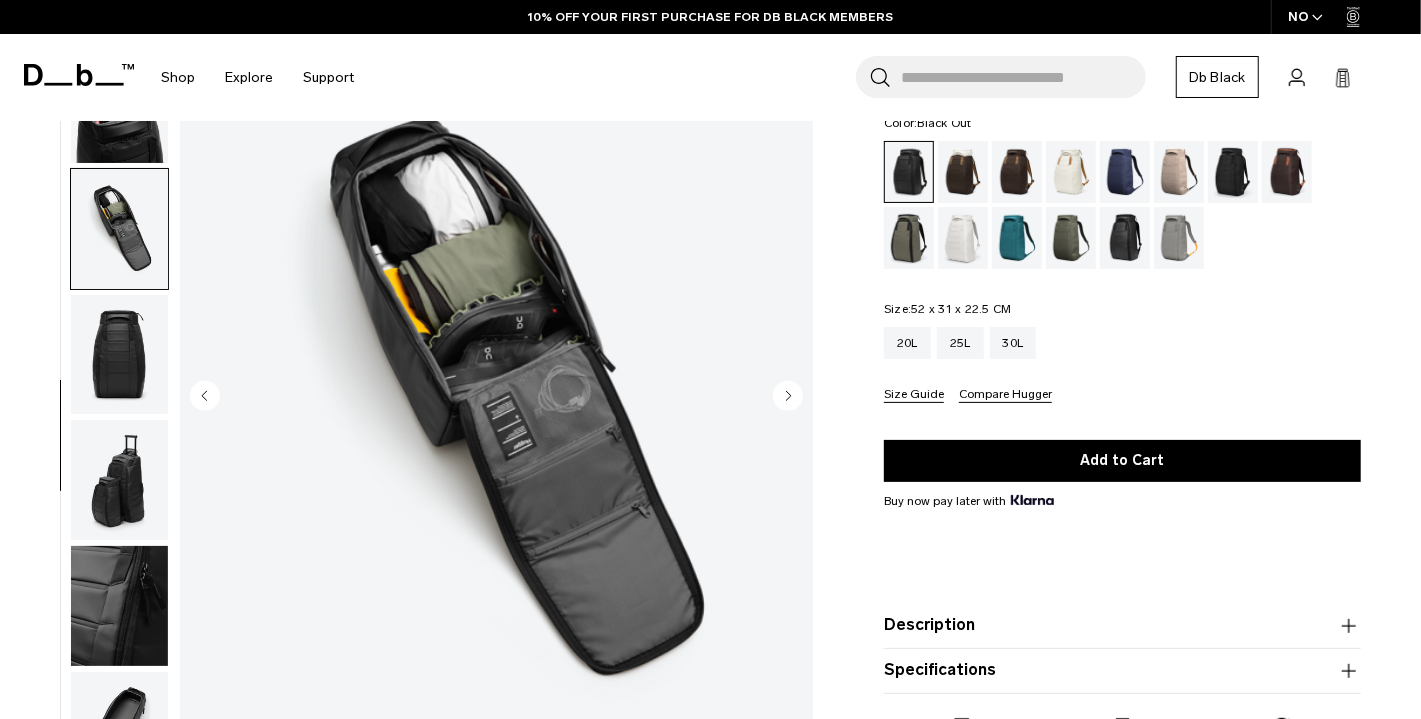 click 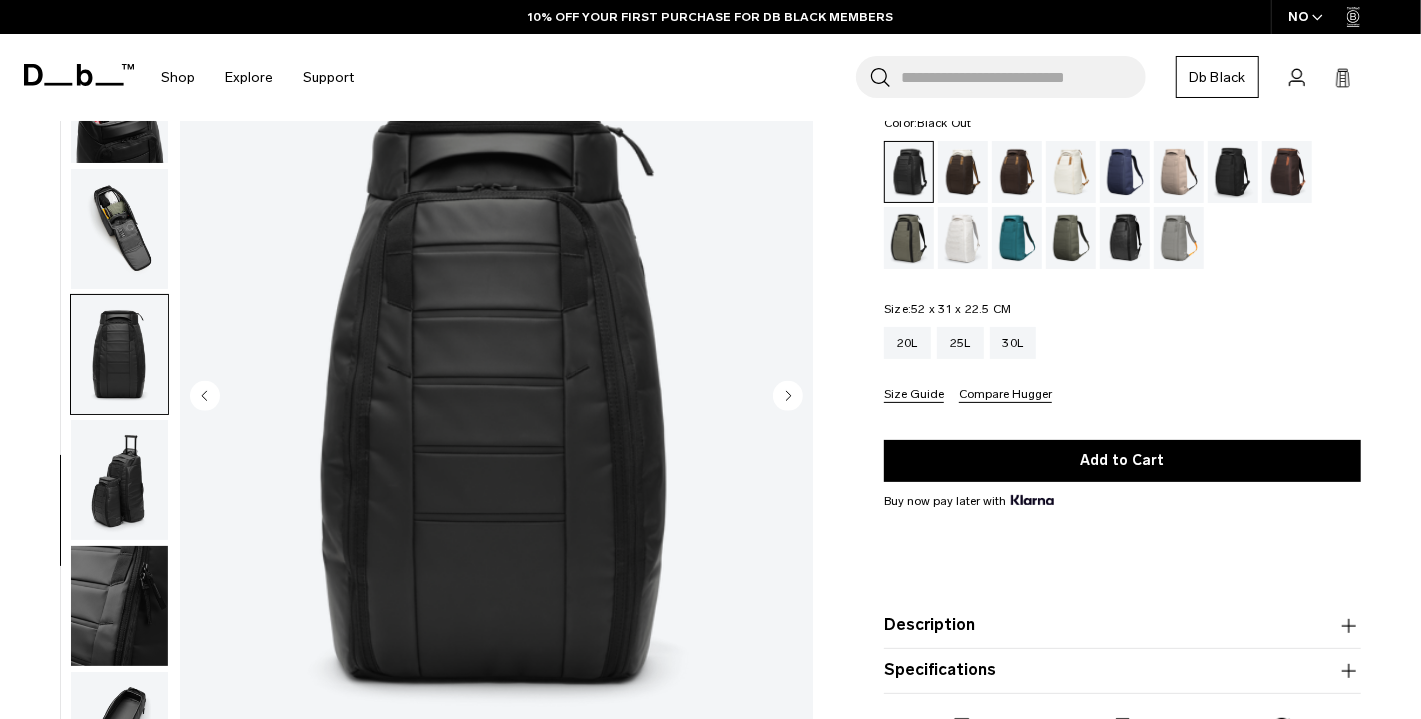 click 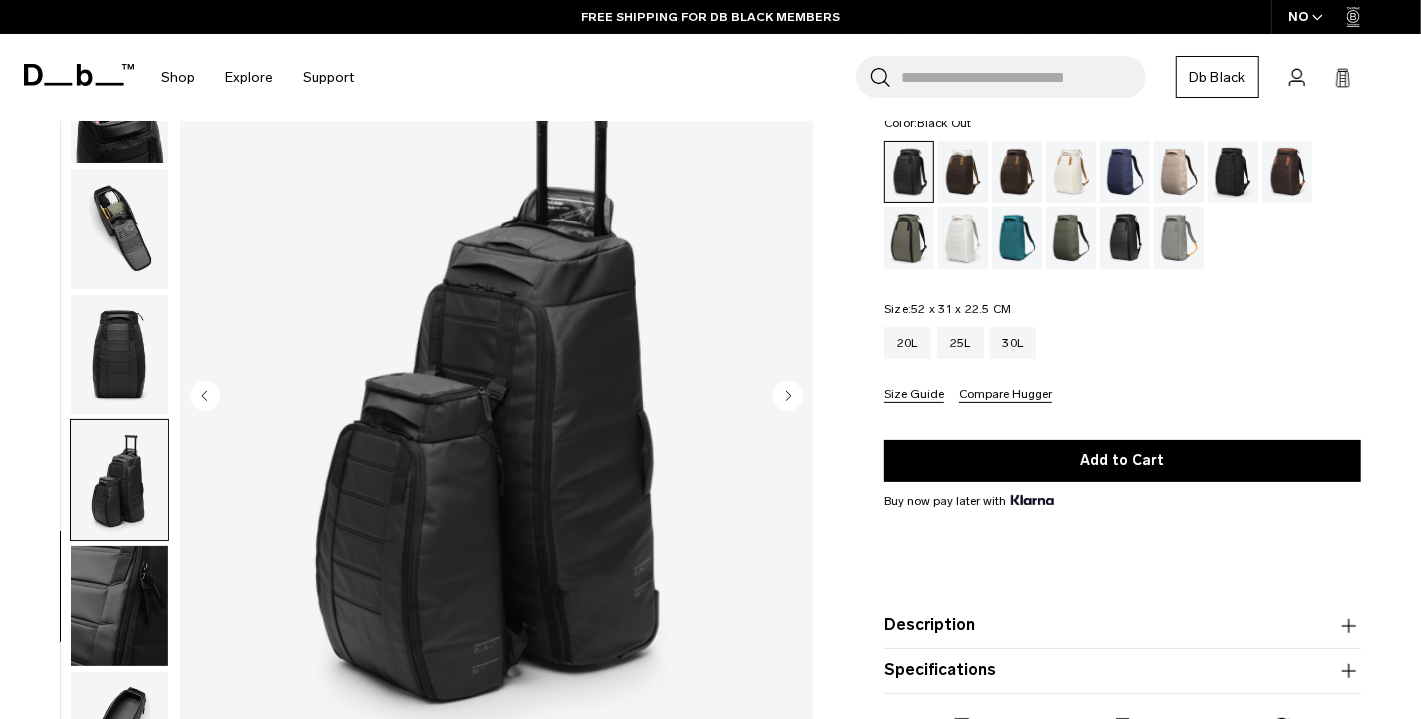 click 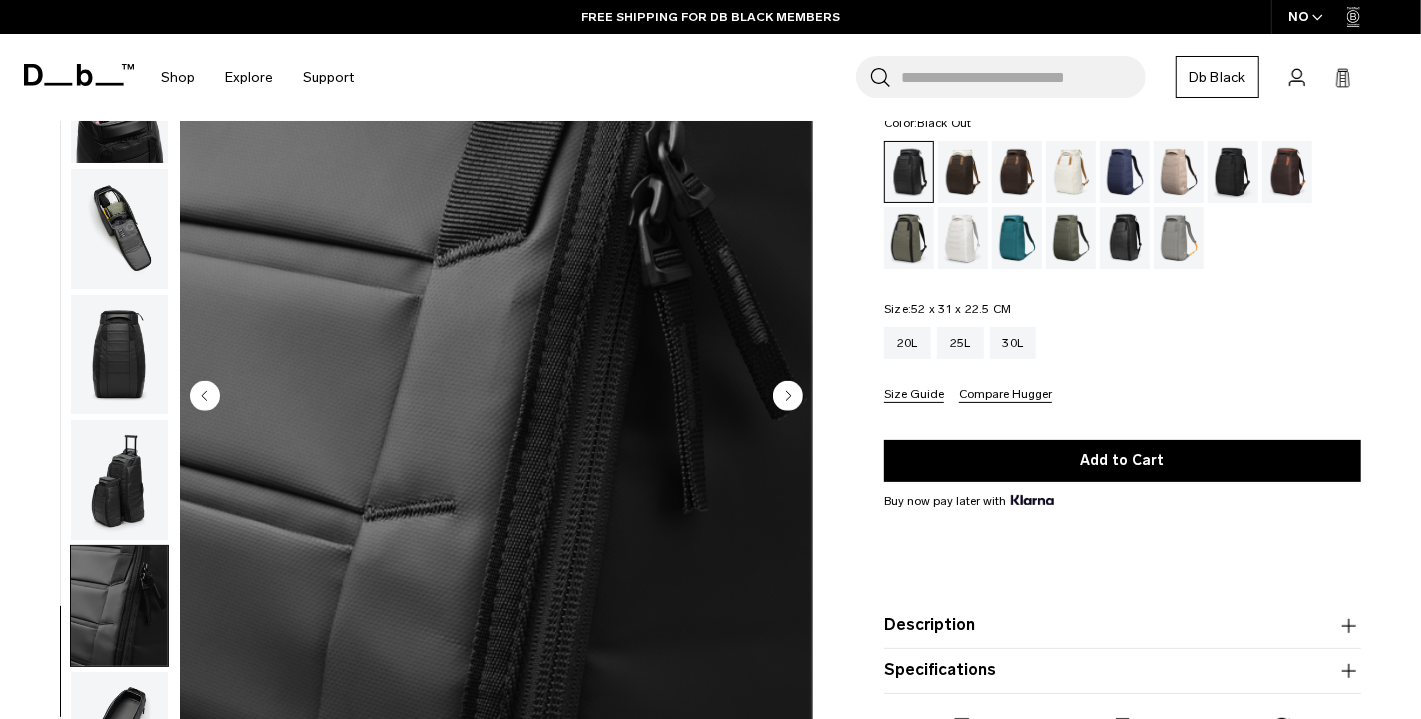 click 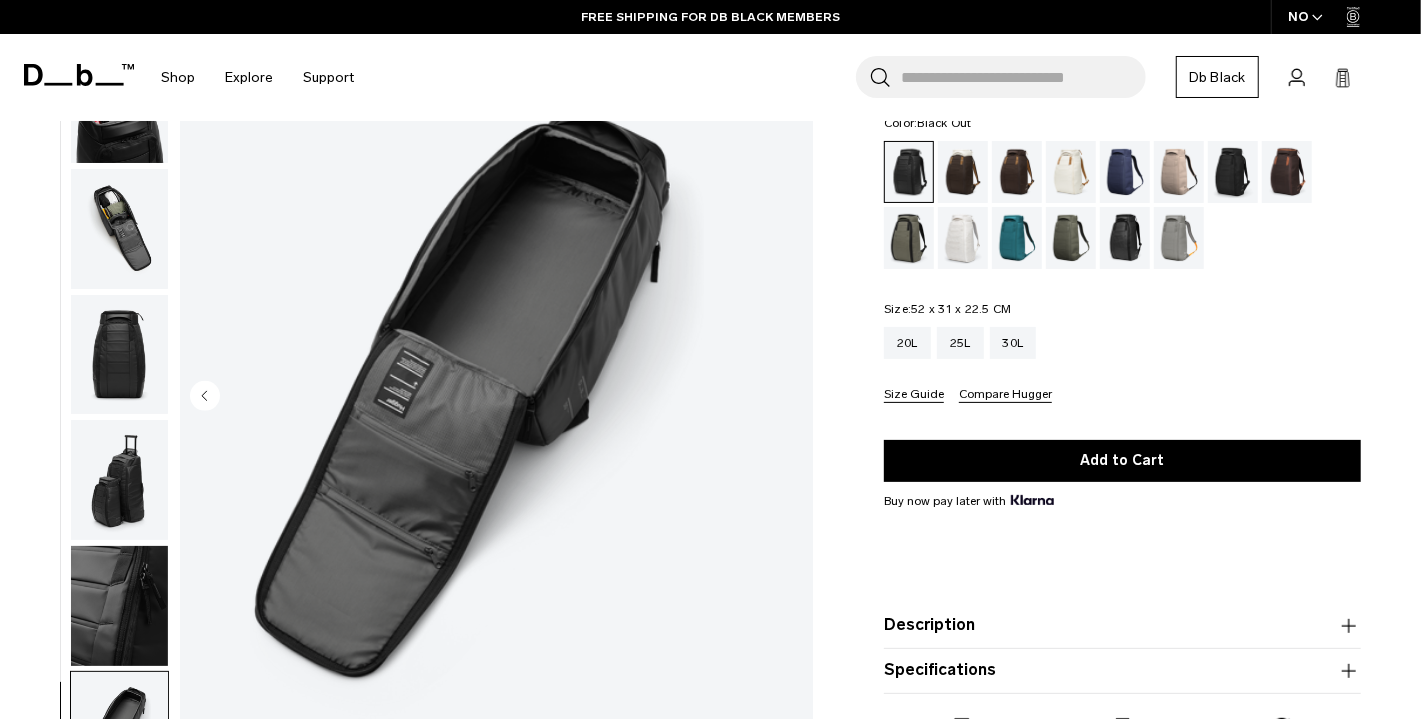 click at bounding box center [496, 397] 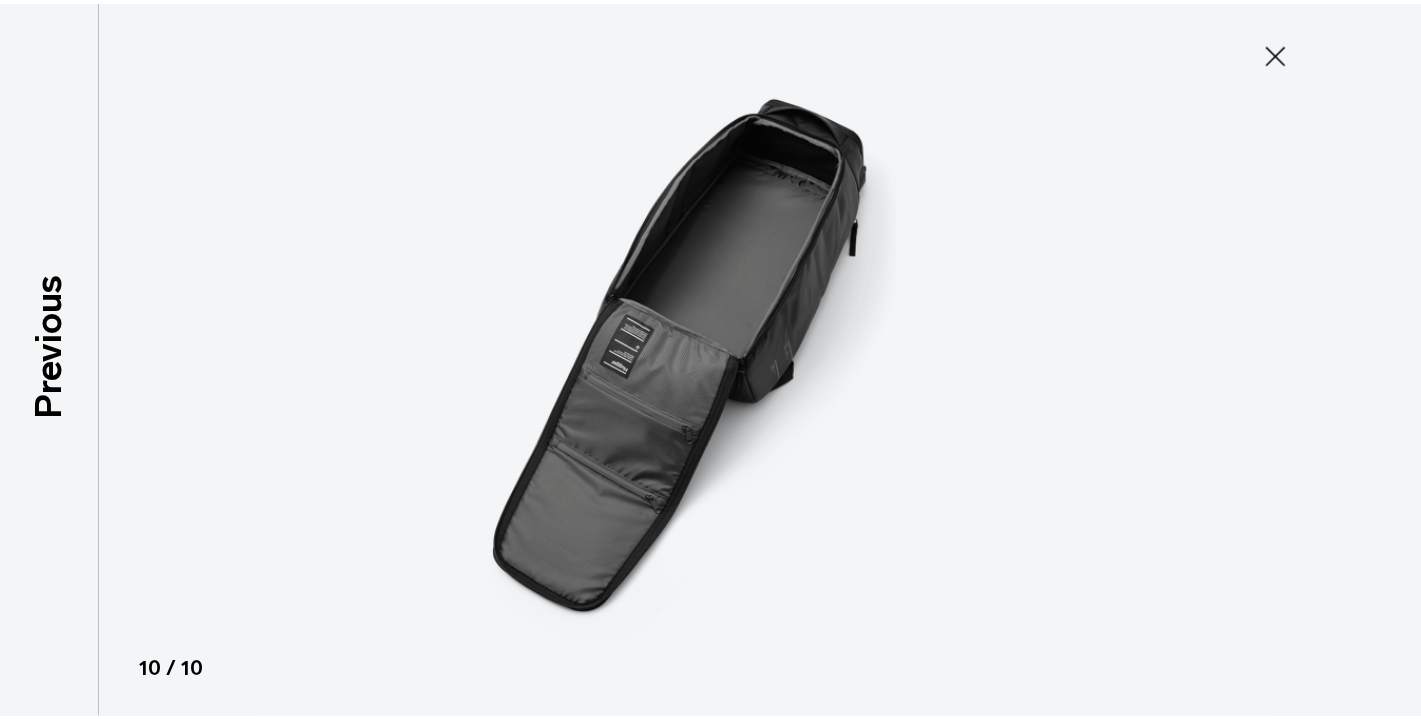scroll, scrollTop: 453, scrollLeft: 0, axis: vertical 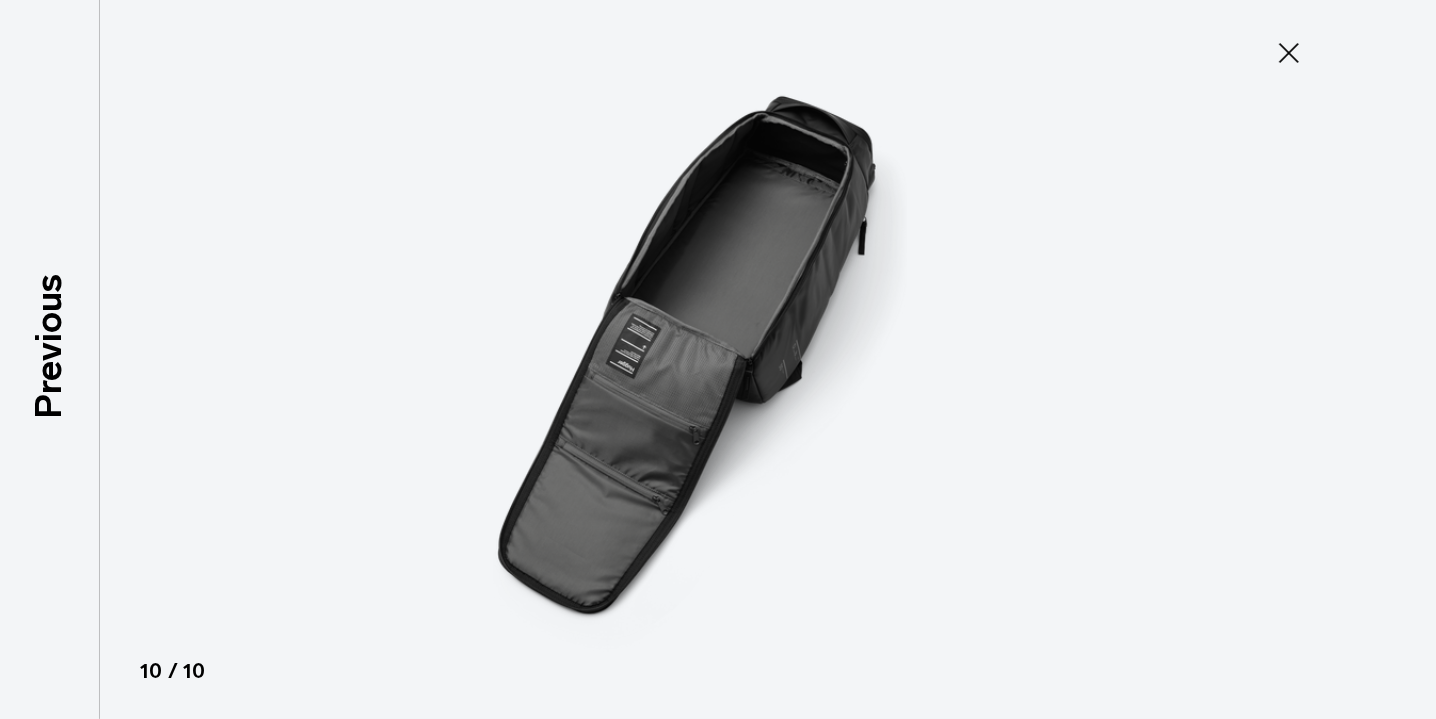 click 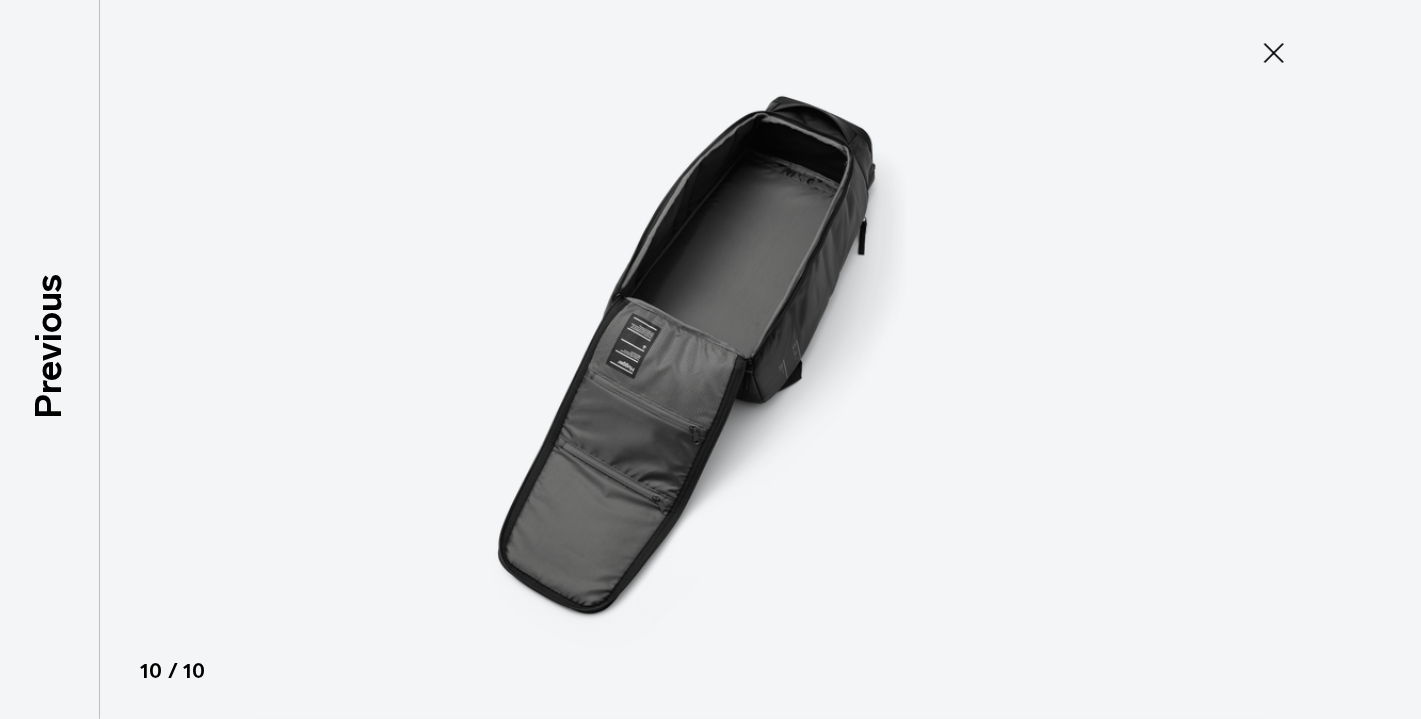 scroll, scrollTop: 464, scrollLeft: 0, axis: vertical 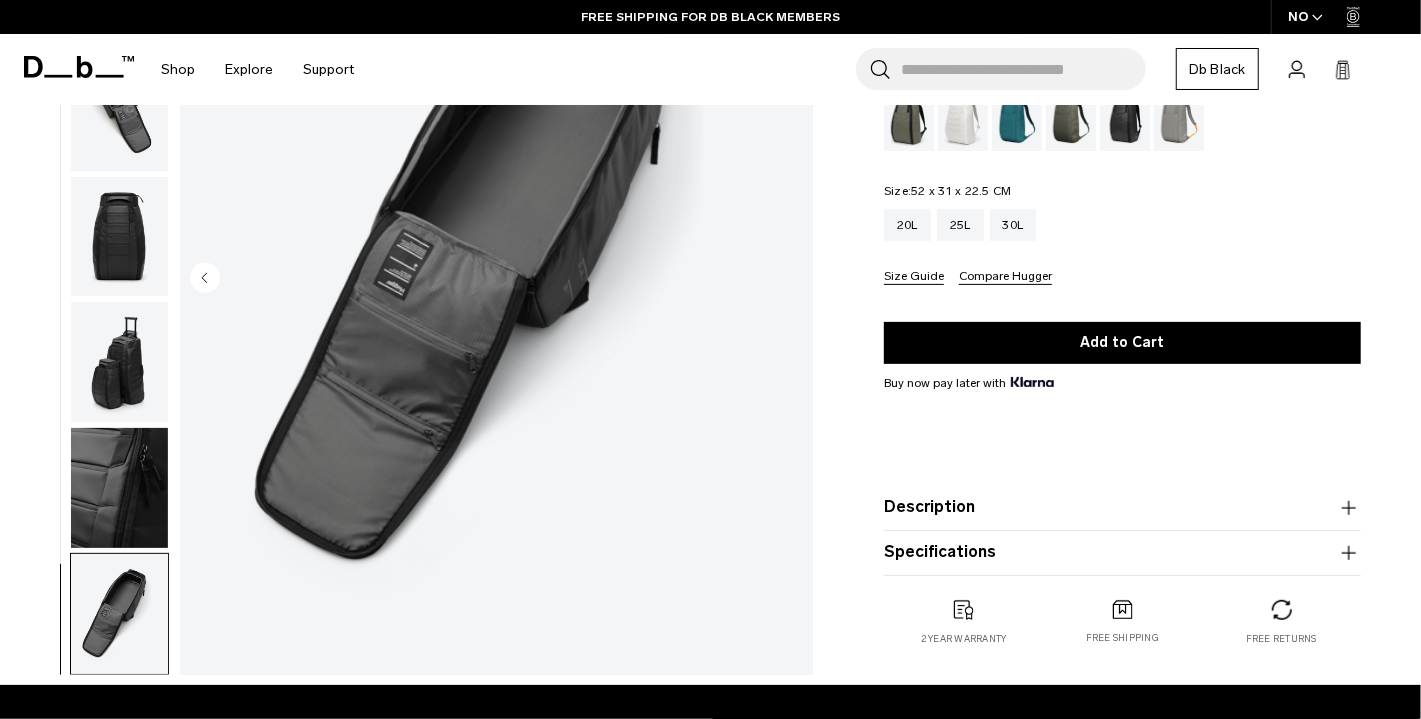 click on "Description" at bounding box center [1122, 507] 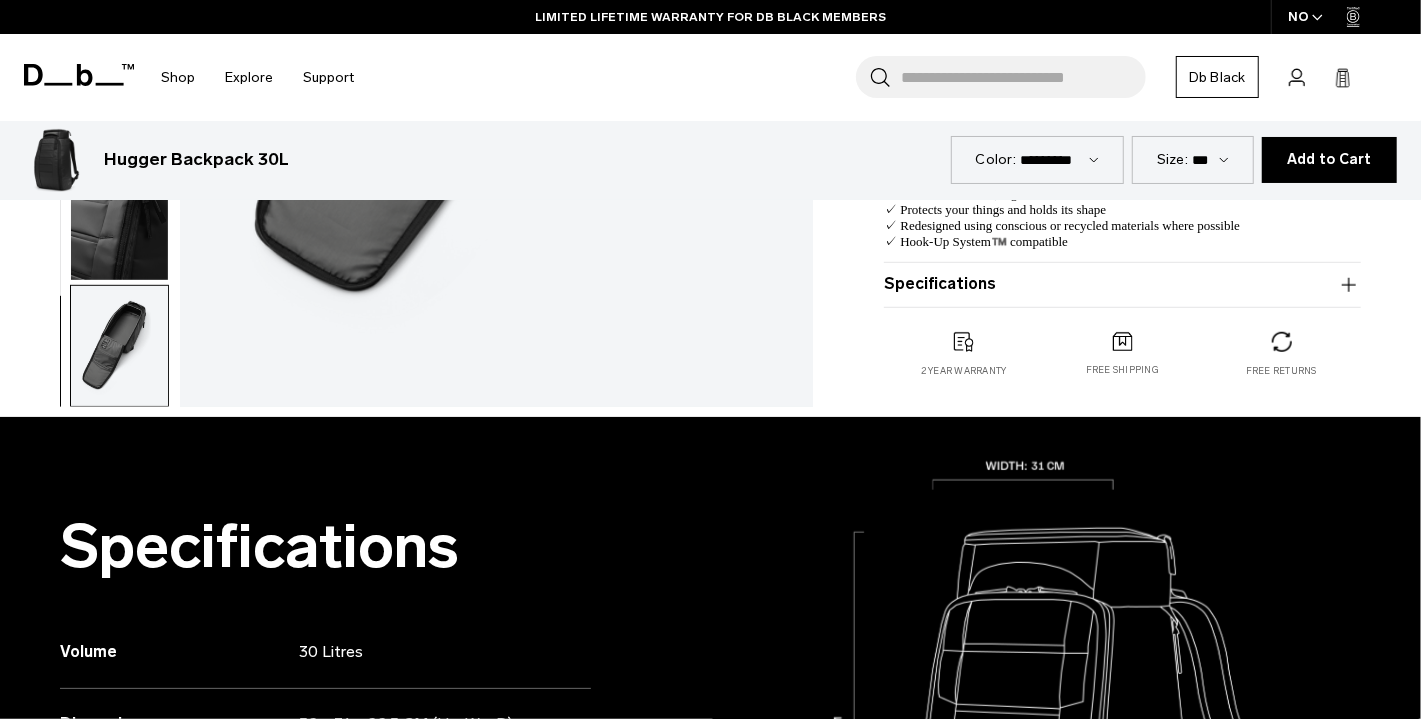 scroll, scrollTop: 699, scrollLeft: 0, axis: vertical 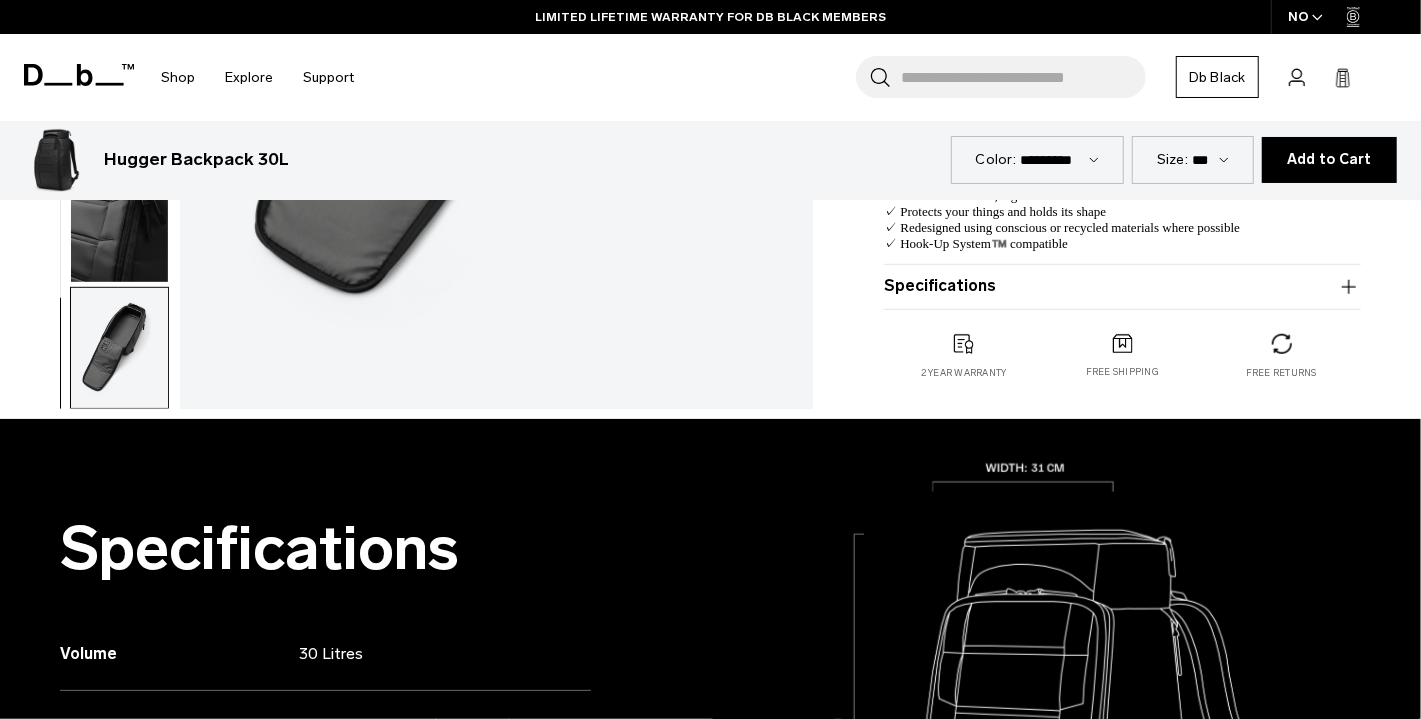 click 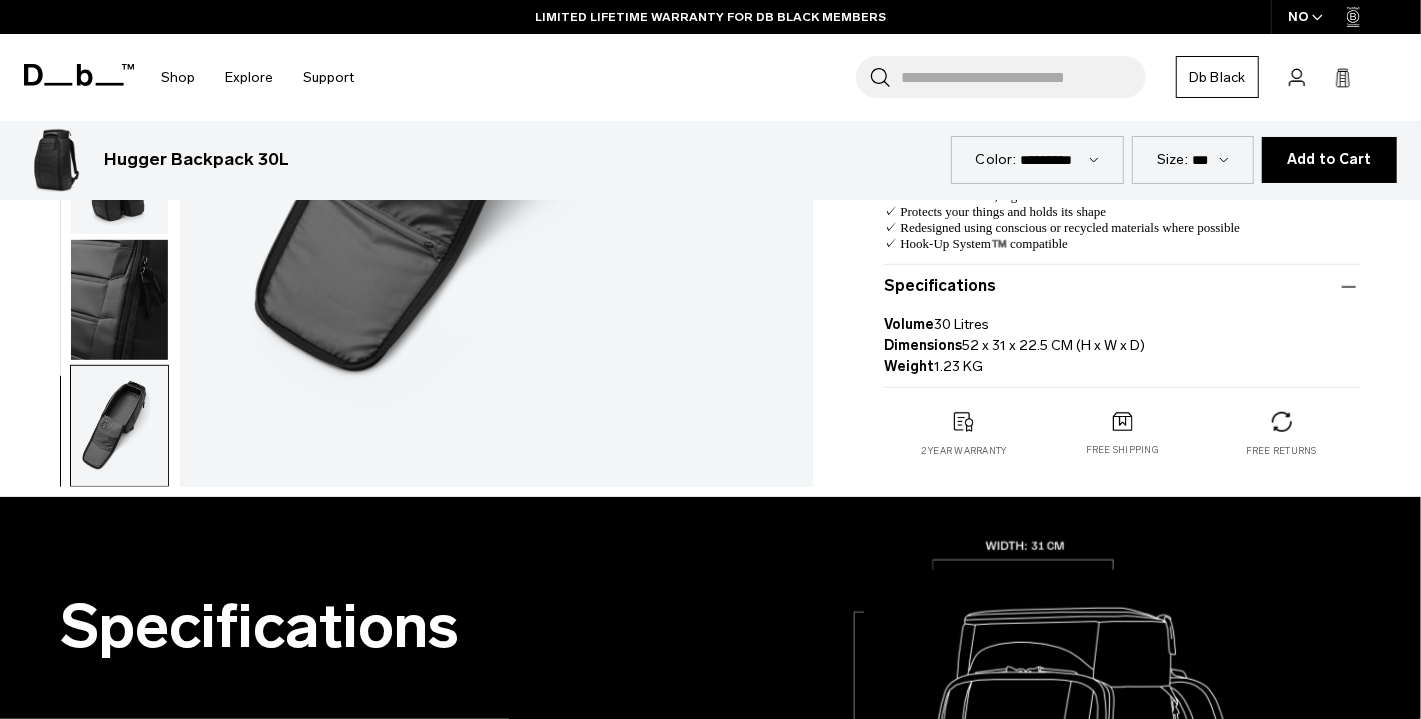 type 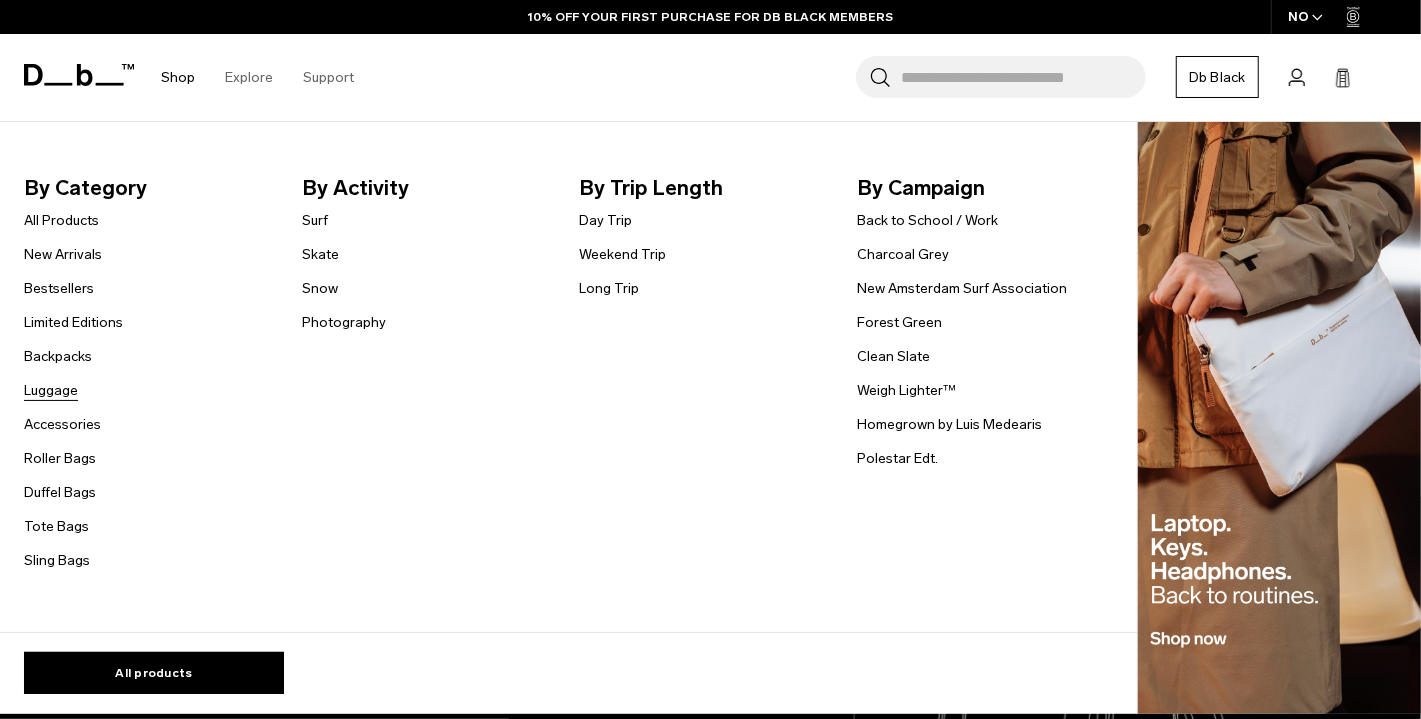 click on "Luggage" at bounding box center [51, 390] 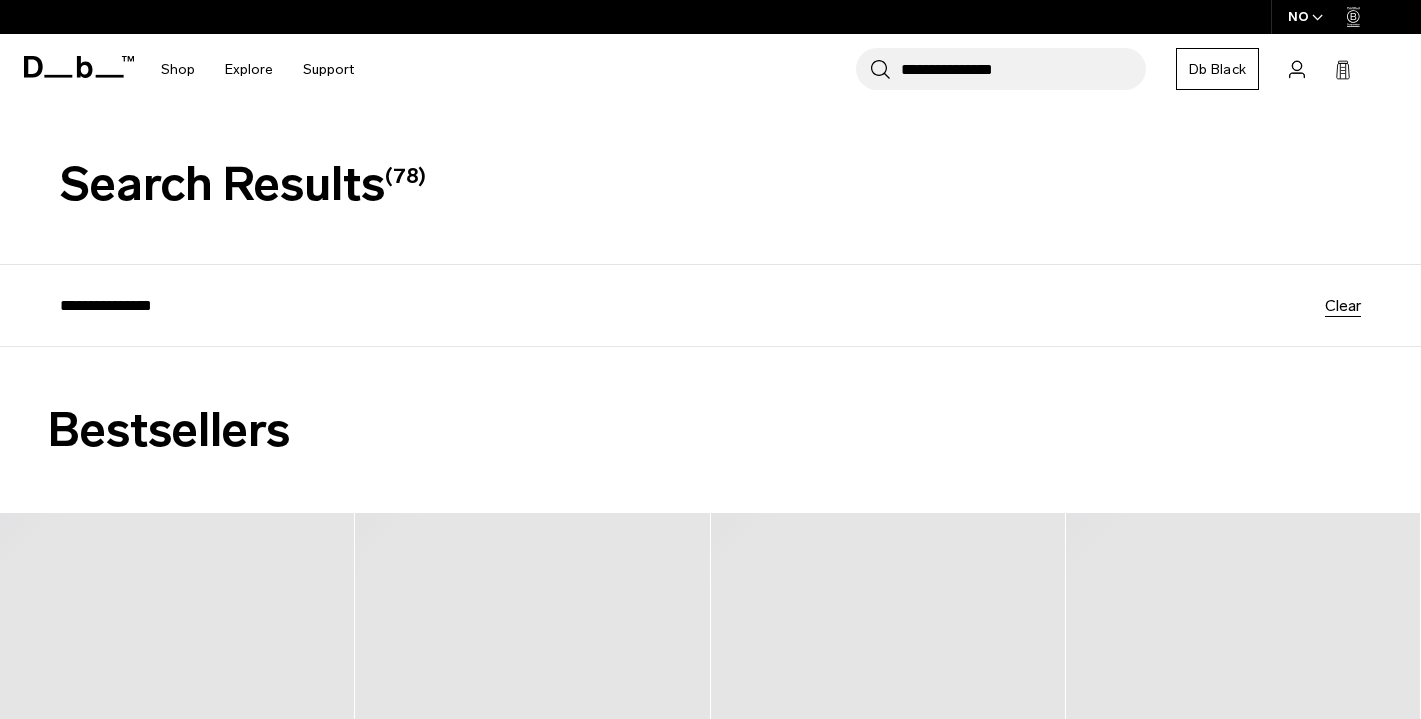 scroll, scrollTop: 0, scrollLeft: 0, axis: both 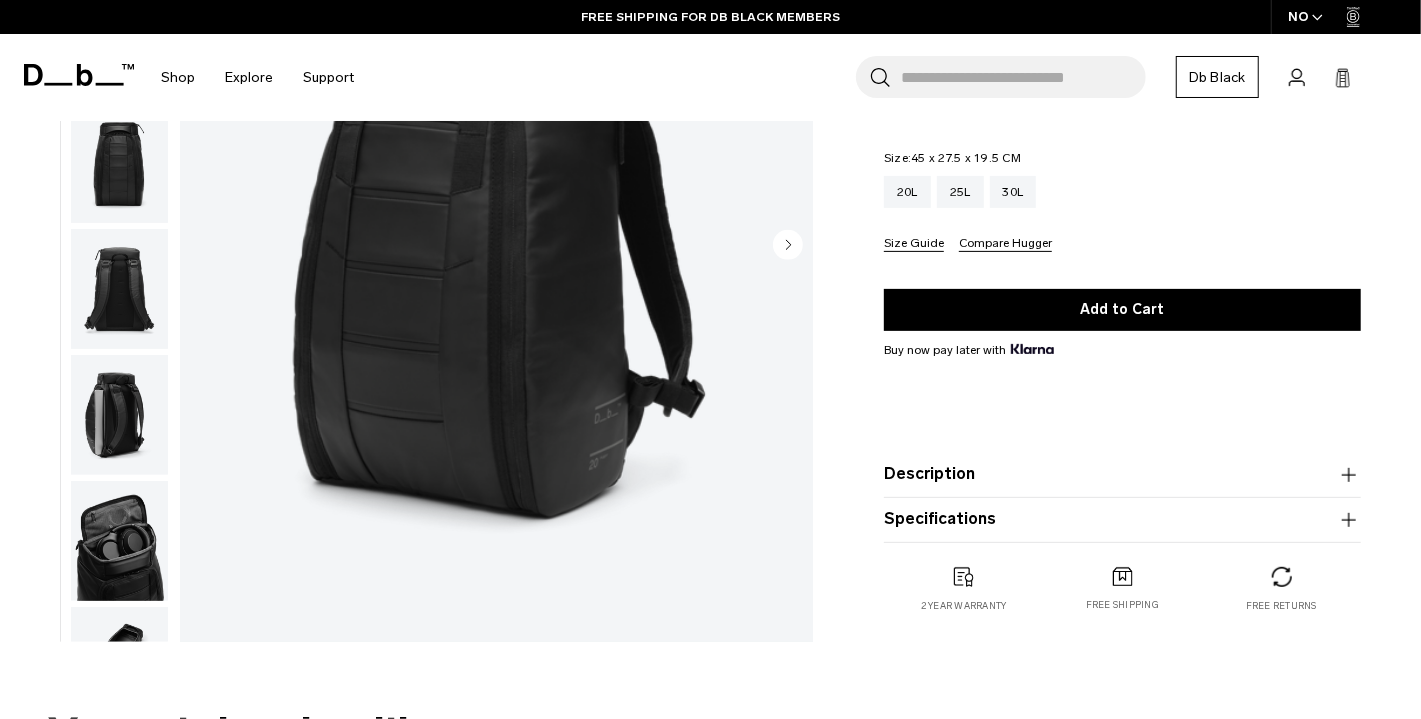 click on "Description
Even the best-selling Hugger backpack isn’t immune to reimagination. Now in a smaller, more compact size—perfect for individuals under 160cm or anyone looking for a sleek, streamlined carry. We’ve refined the exterior for a stealthier look, shortened the Hook-Up System™ webbing, added internal pockets, and improved the shoulder straps for a more ergonomic fit. Fits up to a 13” MacBook Pro. ✓ New, clean stealth design ✓ More comfortable, ergonomic fit ✓ Protects your things and holds its shape ✓ Redesigned using conscious or recycled materials where possible ✓ Hook-Up System™️ compatible" at bounding box center [1122, 474] 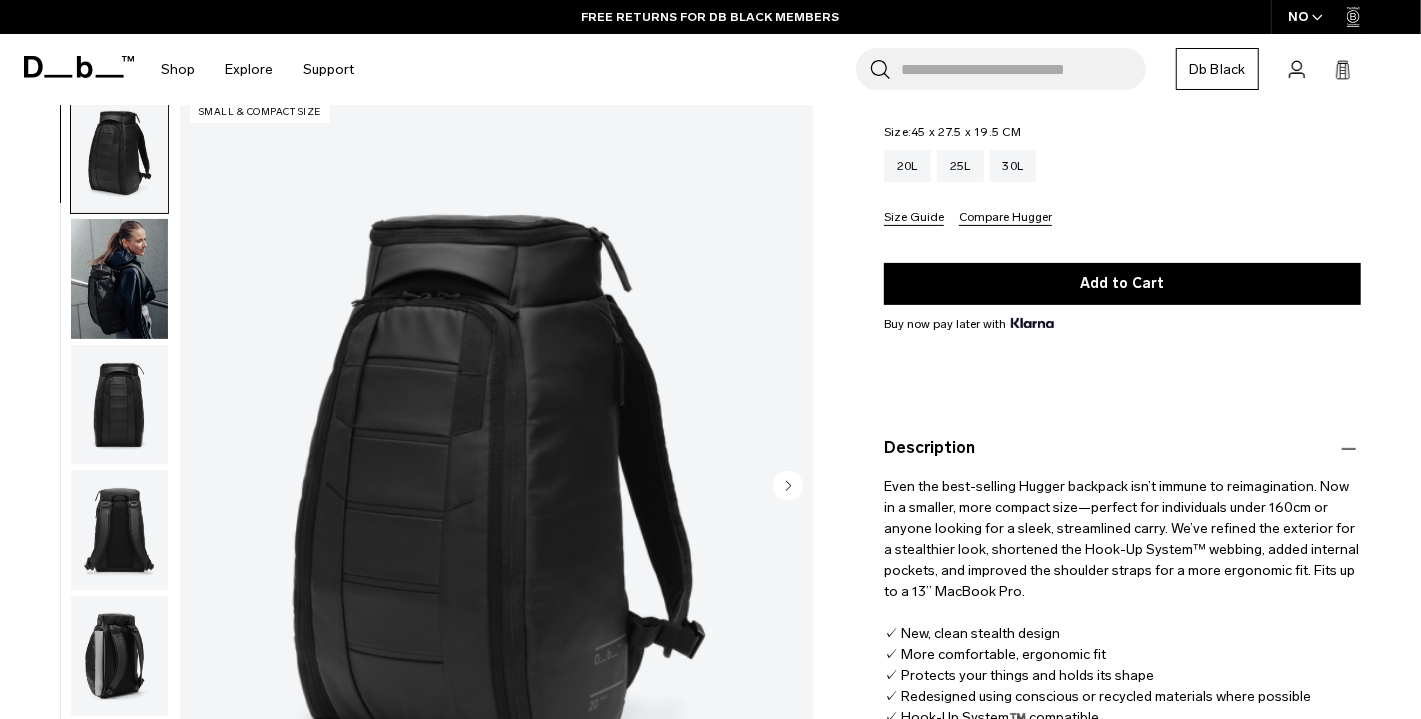 scroll, scrollTop: 420, scrollLeft: 0, axis: vertical 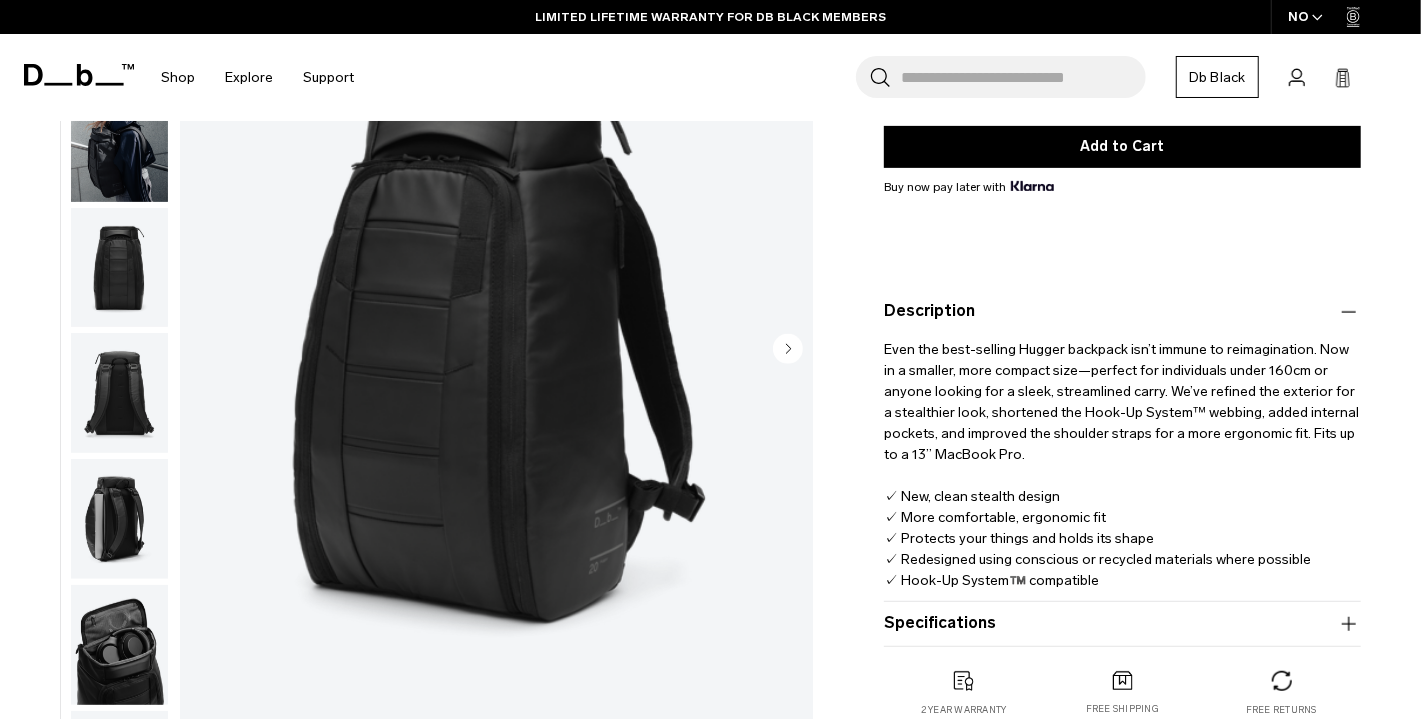 click 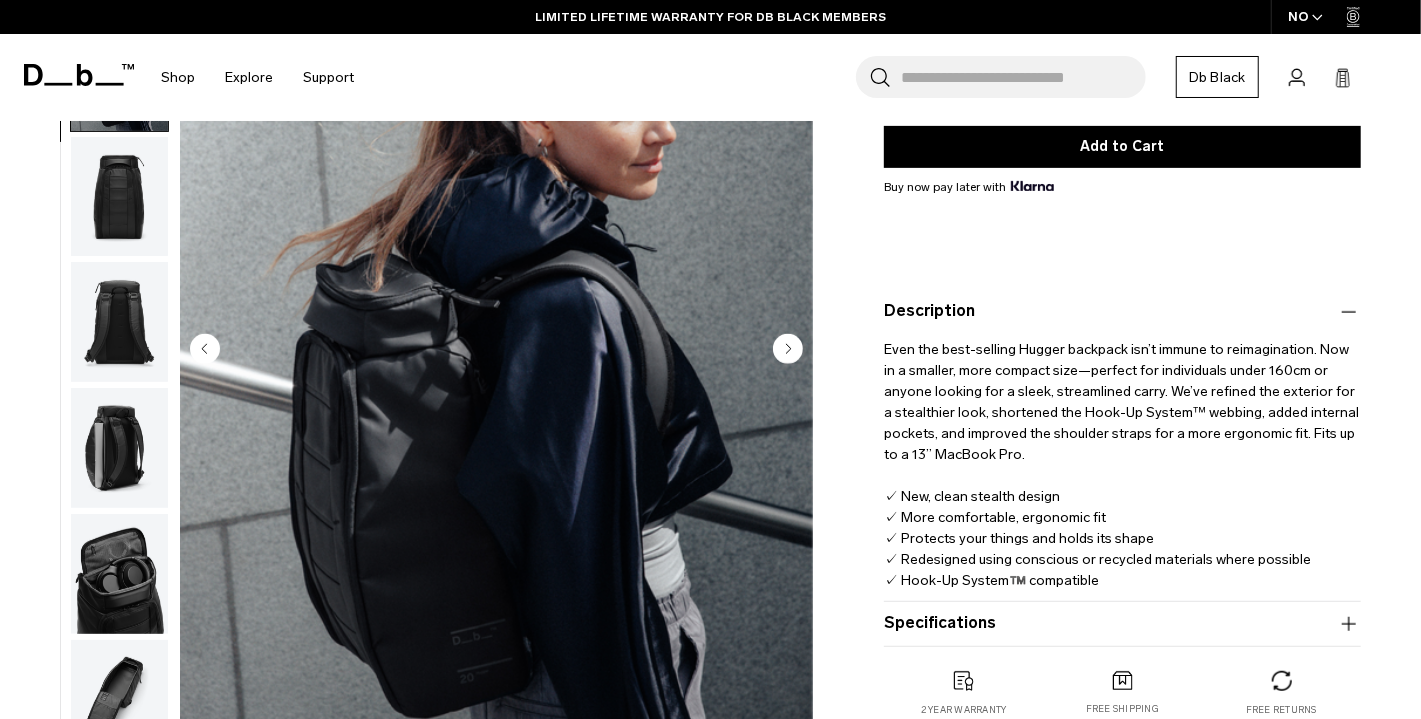 scroll, scrollTop: 126, scrollLeft: 0, axis: vertical 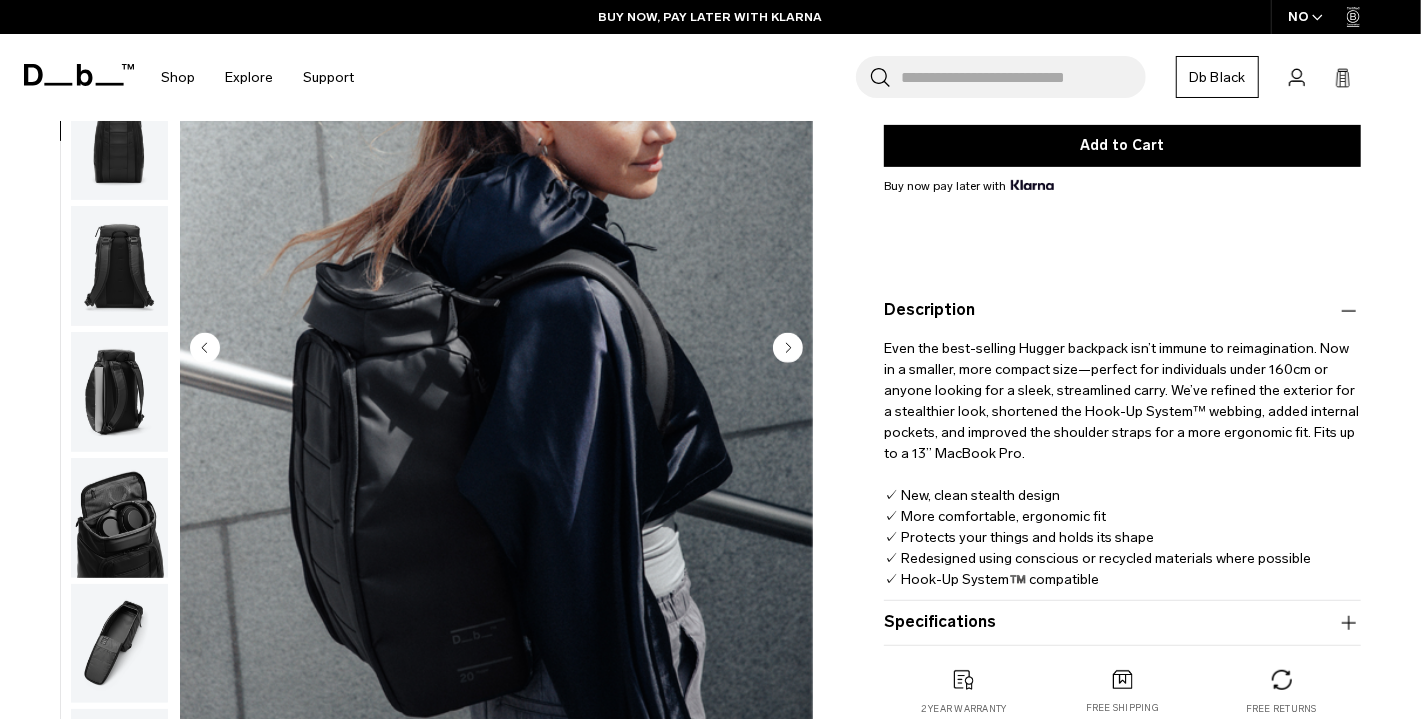 click 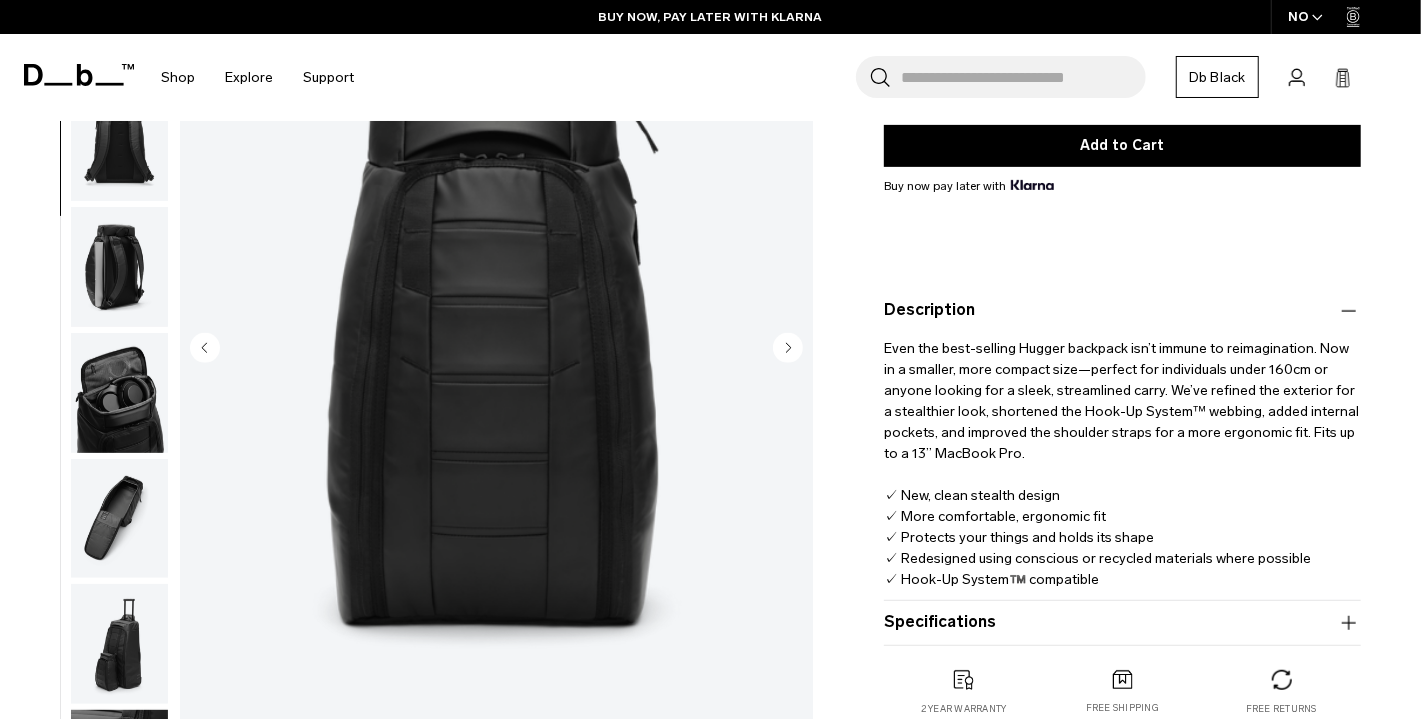 click 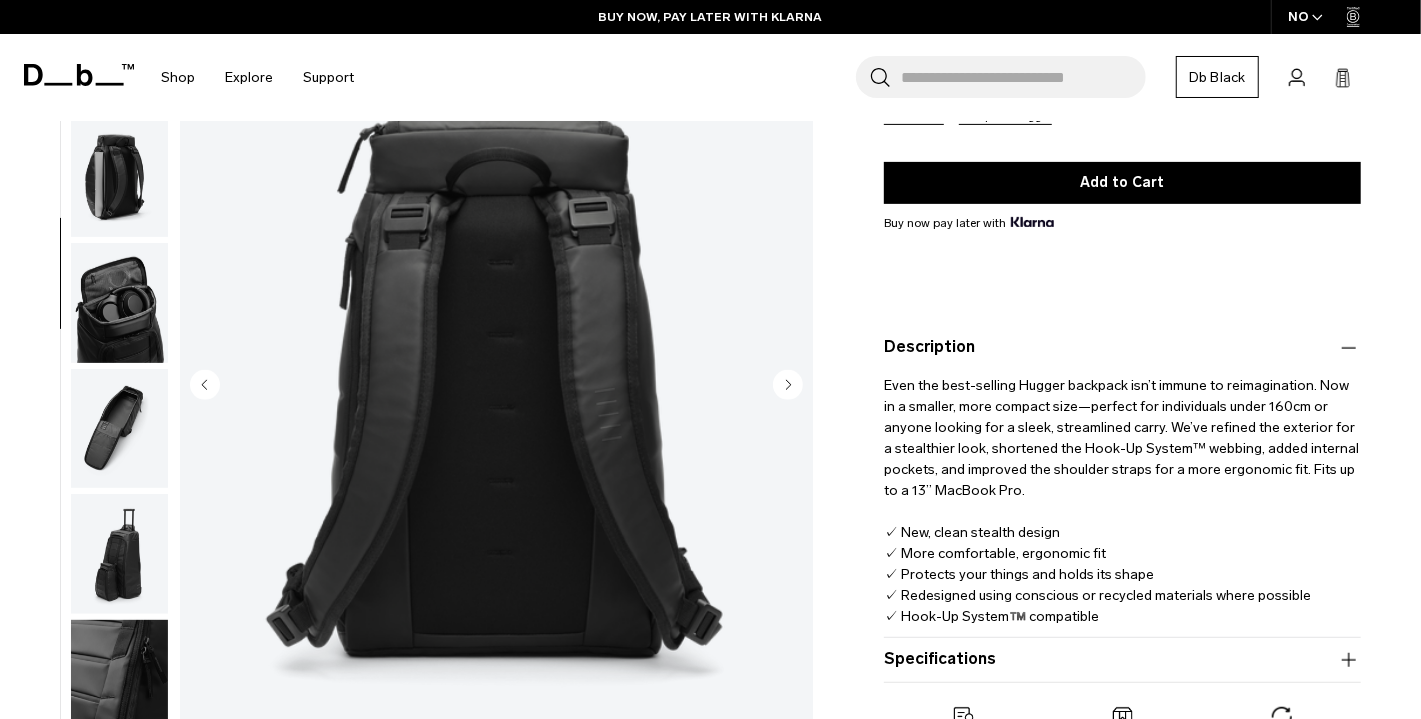 scroll, scrollTop: 381, scrollLeft: 0, axis: vertical 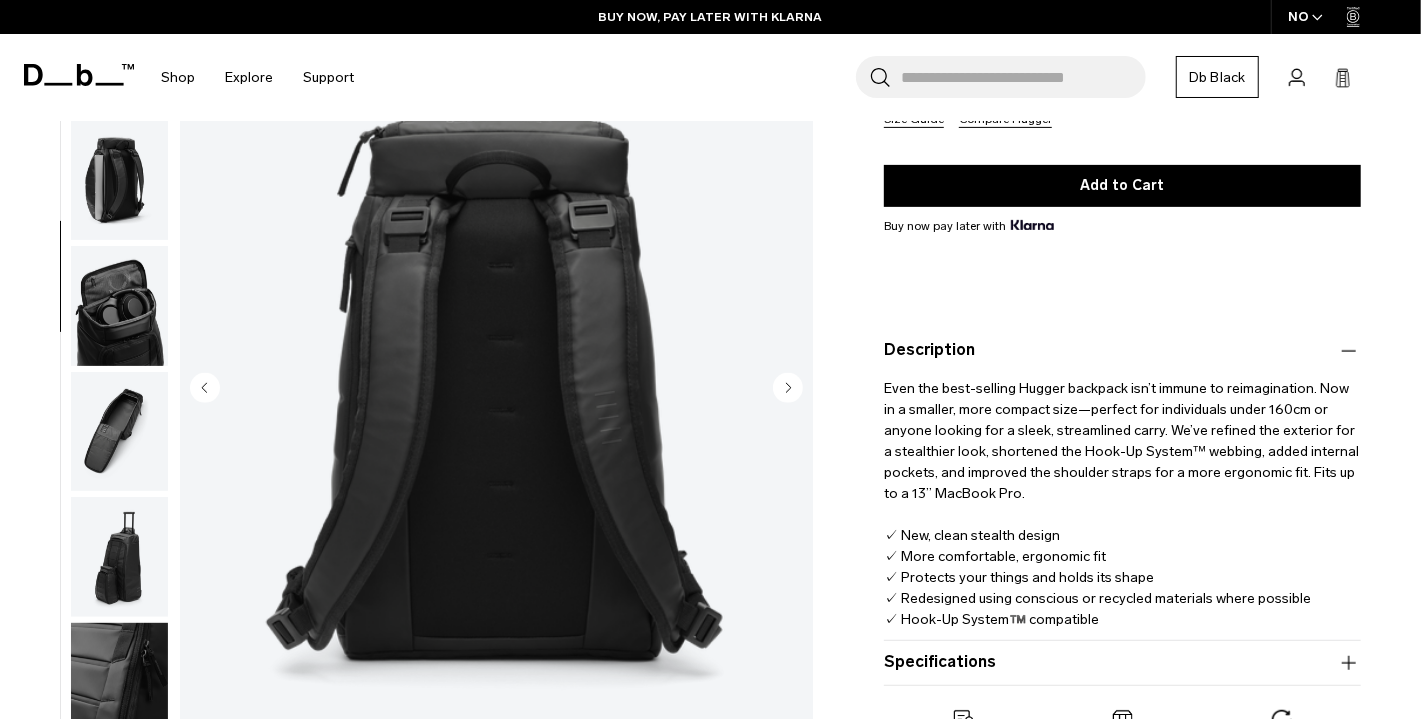 click at bounding box center (496, 390) 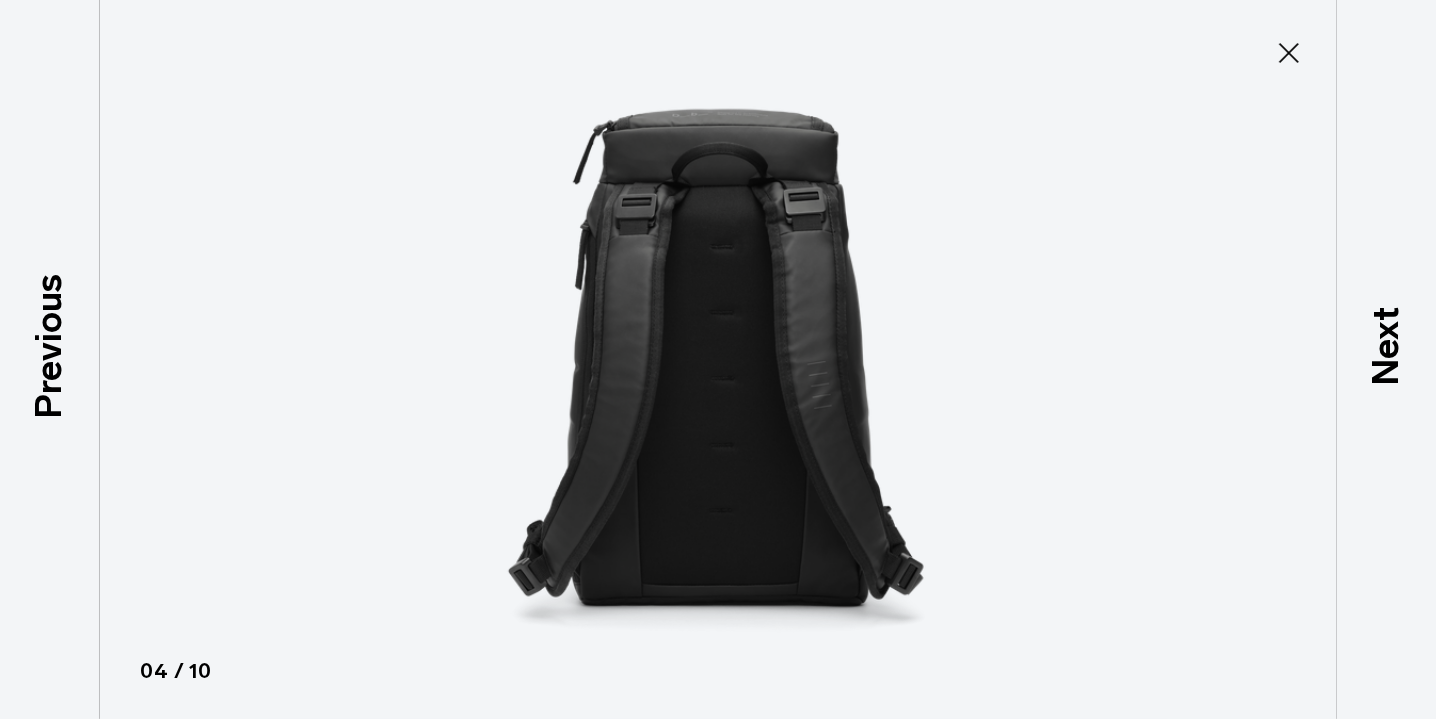 click 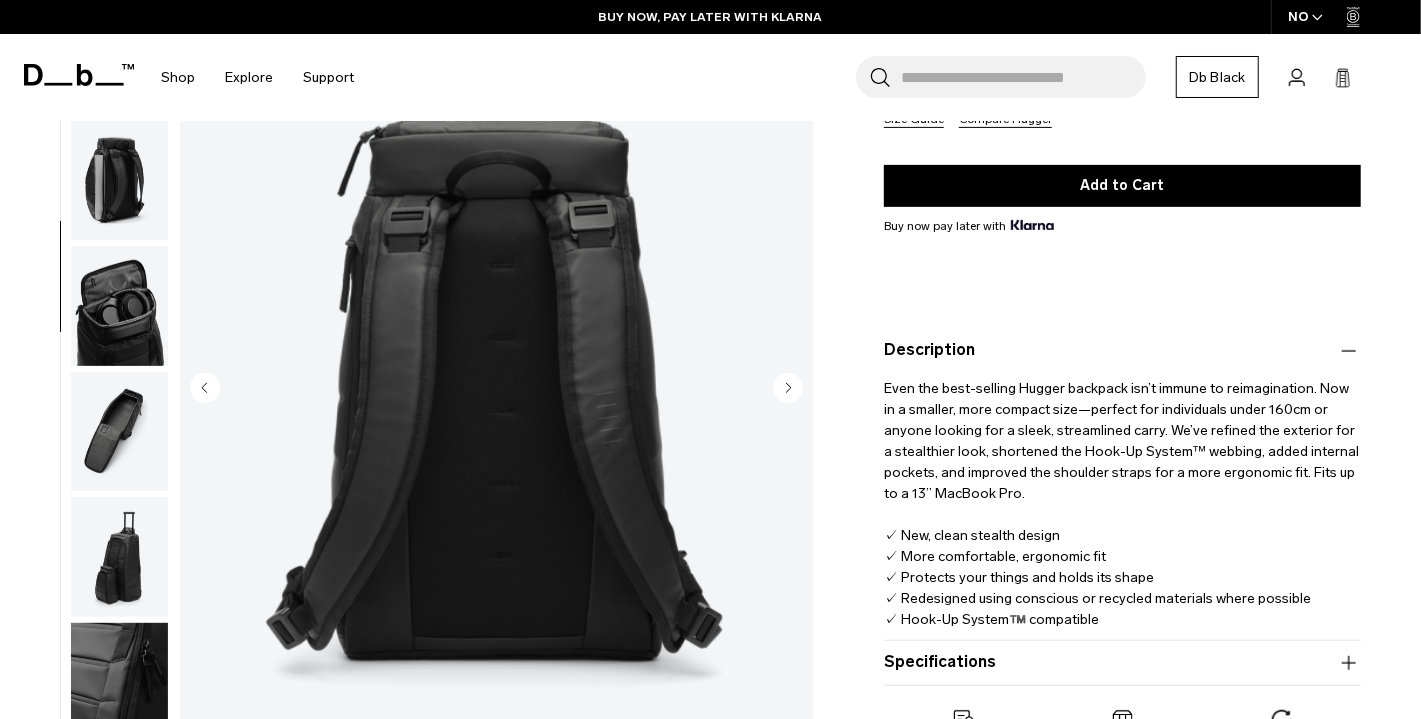click 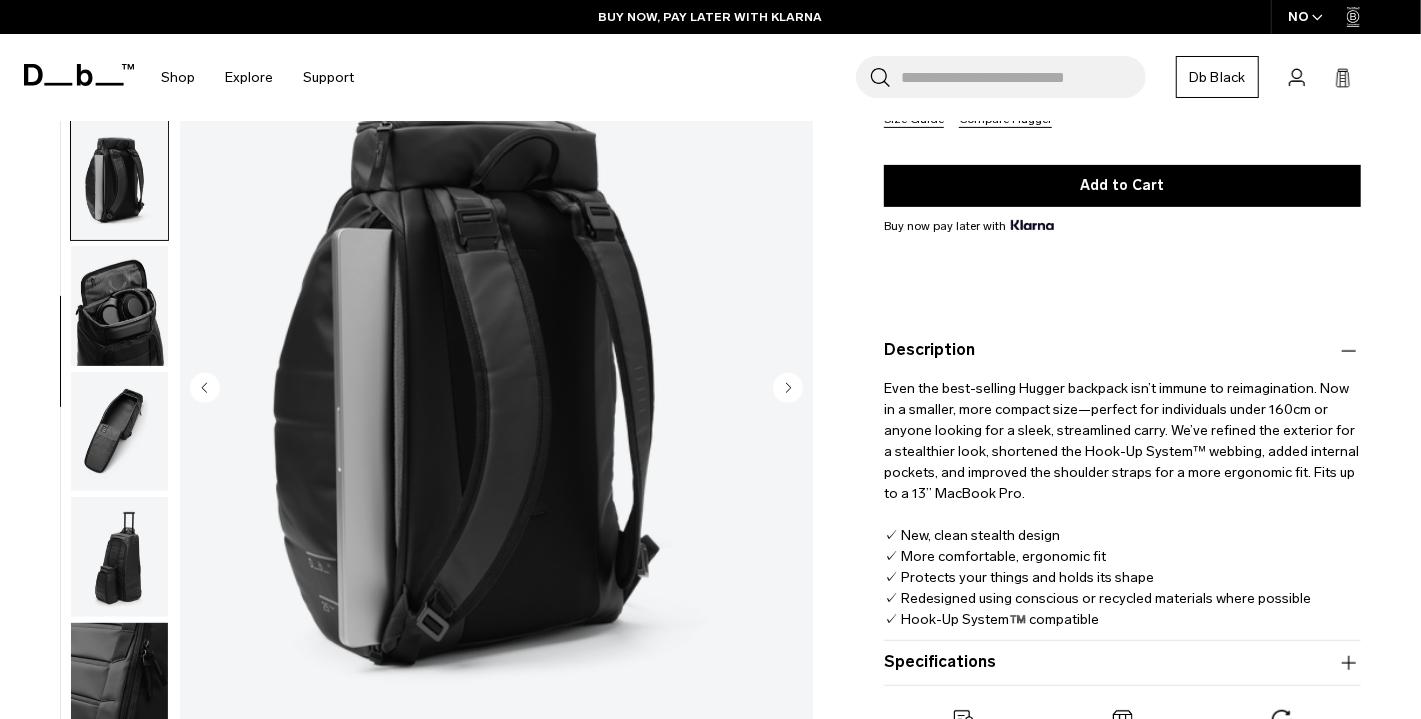 scroll, scrollTop: 464, scrollLeft: 0, axis: vertical 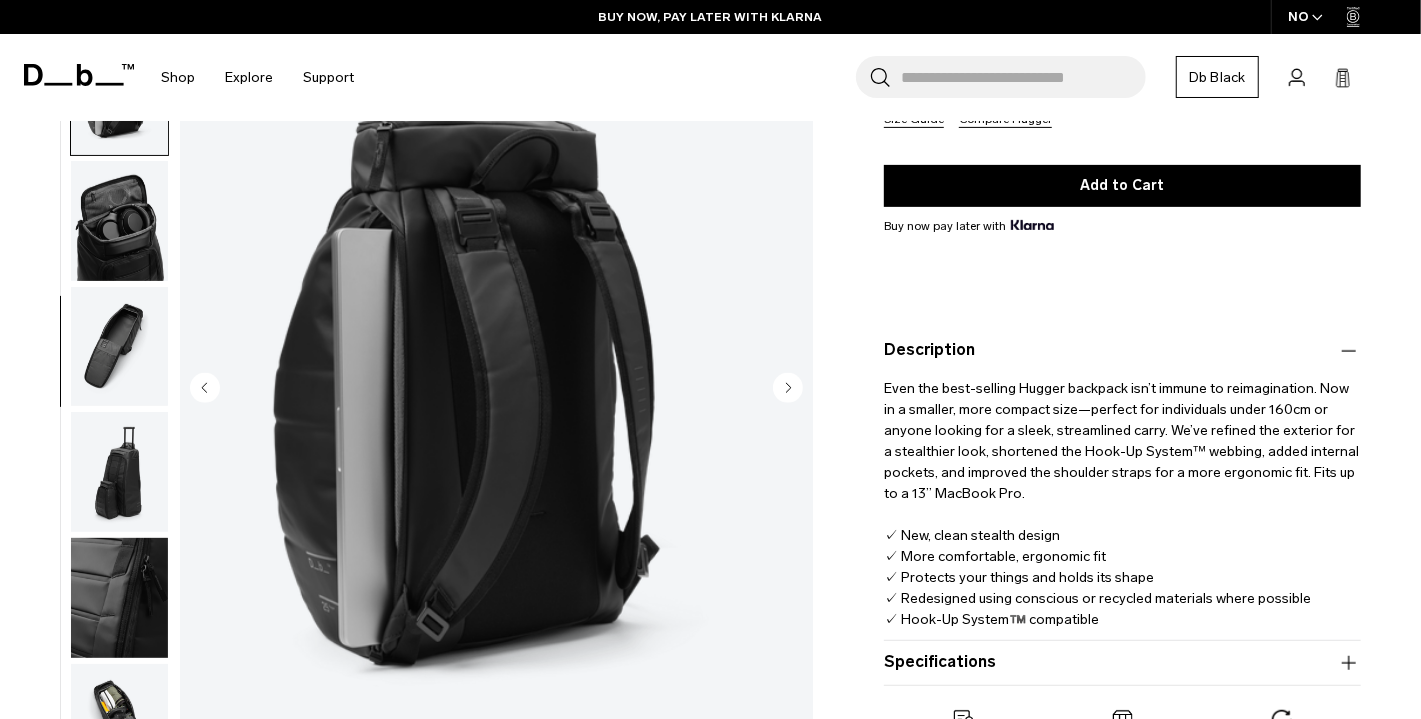 click 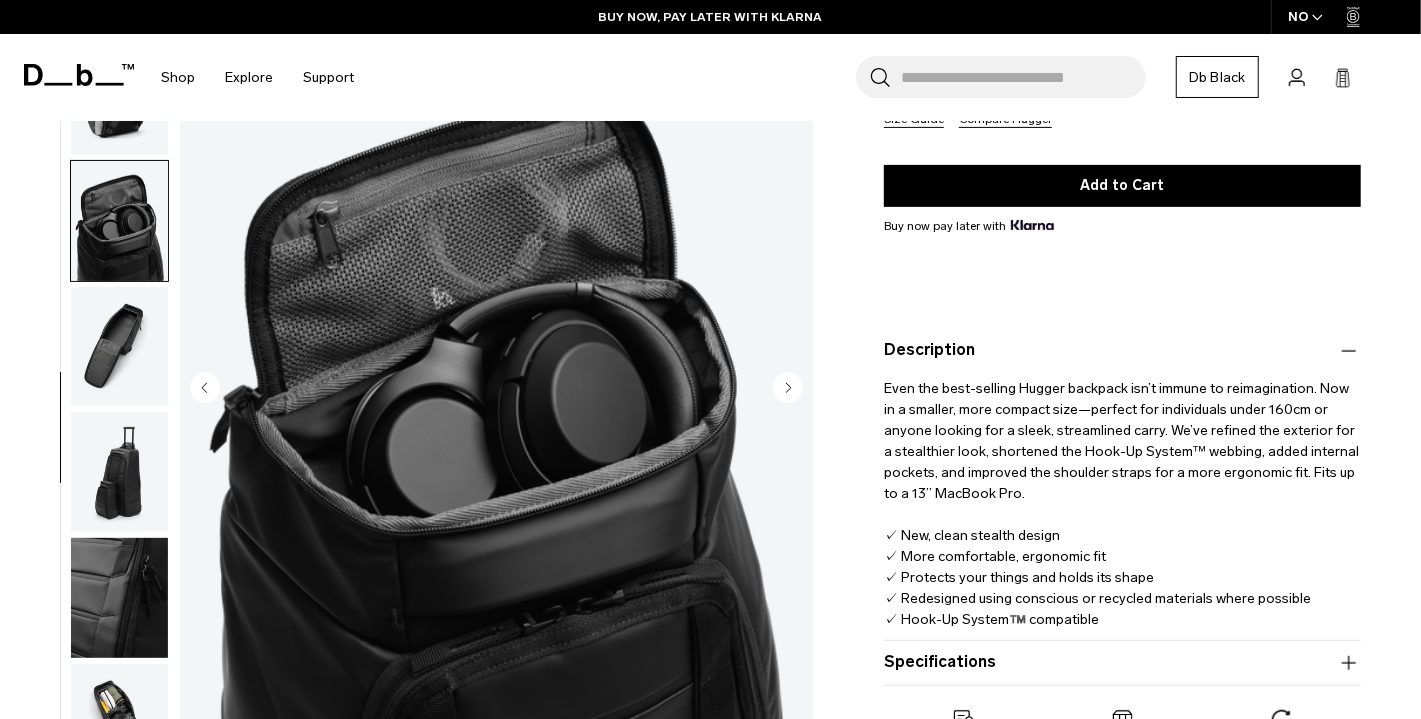 click 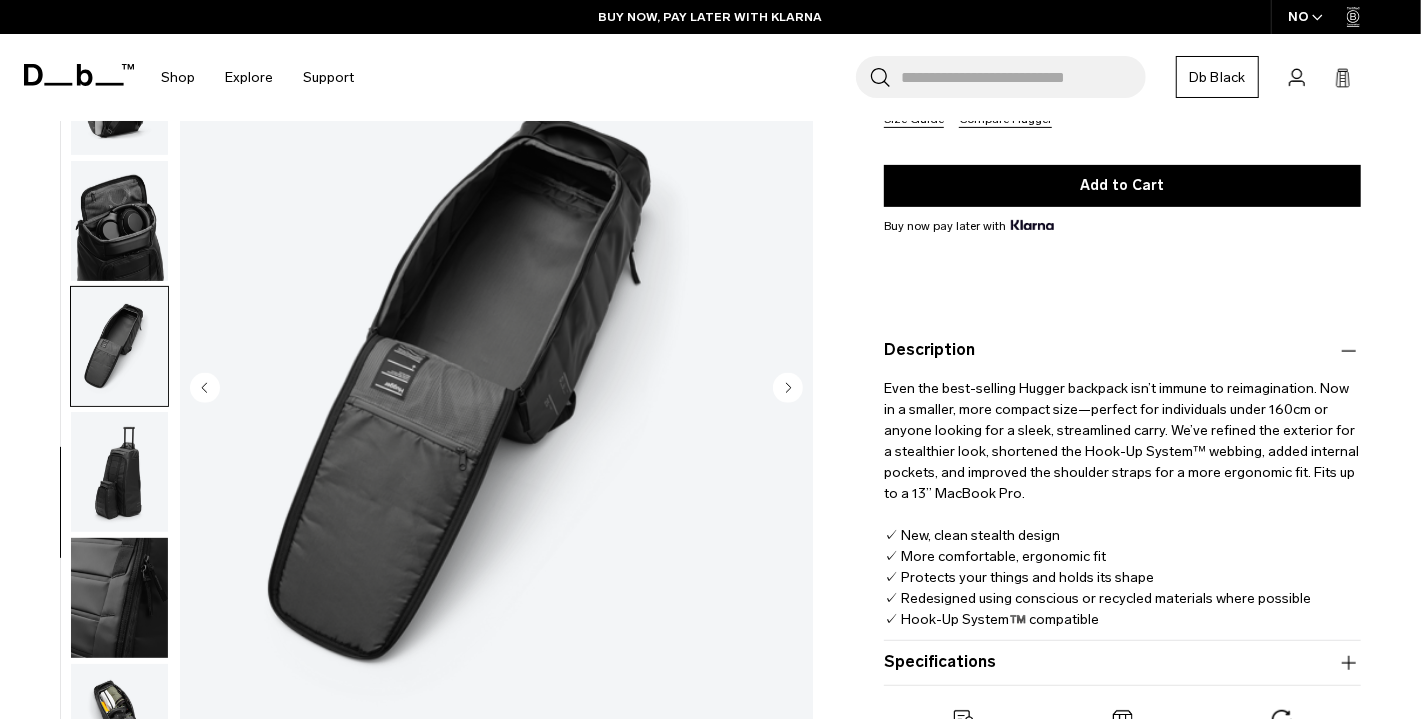 click 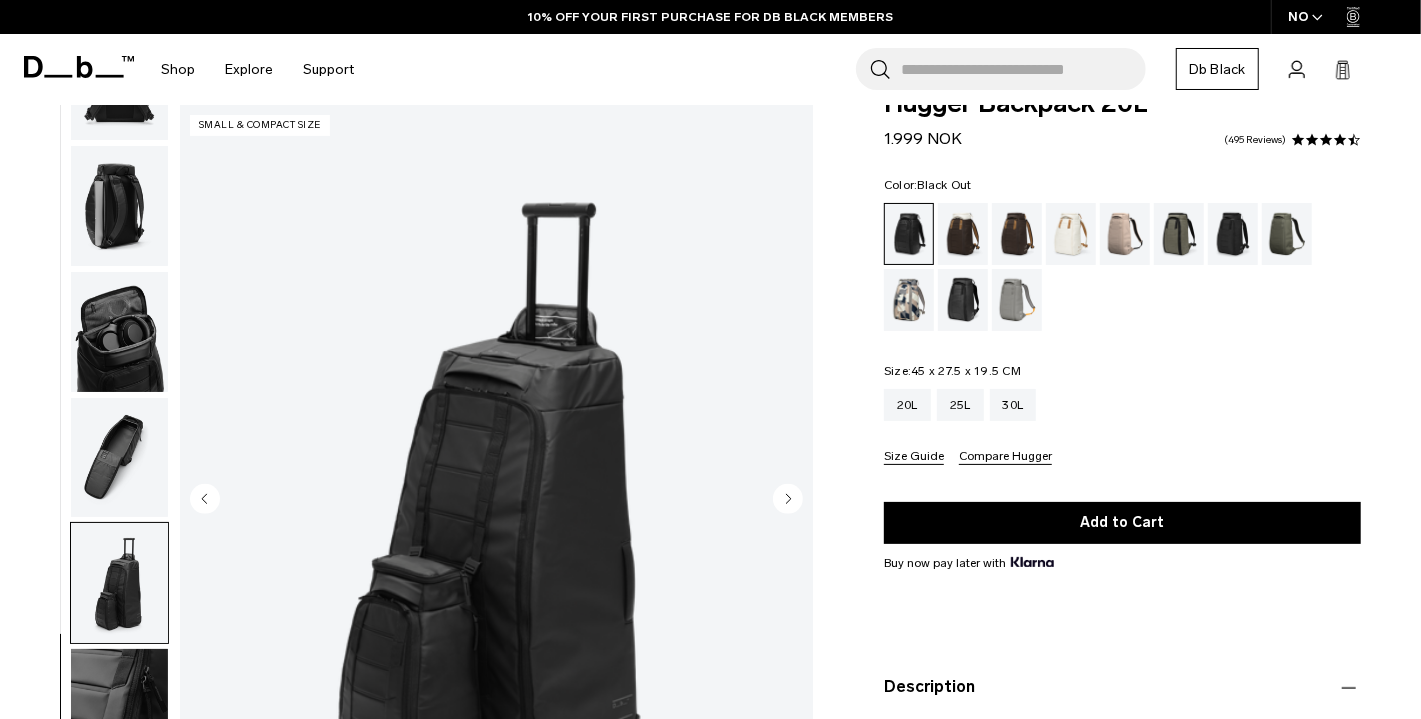 scroll, scrollTop: 41, scrollLeft: 0, axis: vertical 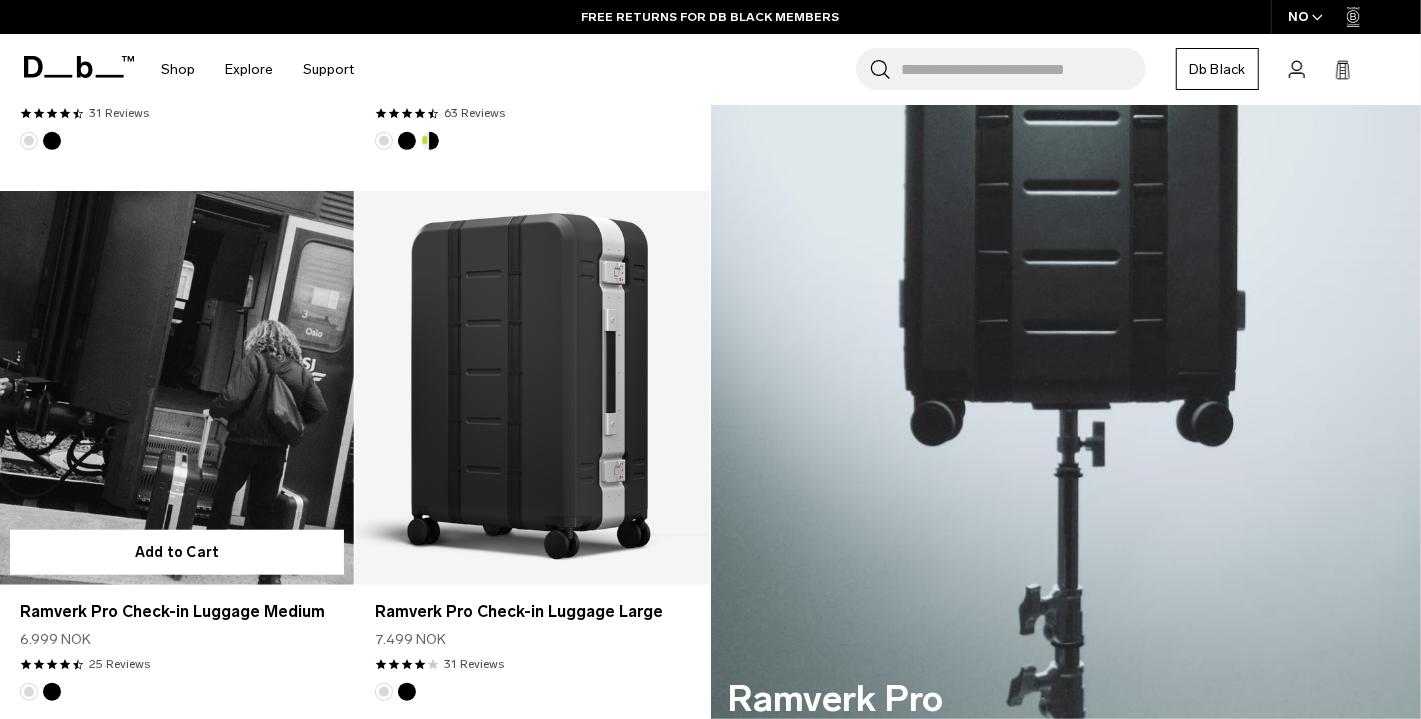 click at bounding box center [177, 388] 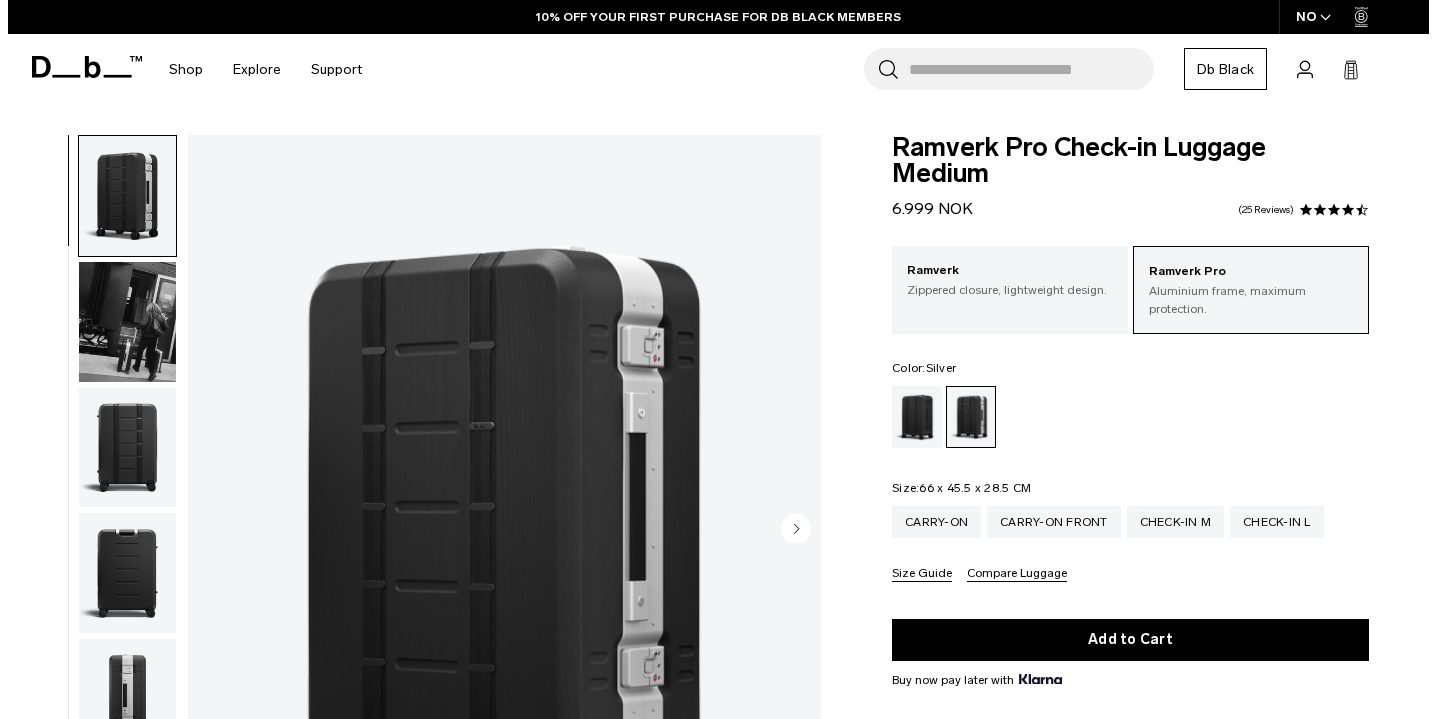 scroll, scrollTop: 0, scrollLeft: 0, axis: both 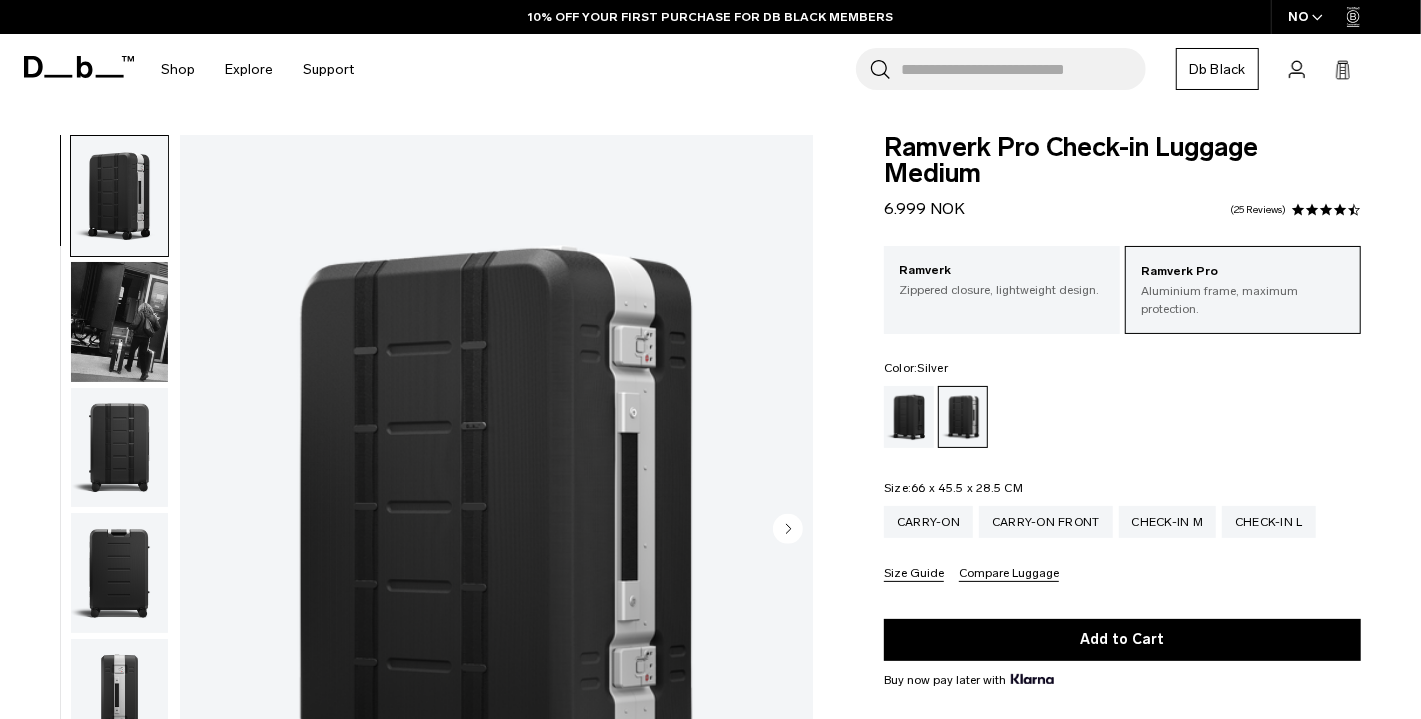 click at bounding box center [496, 530] 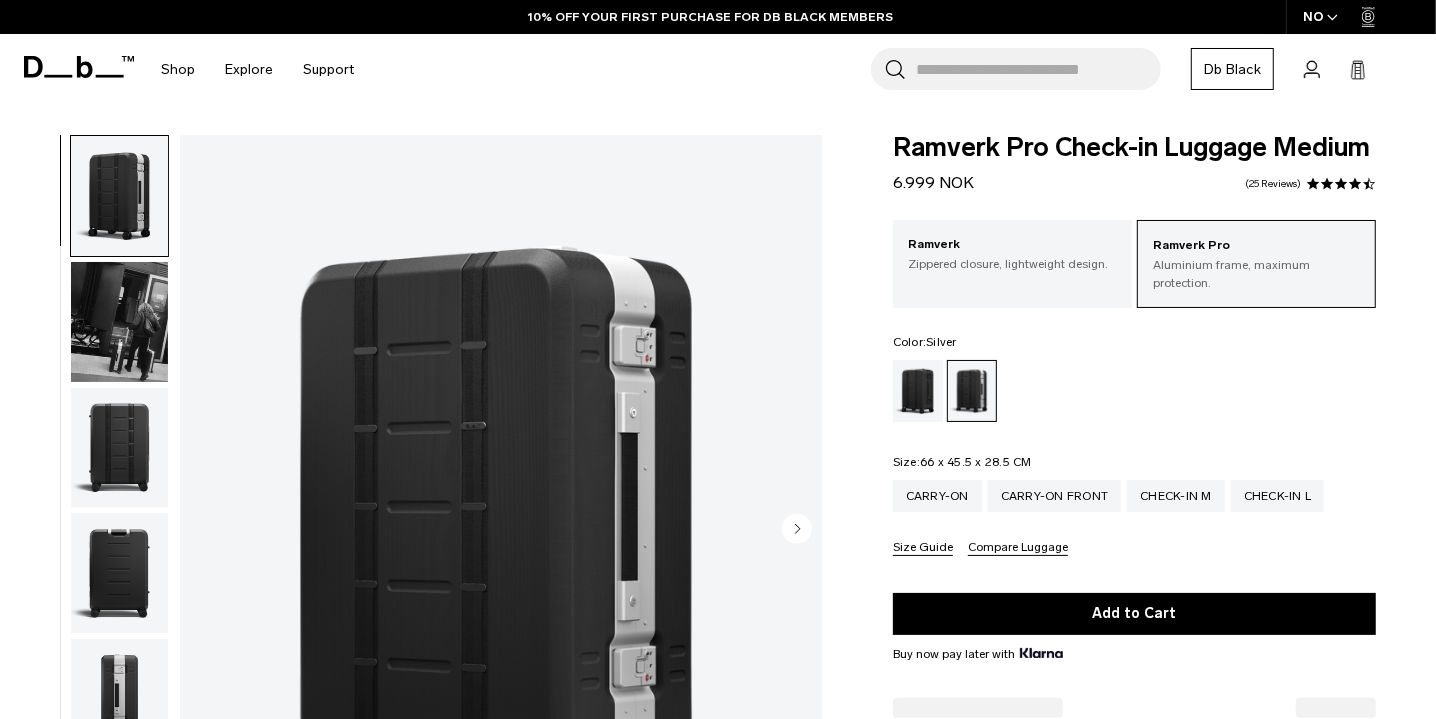 scroll, scrollTop: 0, scrollLeft: 0, axis: both 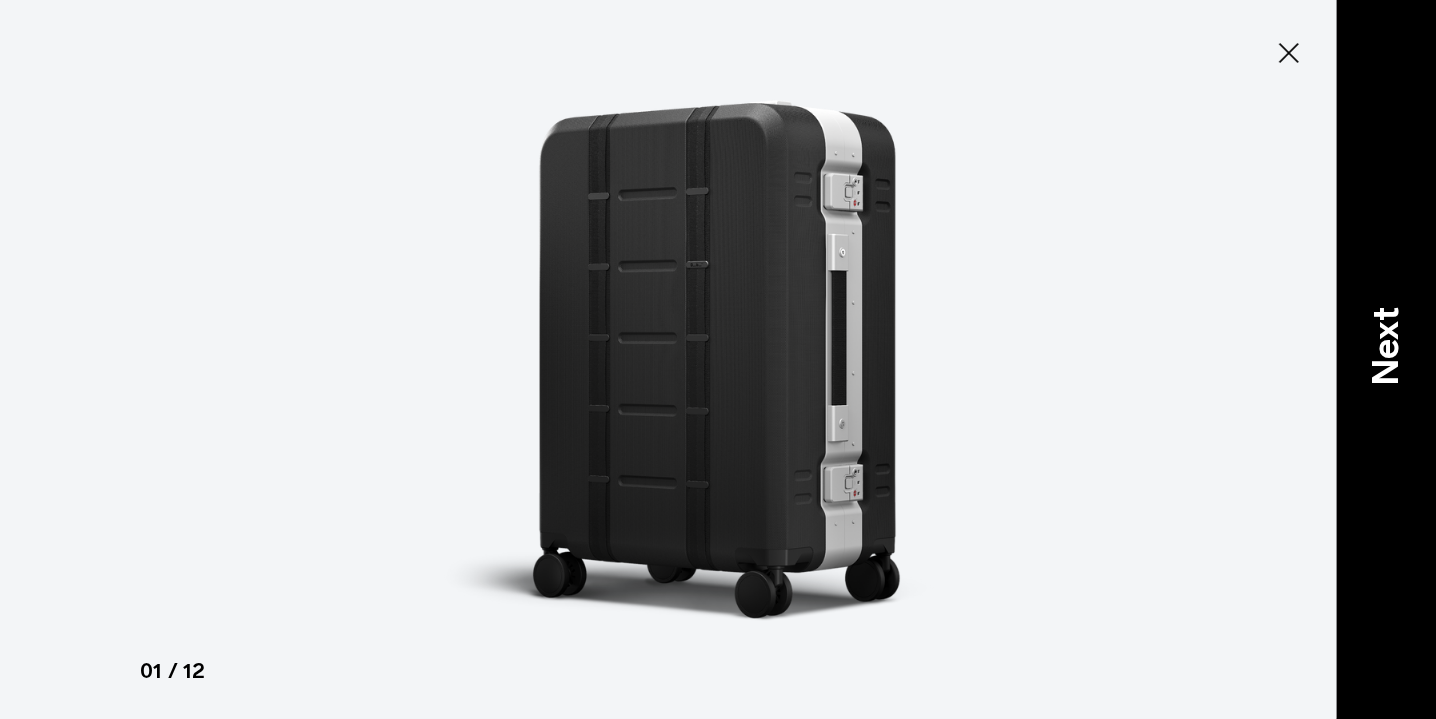 type on "Close" 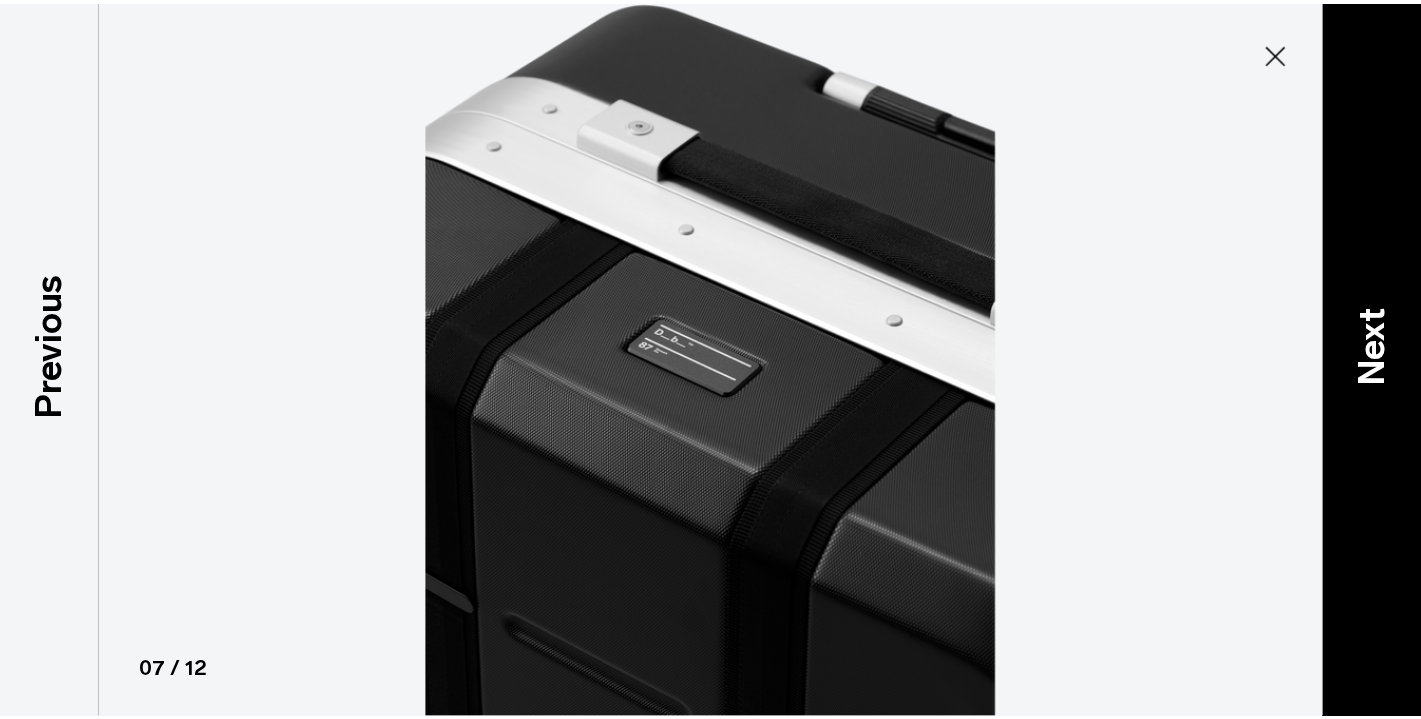 scroll, scrollTop: 704, scrollLeft: 0, axis: vertical 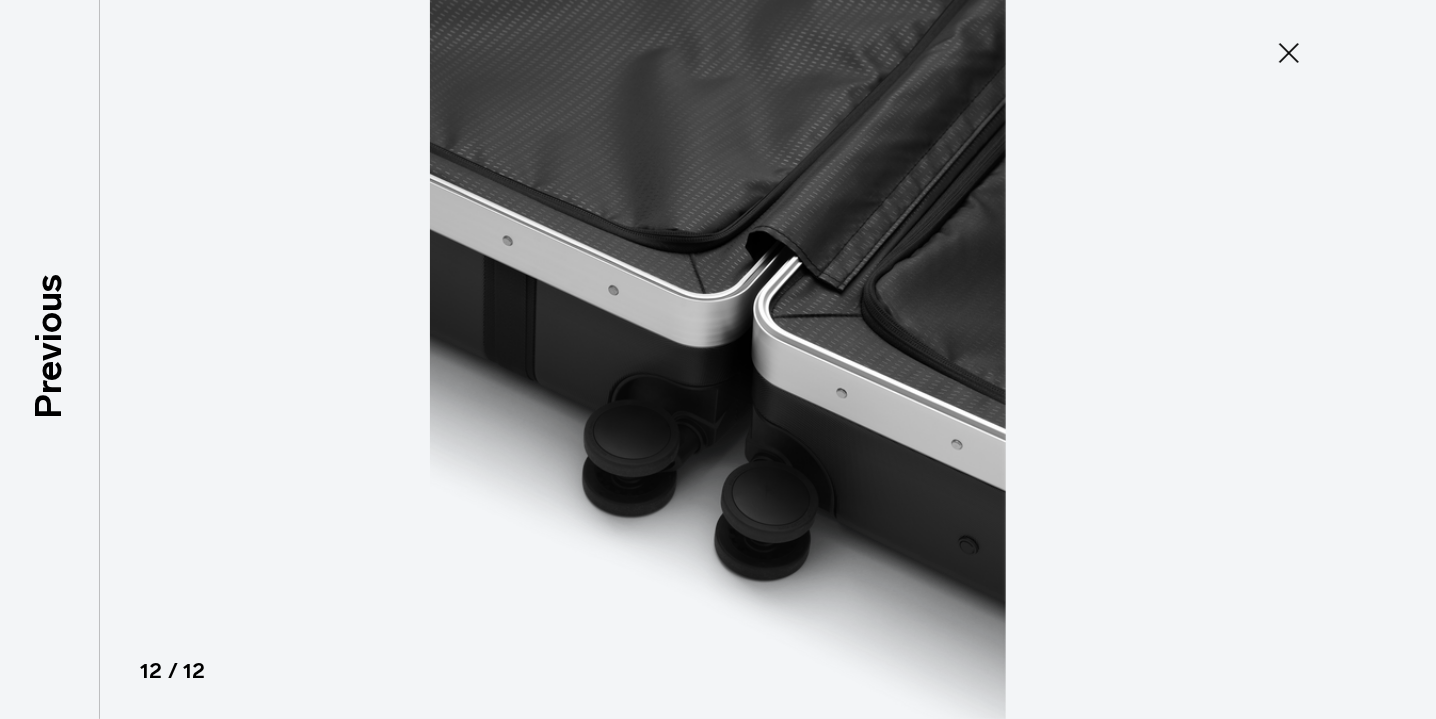 click 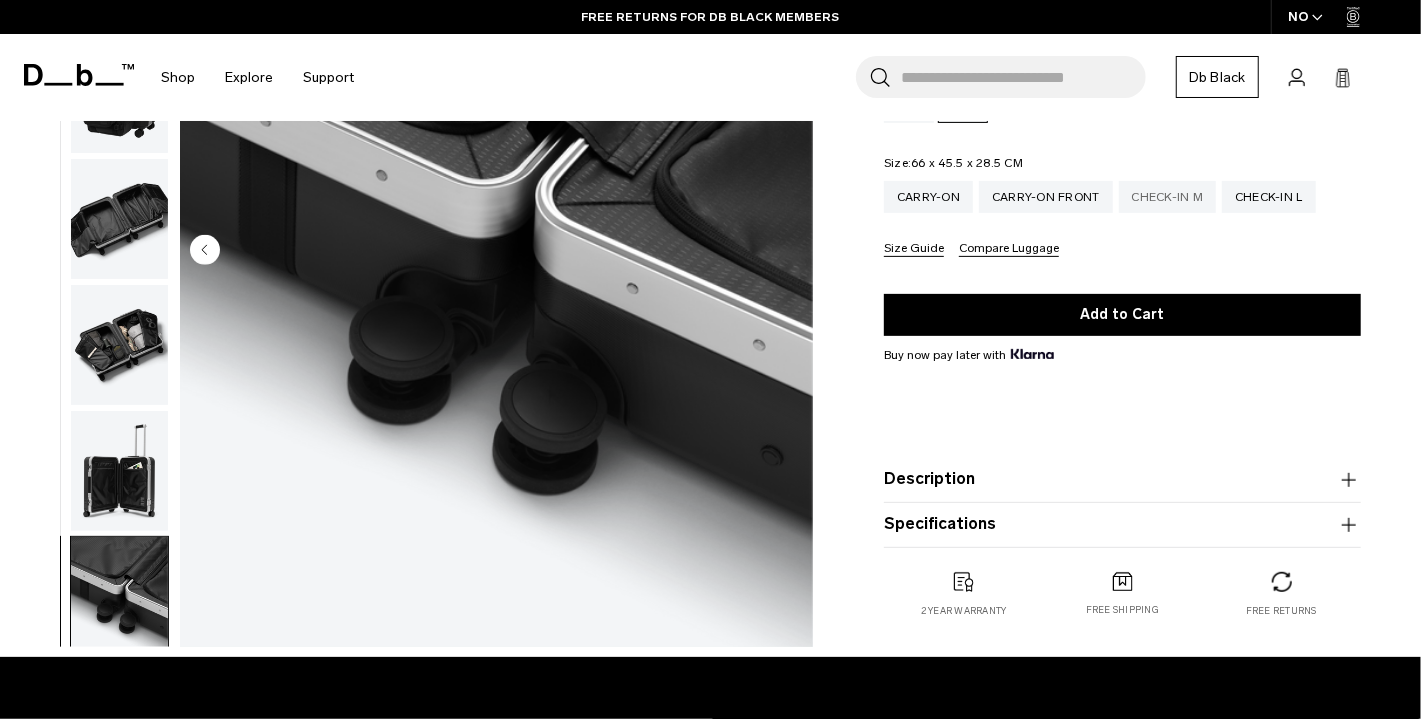 scroll, scrollTop: 325, scrollLeft: 0, axis: vertical 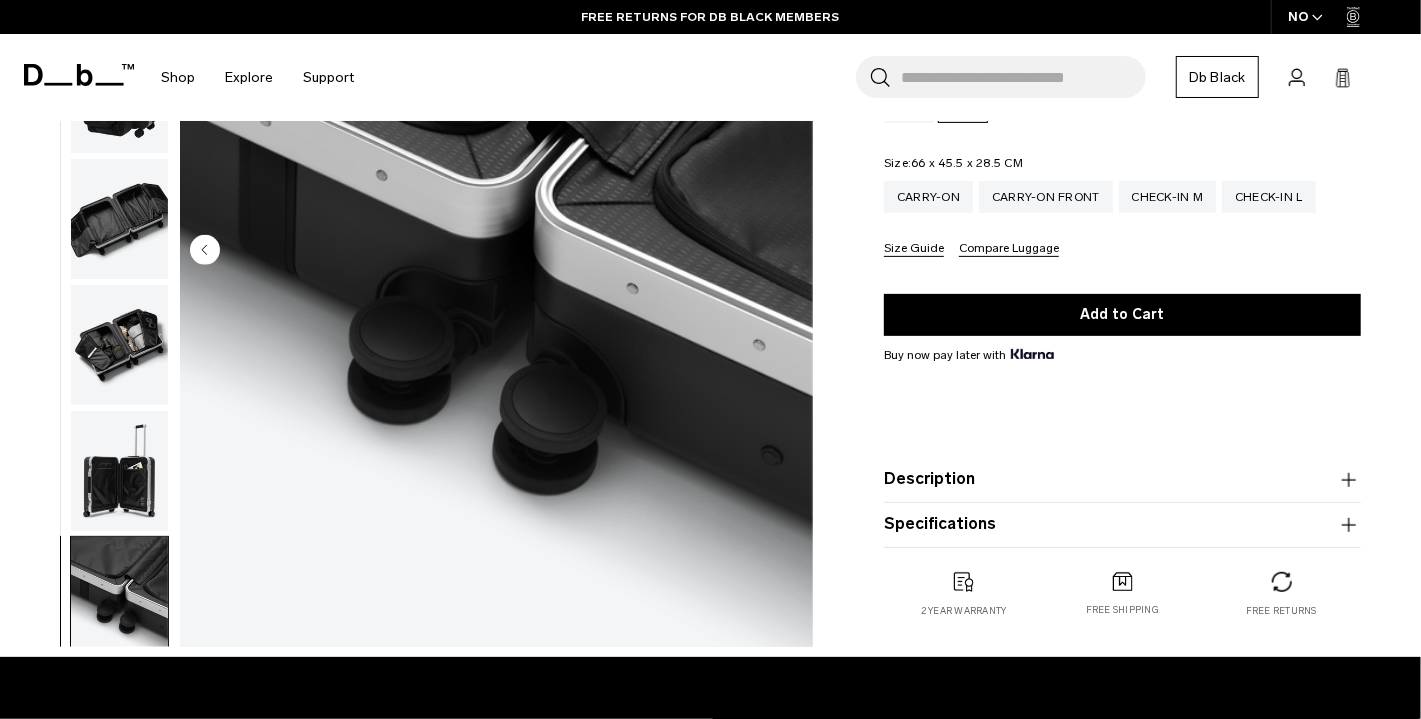 click on "Description" at bounding box center (1122, 480) 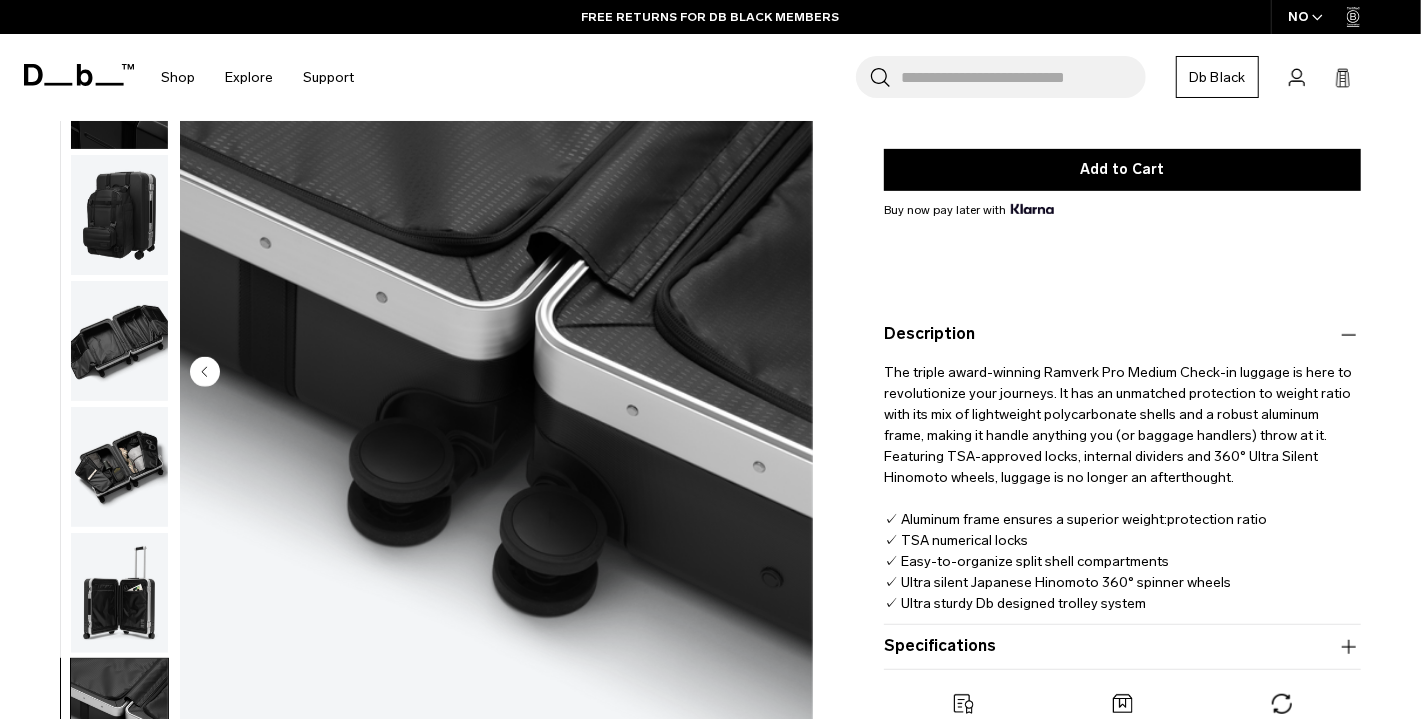 scroll, scrollTop: 491, scrollLeft: 0, axis: vertical 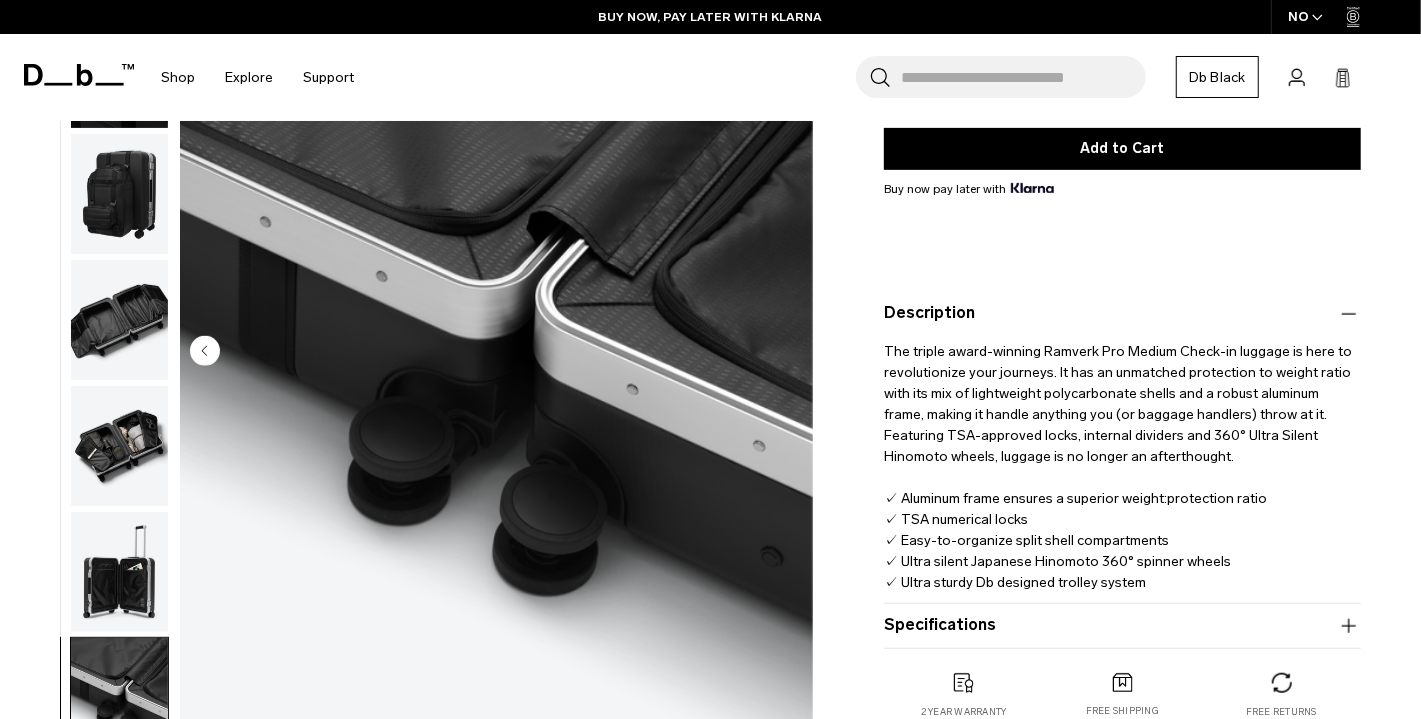 type 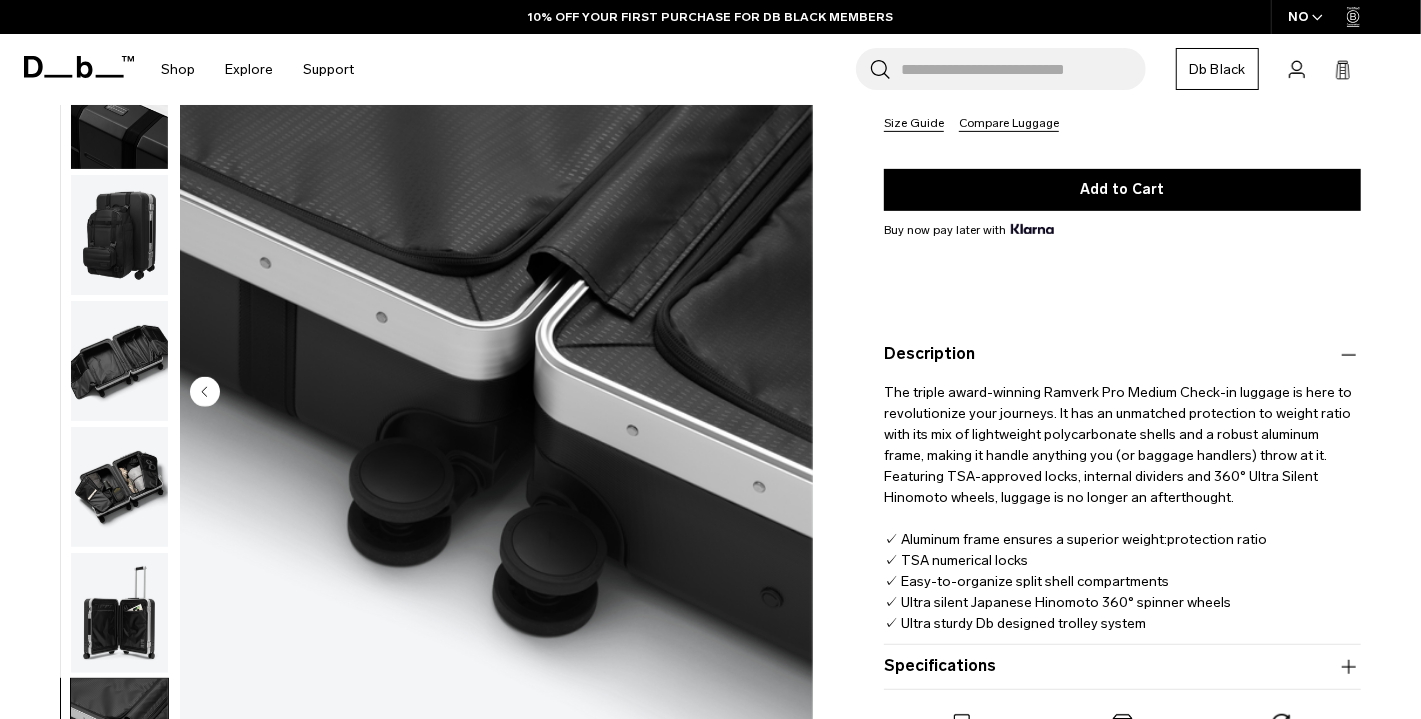 scroll, scrollTop: 0, scrollLeft: 0, axis: both 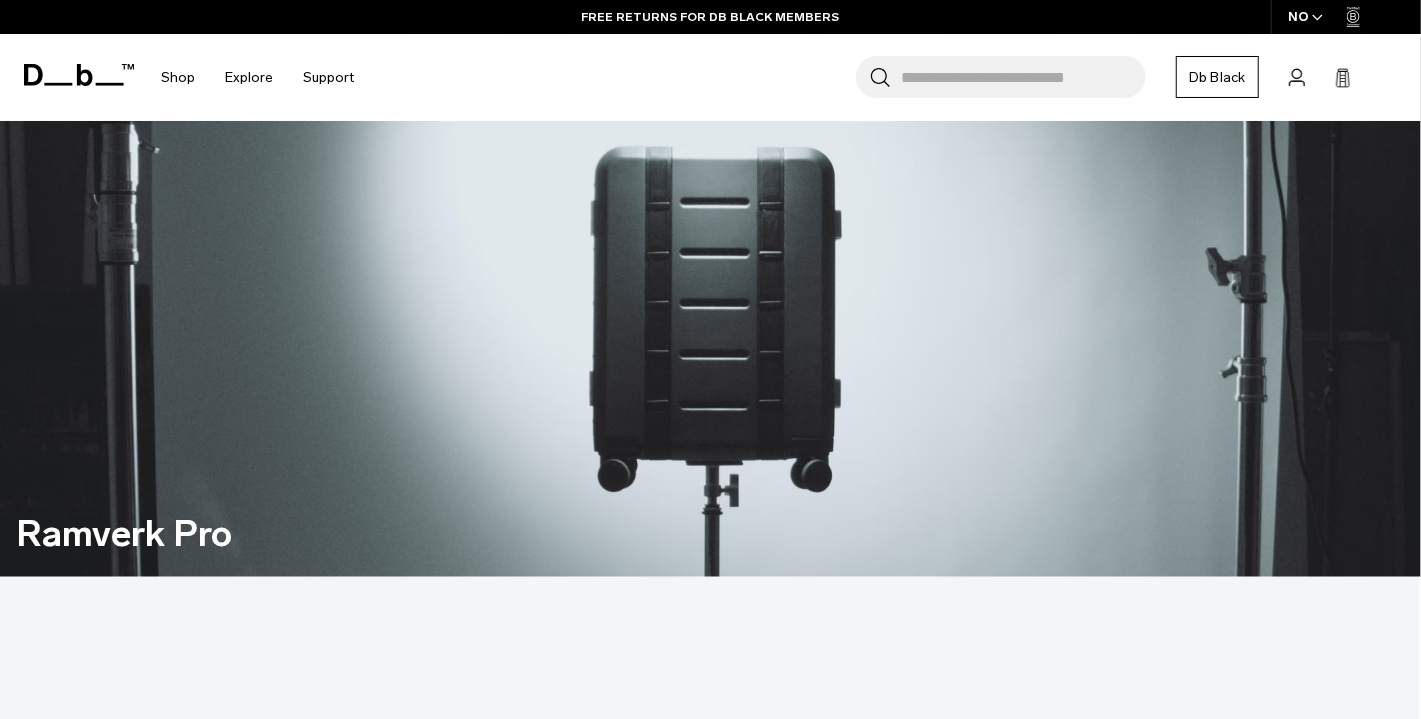 click at bounding box center (710, 11774) 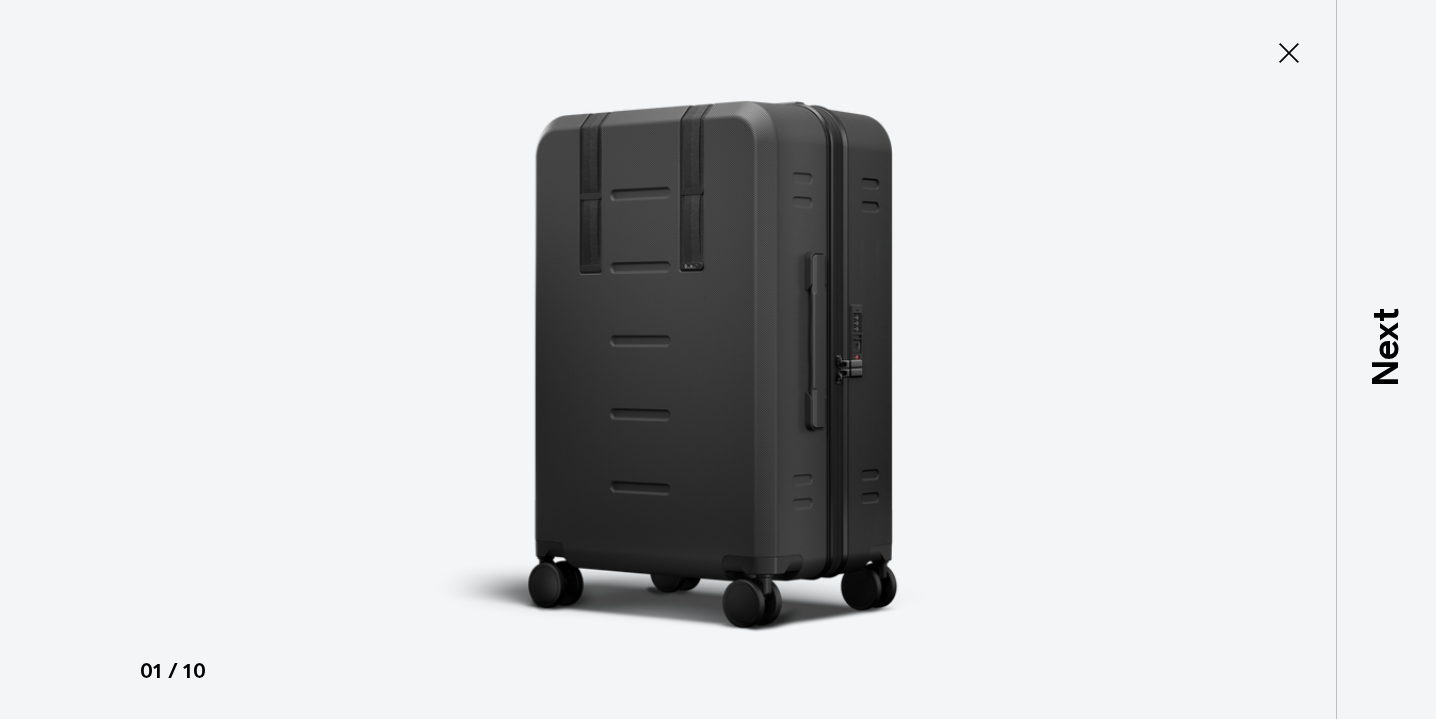 scroll, scrollTop: 0, scrollLeft: 0, axis: both 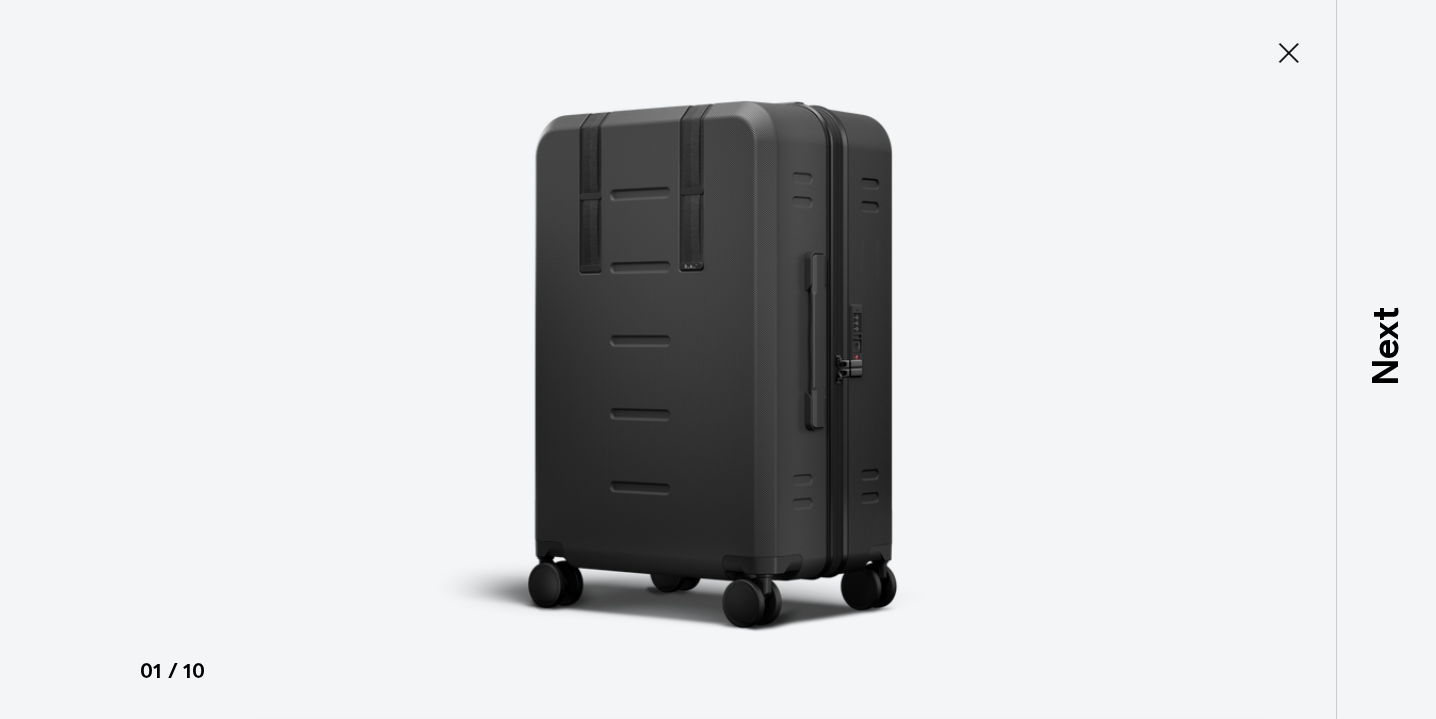 type on "Close" 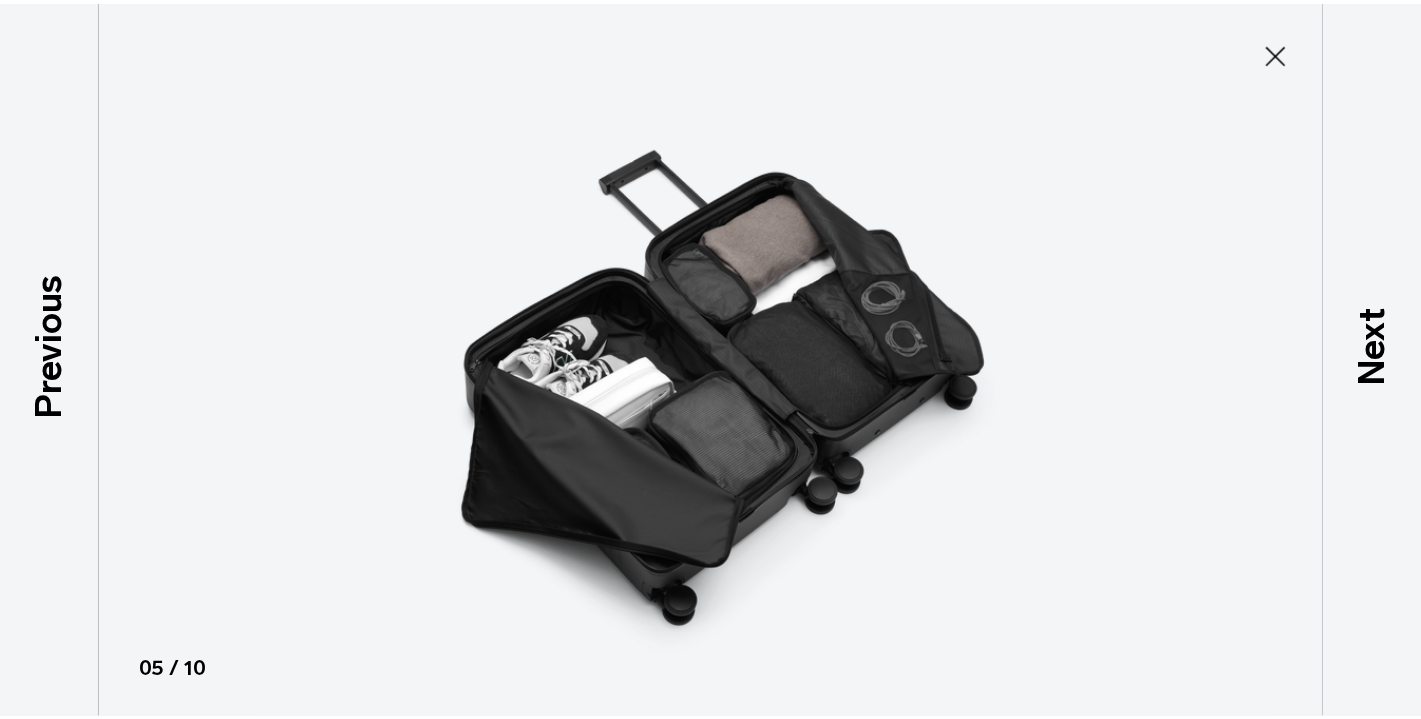 scroll, scrollTop: 453, scrollLeft: 0, axis: vertical 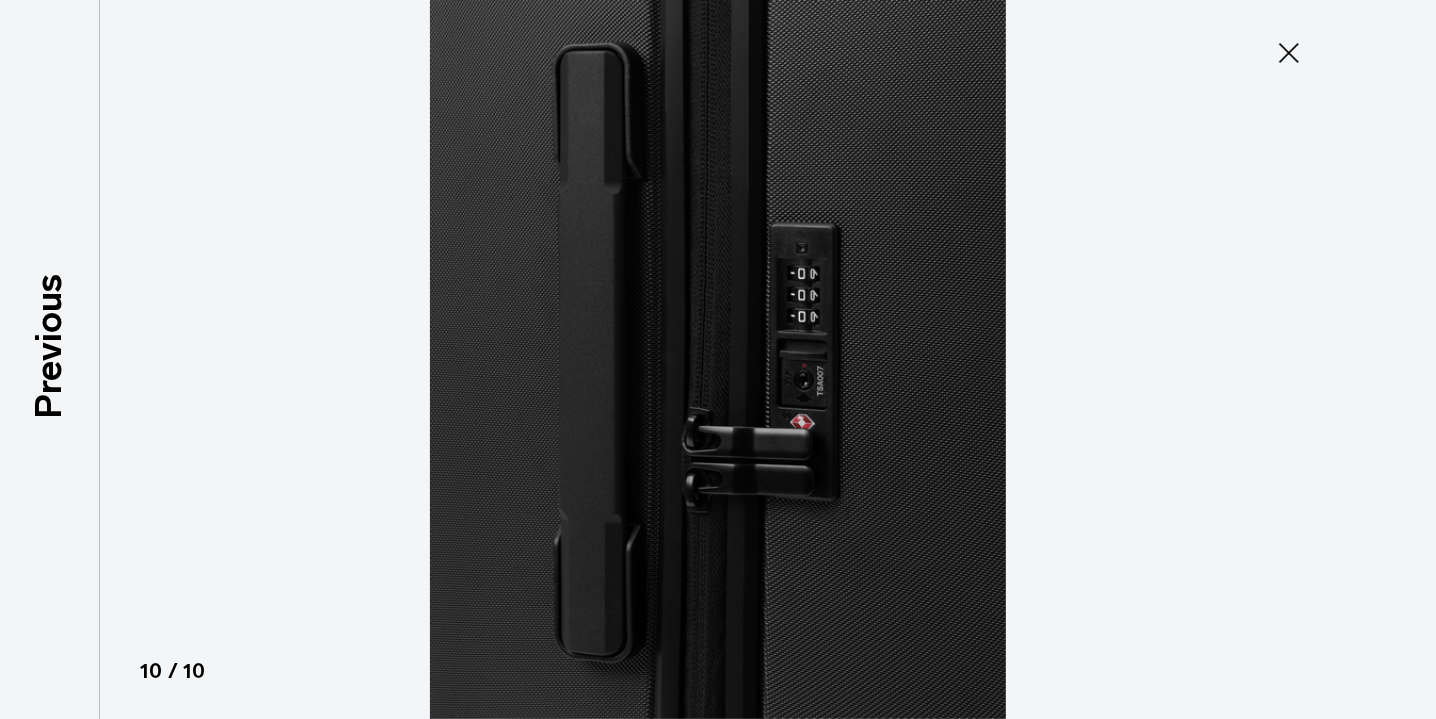 click 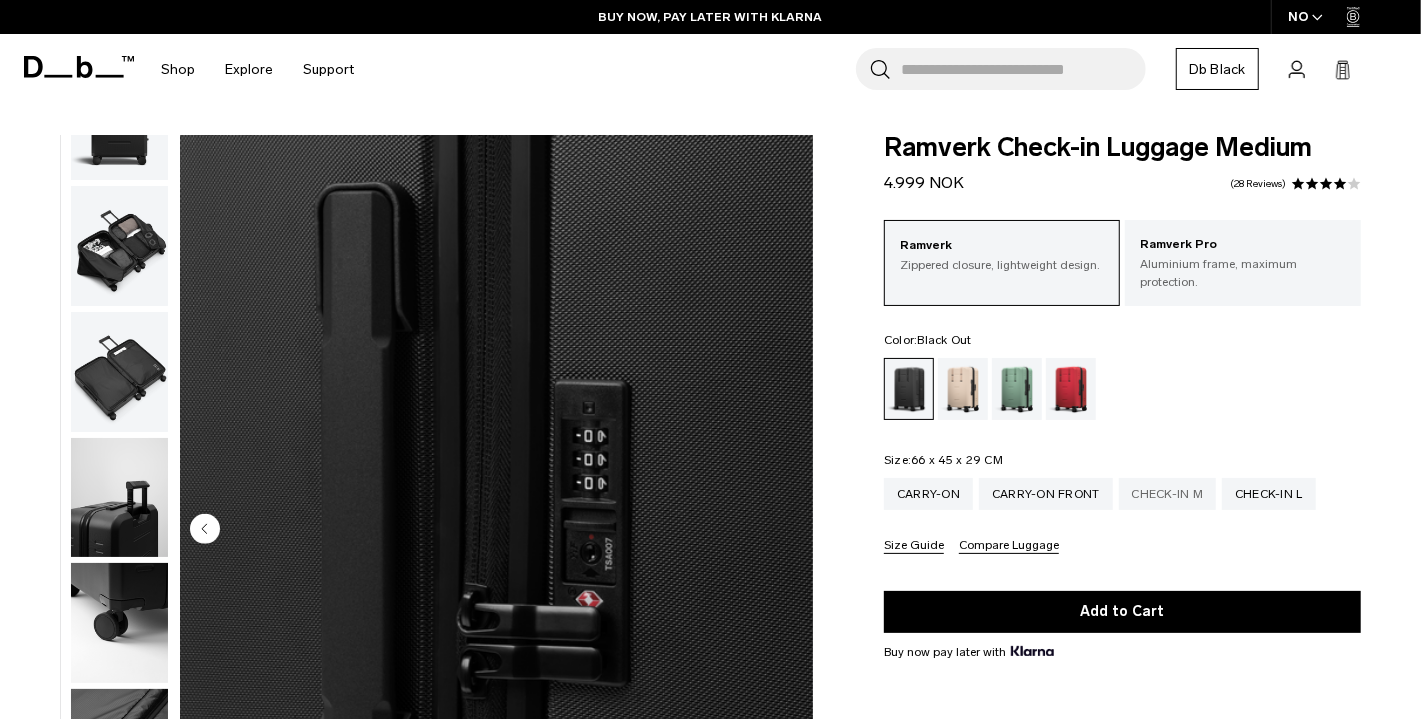 scroll, scrollTop: 429, scrollLeft: 0, axis: vertical 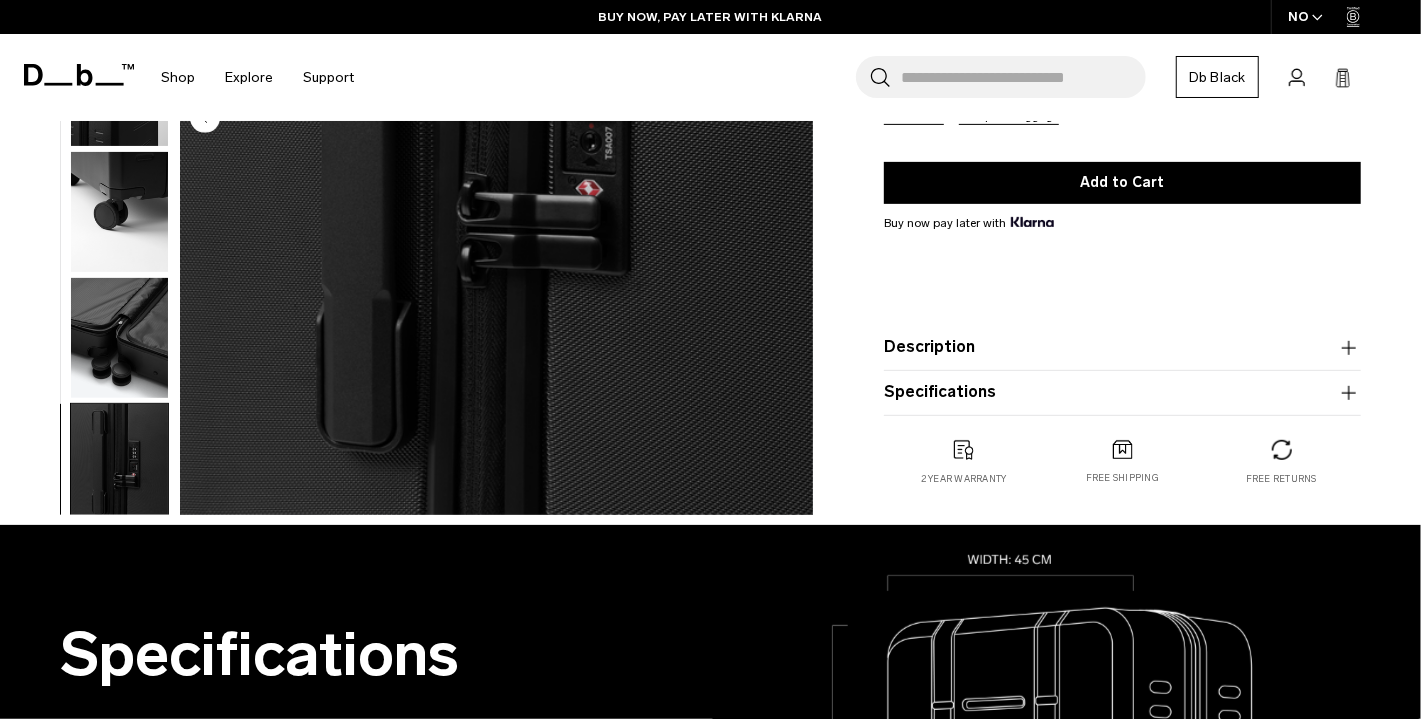 click on "Description" at bounding box center [1122, 348] 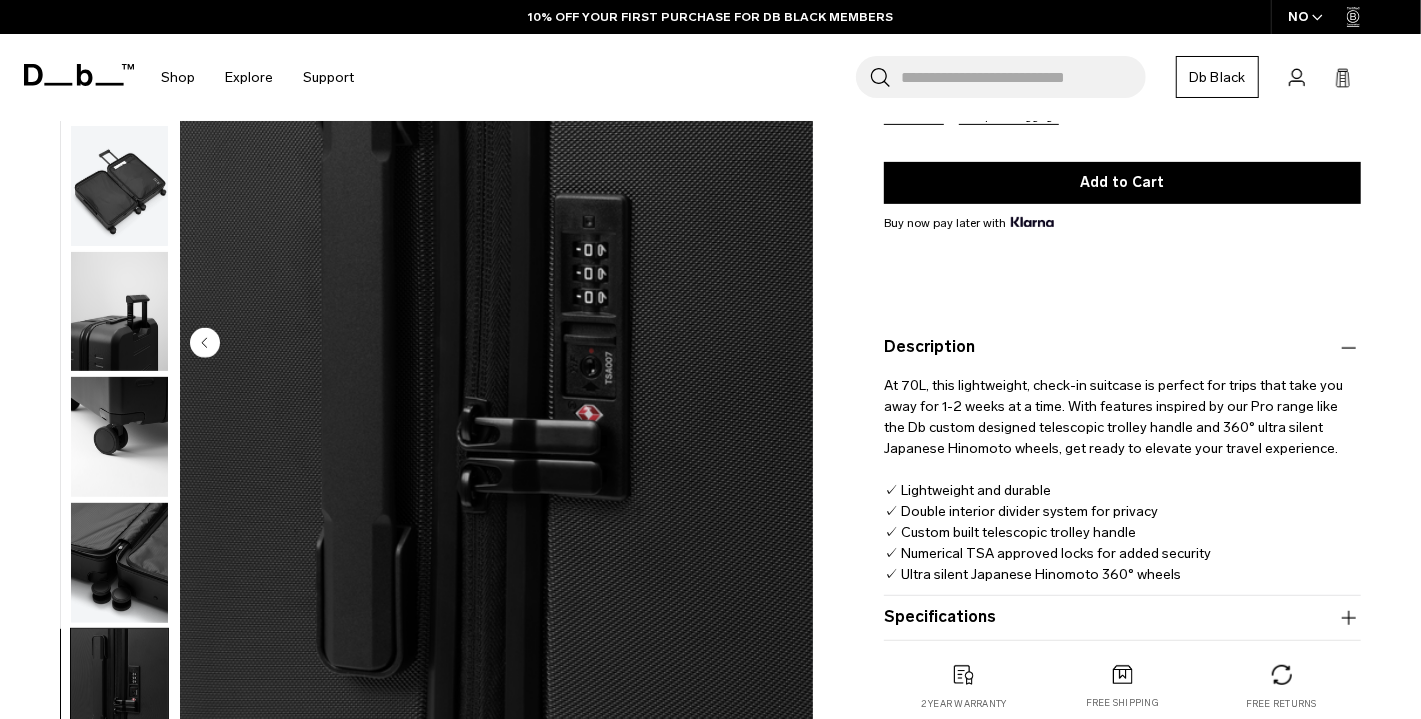 type 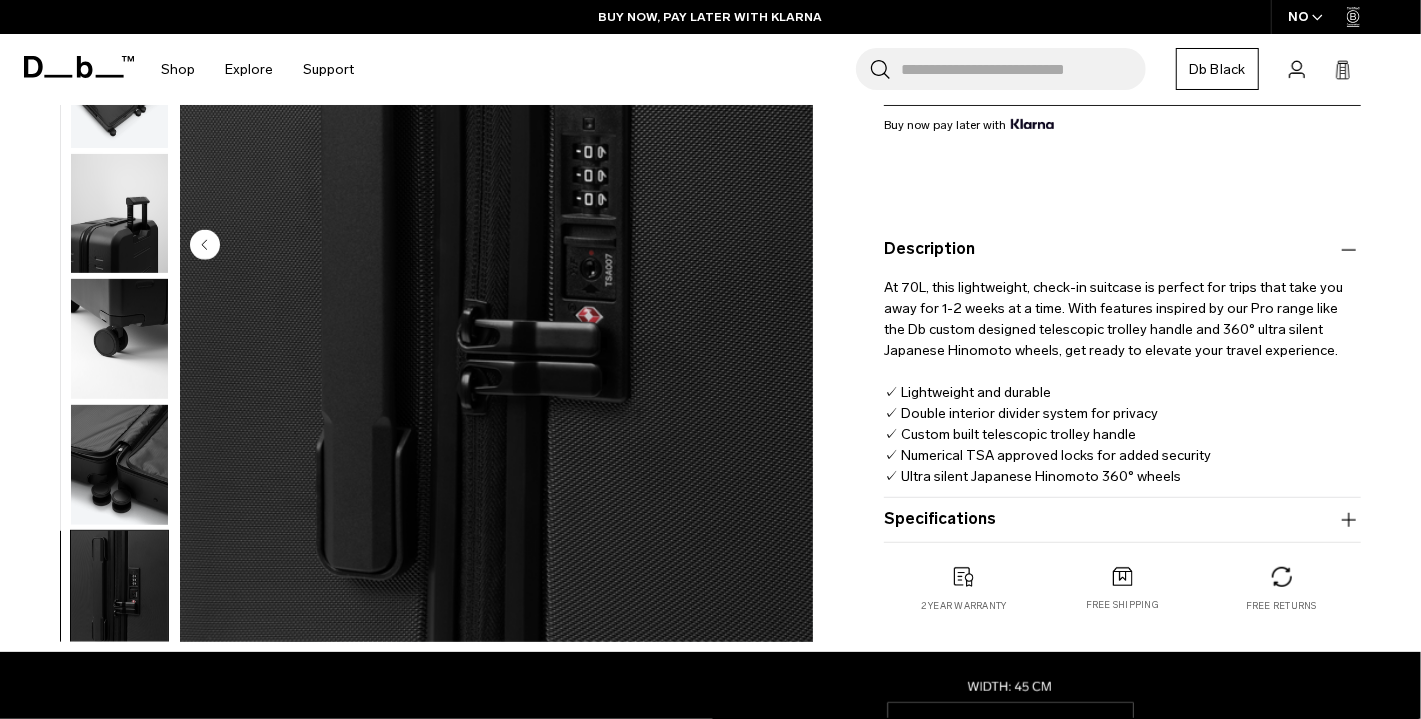 scroll, scrollTop: 530, scrollLeft: 0, axis: vertical 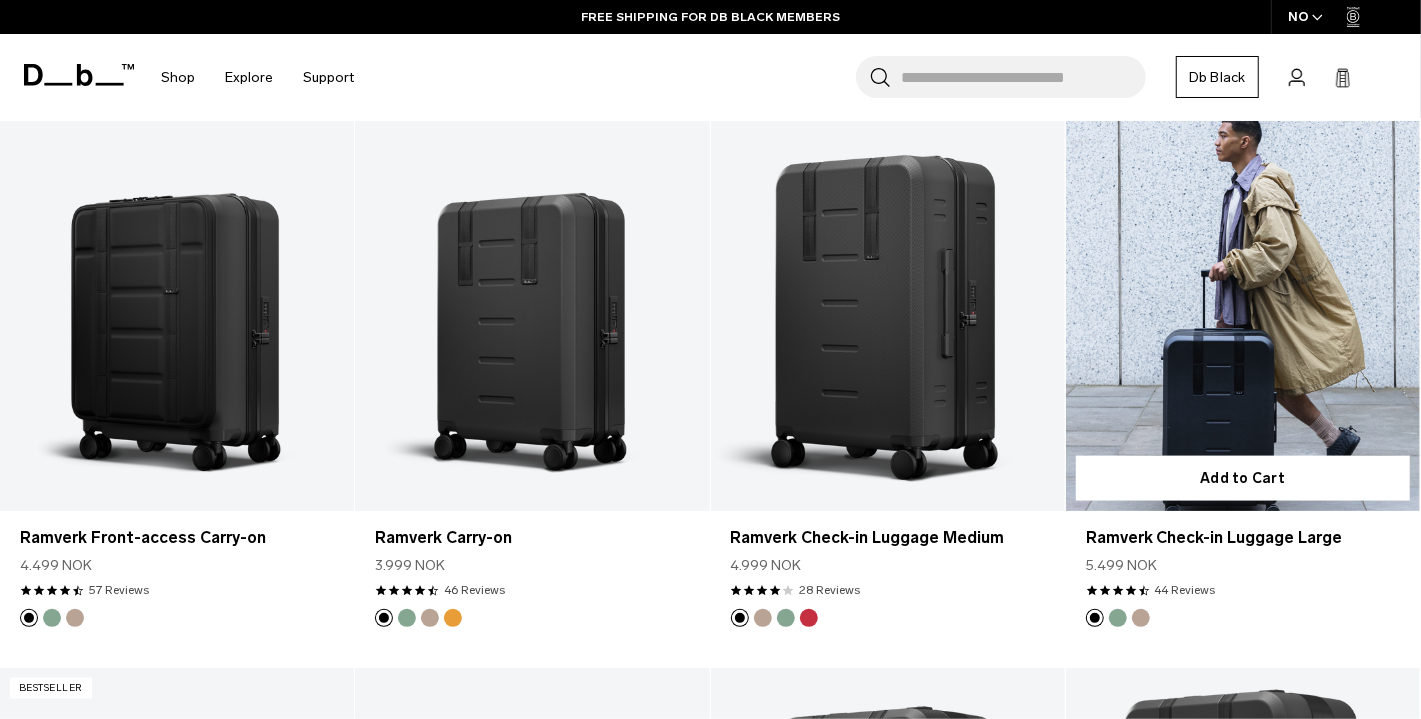 click at bounding box center [1243, 315] 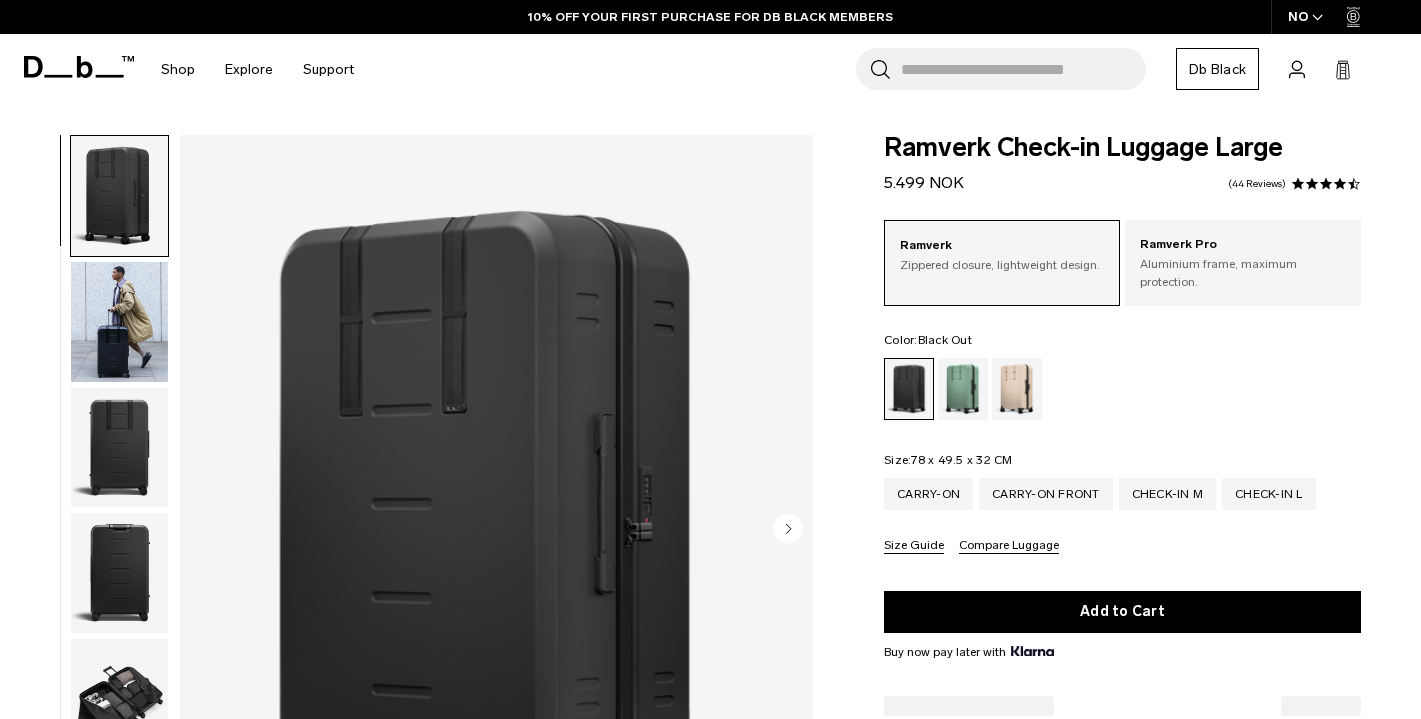 scroll, scrollTop: 0, scrollLeft: 0, axis: both 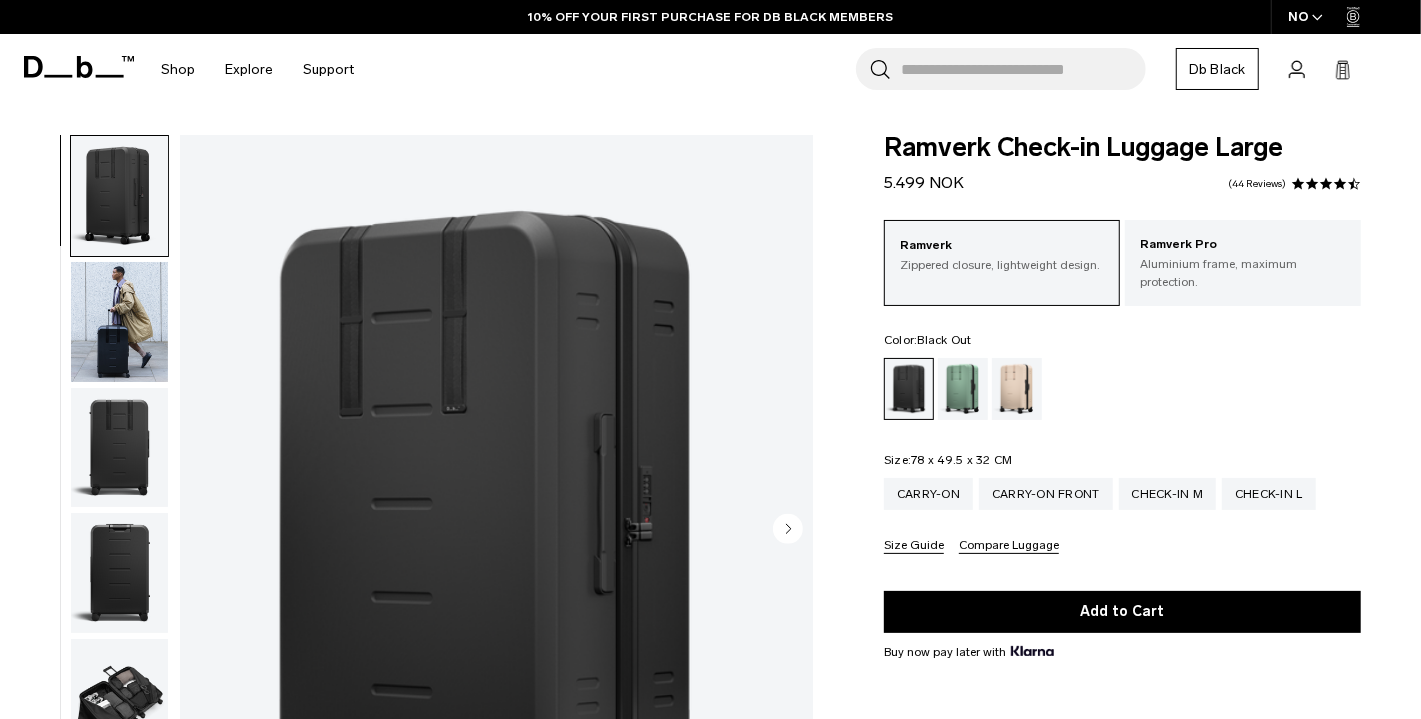 click at bounding box center (496, 530) 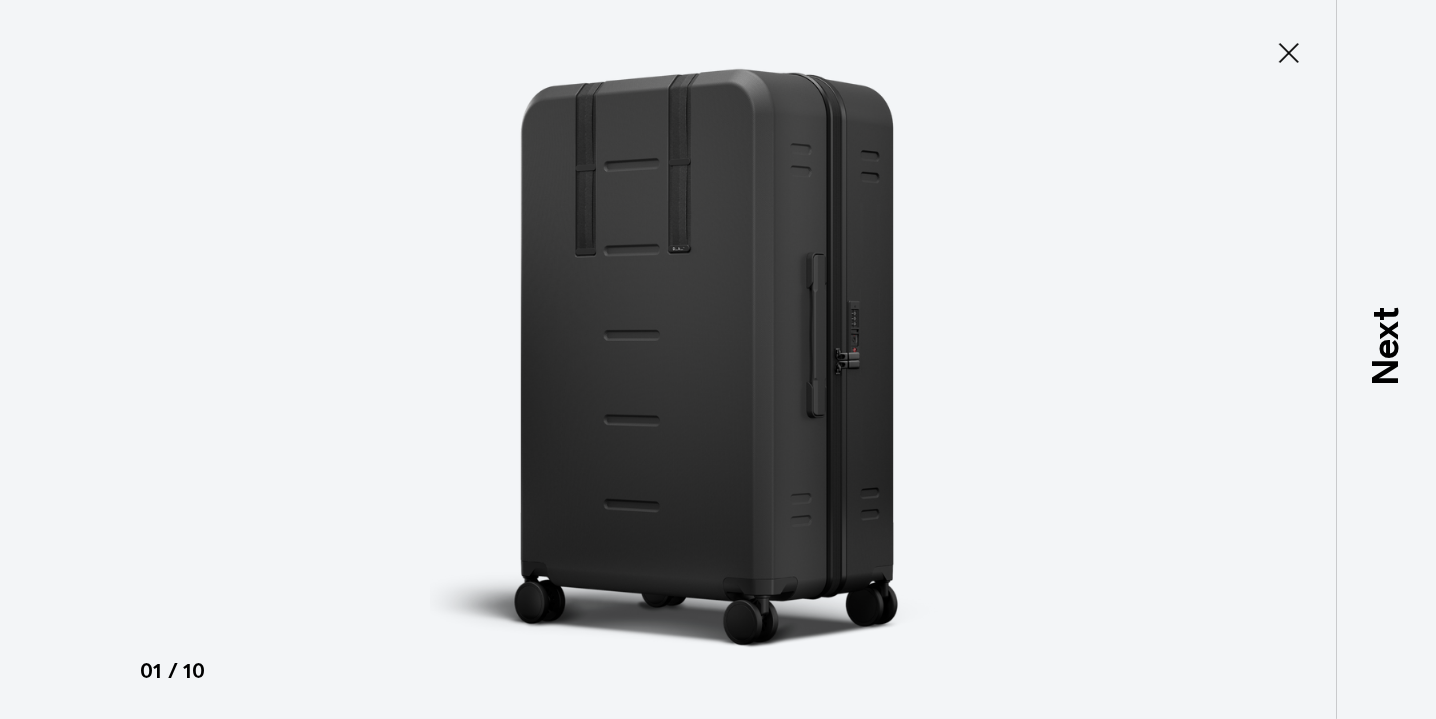 type on "Close" 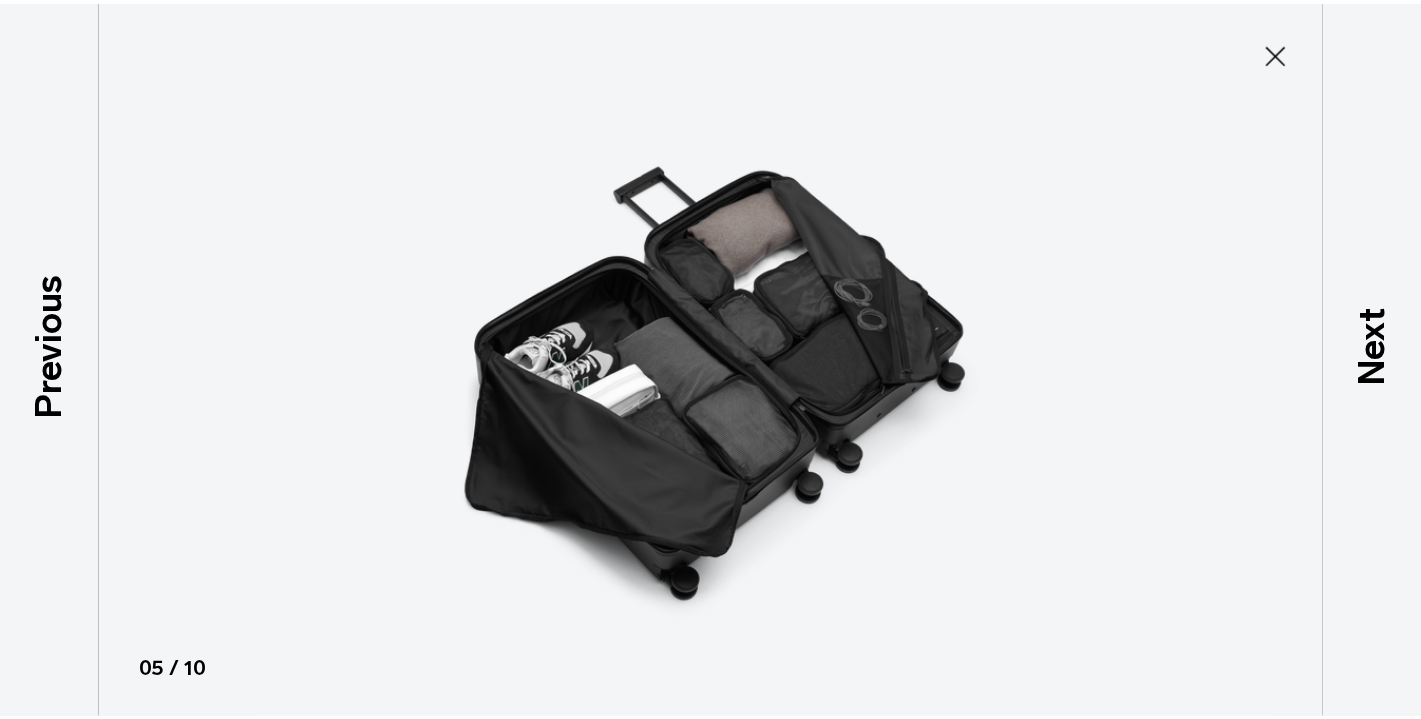 scroll, scrollTop: 453, scrollLeft: 0, axis: vertical 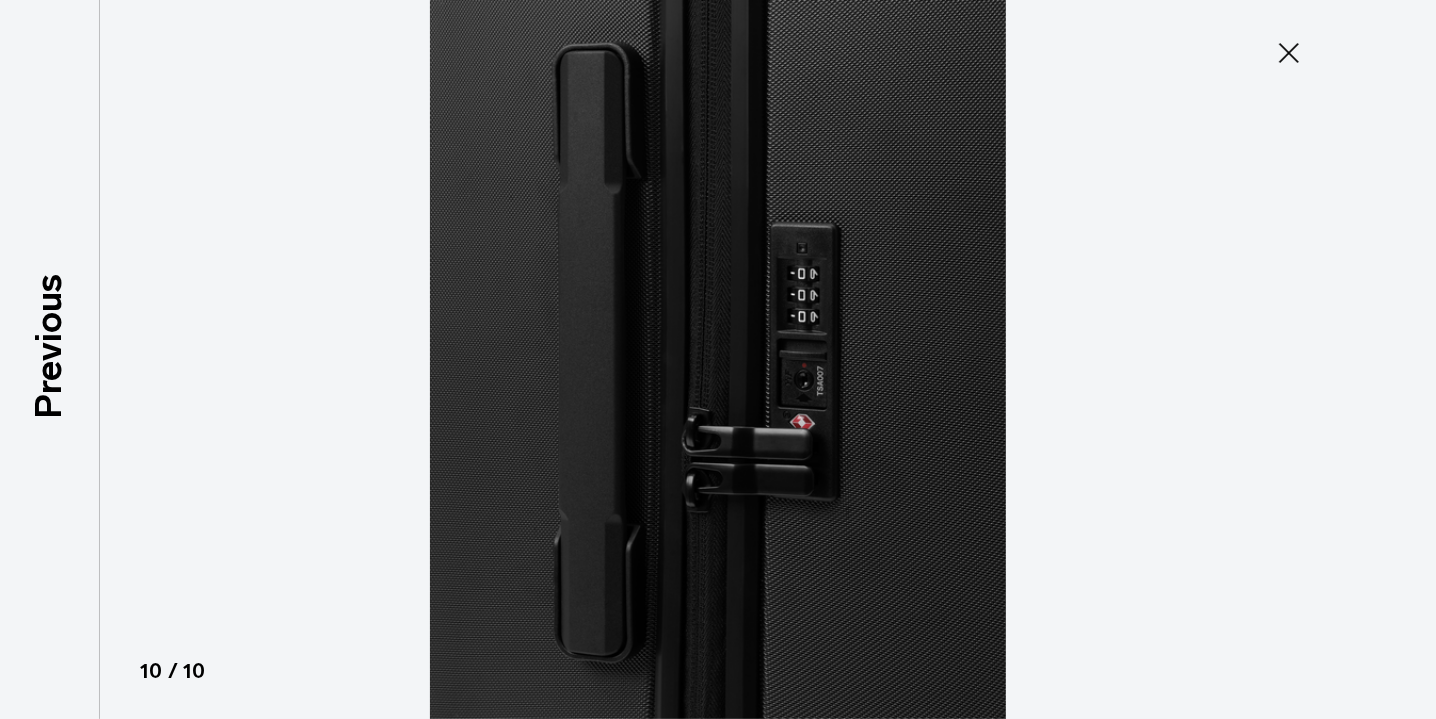 click 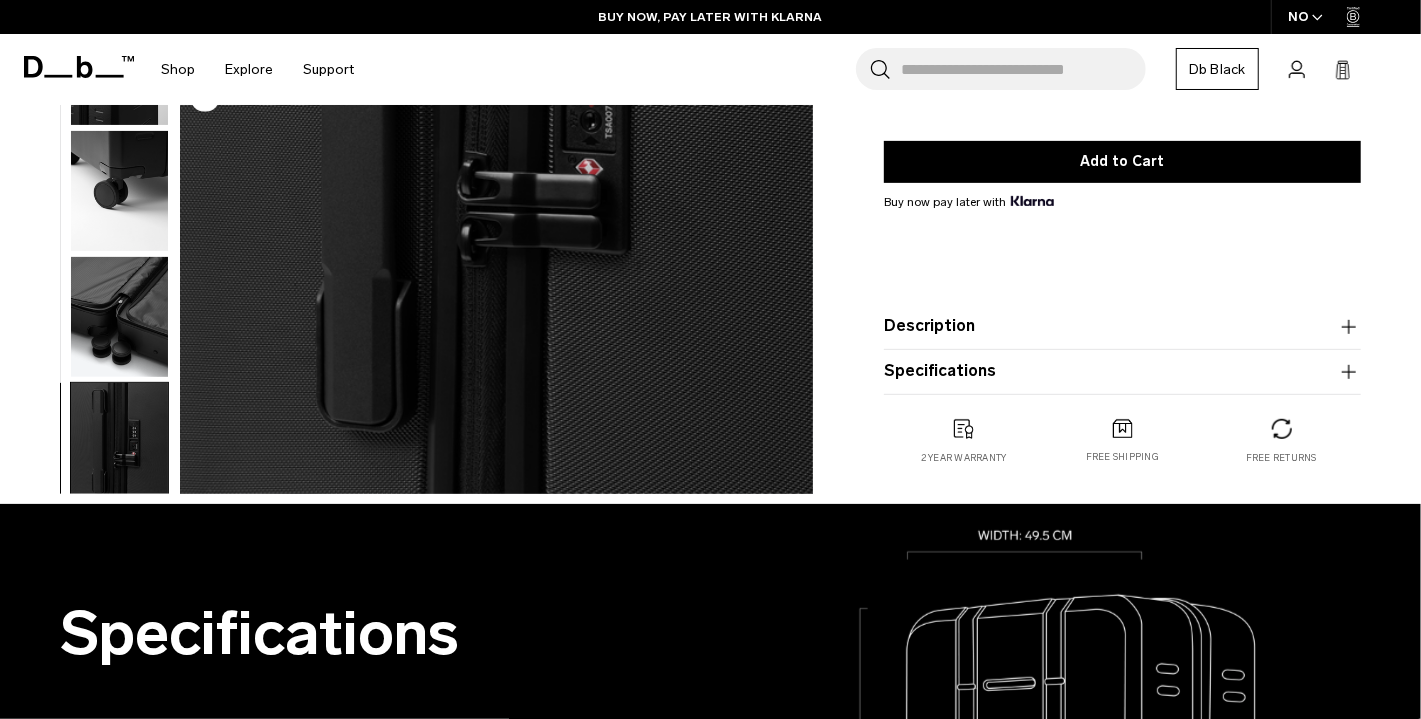 scroll, scrollTop: 450, scrollLeft: 0, axis: vertical 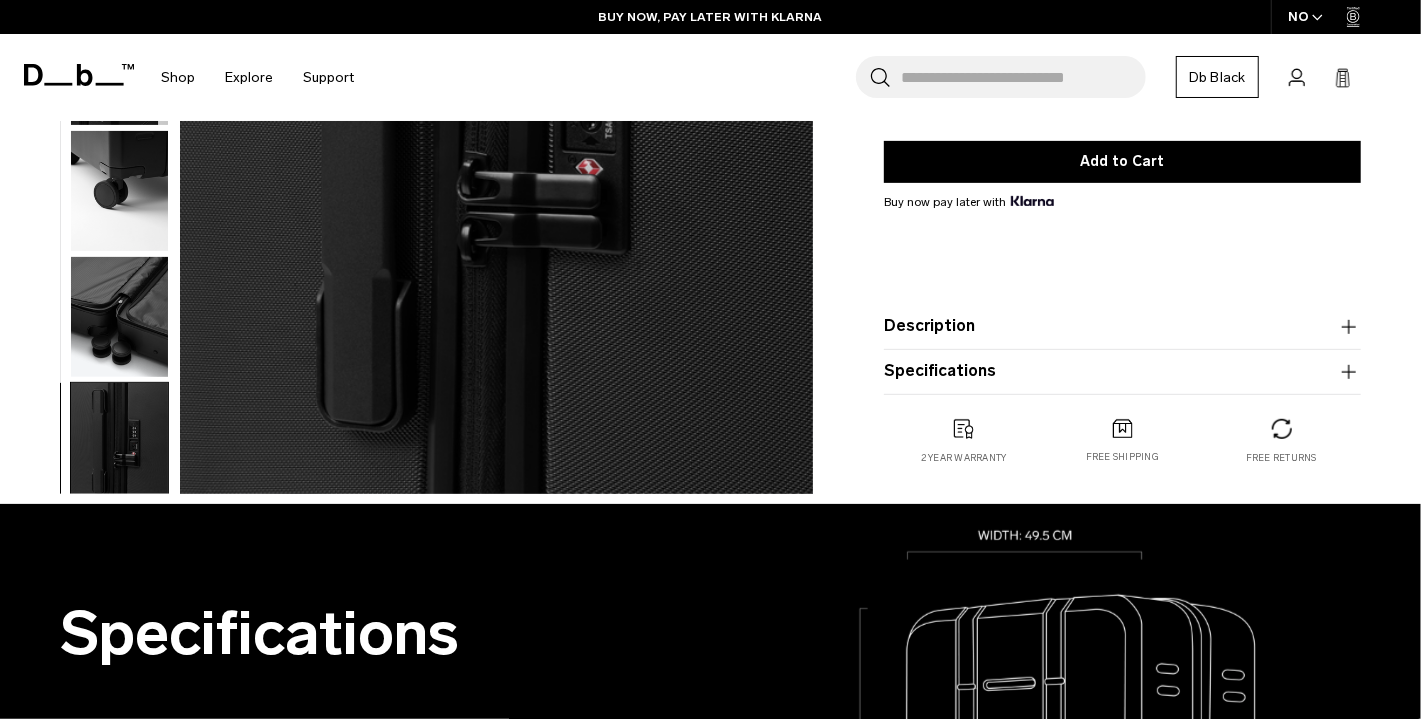click on "Description" at bounding box center (1122, 327) 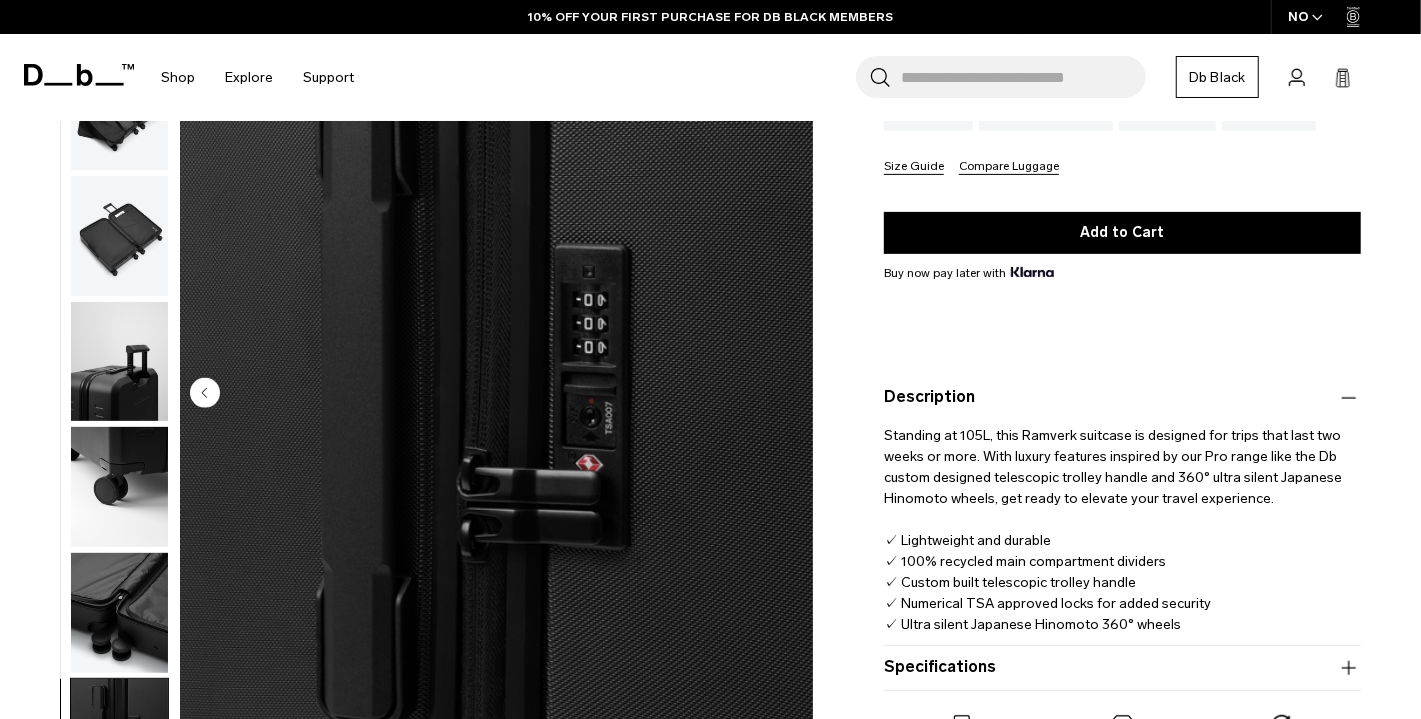 scroll, scrollTop: 381, scrollLeft: 0, axis: vertical 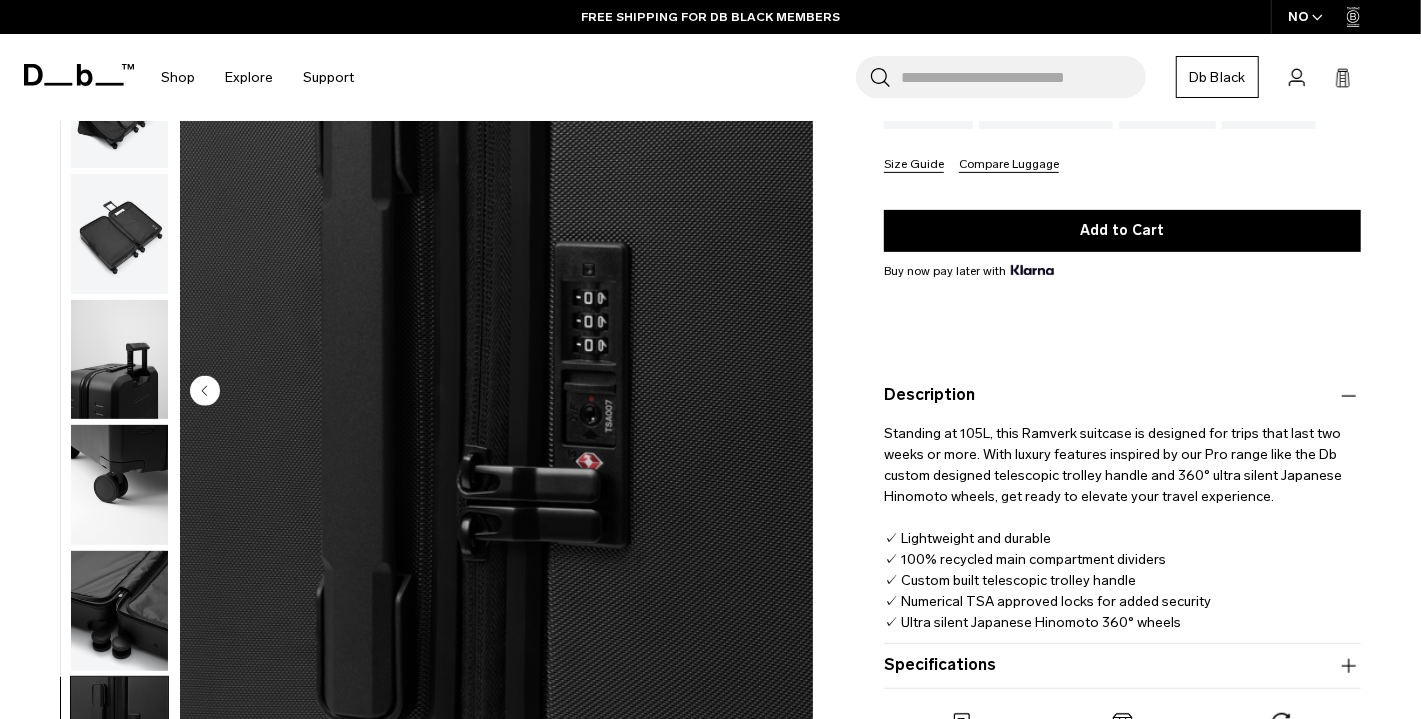 type 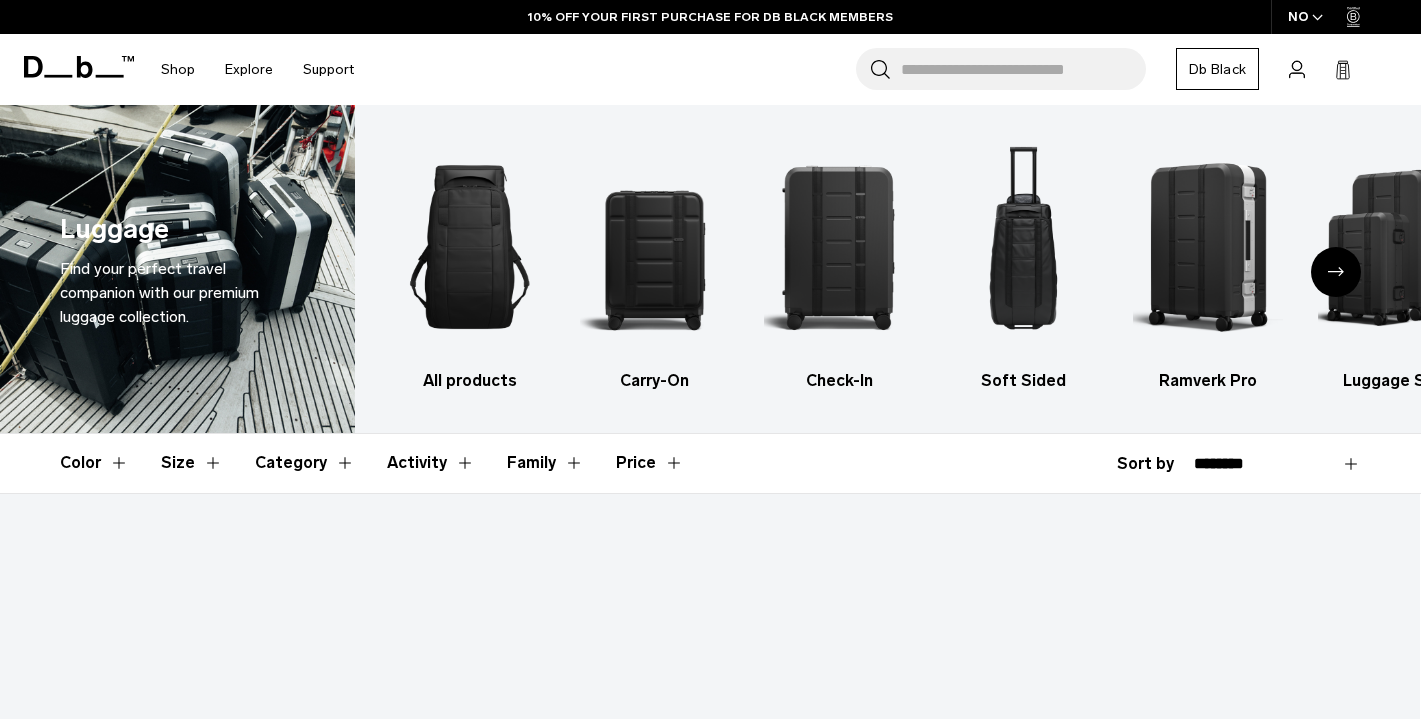 scroll, scrollTop: 1633, scrollLeft: 0, axis: vertical 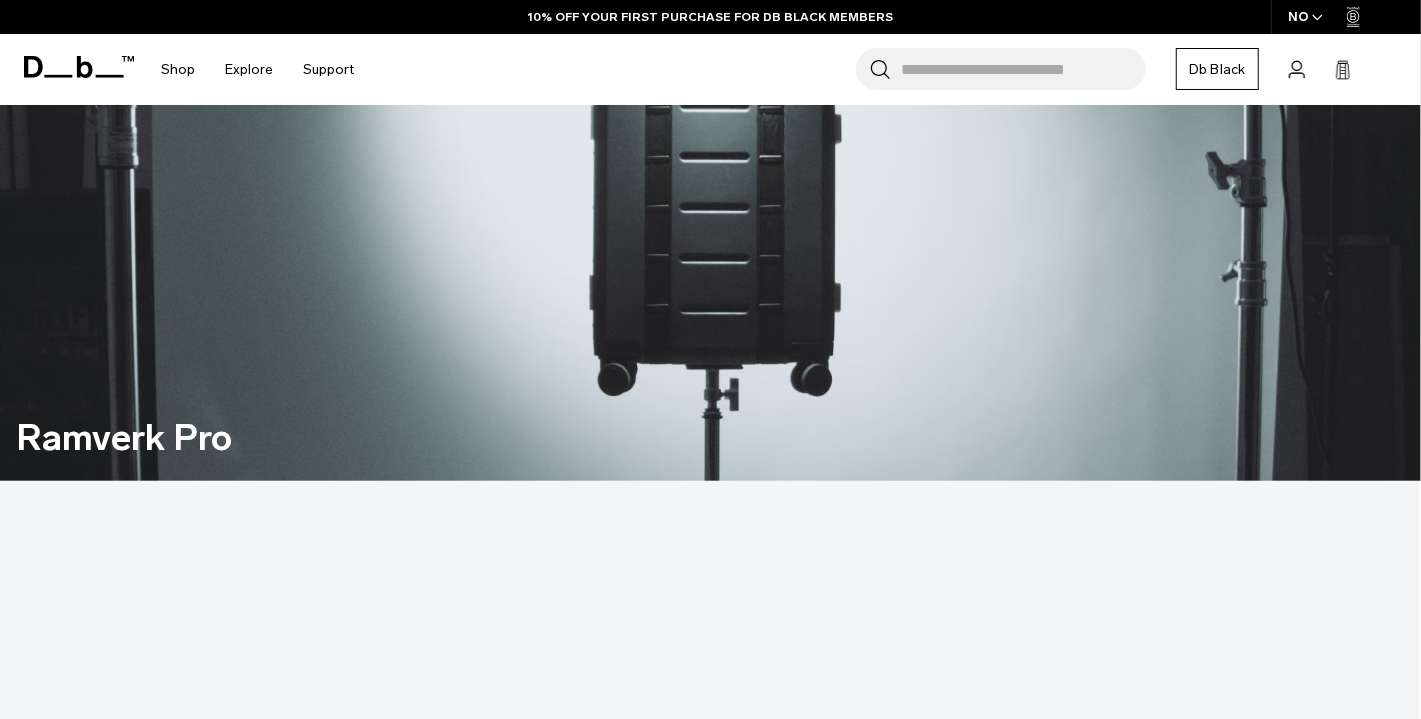 click at bounding box center [710, 9943] 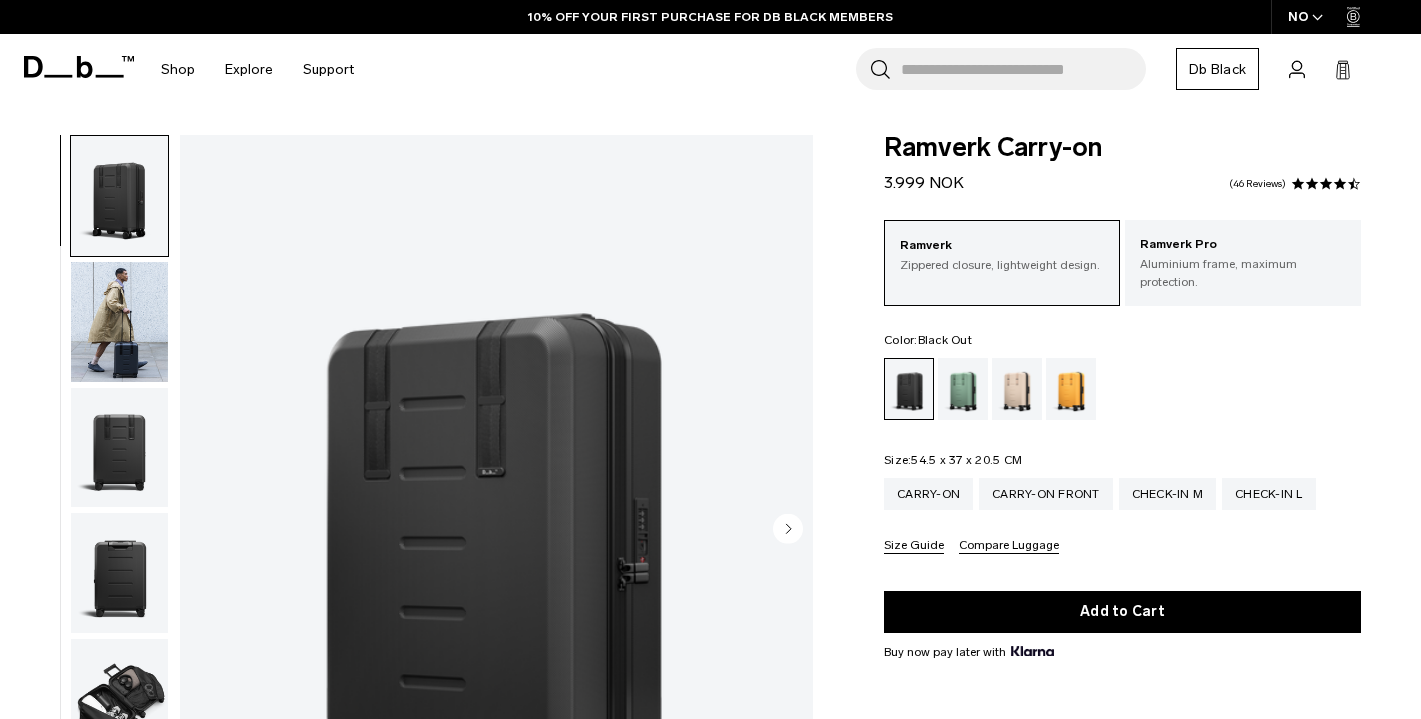 scroll, scrollTop: 201, scrollLeft: 0, axis: vertical 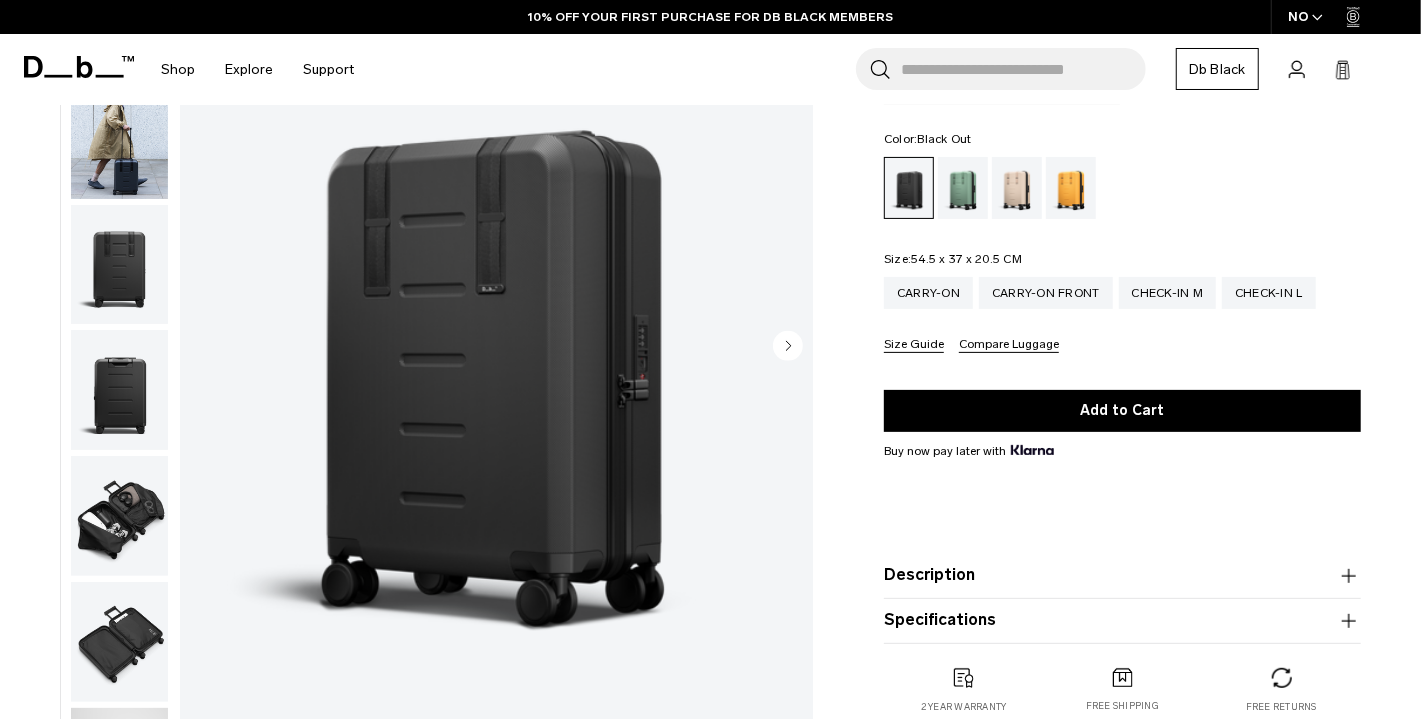 click at bounding box center (496, 348) 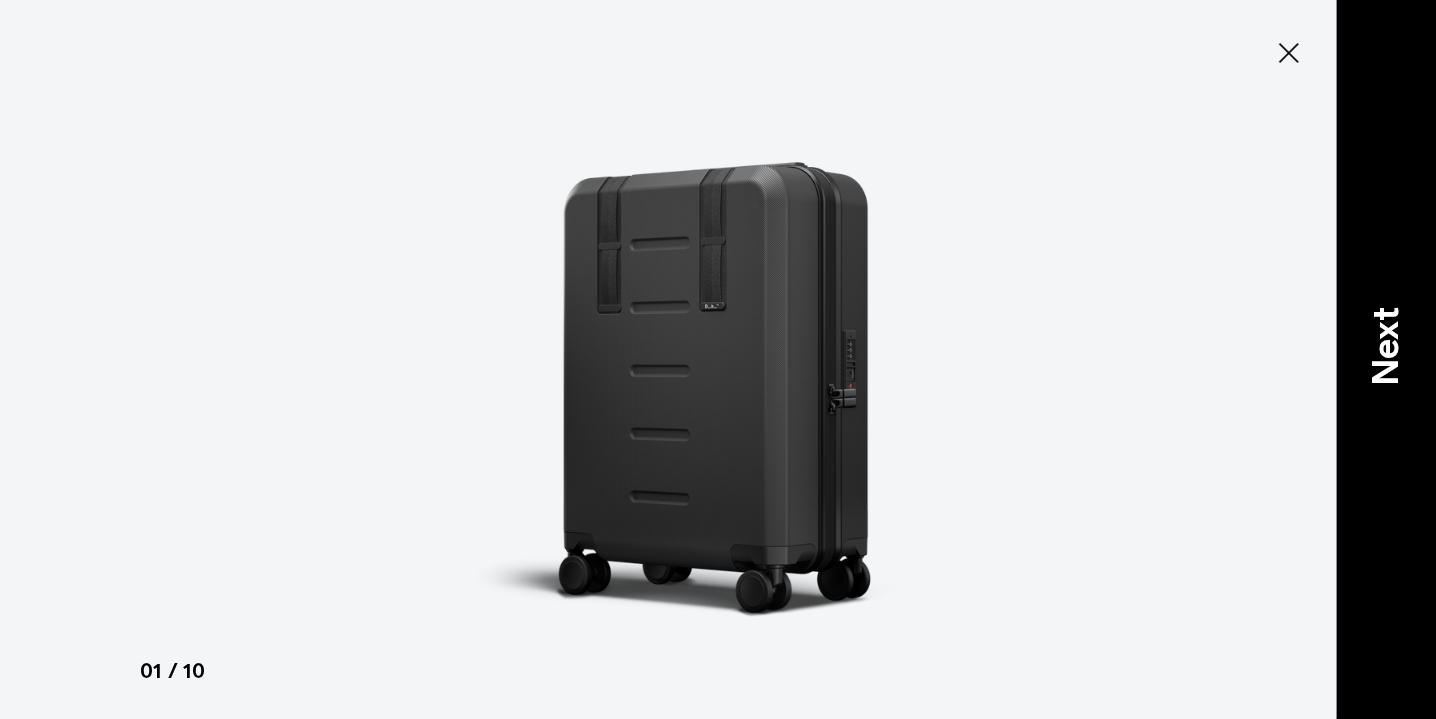 type on "Close" 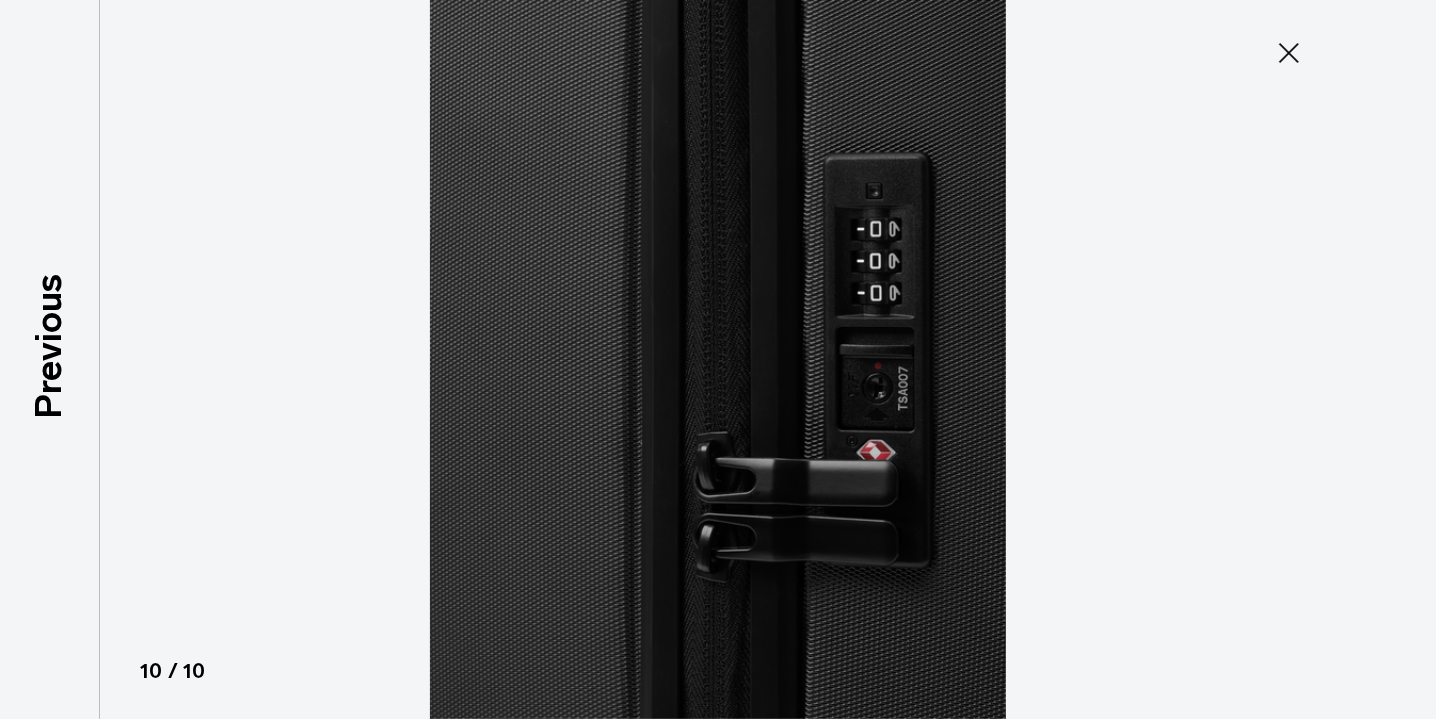 click 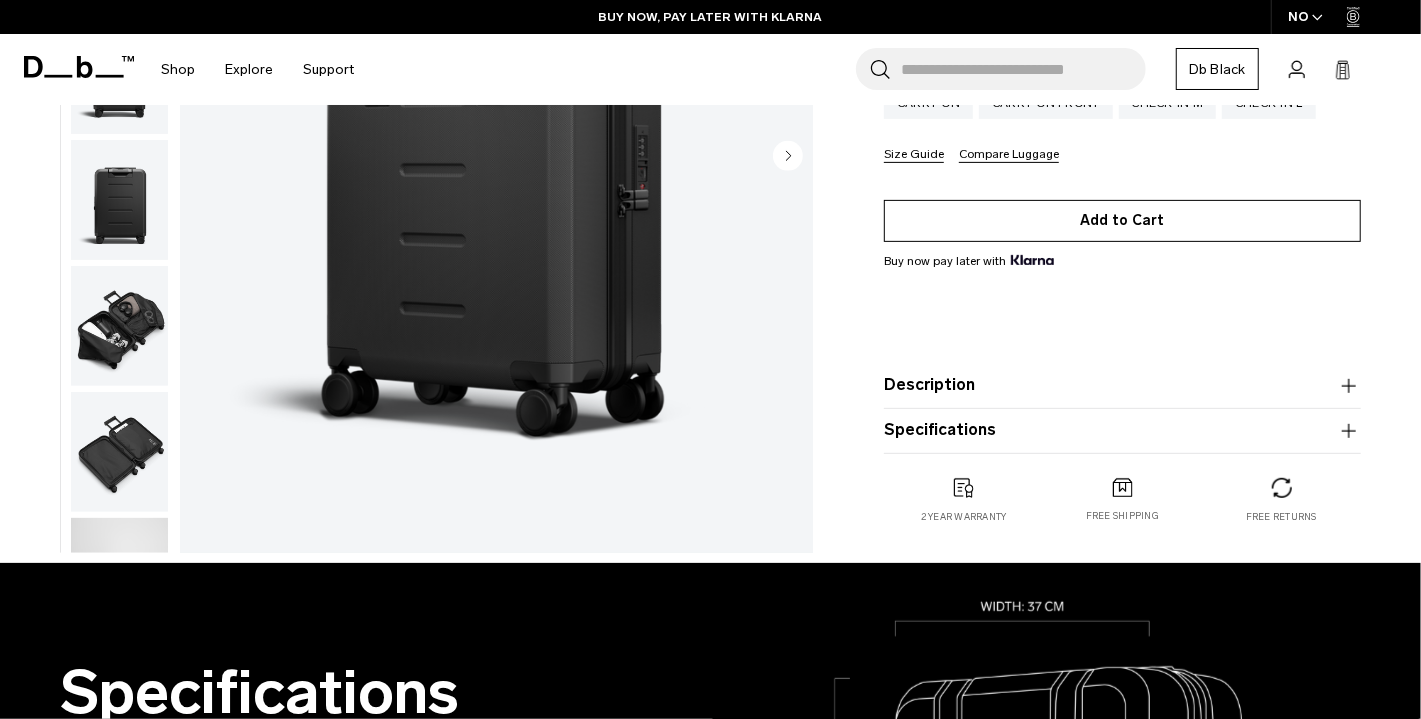 scroll, scrollTop: 393, scrollLeft: 0, axis: vertical 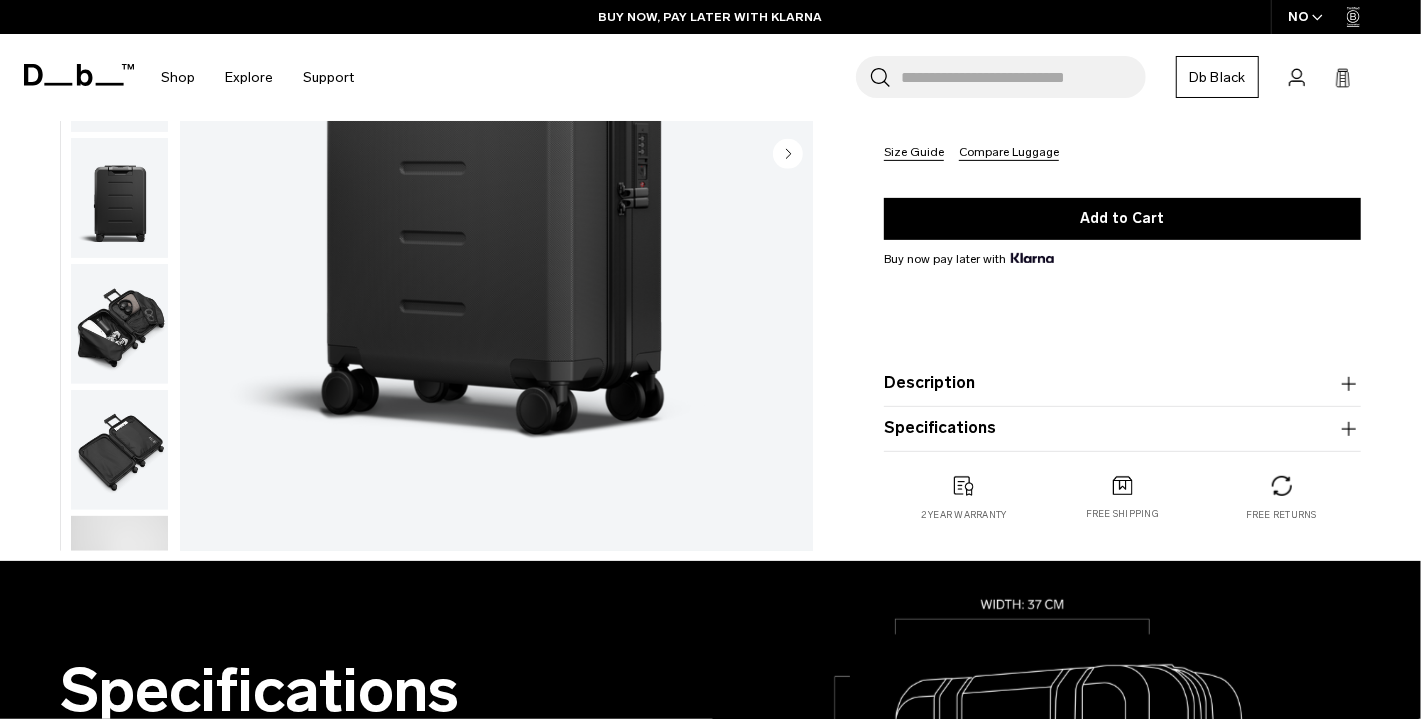 click on "Description" at bounding box center (1122, 384) 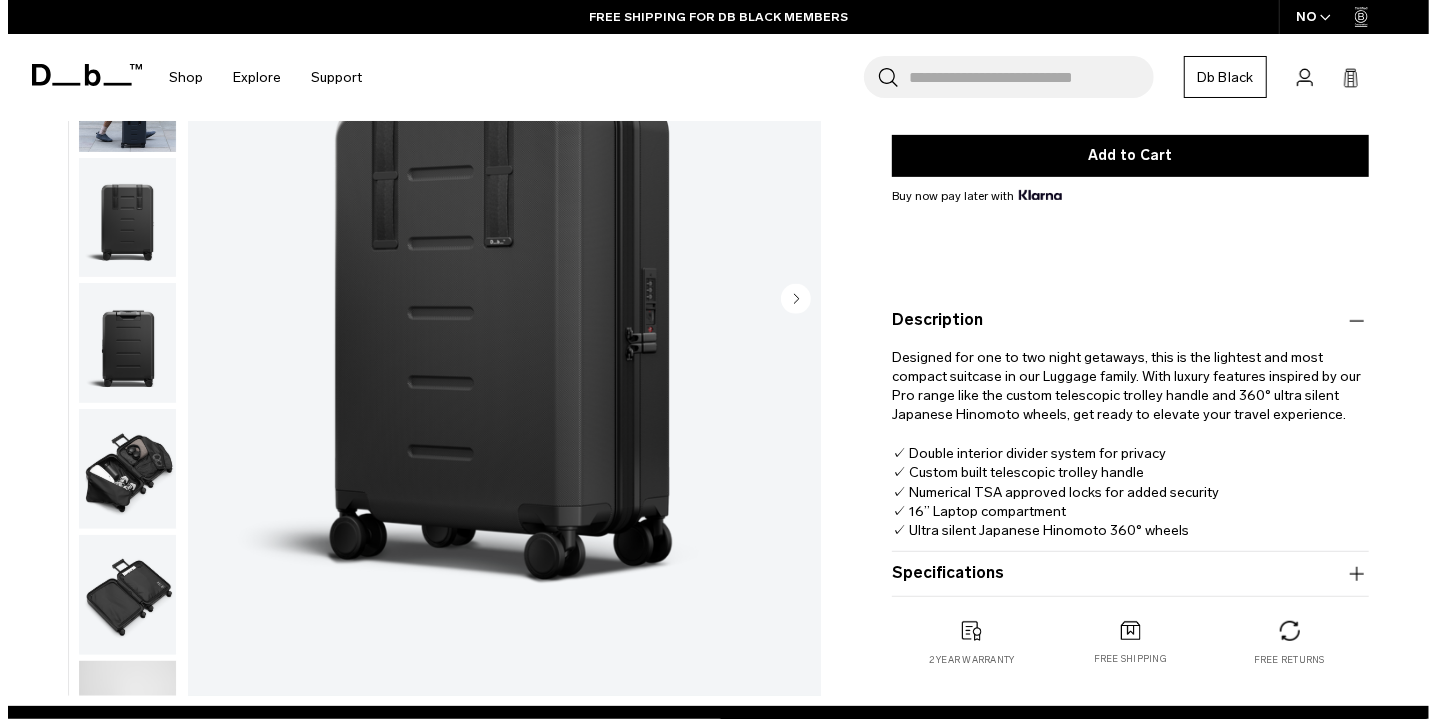 scroll, scrollTop: 459, scrollLeft: 0, axis: vertical 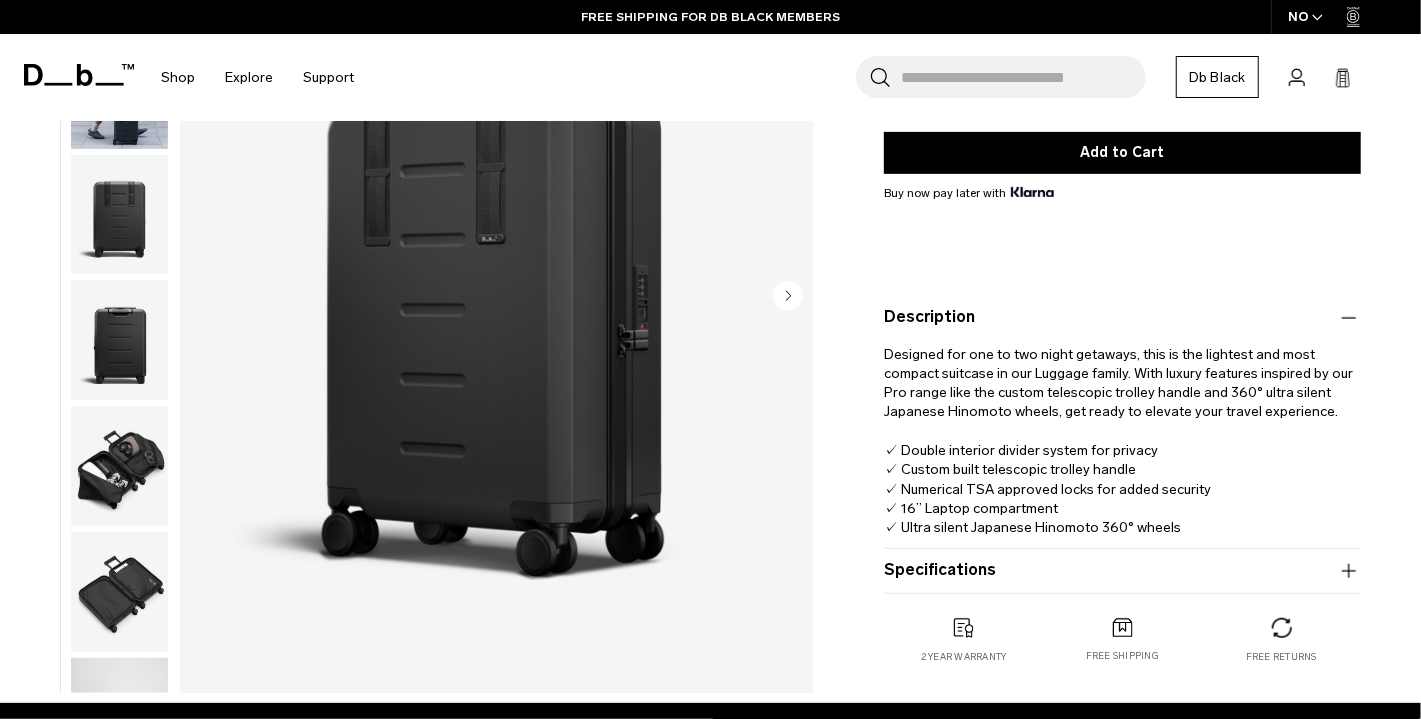 click at bounding box center [496, 298] 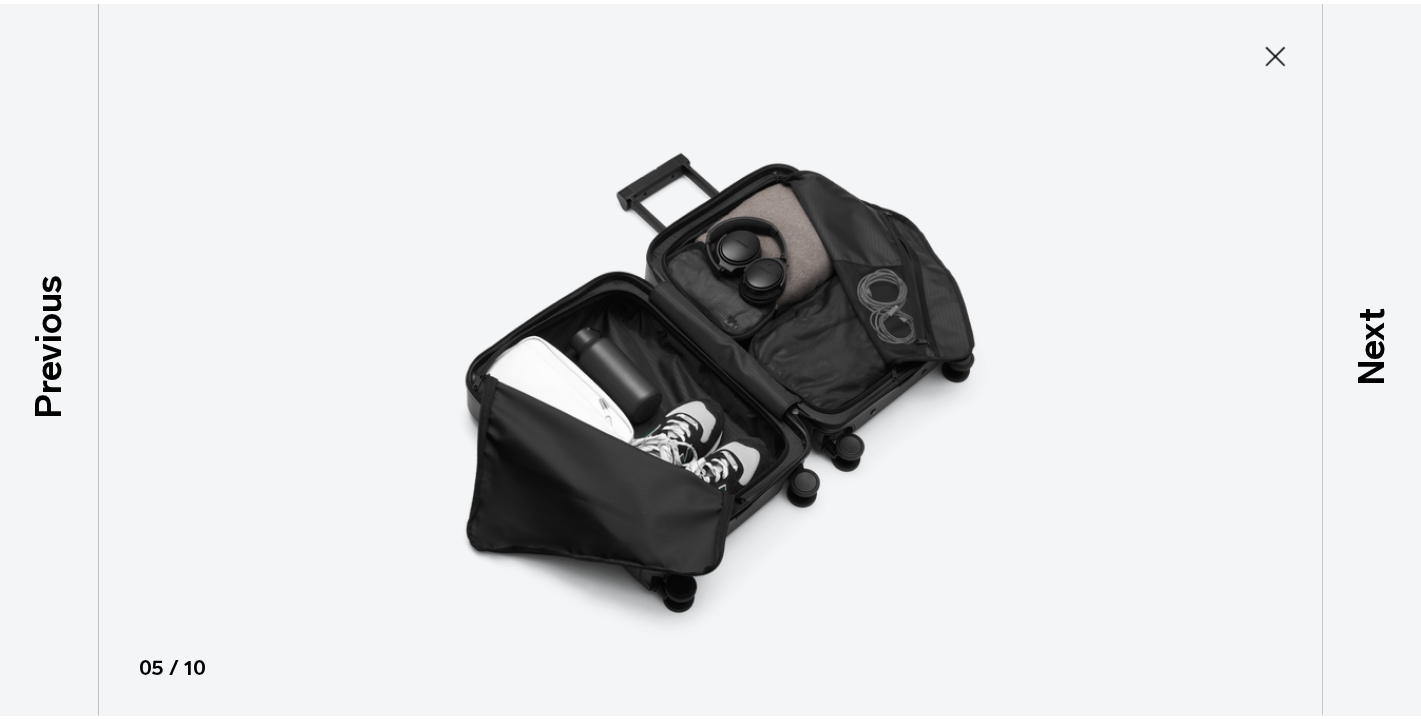 scroll, scrollTop: 453, scrollLeft: 0, axis: vertical 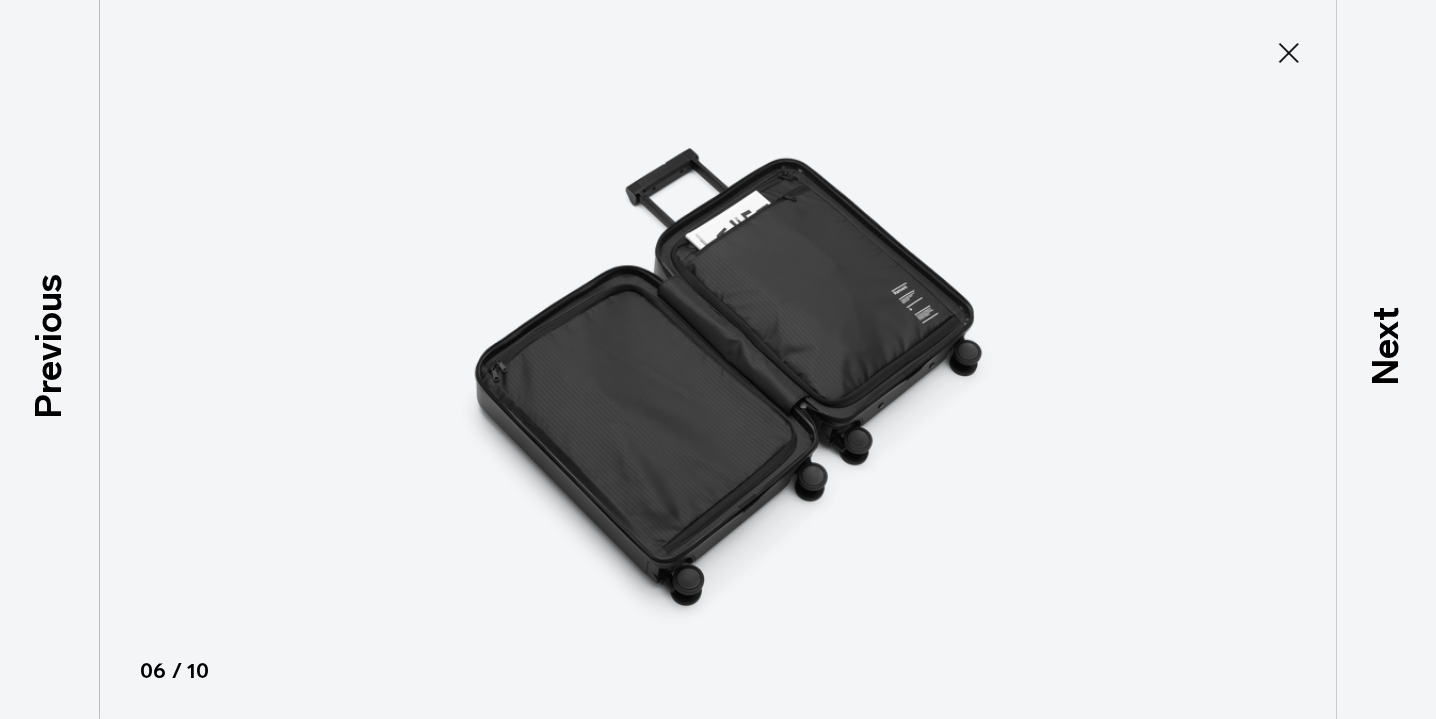click 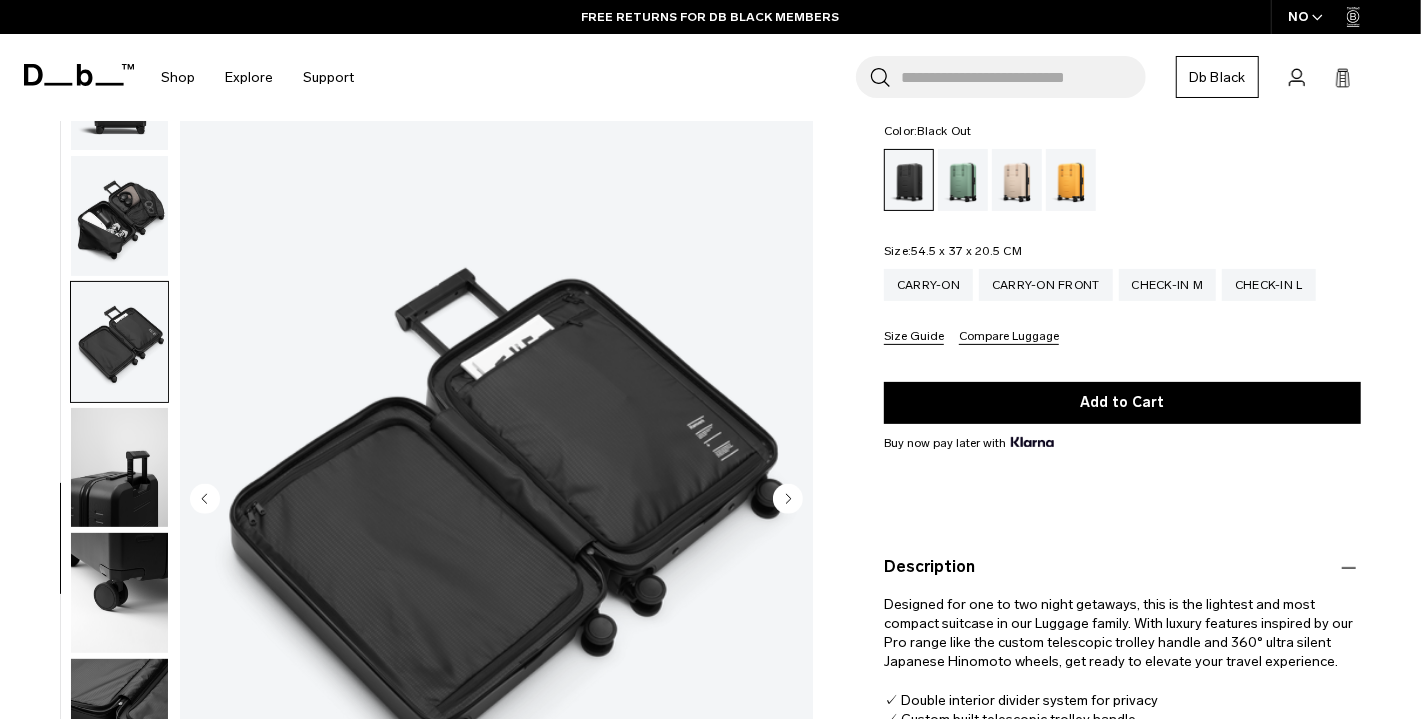 scroll, scrollTop: 207, scrollLeft: 0, axis: vertical 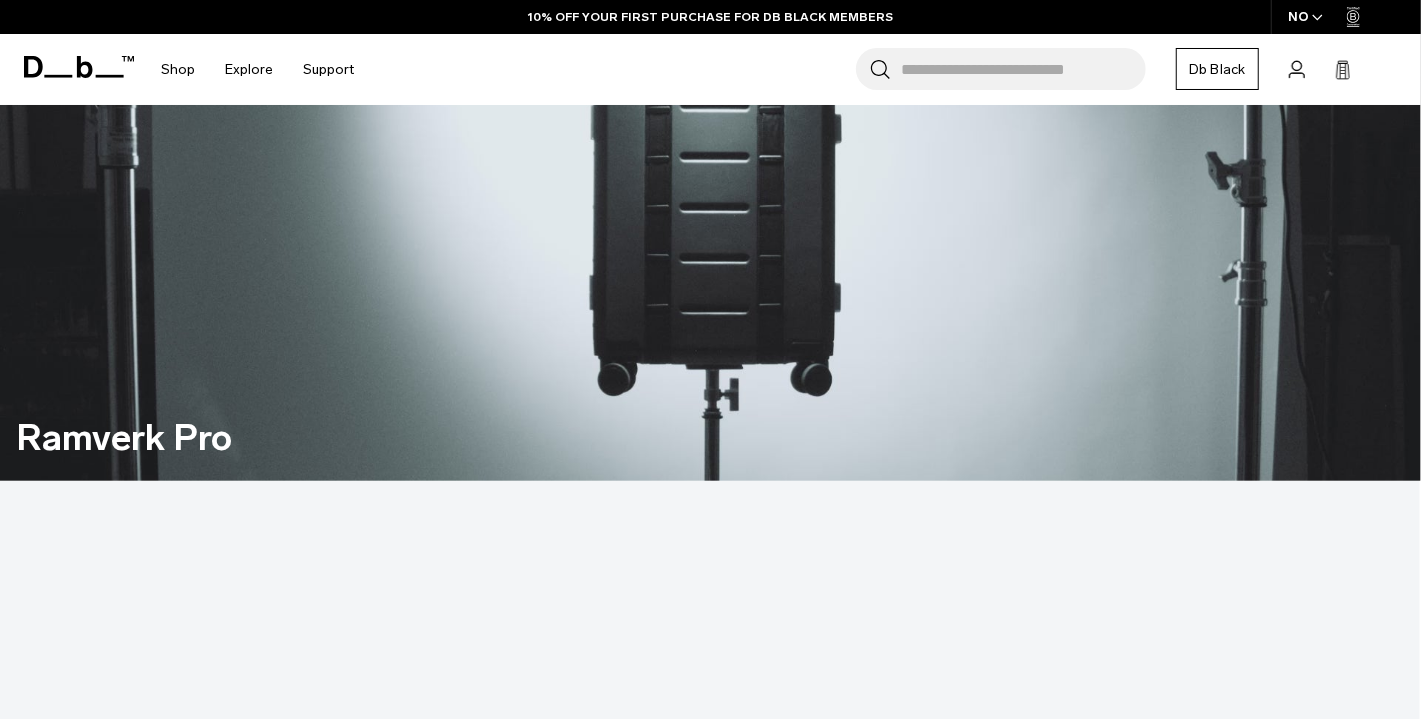 click at bounding box center [710, 11678] 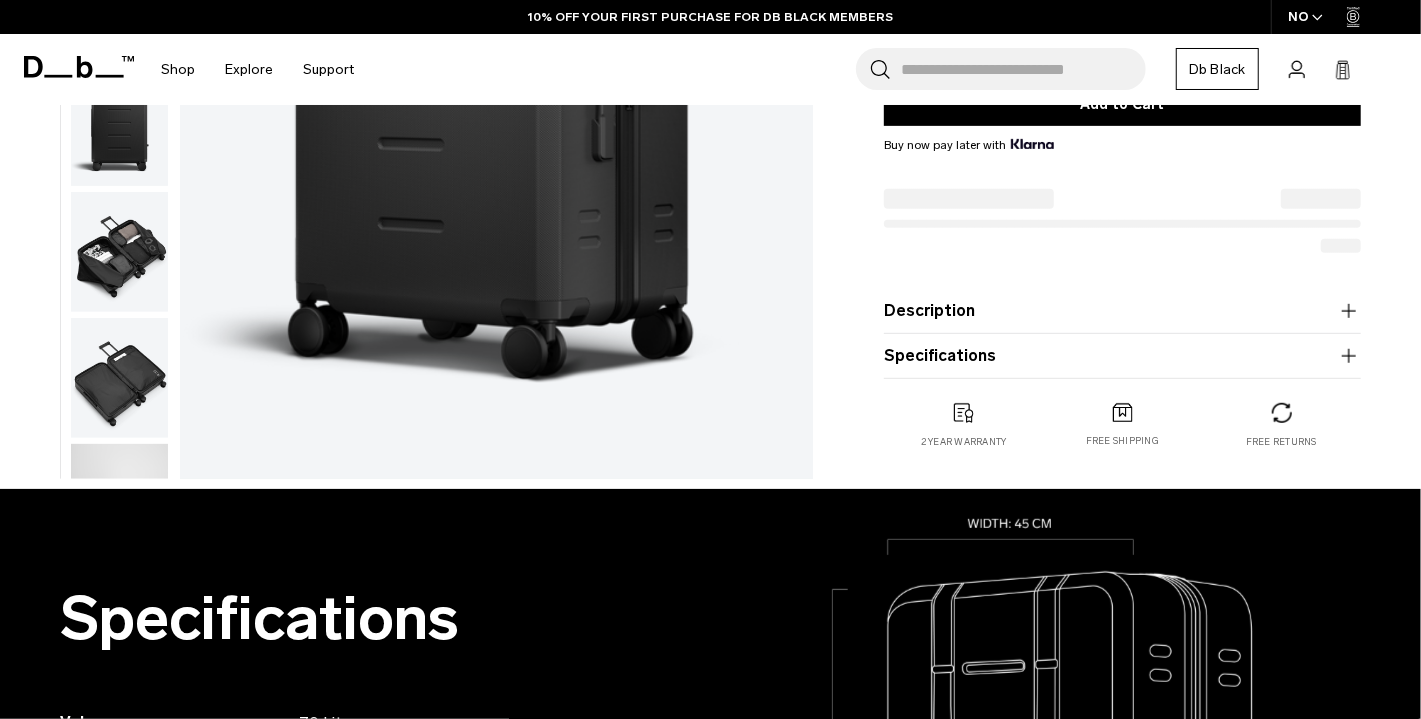 scroll, scrollTop: 507, scrollLeft: 0, axis: vertical 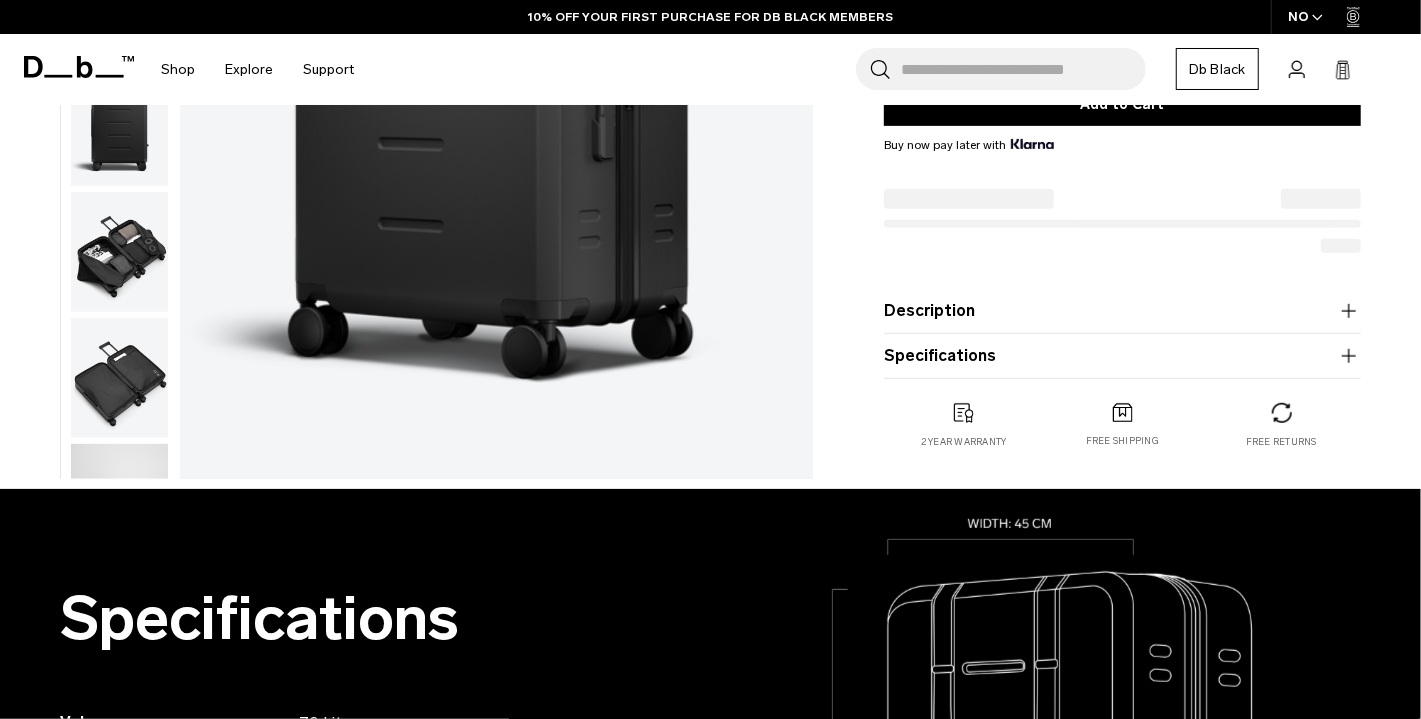 click on "Description
At 70L, this lightweight, check-in suitcase is perfect for trips that take you away for 1-2 weeks at a time. With features inspired by our Pro range like the Db custom designed telescopic trolley handle and 360° ultra silent Japanese Hinomoto wheels, get ready to elevate your travel experience. ✓ Lightweight and durable  ✓ Double interior divider system for privacy  ✓ Custom built telescopic trolley handle  ✓ Numerical TSA approved locks for added security  ✓ Ultra silent Japanese Hinomoto 360° wheels
Specifications
Volume  70 Litres
Dimensions   66 x 45 x 29 CM (H x W x D)
Weight  4.3 KG" at bounding box center (1122, 334) 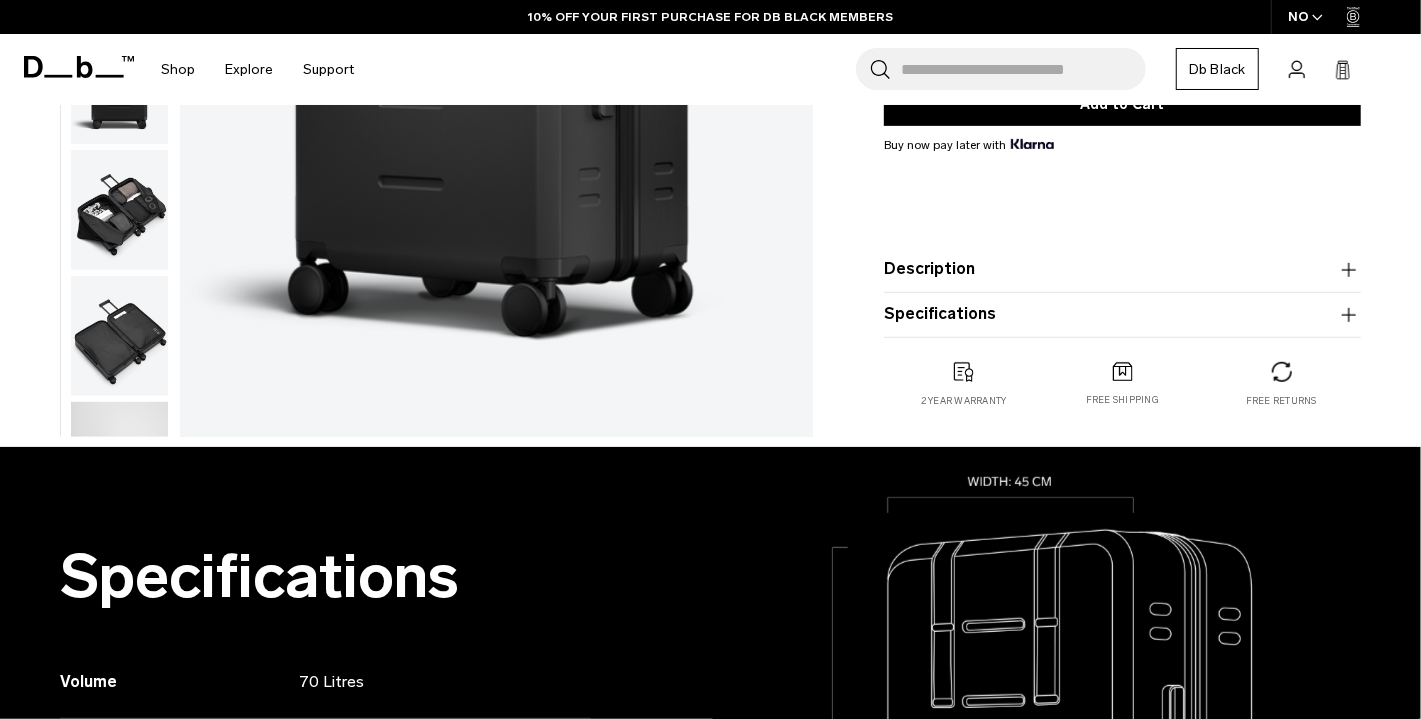 click on "Description" at bounding box center (1122, 270) 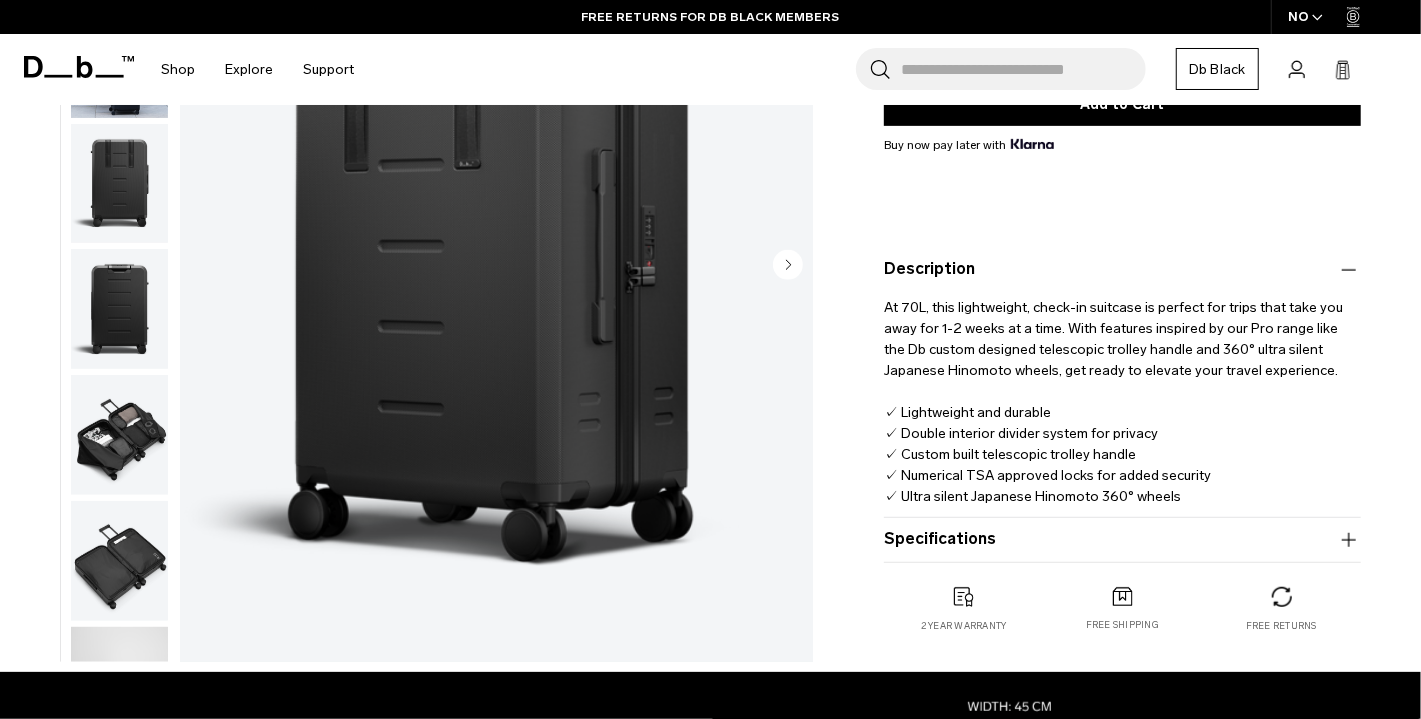 click on "Specifications" at bounding box center (1122, 540) 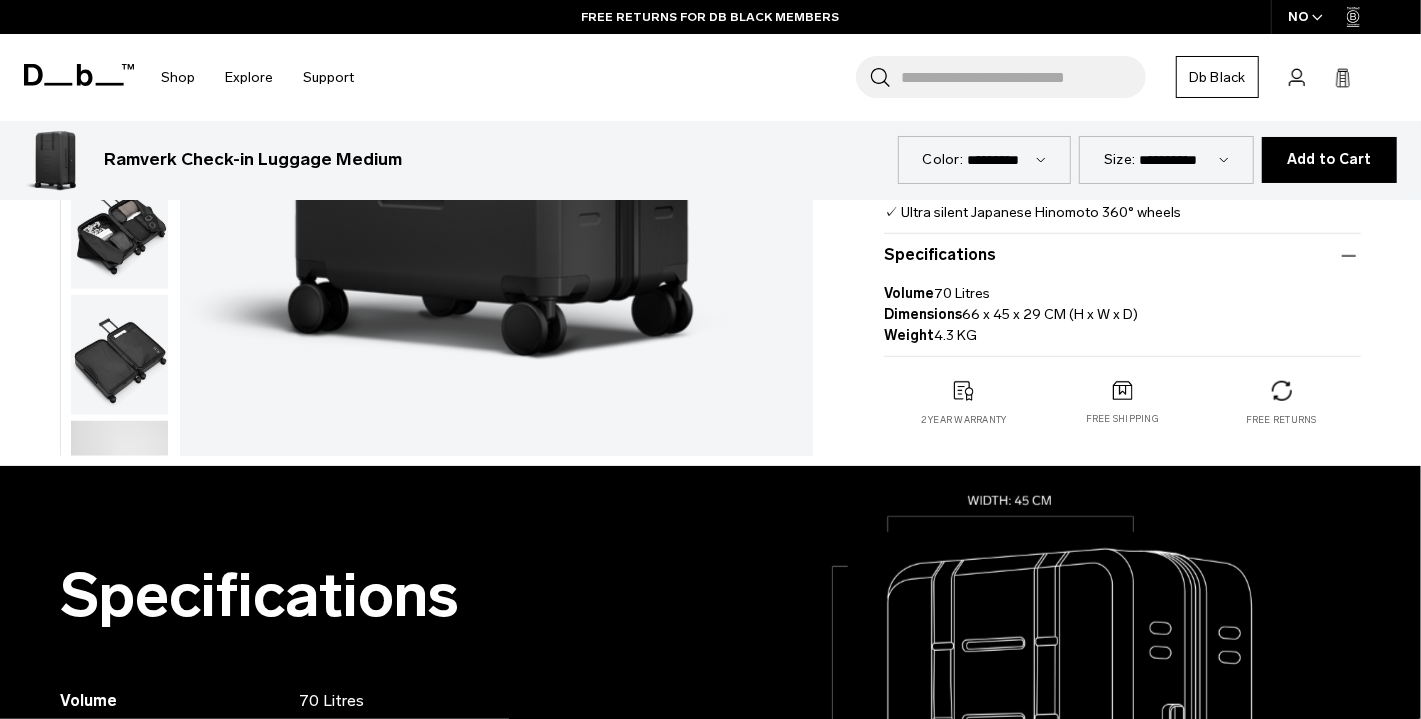 scroll, scrollTop: 791, scrollLeft: 0, axis: vertical 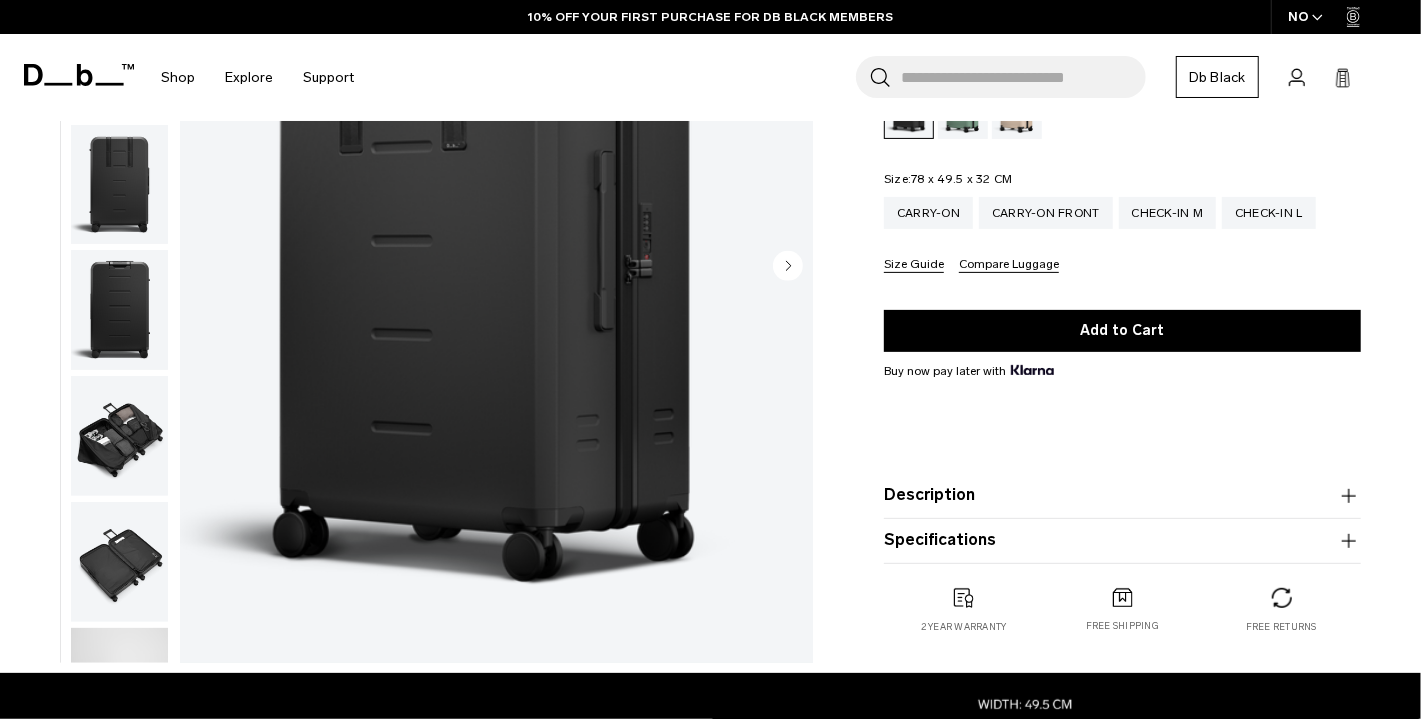 click on "Description" at bounding box center (1122, 496) 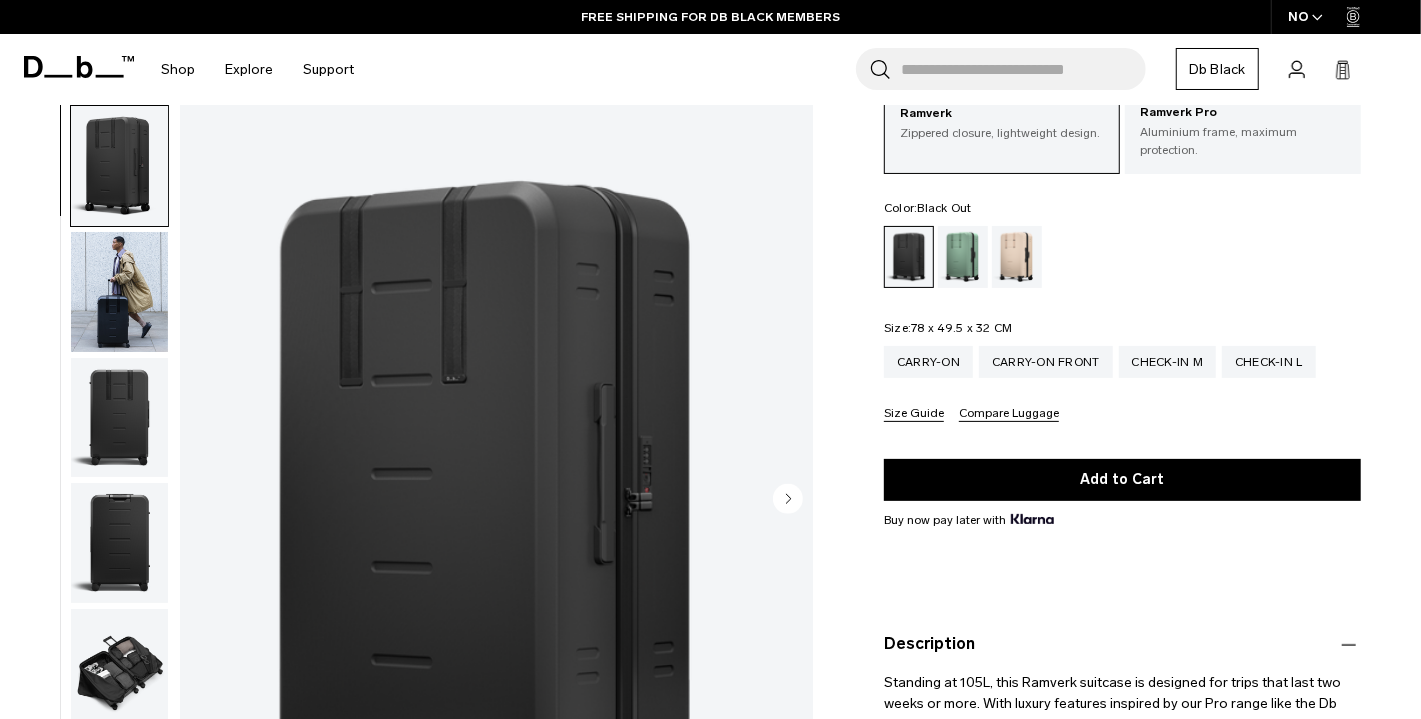 scroll, scrollTop: 0, scrollLeft: 0, axis: both 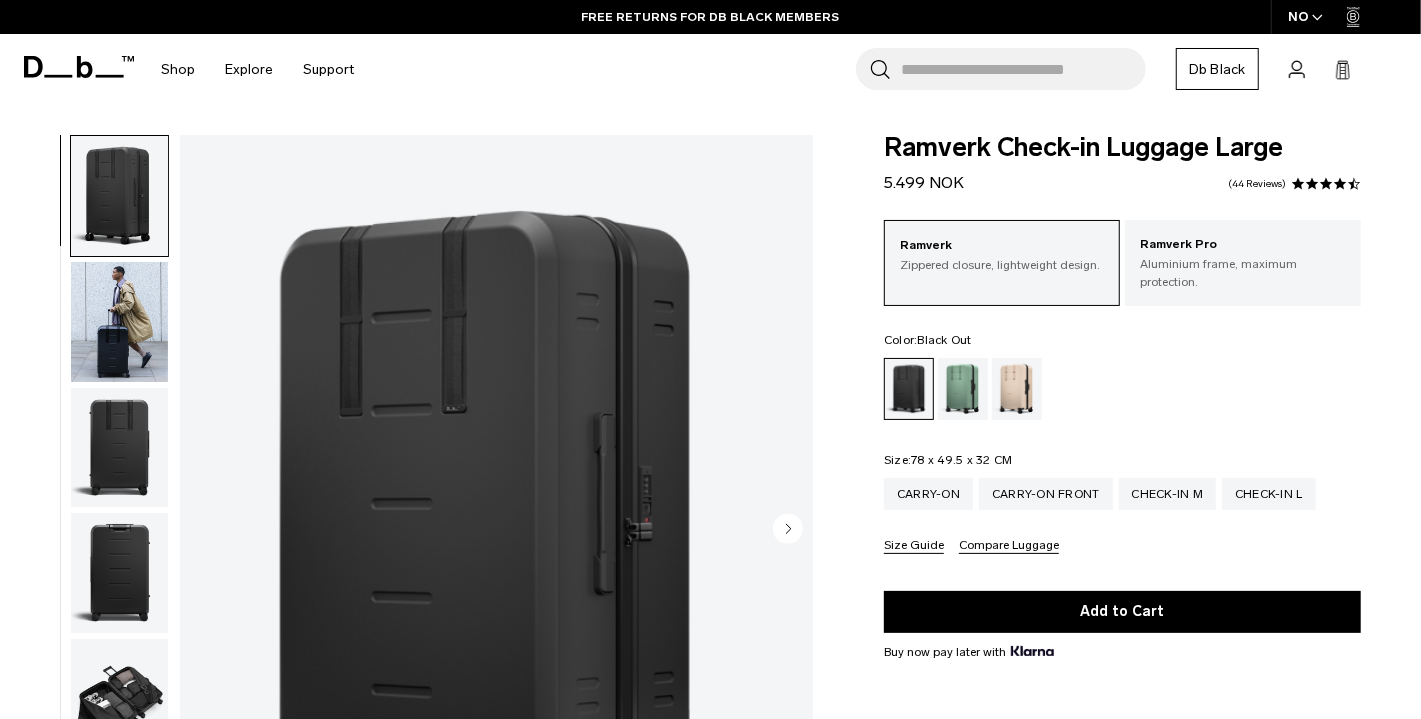 type 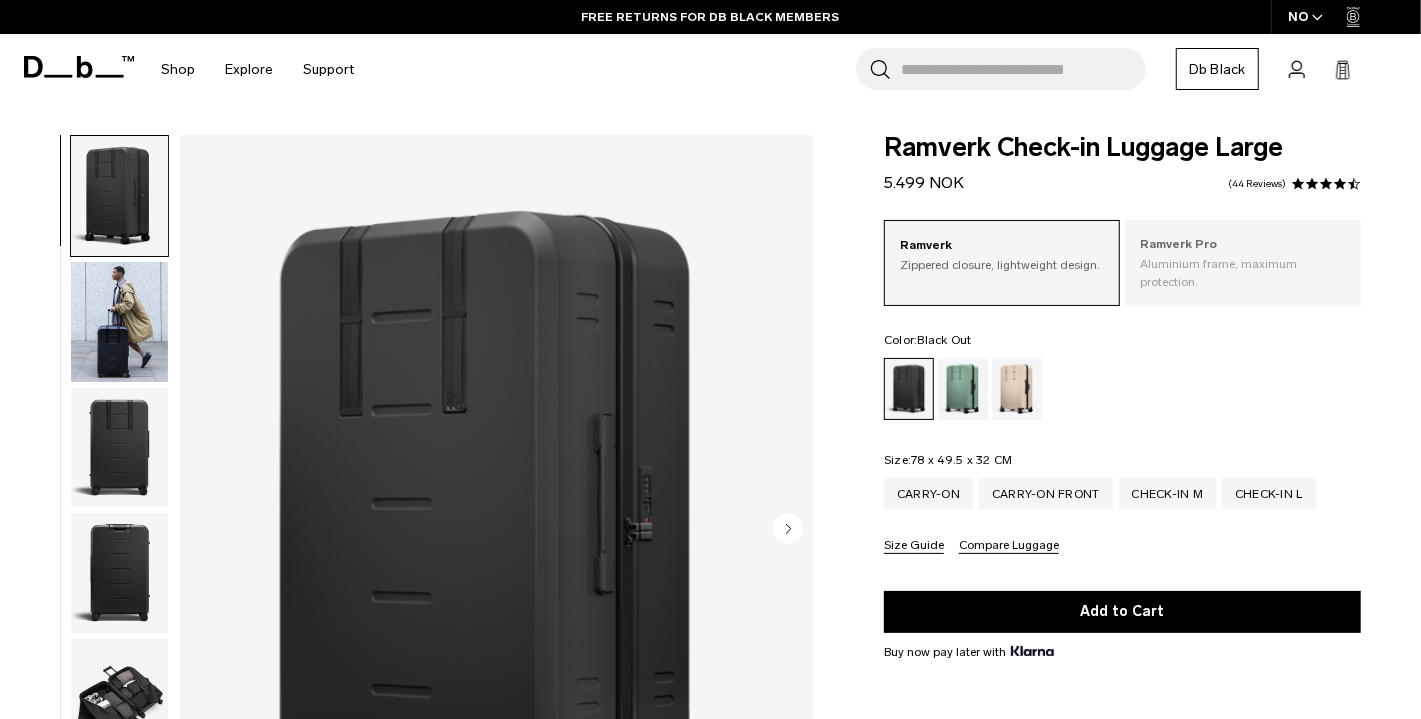 click on "Ramverk Pro" at bounding box center [1243, 245] 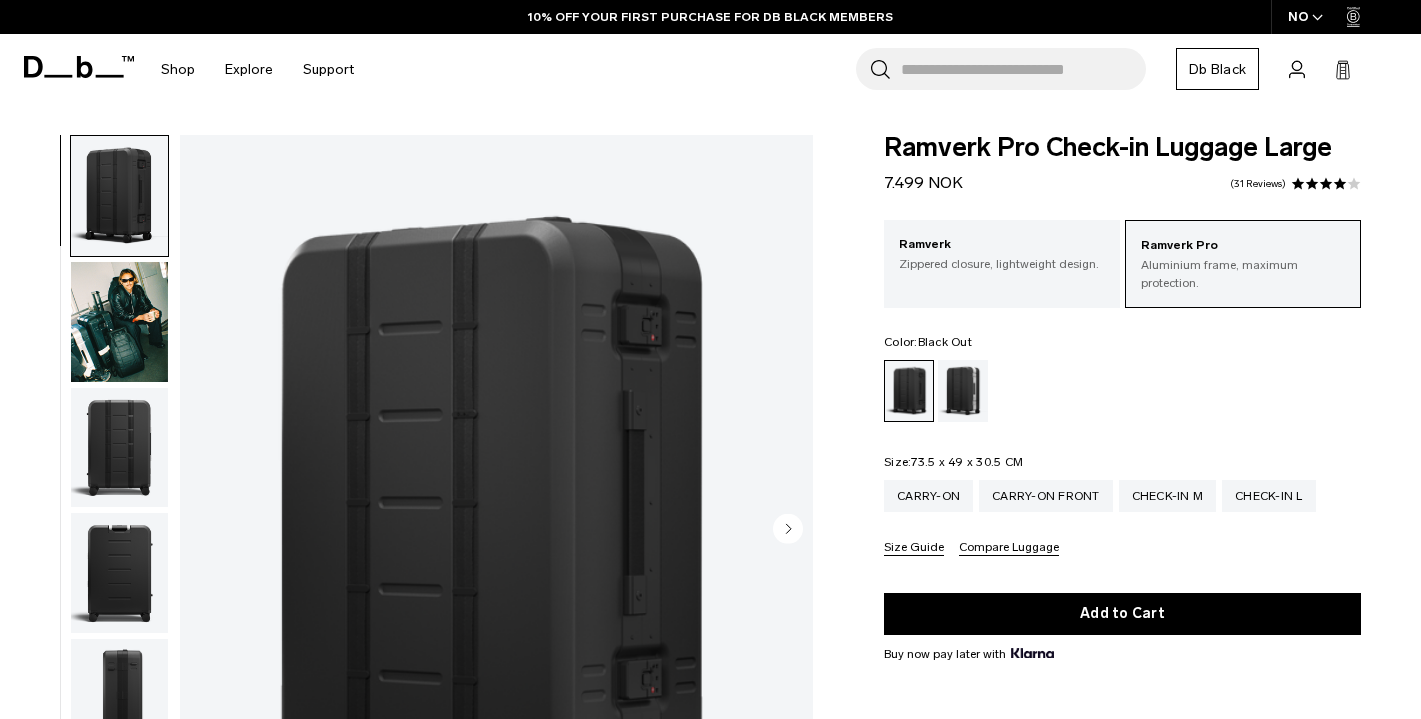 scroll, scrollTop: 488, scrollLeft: 0, axis: vertical 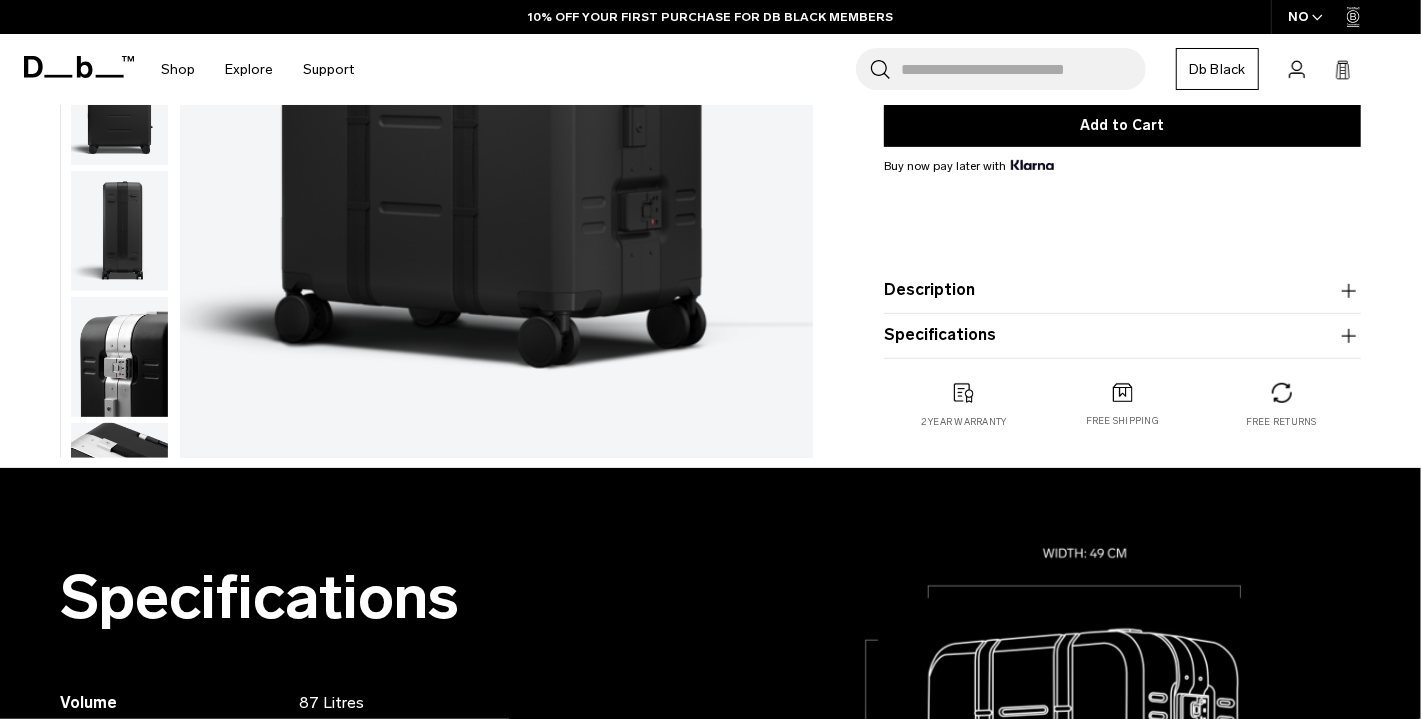 click on "Description" at bounding box center [1122, 291] 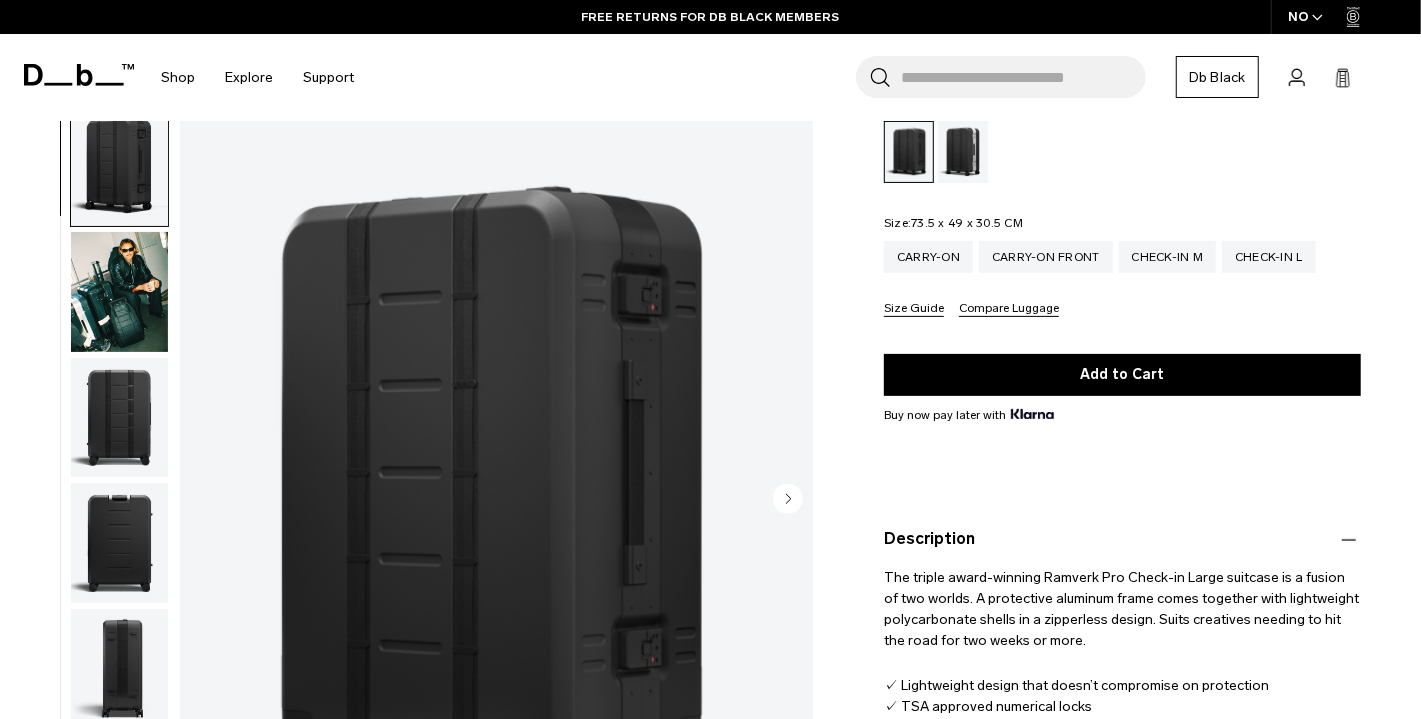 scroll, scrollTop: 201, scrollLeft: 0, axis: vertical 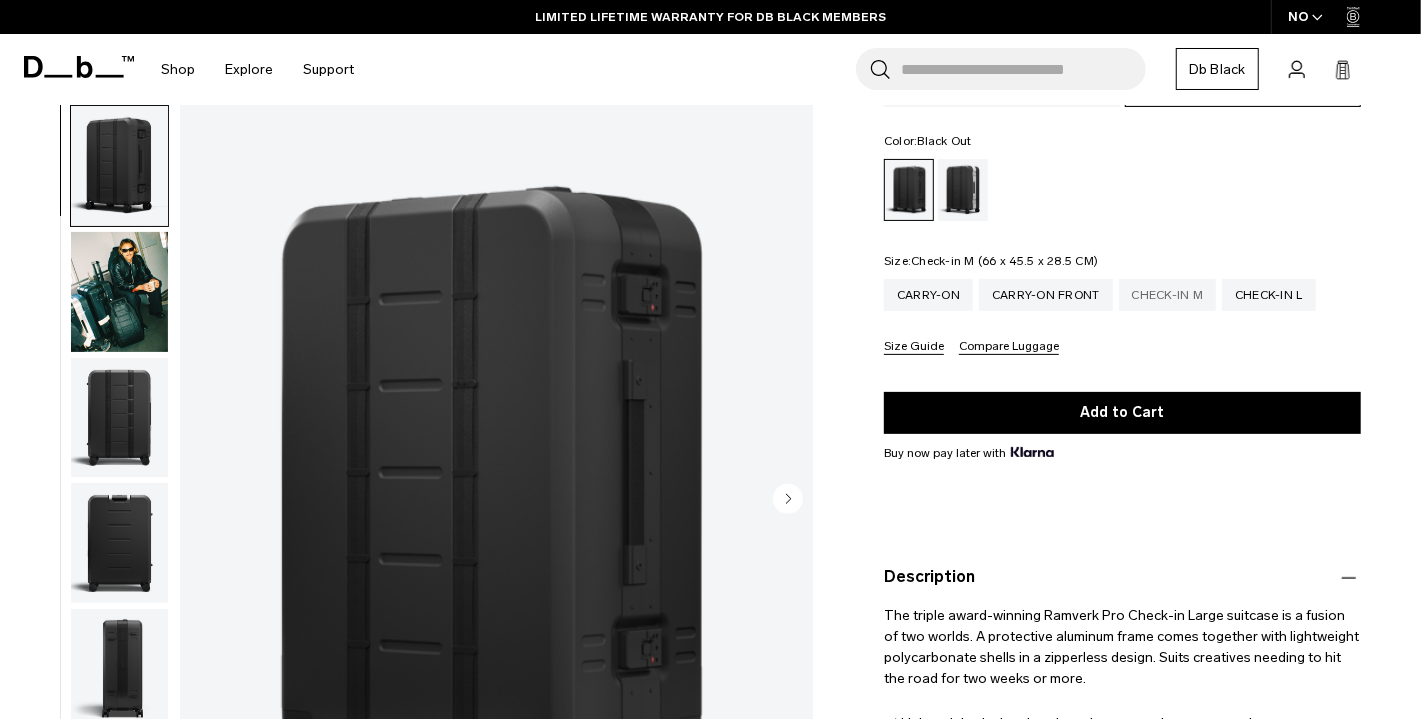 click on "Check-in M" at bounding box center (1168, 295) 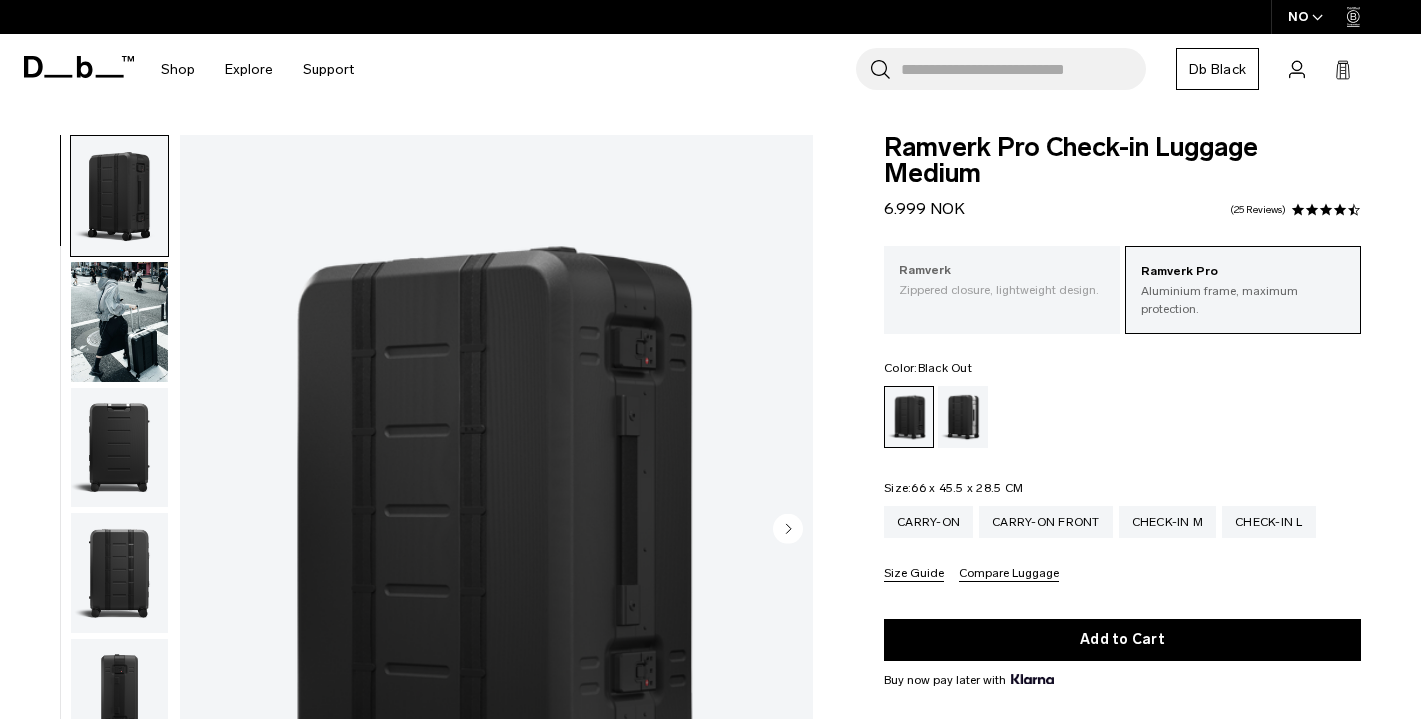 scroll, scrollTop: 0, scrollLeft: 0, axis: both 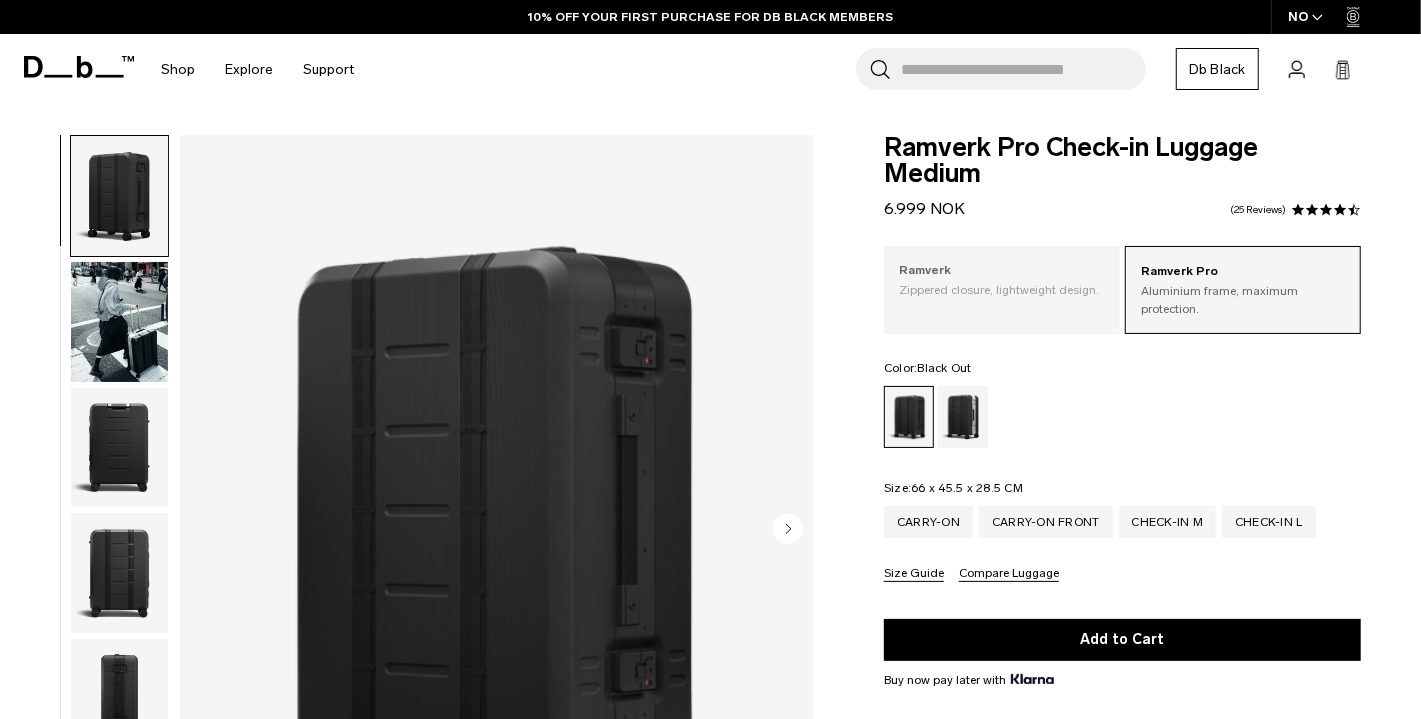 click on "Zippered closure, lightweight design." at bounding box center (1002, 290) 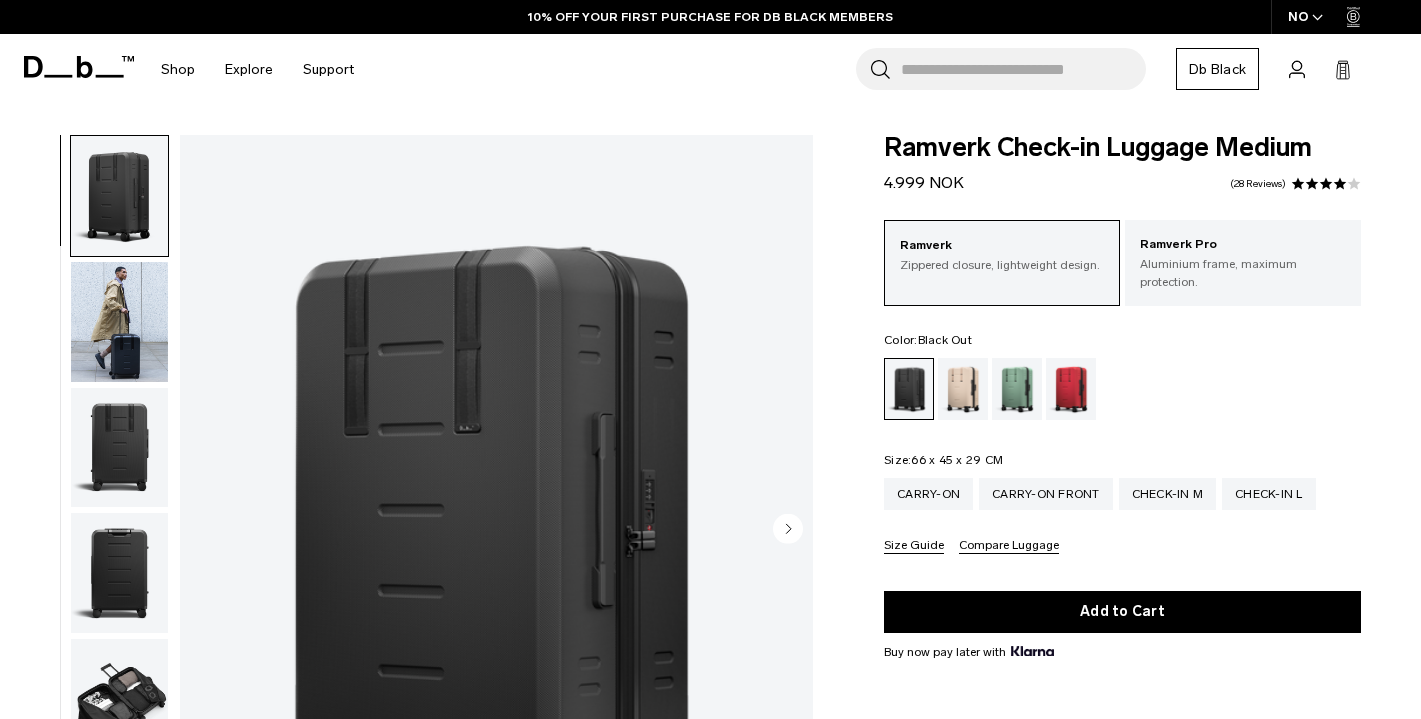 scroll, scrollTop: 26, scrollLeft: 0, axis: vertical 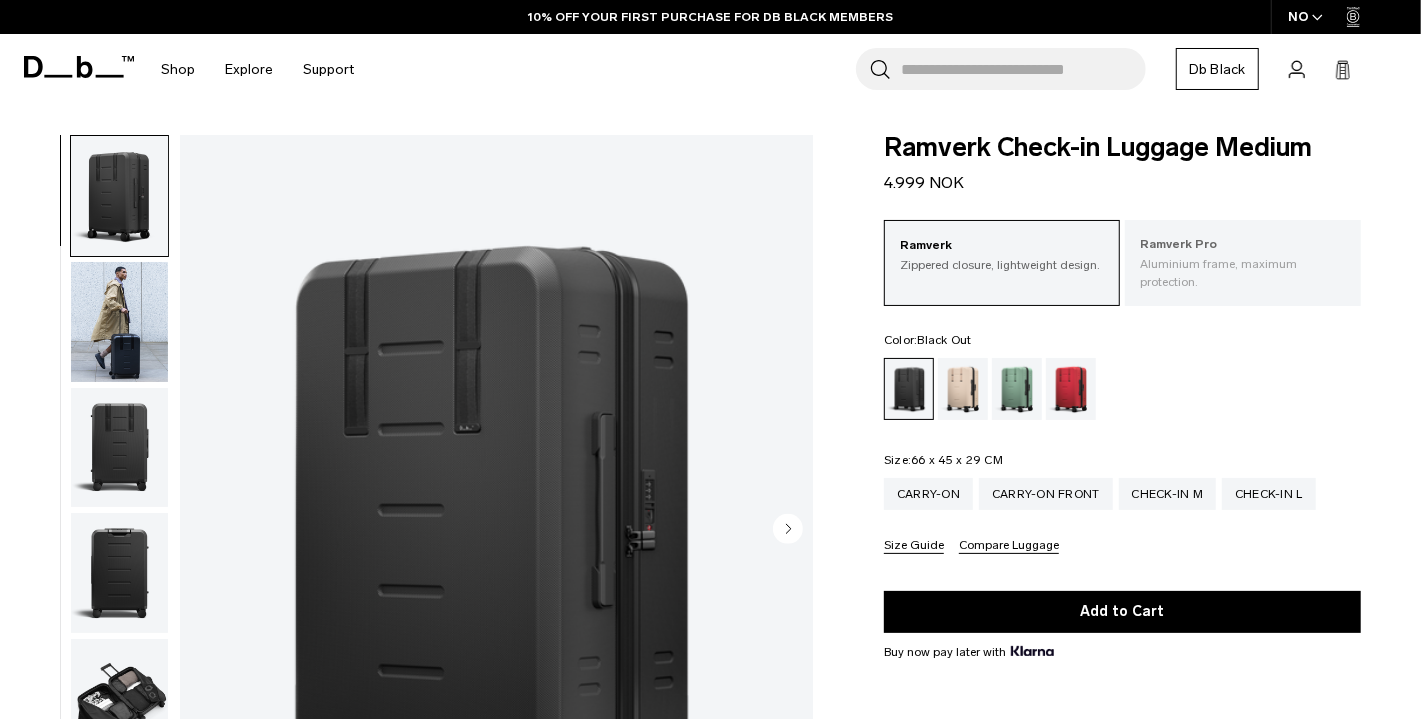 click on "Aluminium frame, maximum protection." at bounding box center [1243, 273] 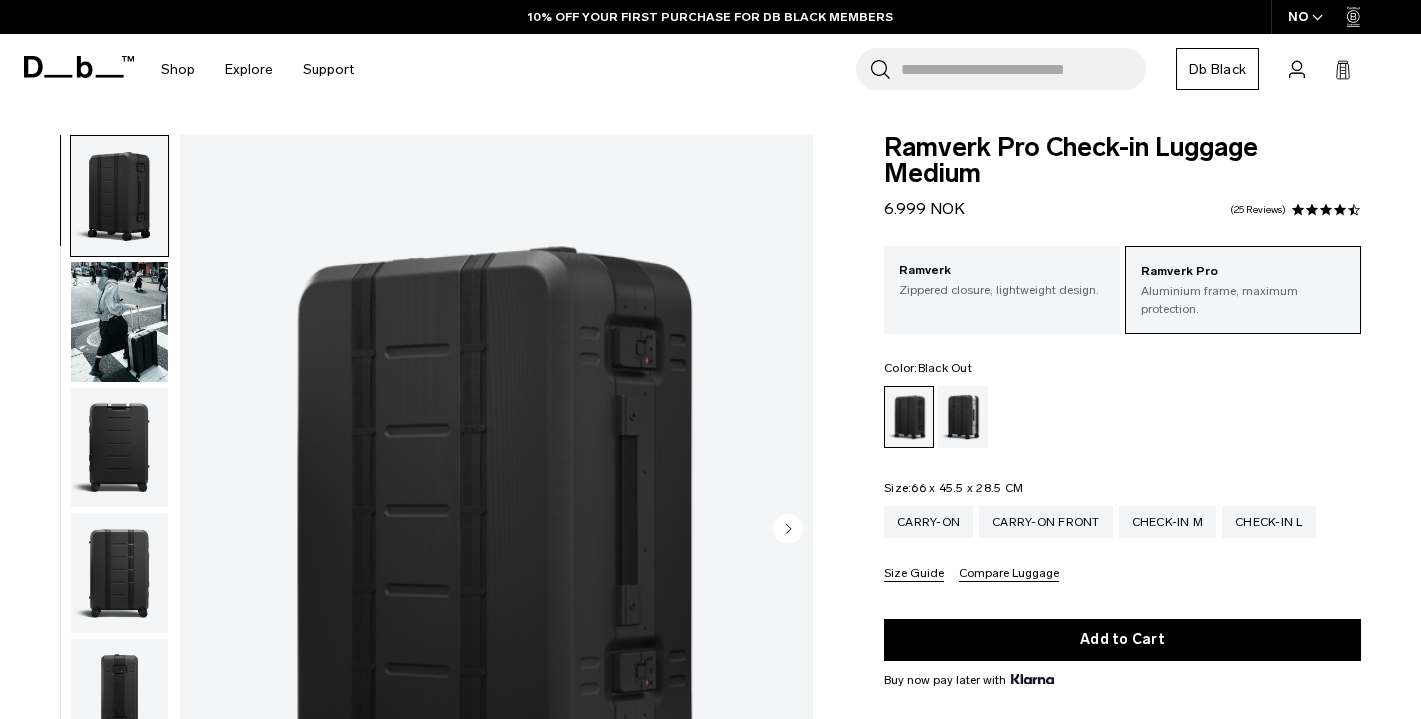 scroll, scrollTop: 447, scrollLeft: 0, axis: vertical 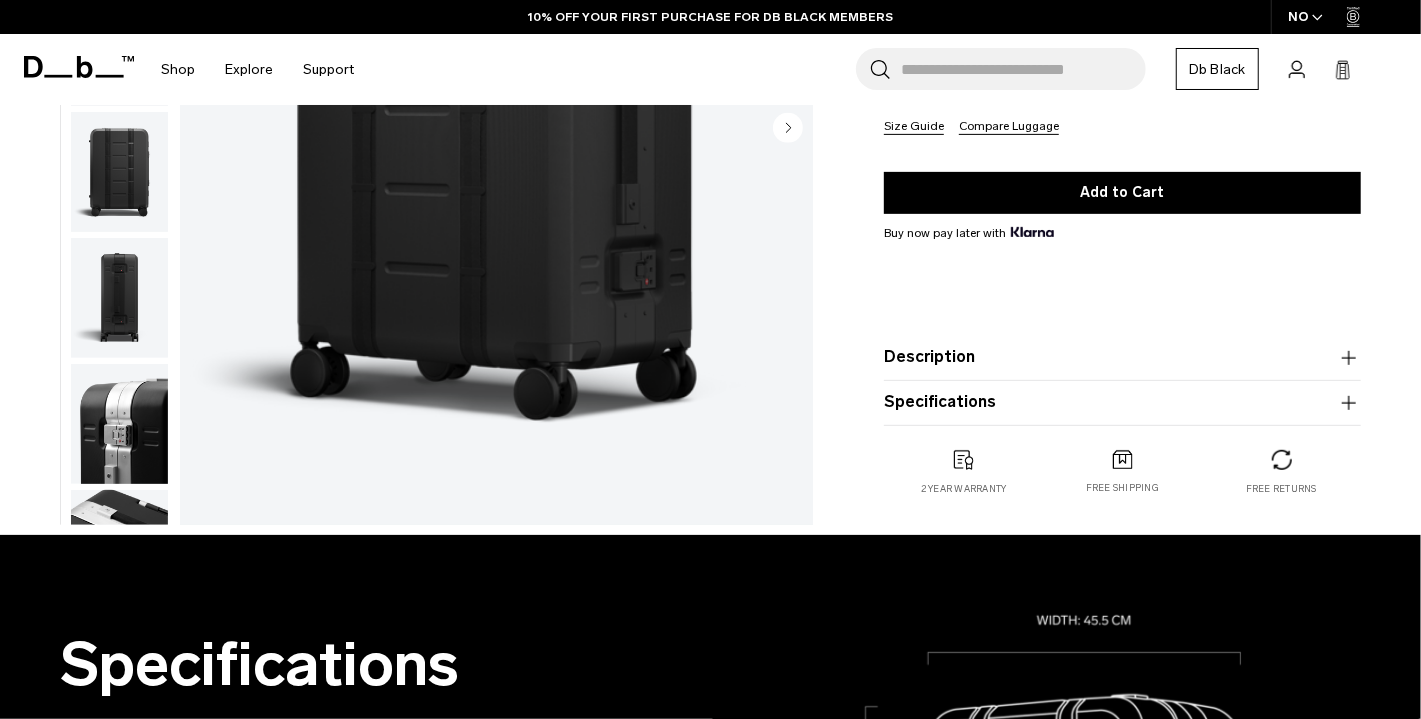 click on "Description" at bounding box center [1122, 358] 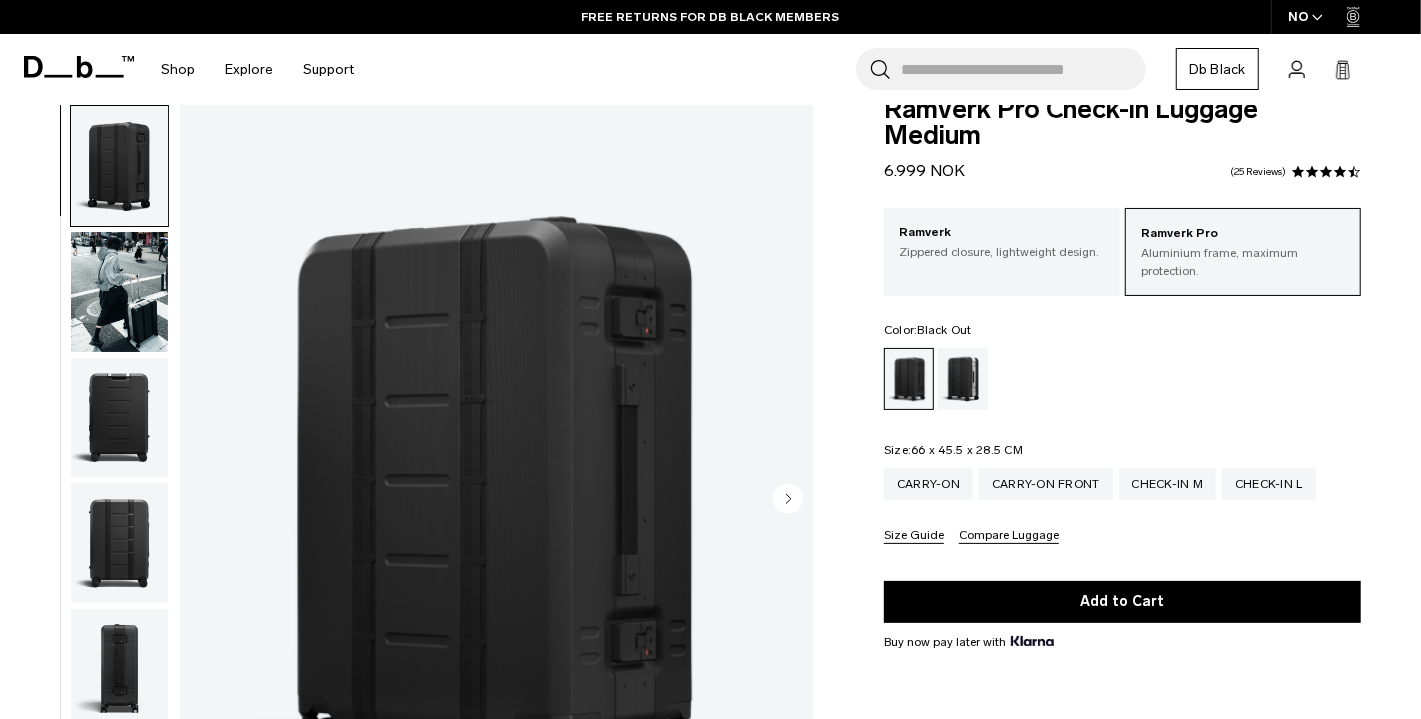 scroll, scrollTop: 38, scrollLeft: 0, axis: vertical 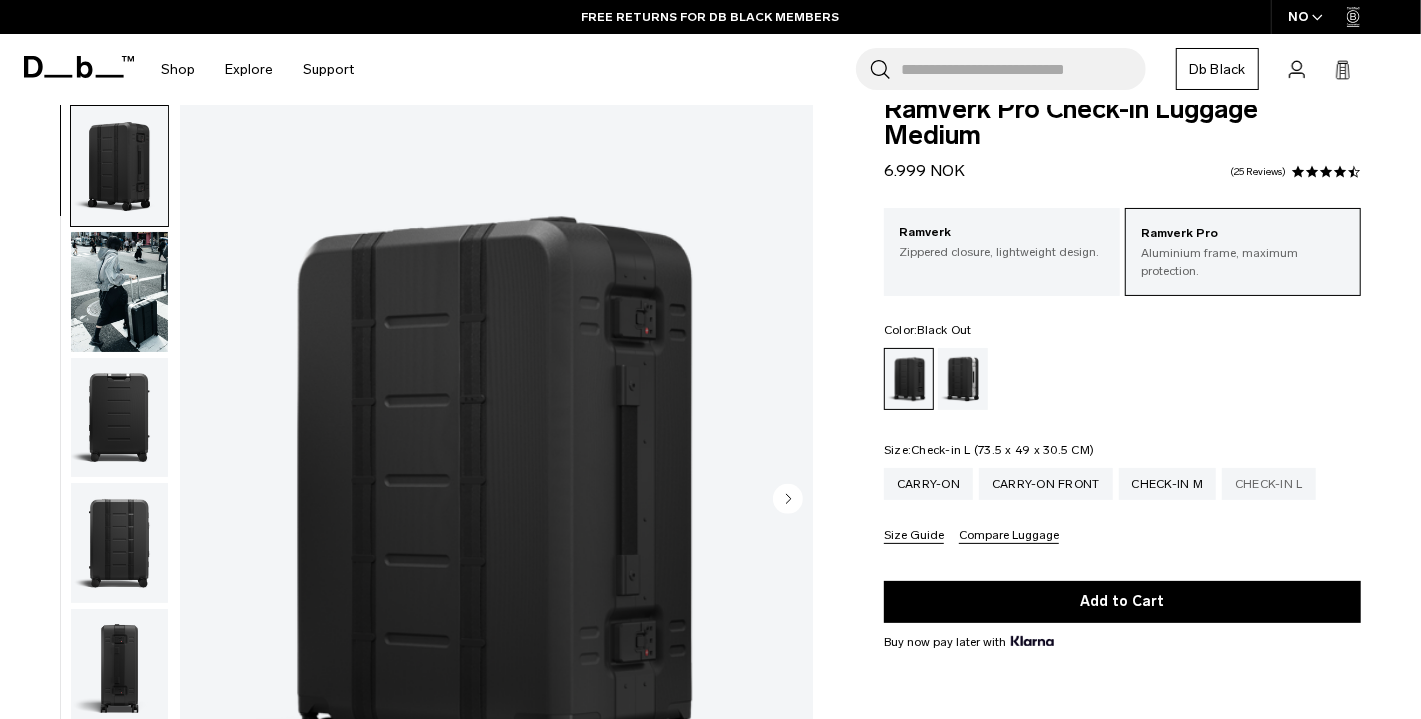 click on "Check-in L" at bounding box center [1269, 484] 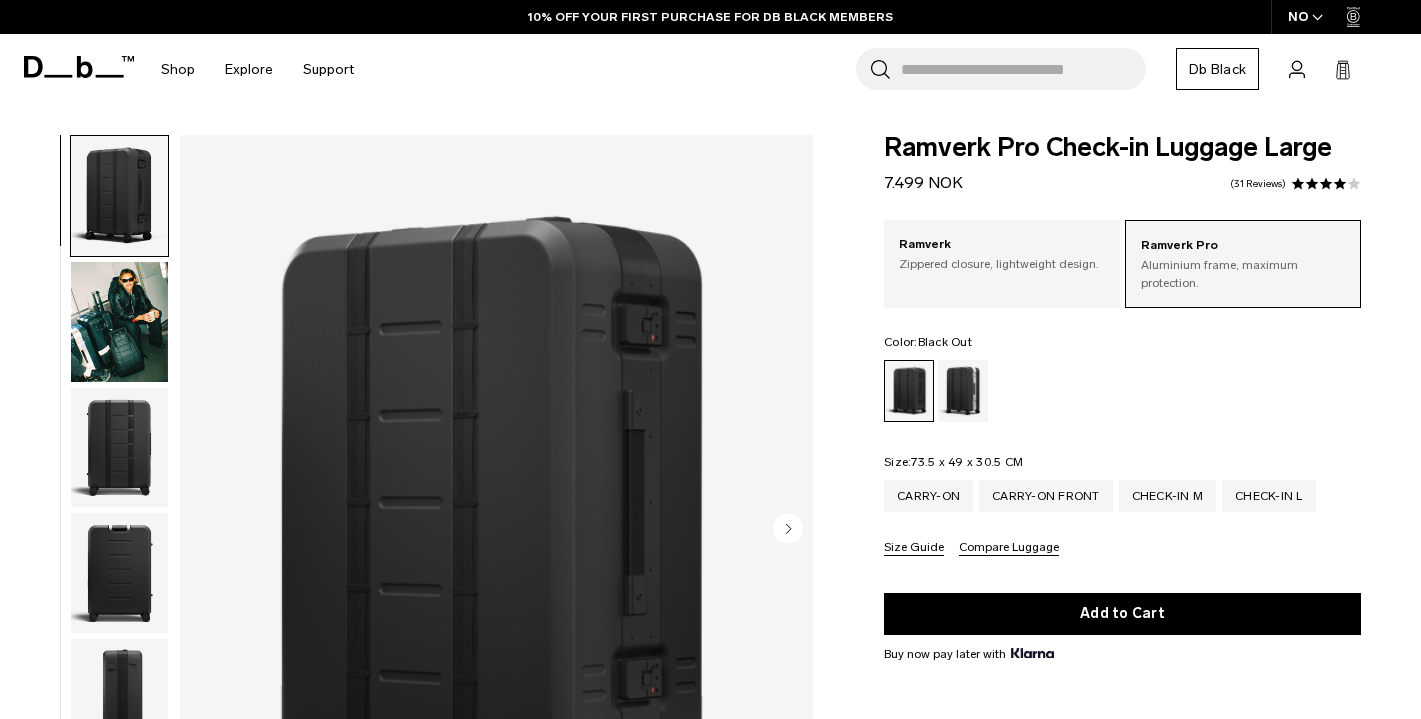 scroll, scrollTop: 307, scrollLeft: 0, axis: vertical 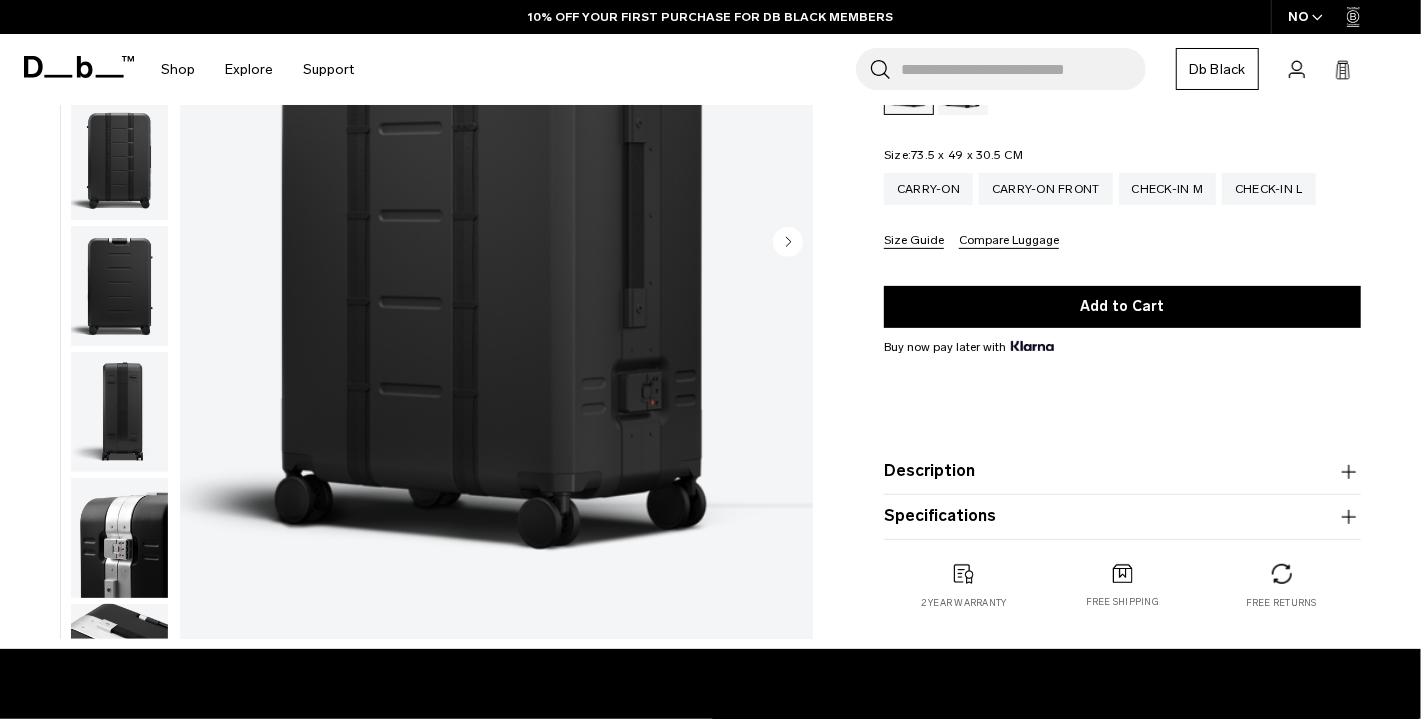 click on "Description" at bounding box center (1122, 472) 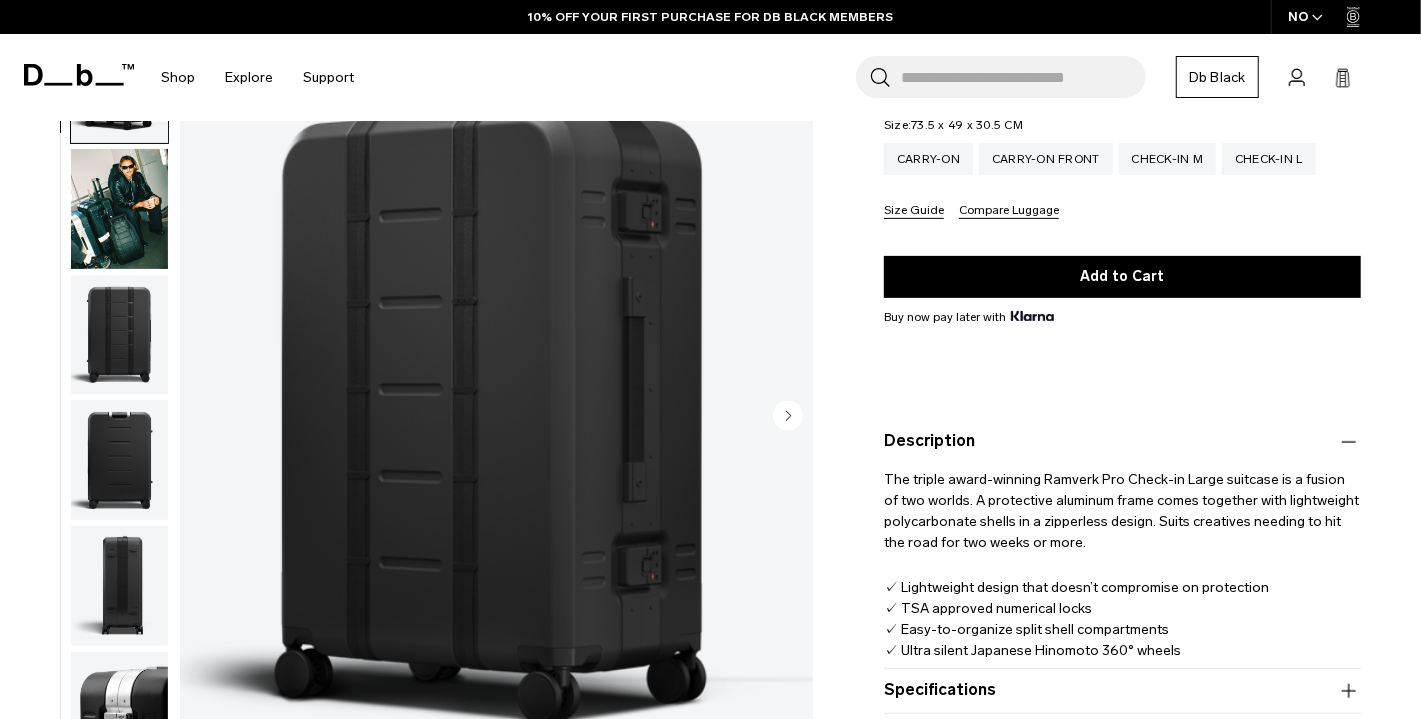 scroll, scrollTop: 335, scrollLeft: 0, axis: vertical 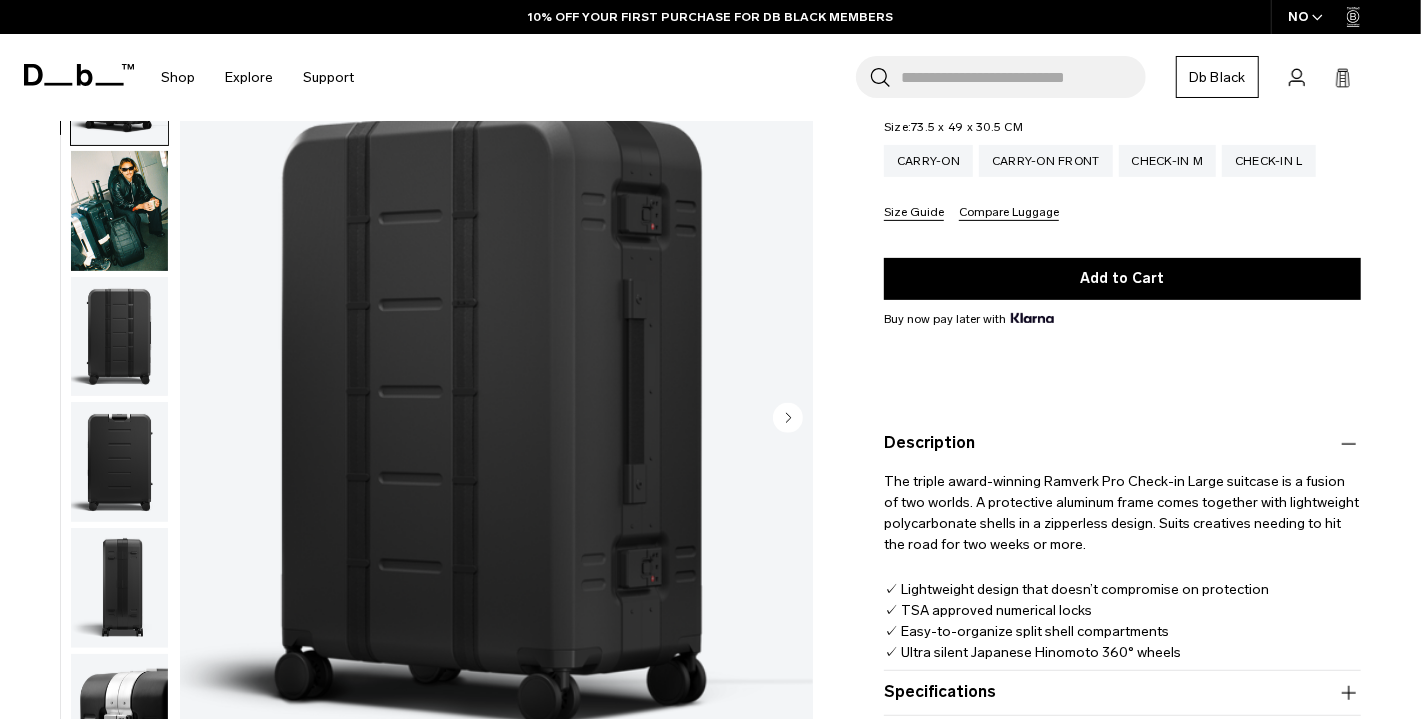 type 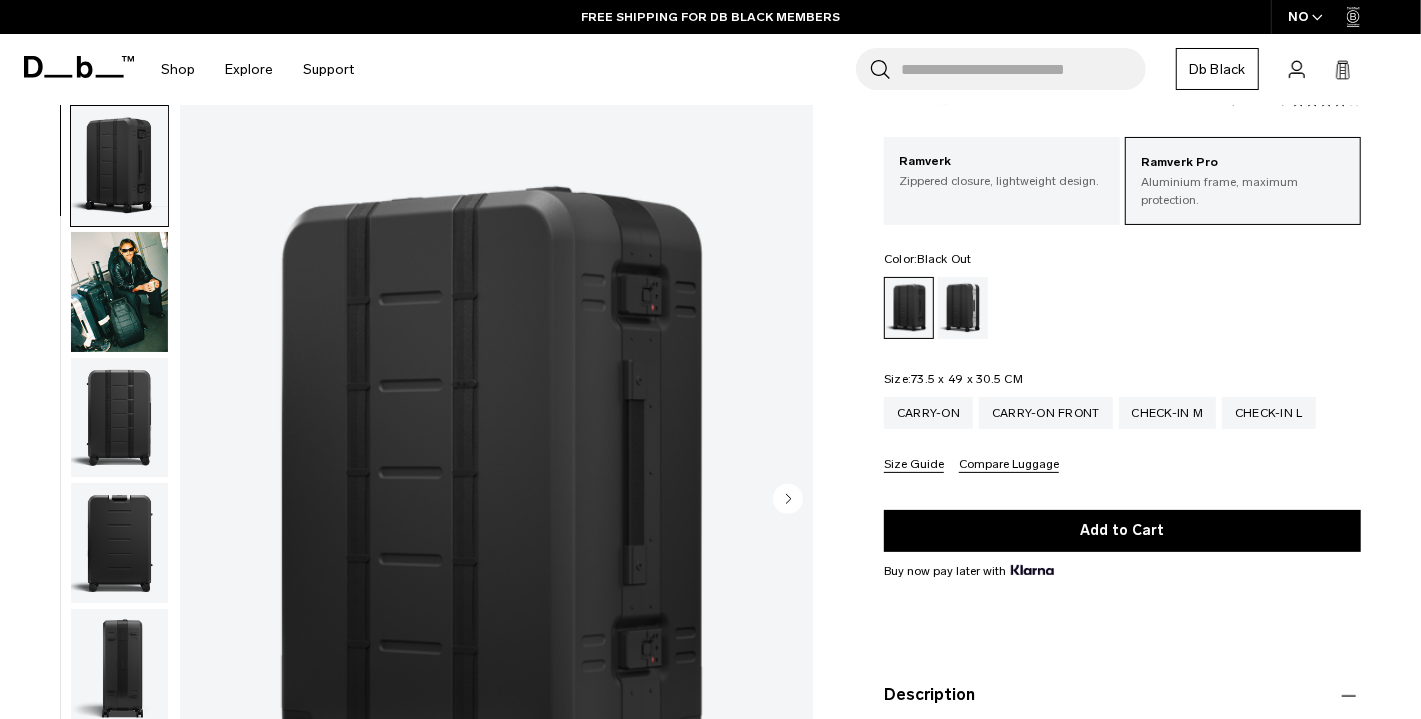 scroll, scrollTop: 165, scrollLeft: 0, axis: vertical 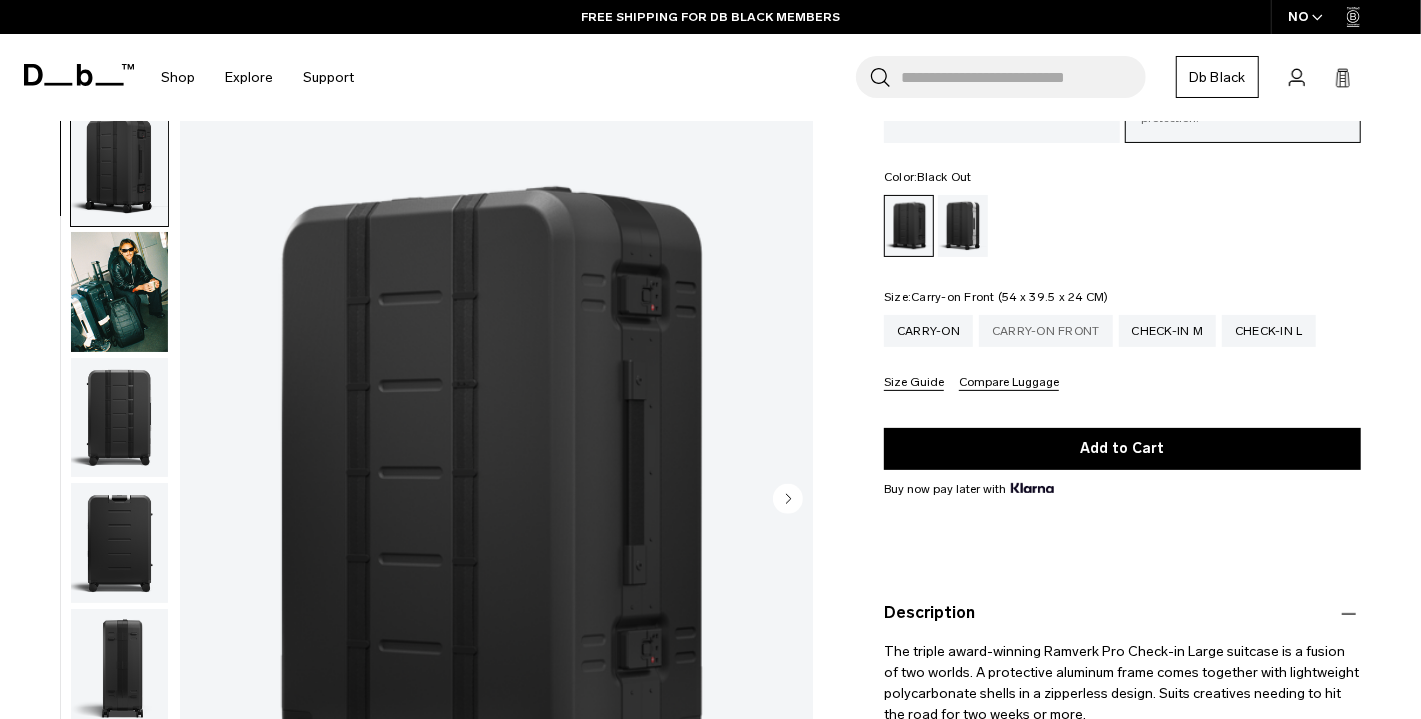 click on "Carry-on Front" at bounding box center (1046, 331) 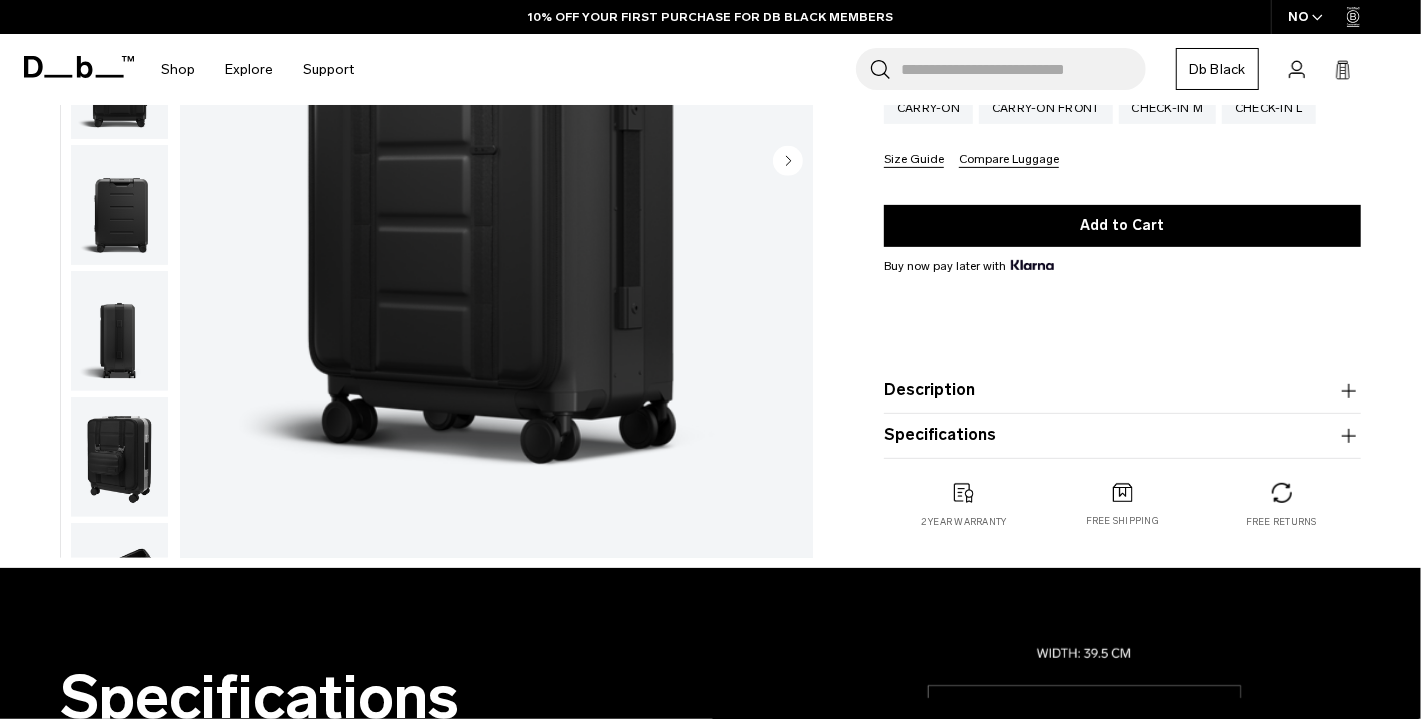 scroll, scrollTop: 388, scrollLeft: 0, axis: vertical 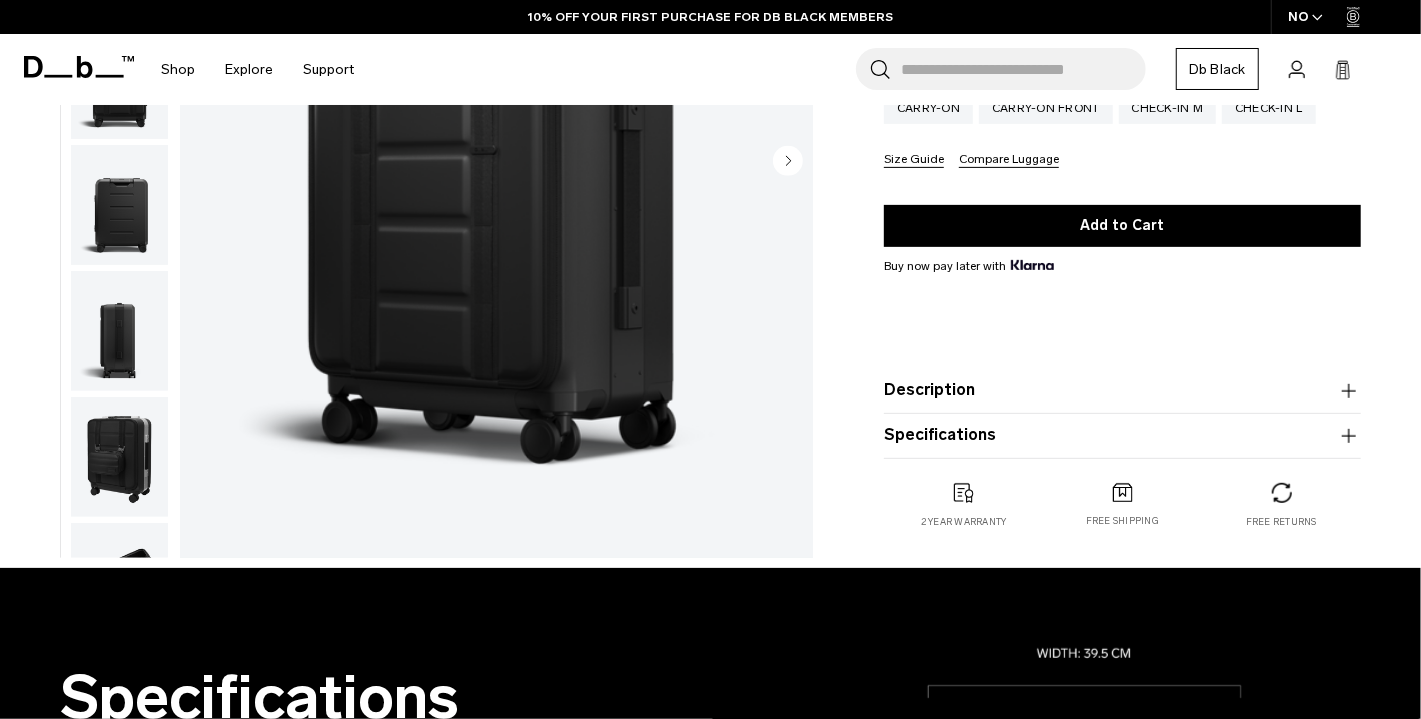 click on "Description" at bounding box center [1122, 391] 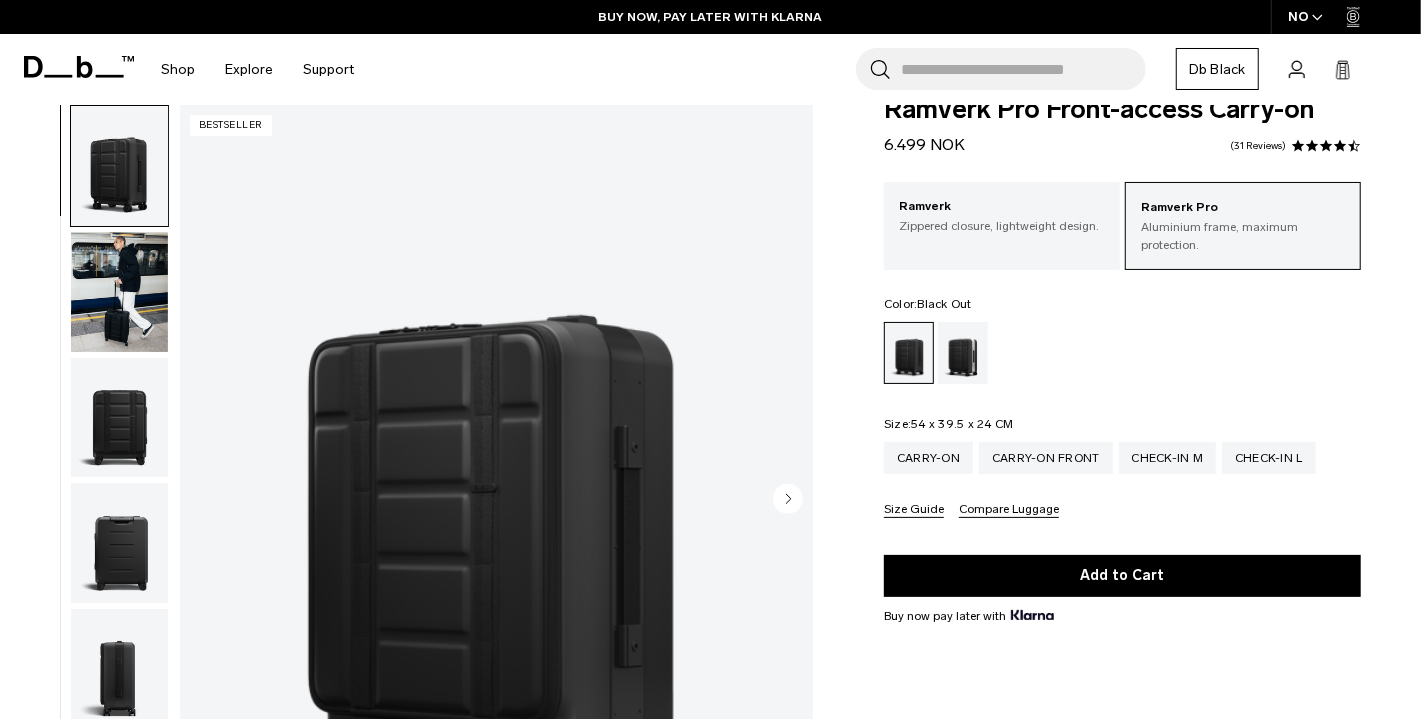 scroll, scrollTop: 40, scrollLeft: 0, axis: vertical 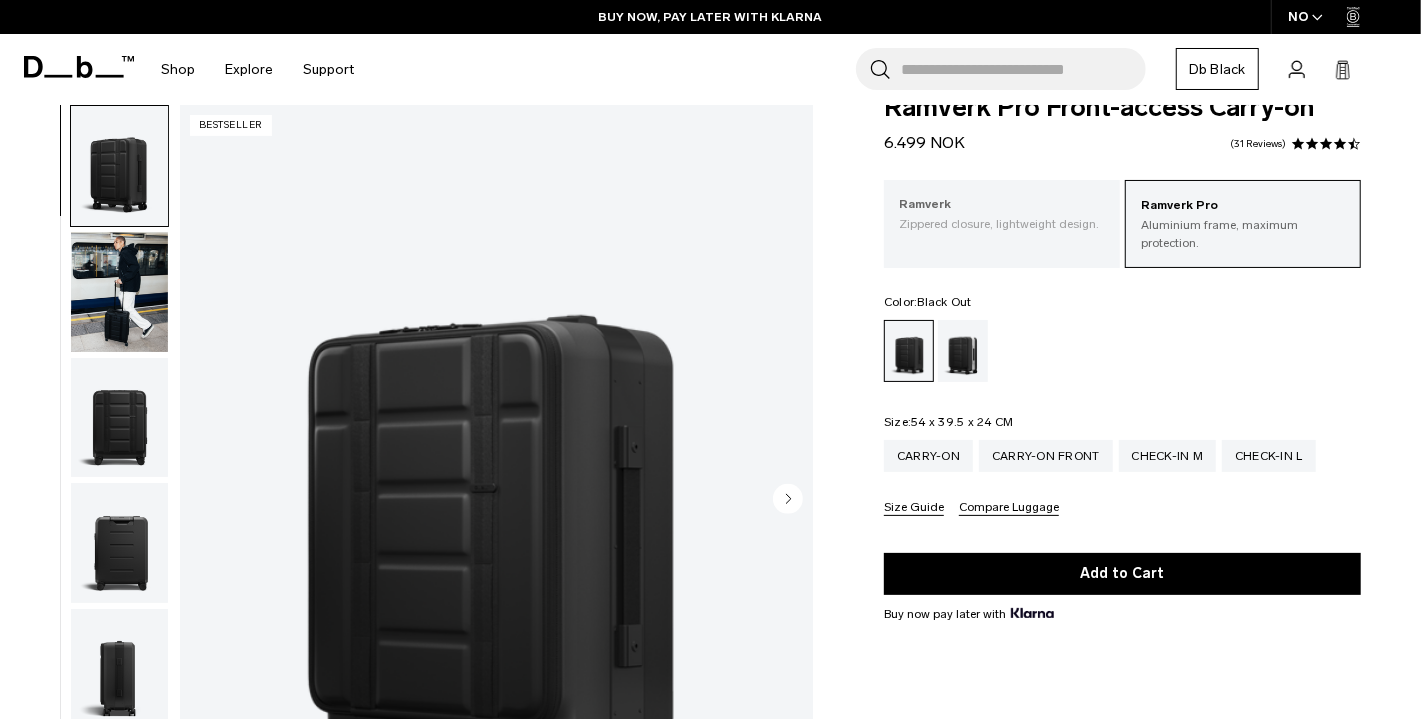 click on "Ramverk" at bounding box center (1002, 205) 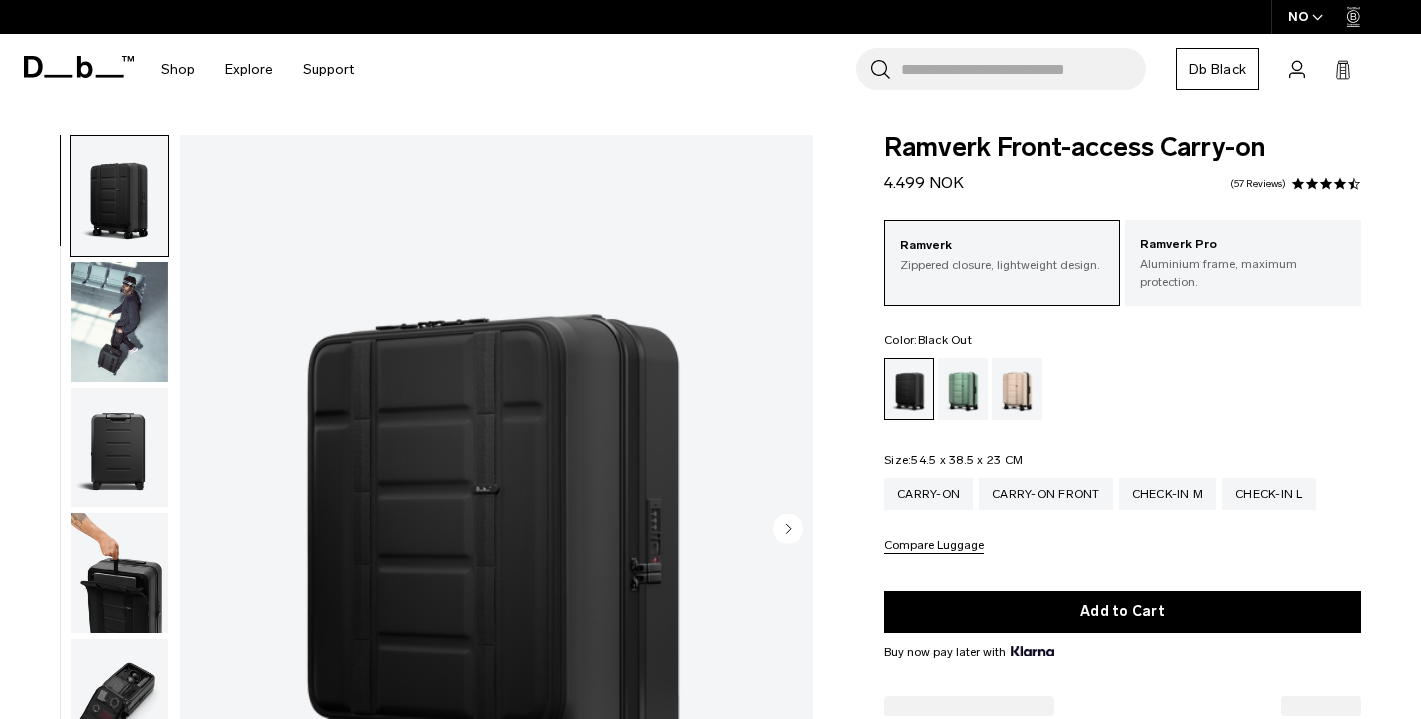 scroll, scrollTop: 0, scrollLeft: 0, axis: both 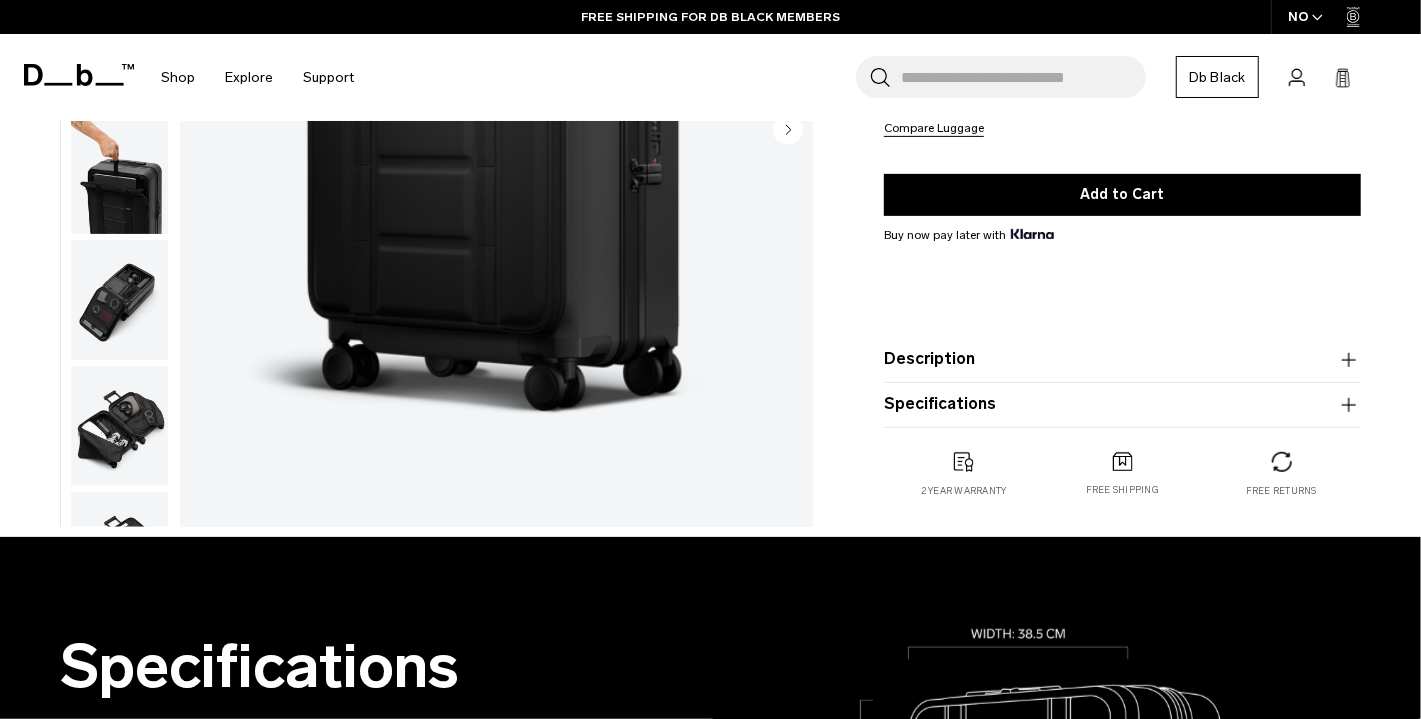 click on "Description" at bounding box center (1122, 360) 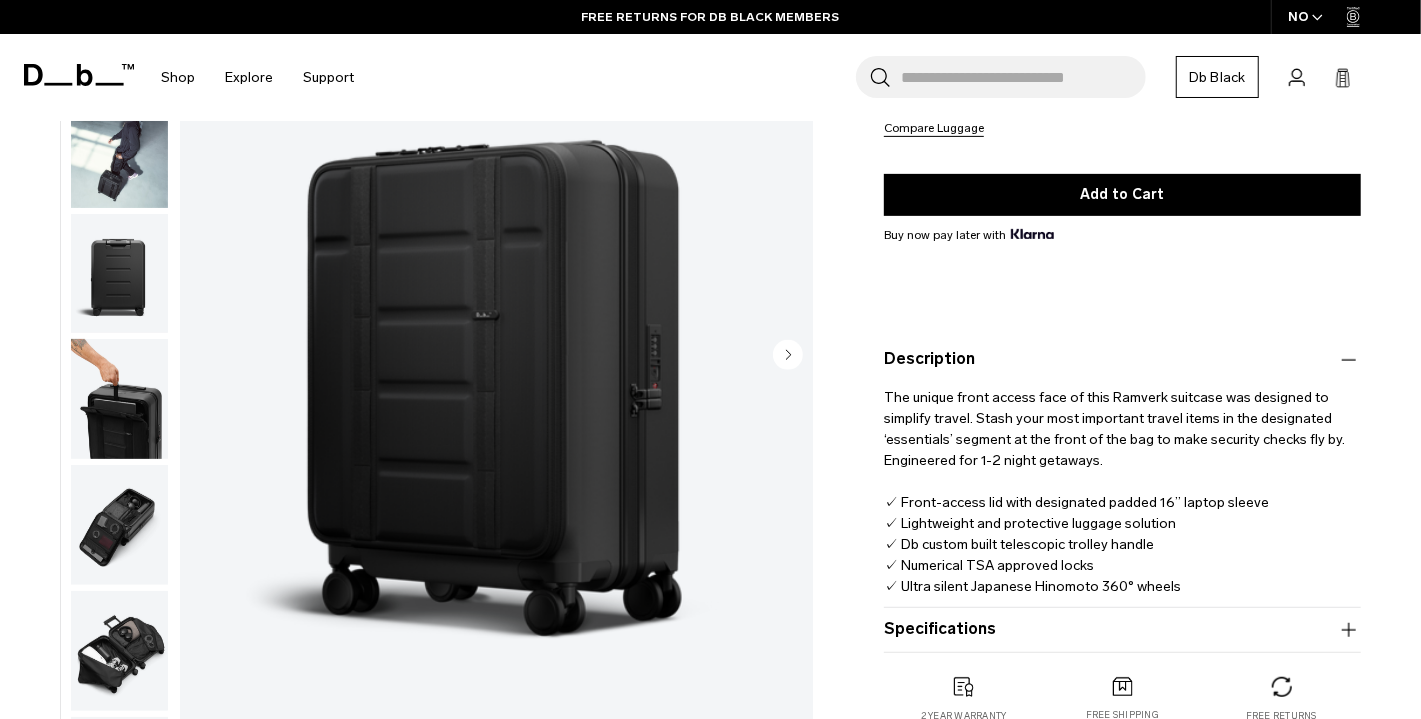 click at bounding box center (496, 357) 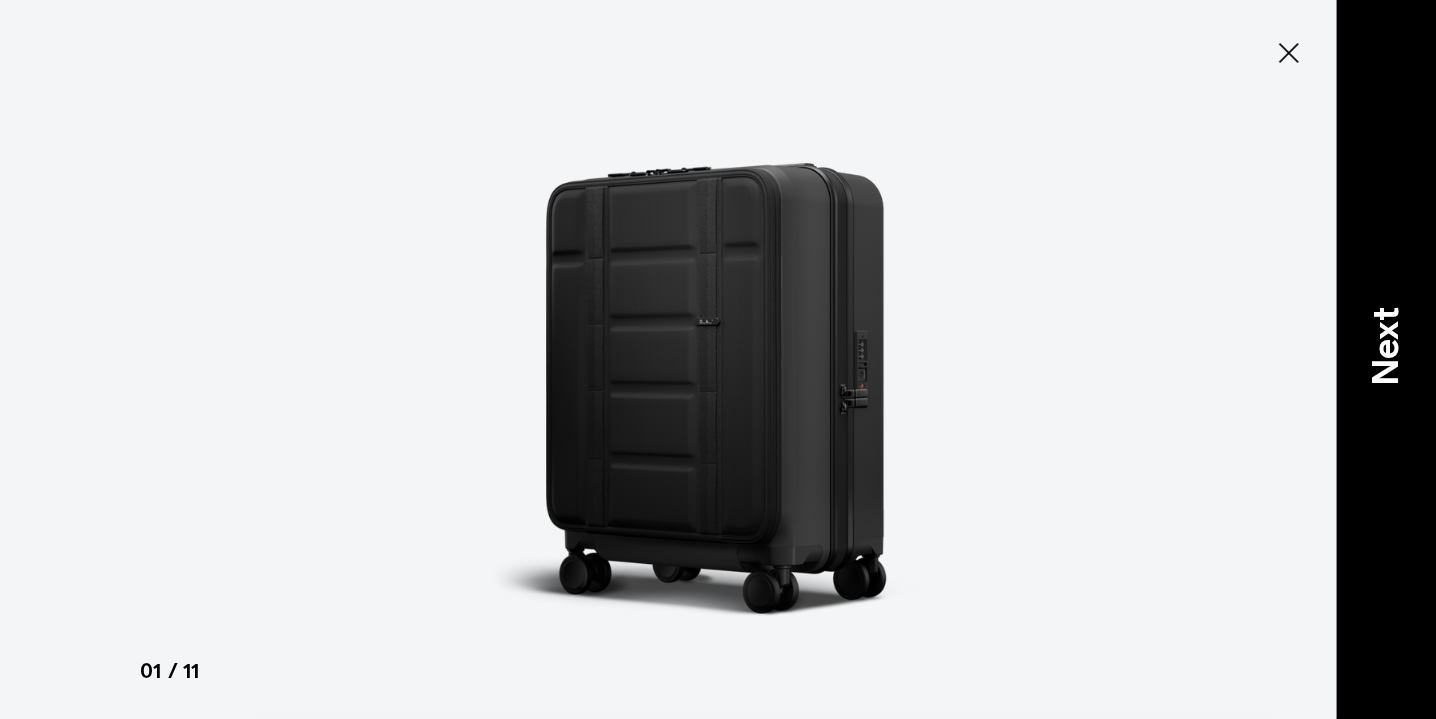 type on "Close" 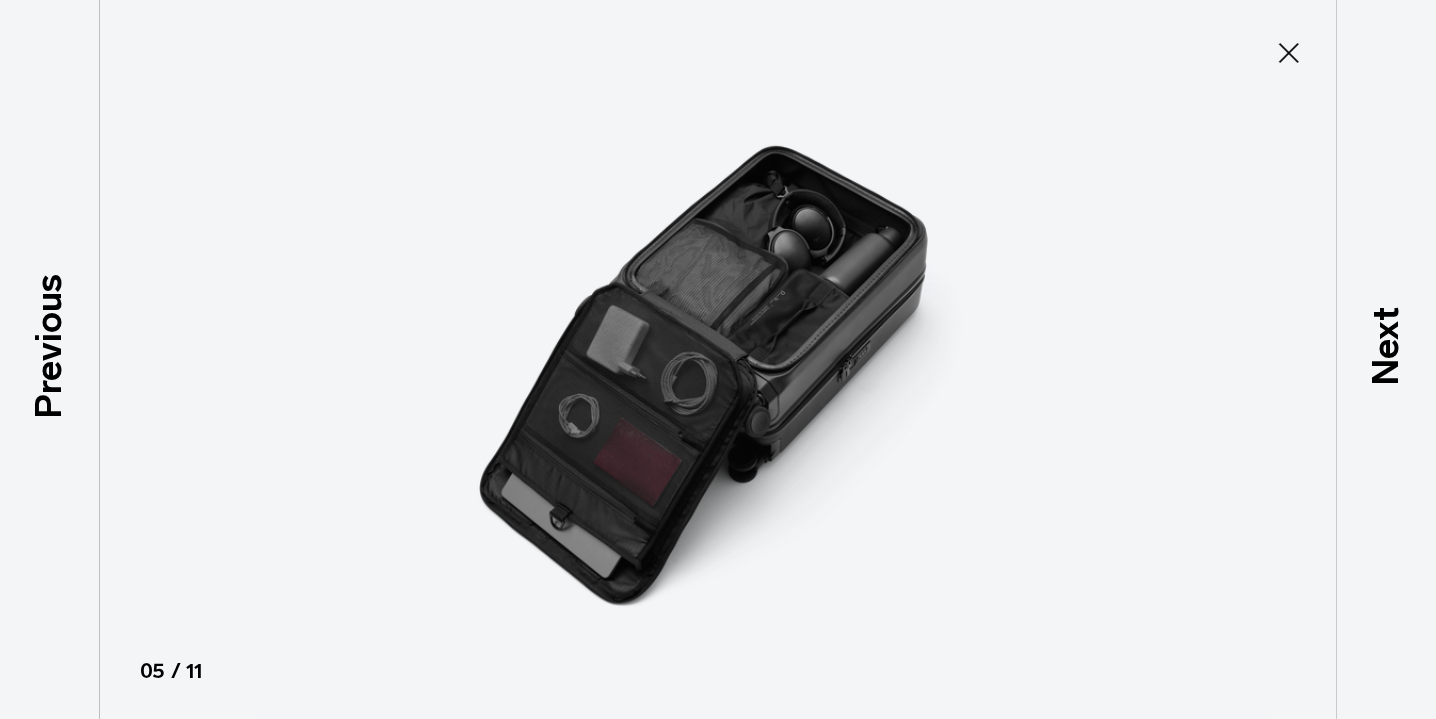 click 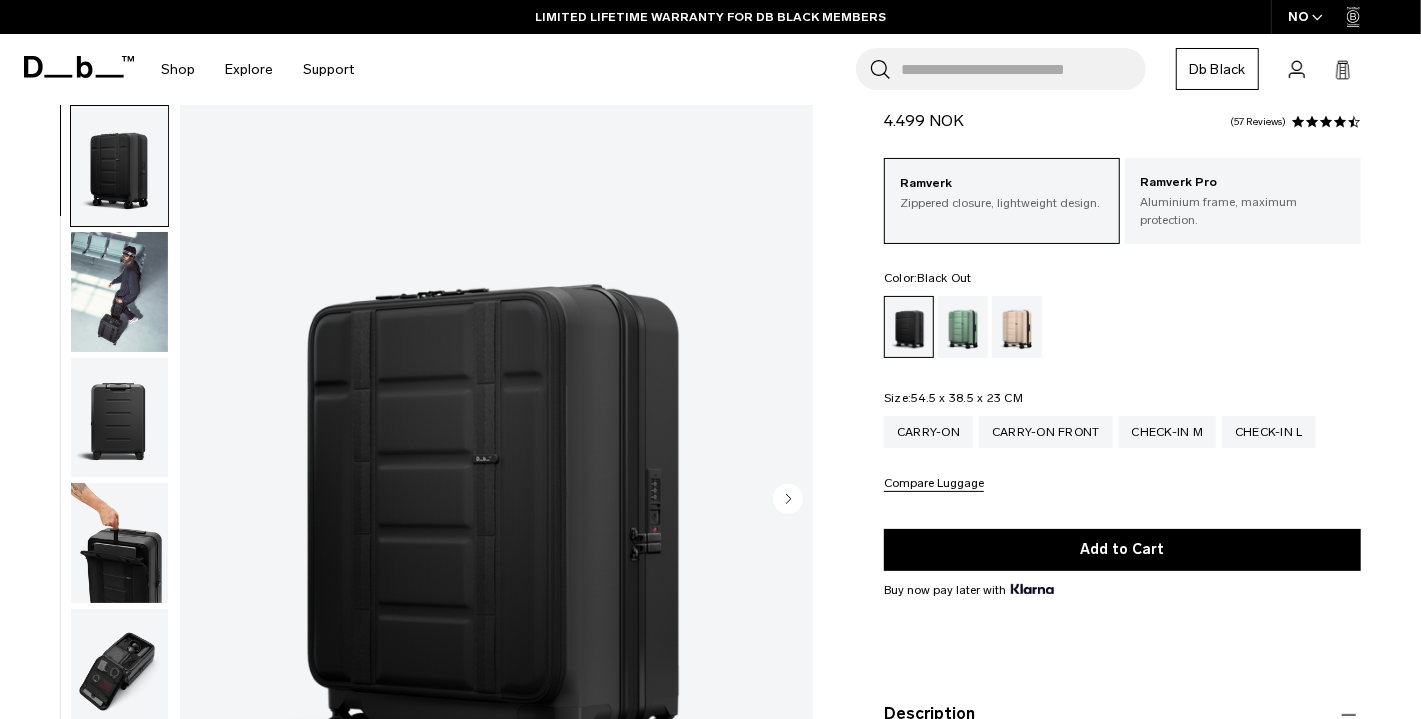 scroll, scrollTop: 41, scrollLeft: 0, axis: vertical 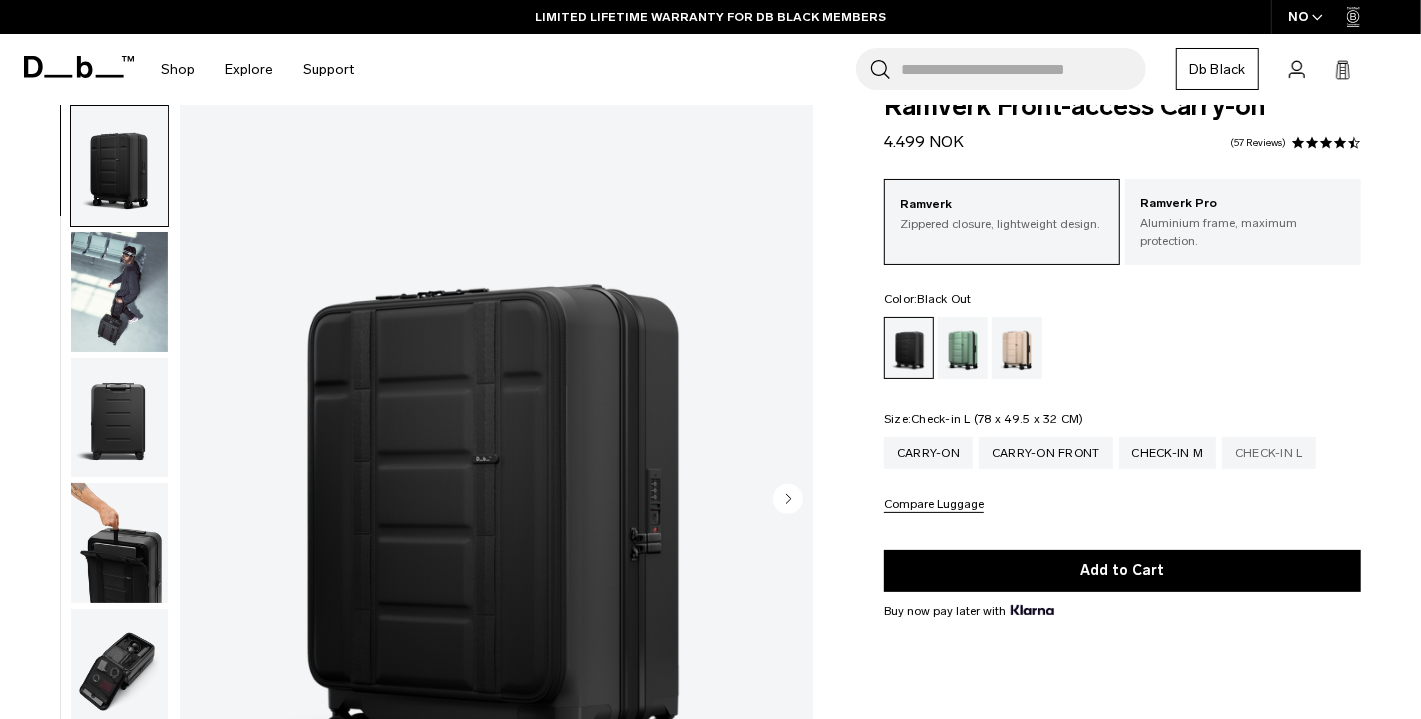 click on "Check-in L" at bounding box center (1269, 453) 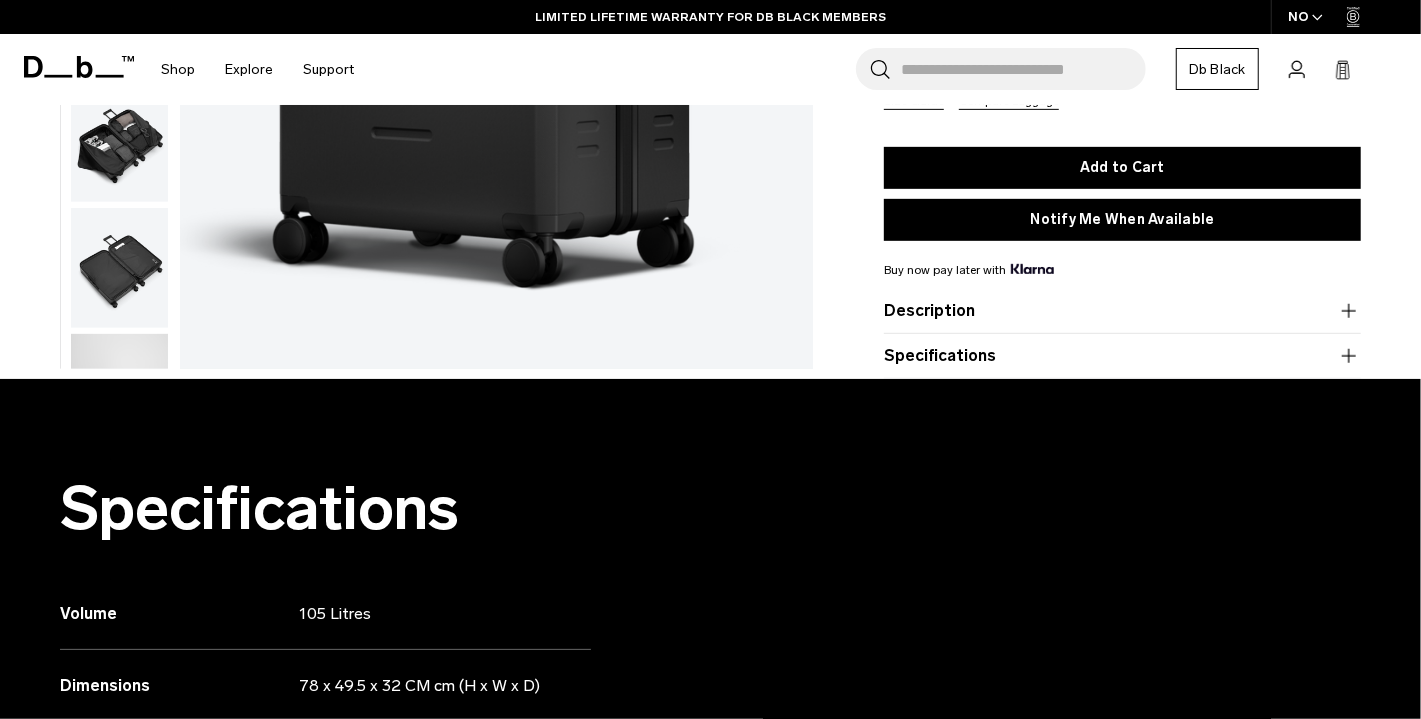scroll, scrollTop: 565, scrollLeft: 0, axis: vertical 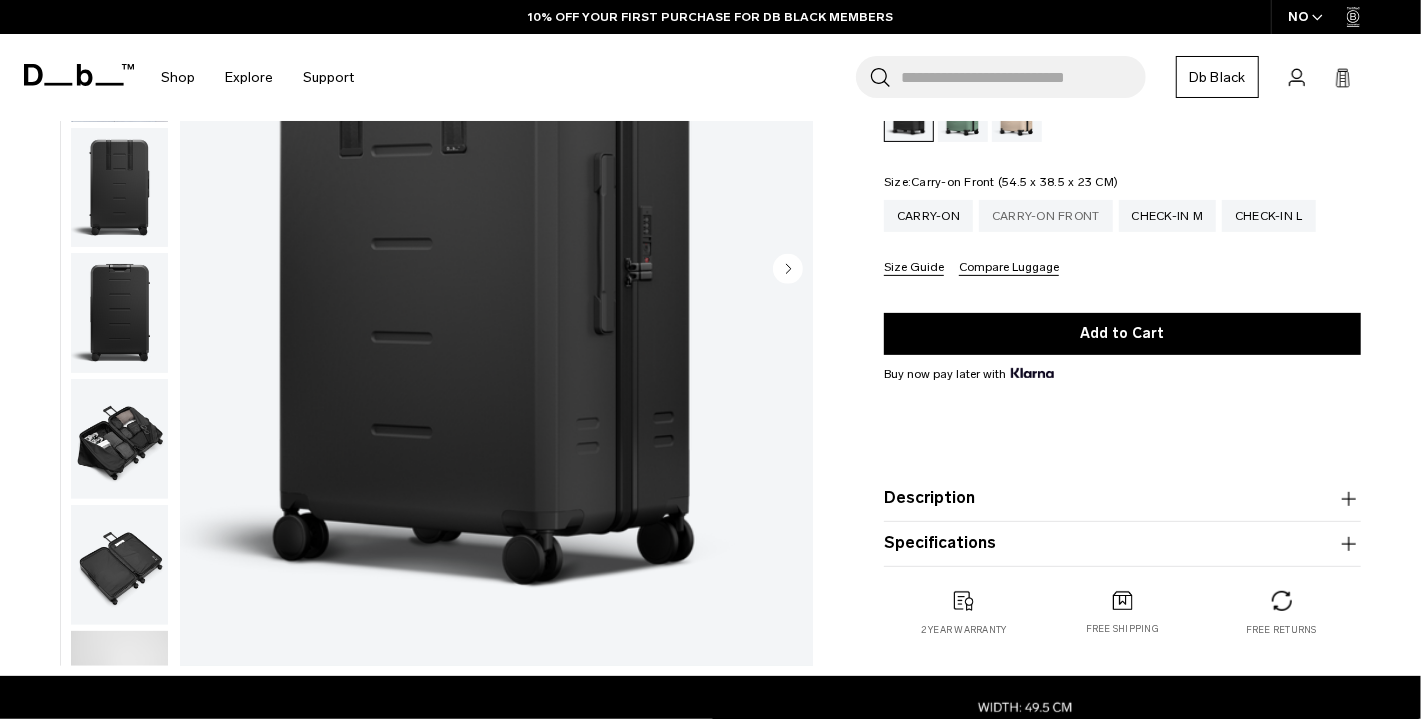 click on "Carry-on Front" at bounding box center (1046, 216) 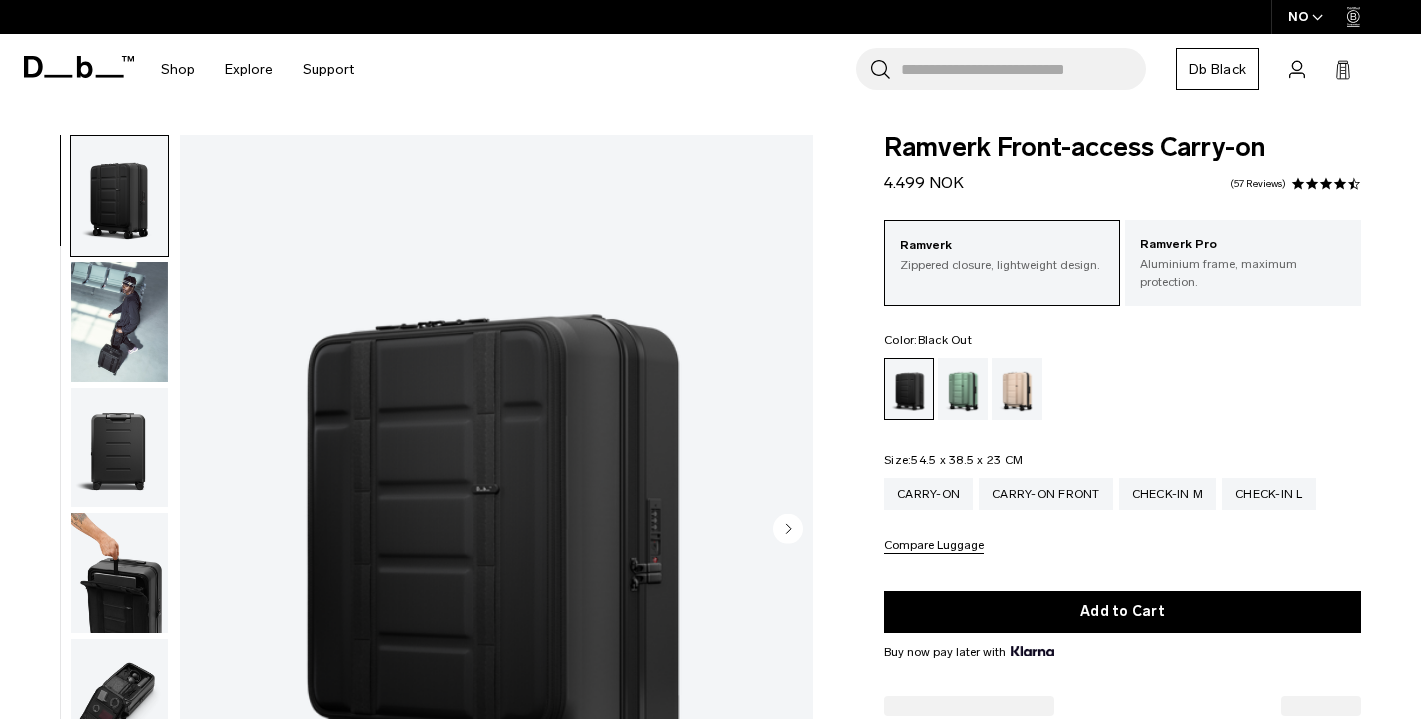 scroll, scrollTop: 0, scrollLeft: 0, axis: both 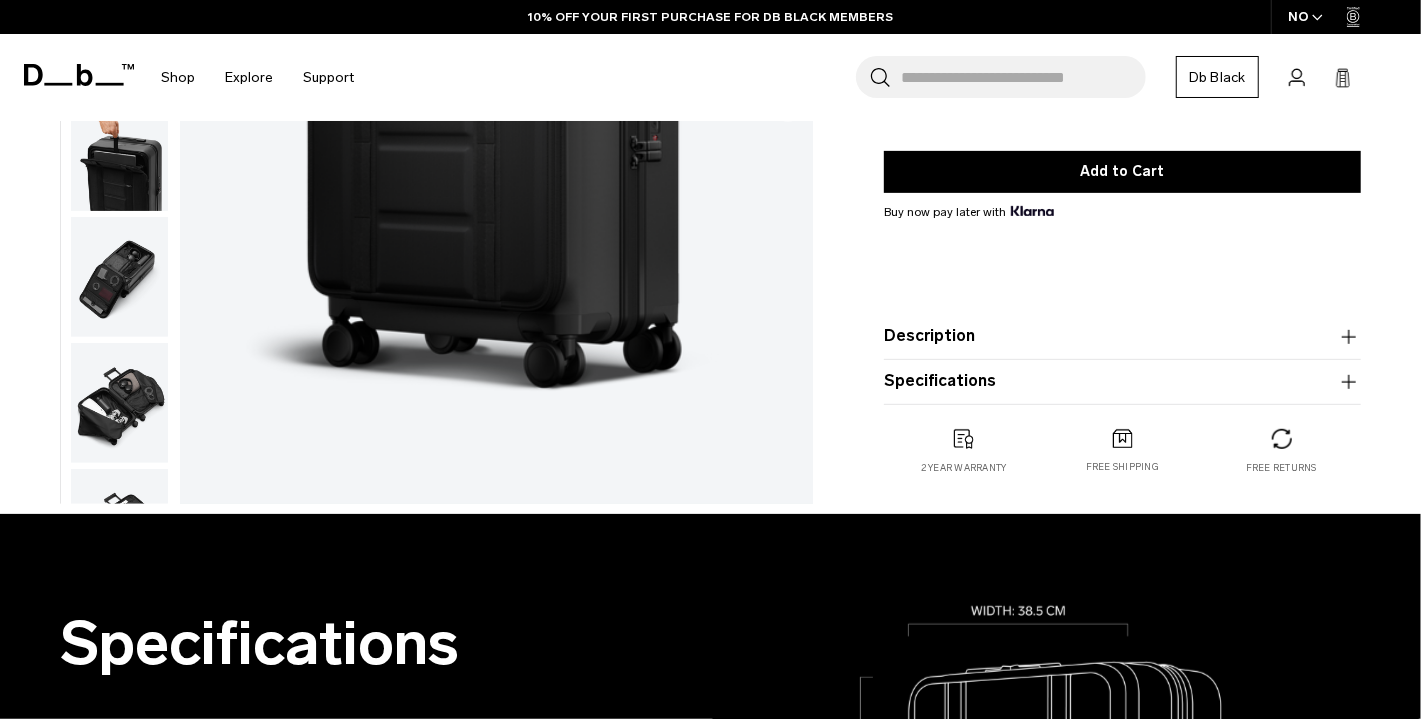 click on "Description
The unique front access face of this Ramverk suitcase was designed to simplify travel. Stash your most important travel items in the designated ‘essentials’ segment at the front of the bag to make security checks fly by. Engineered for 1-2 night getaways.  ✓ Front-access lid with designated padded 16” laptop sleeve  ✓ Lightweight and protective luggage solution  ✓ Db custom built telescopic trolley handle  ✓ Numerical TSA approved locks  ✓ Ultra silent Japanese Hinomoto 360° wheels" at bounding box center (1122, 337) 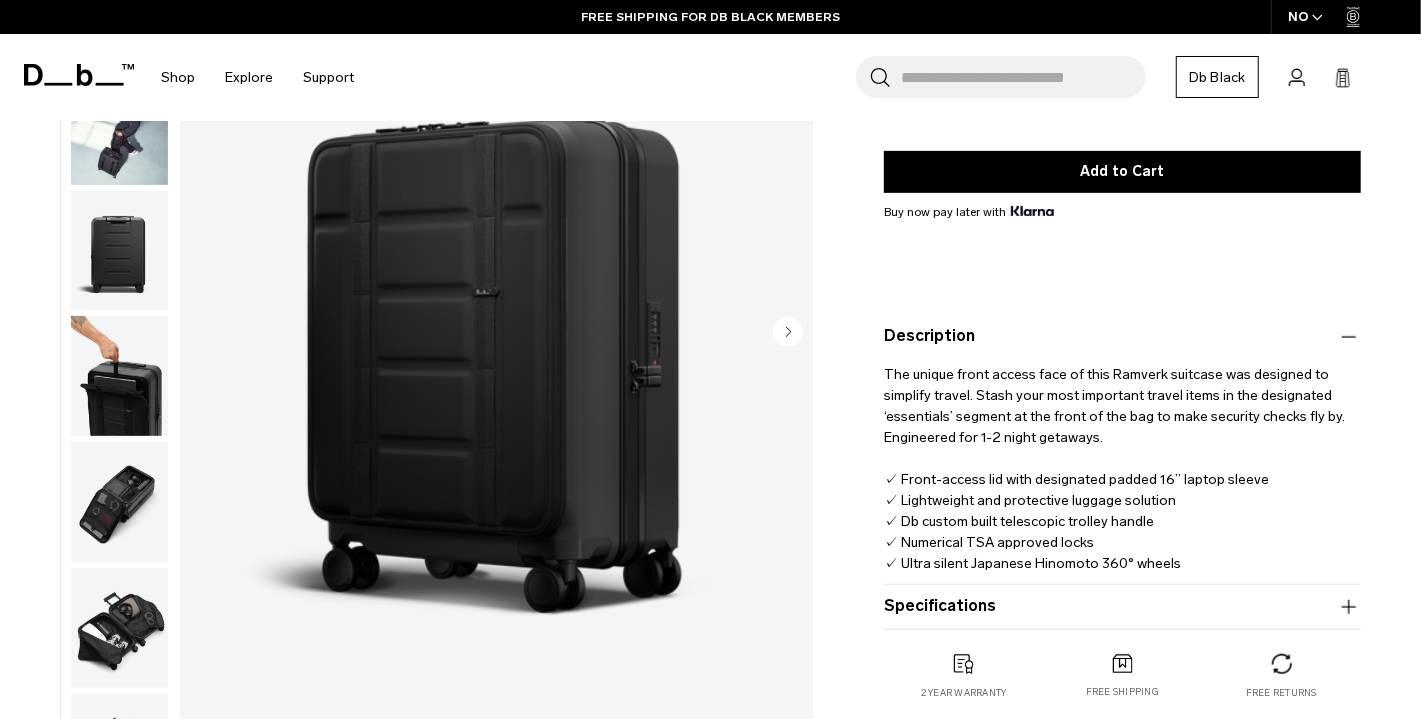 type 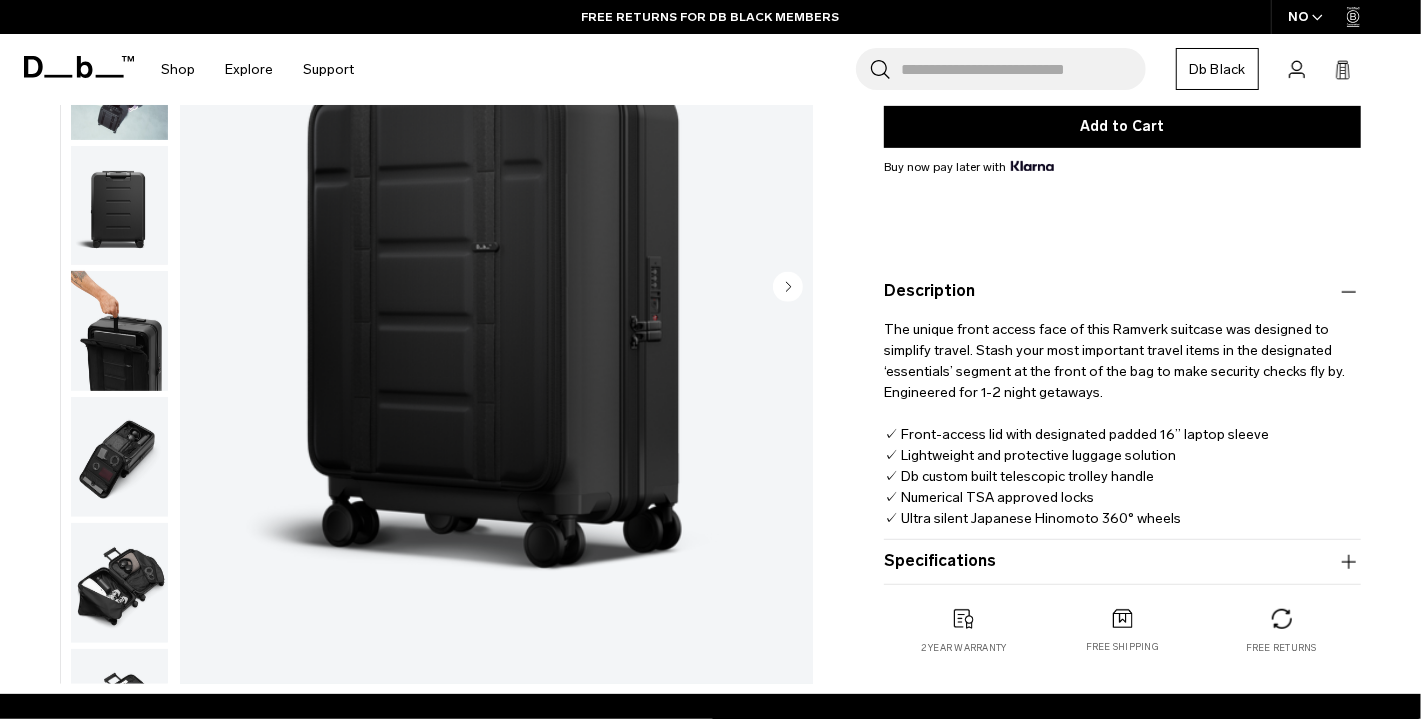 scroll, scrollTop: 474, scrollLeft: 0, axis: vertical 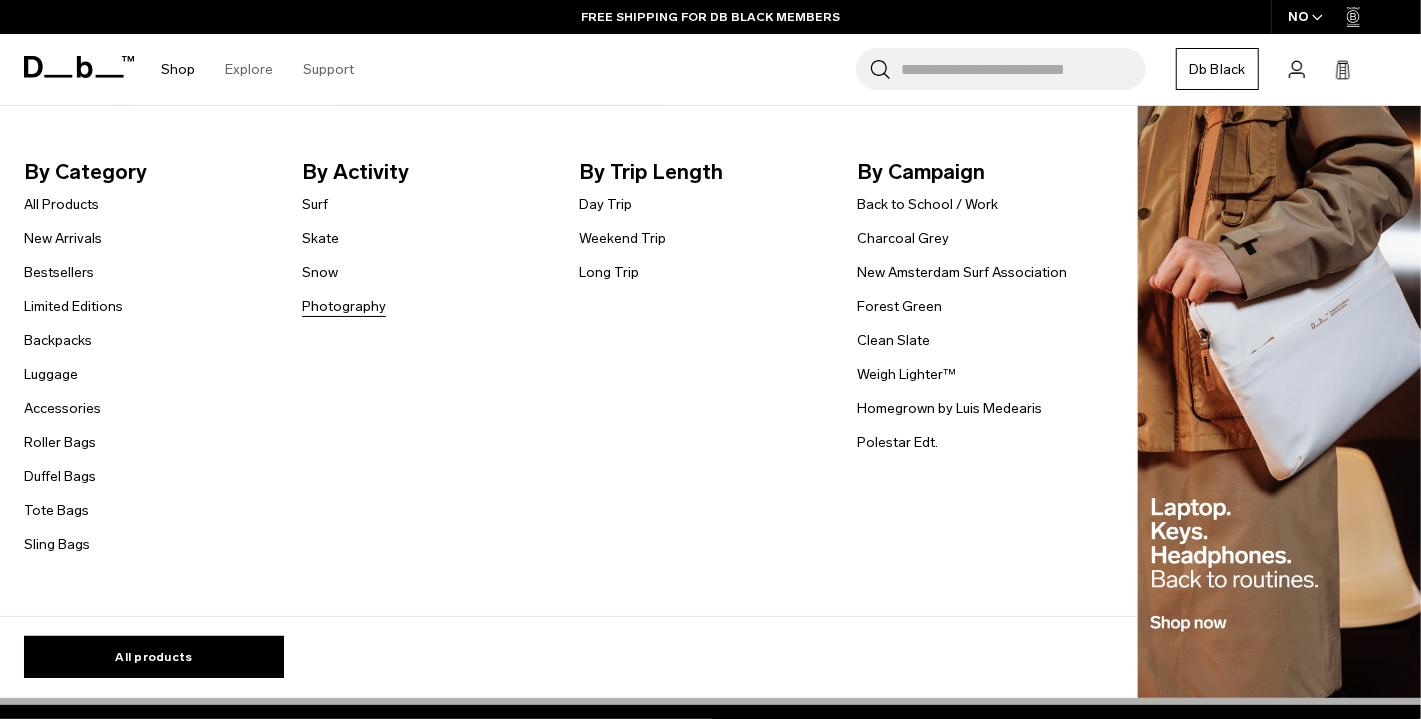 click on "Photography" at bounding box center (344, 306) 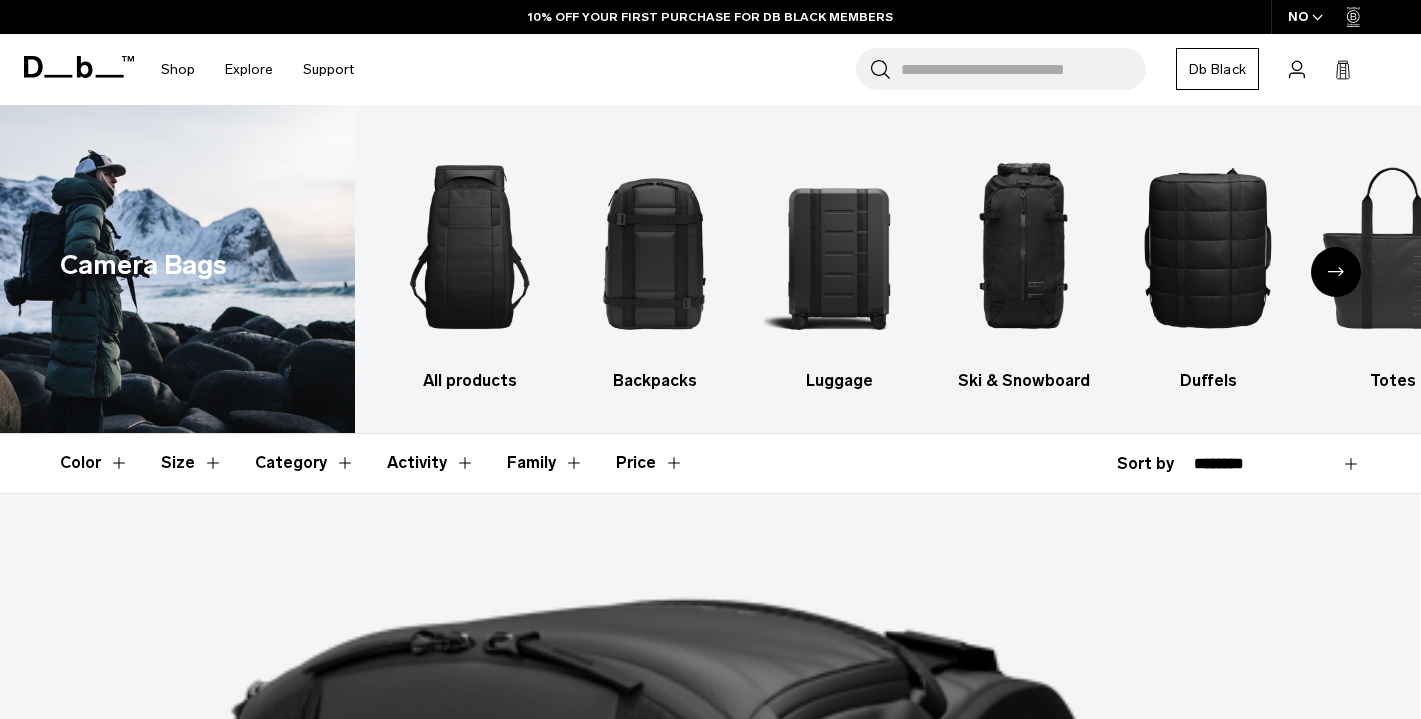scroll, scrollTop: 0, scrollLeft: 0, axis: both 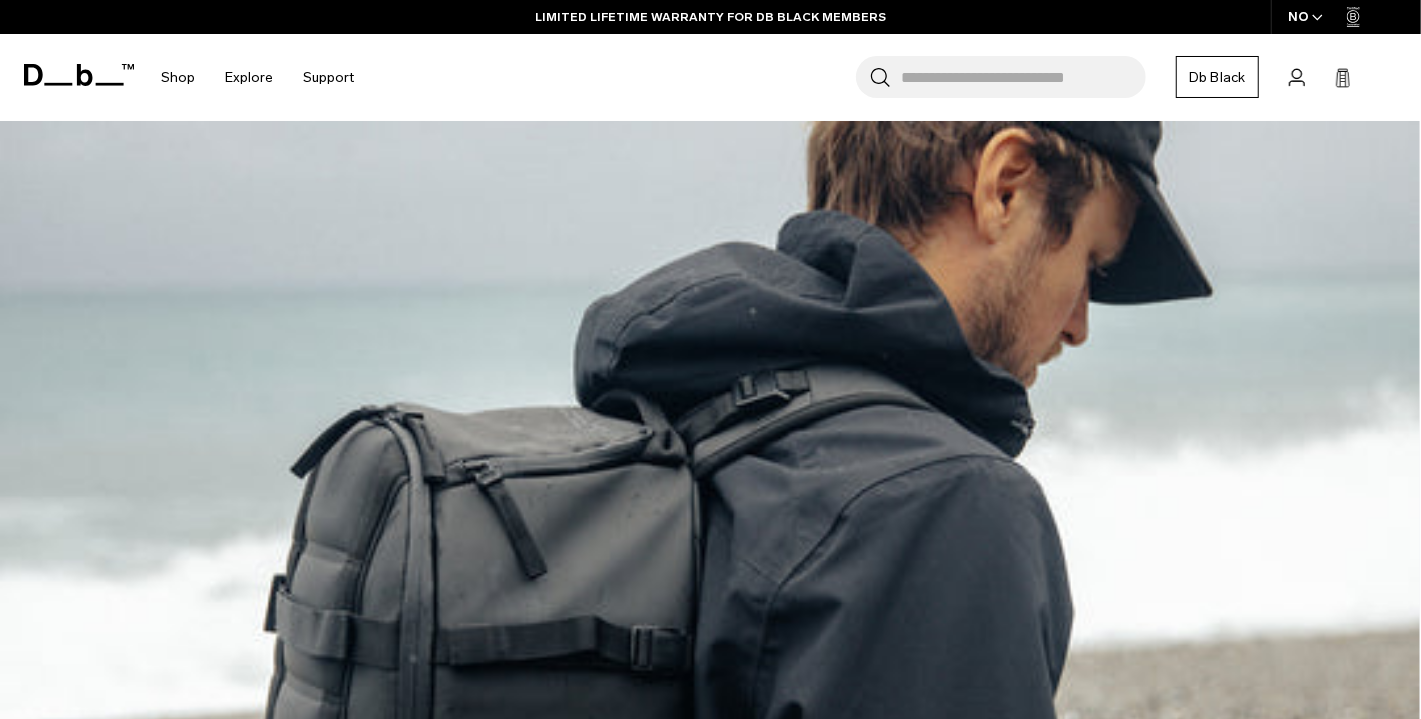 click at bounding box center [710, 754] 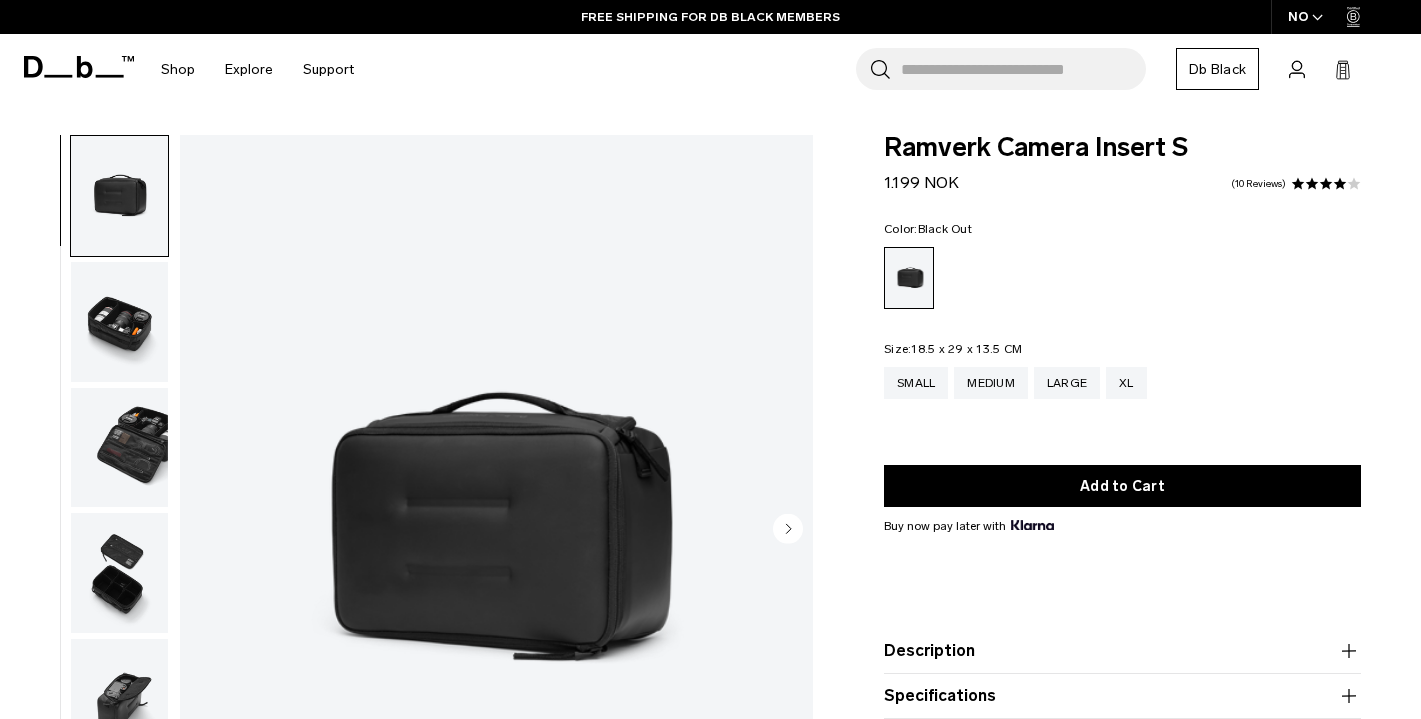 scroll, scrollTop: 0, scrollLeft: 0, axis: both 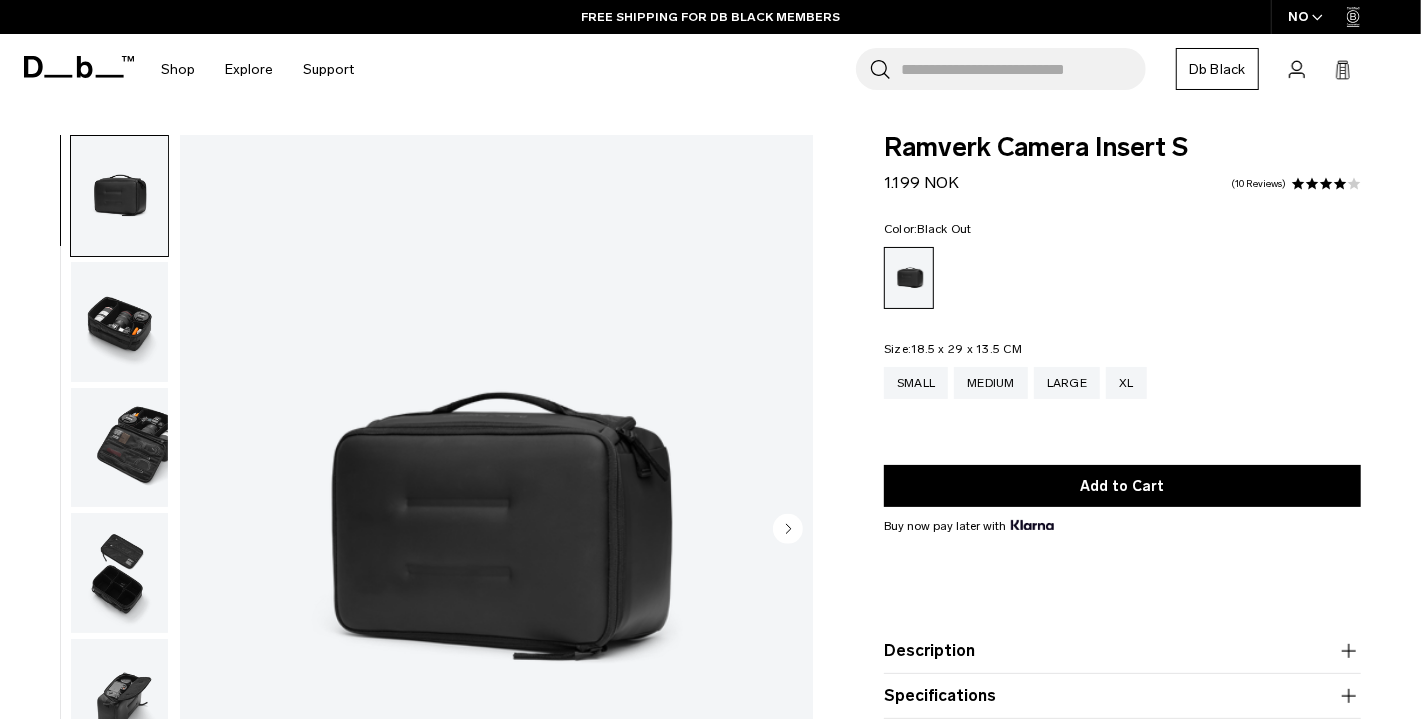 click at bounding box center (496, 530) 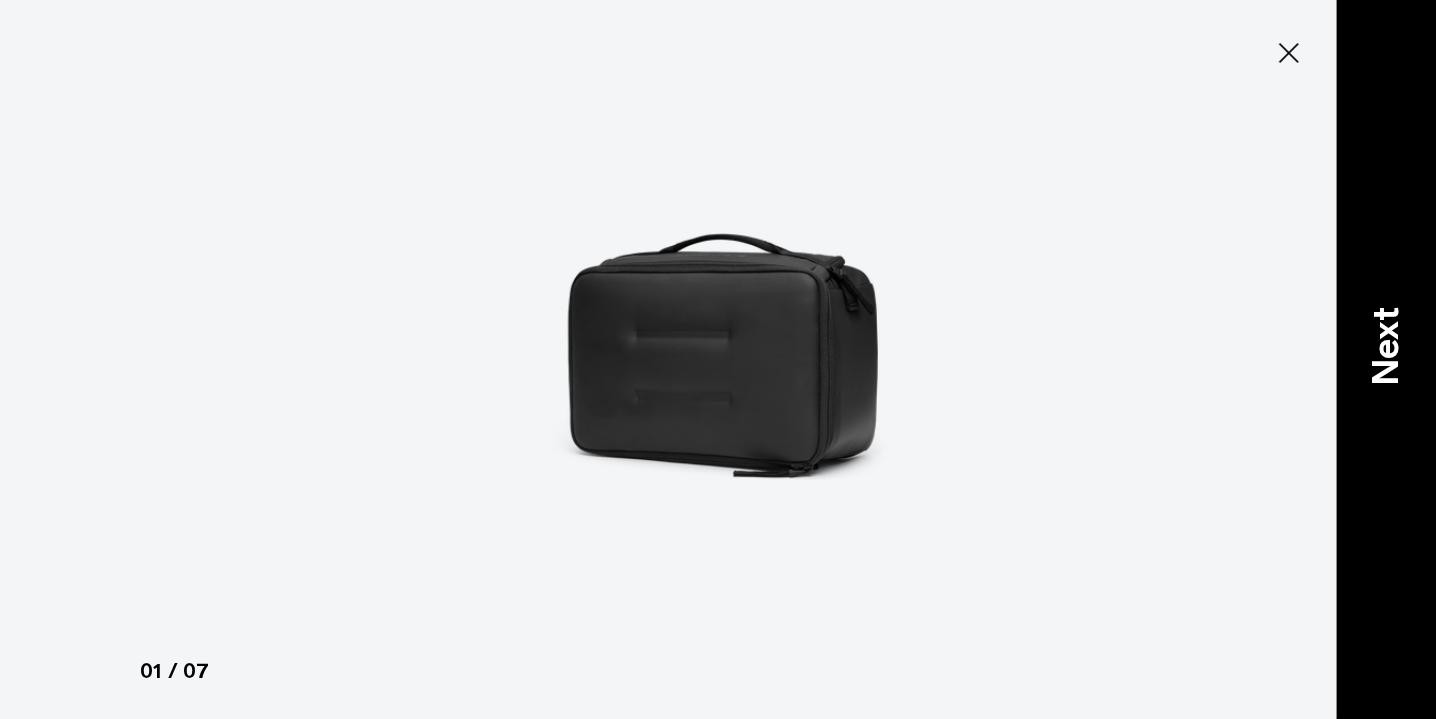 type on "Close" 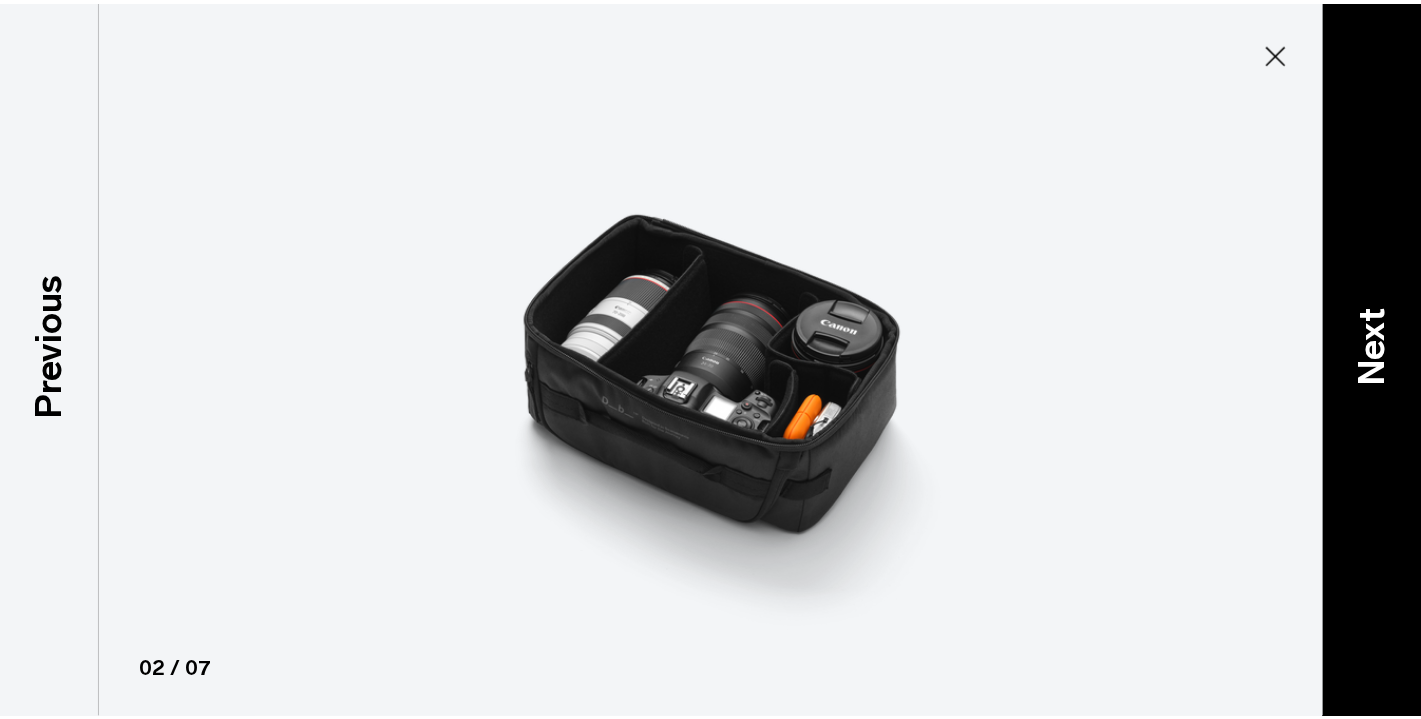 scroll, scrollTop: 74, scrollLeft: 0, axis: vertical 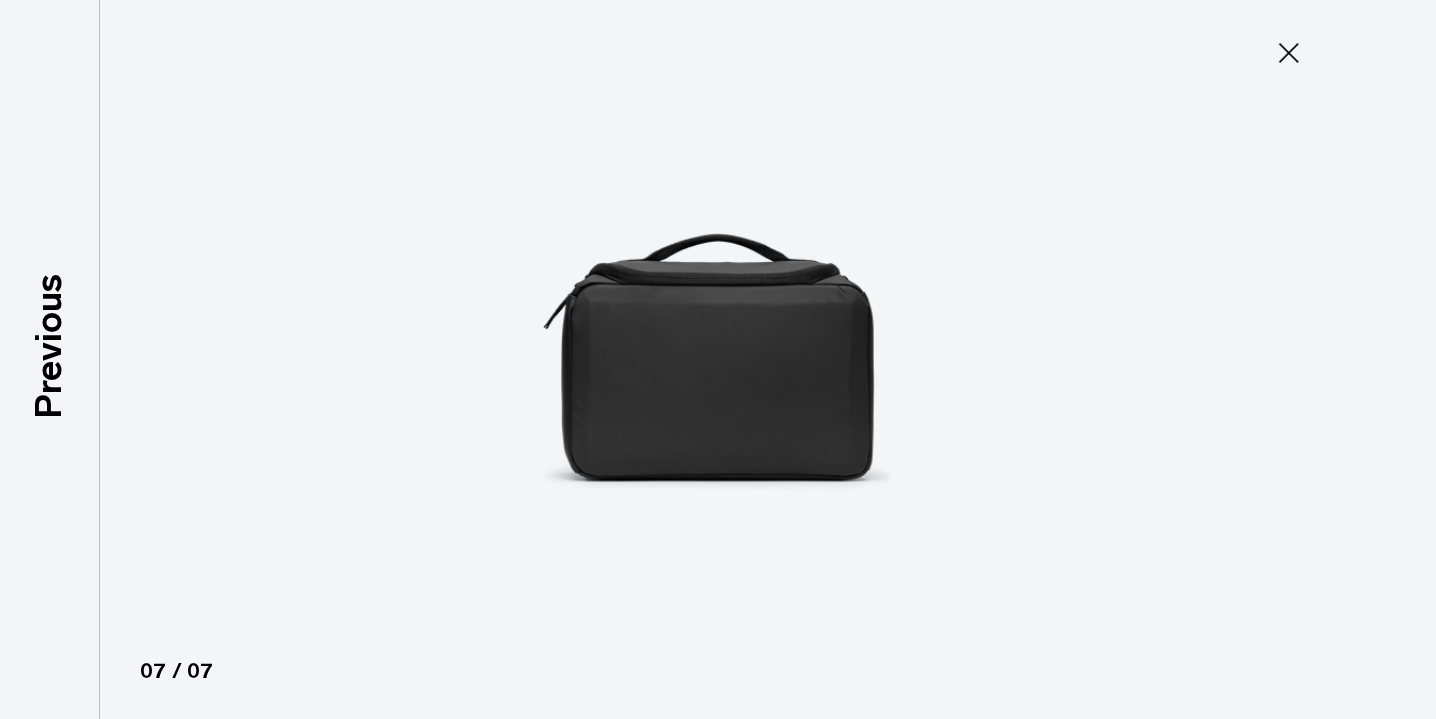 click 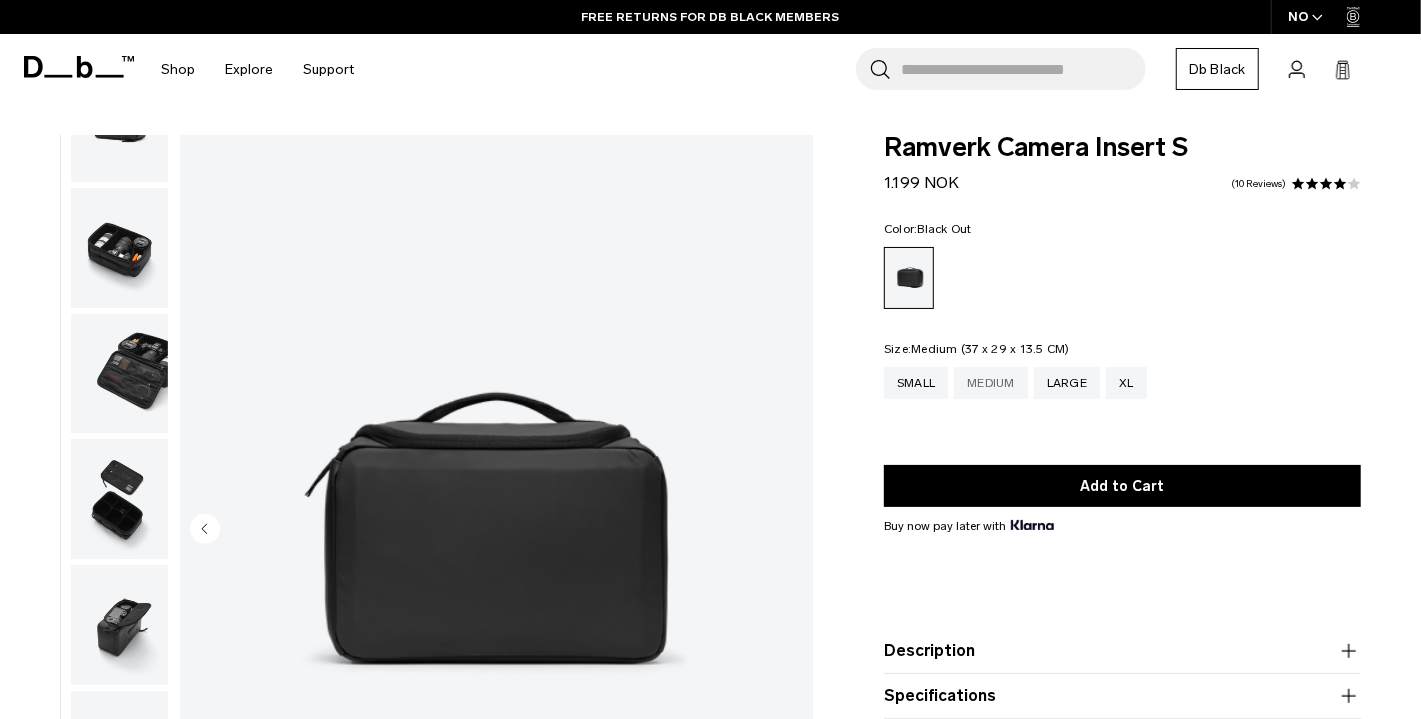 click on "Medium" at bounding box center (991, 383) 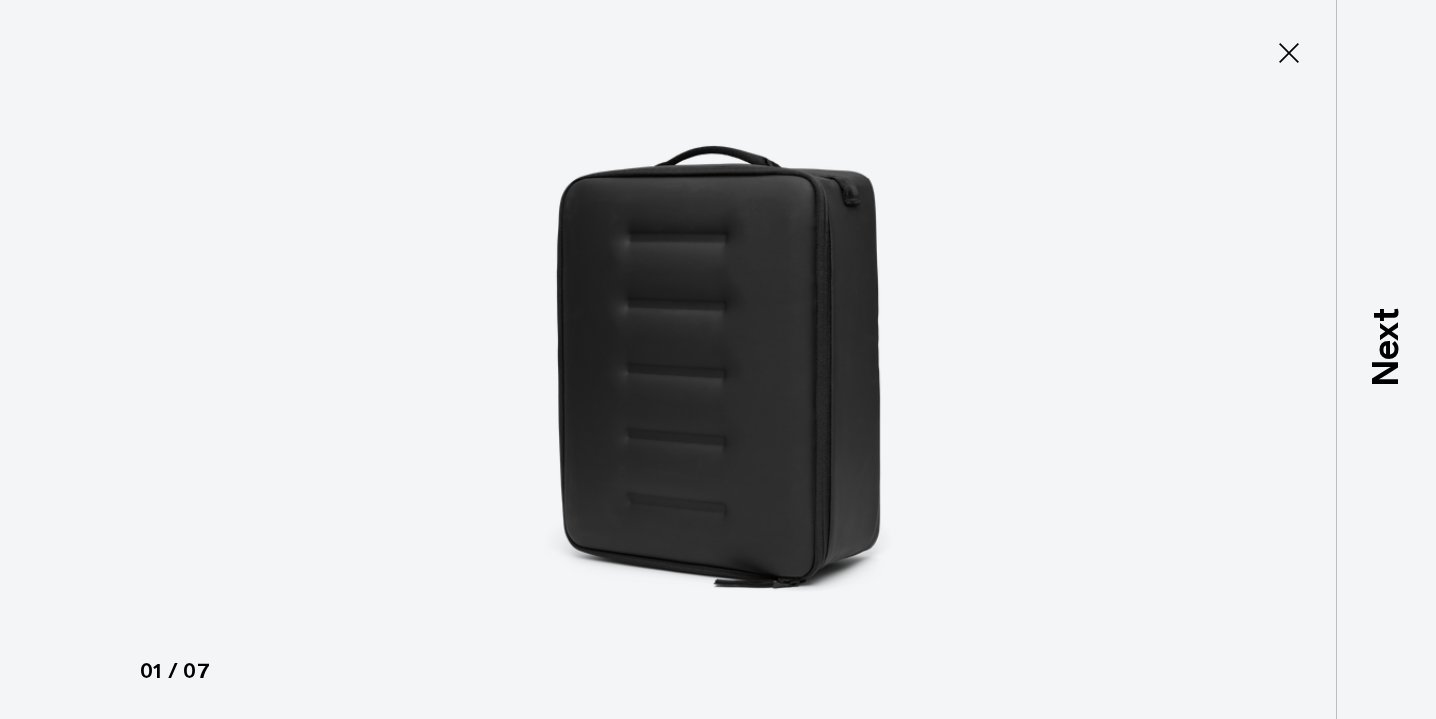 scroll, scrollTop: 0, scrollLeft: 0, axis: both 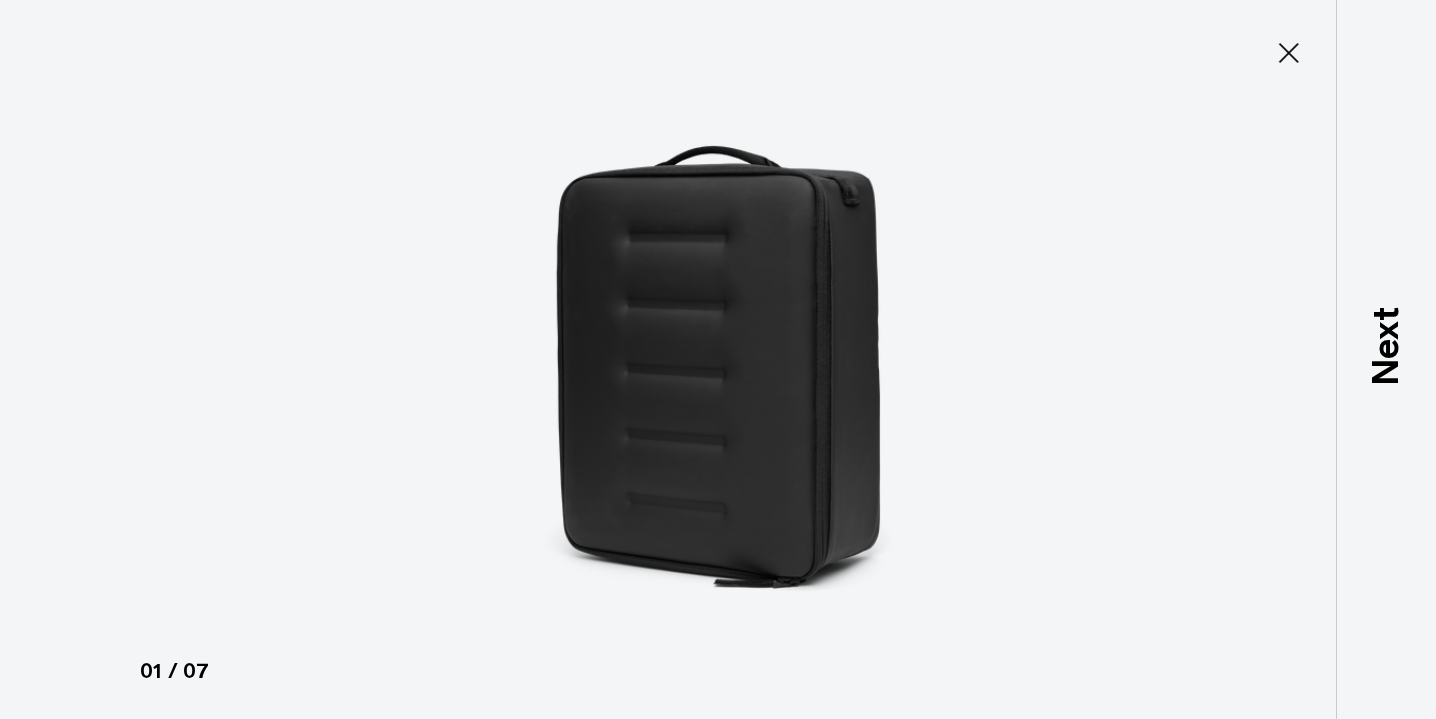 type on "Close" 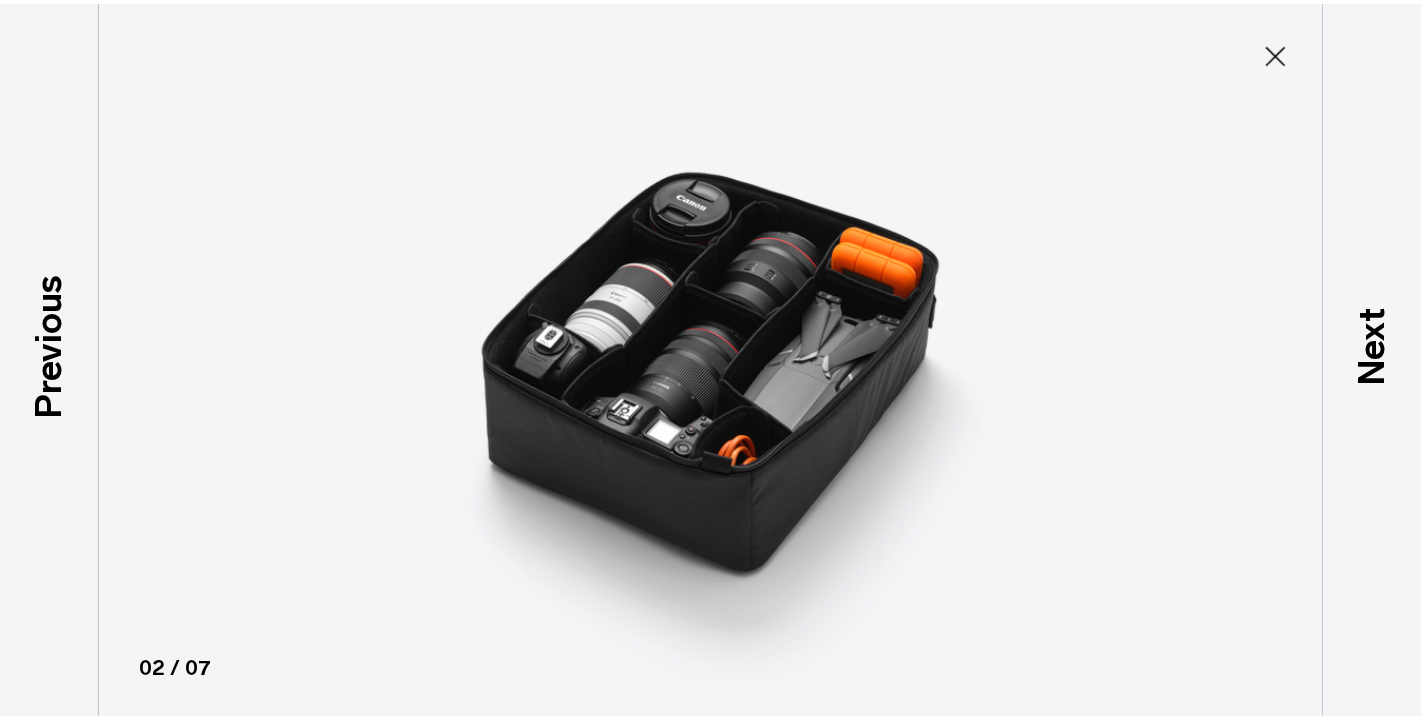 scroll, scrollTop: 74, scrollLeft: 0, axis: vertical 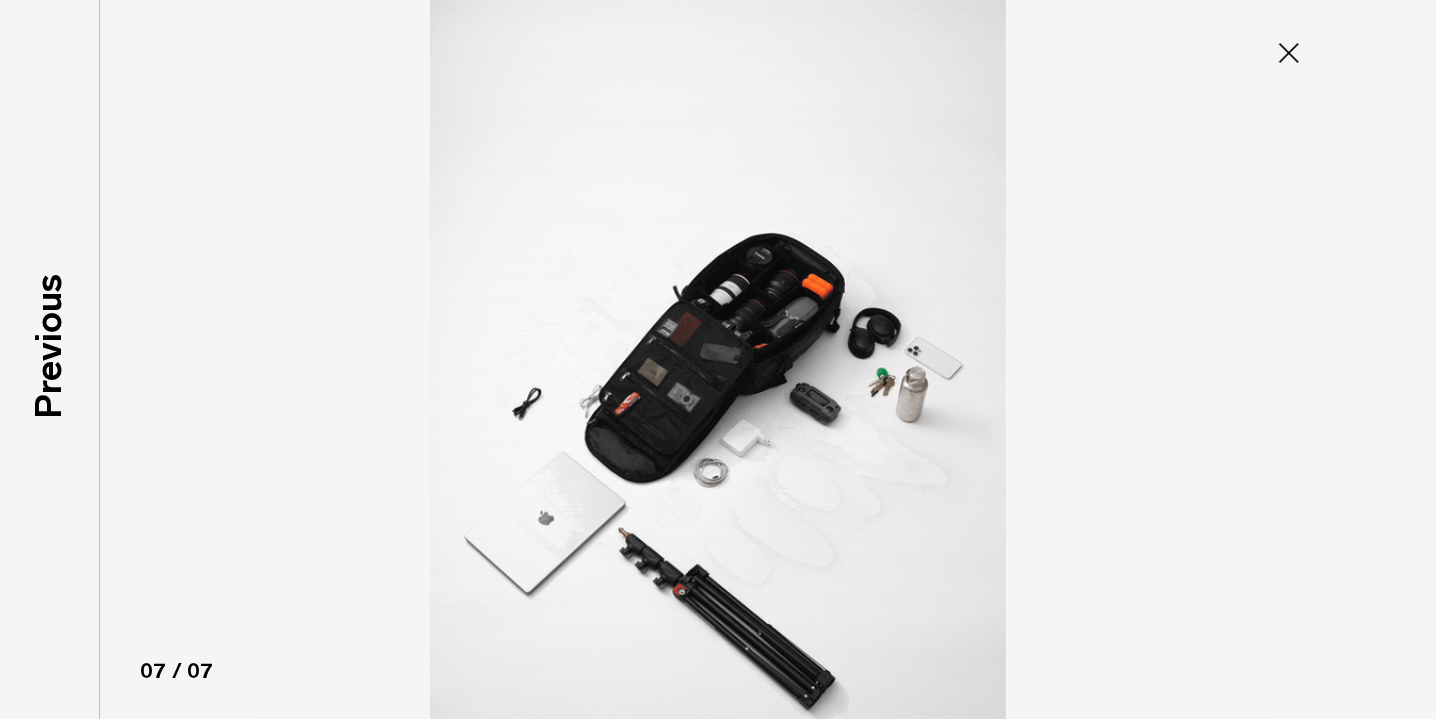 click 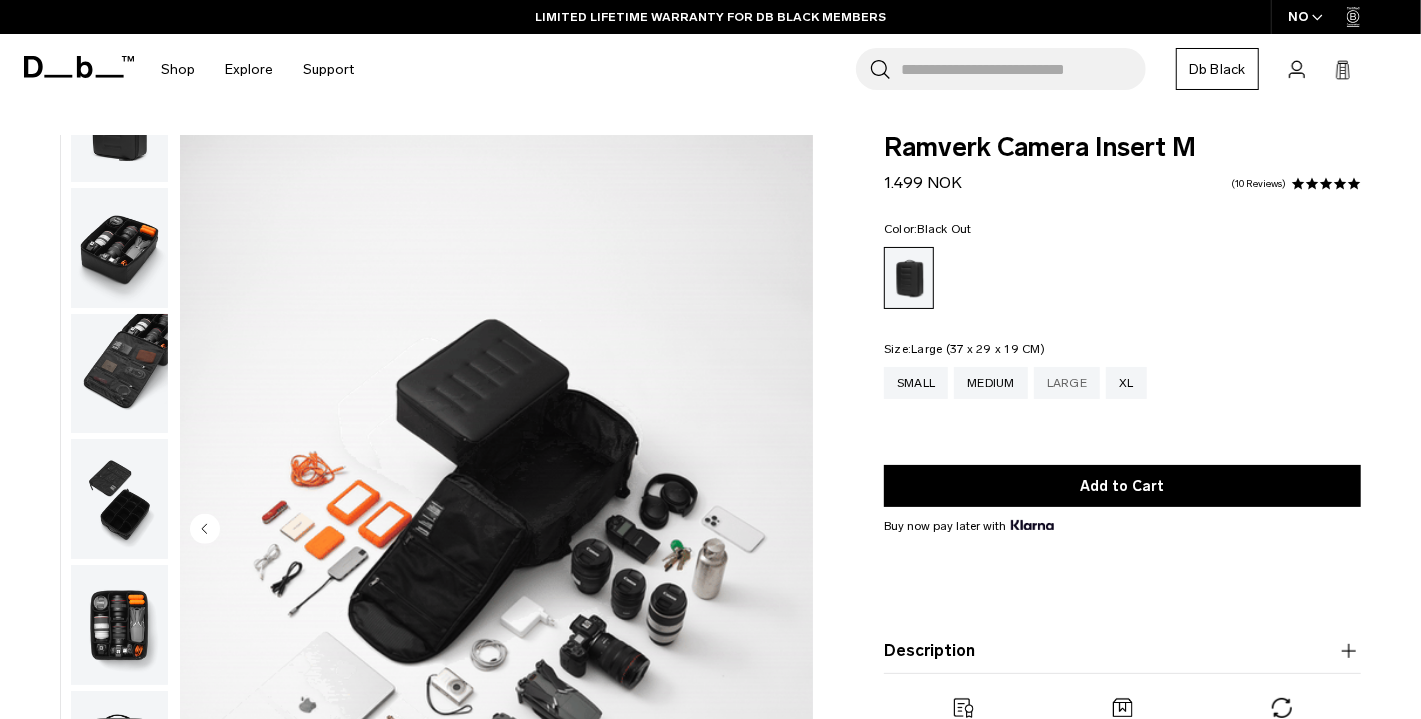 click on "Large" at bounding box center (1067, 383) 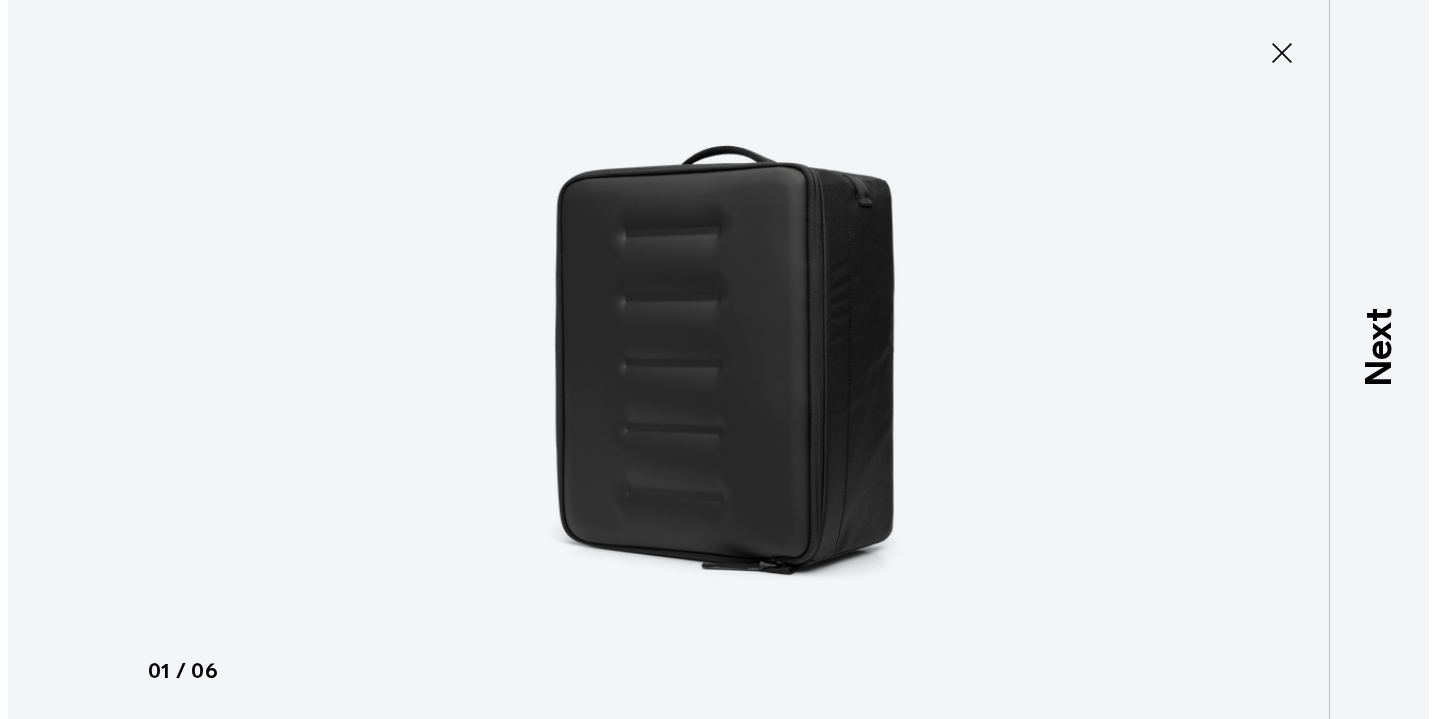 scroll, scrollTop: 0, scrollLeft: 0, axis: both 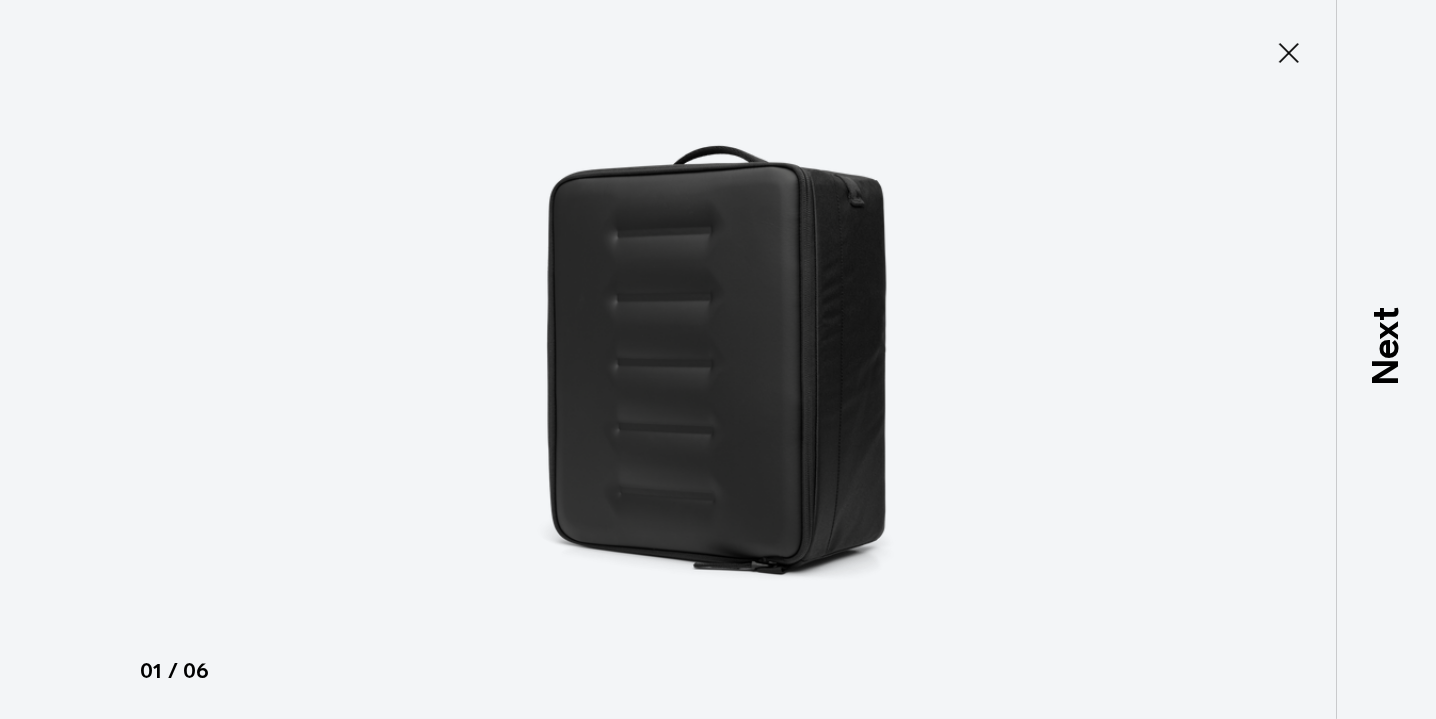 type on "Close" 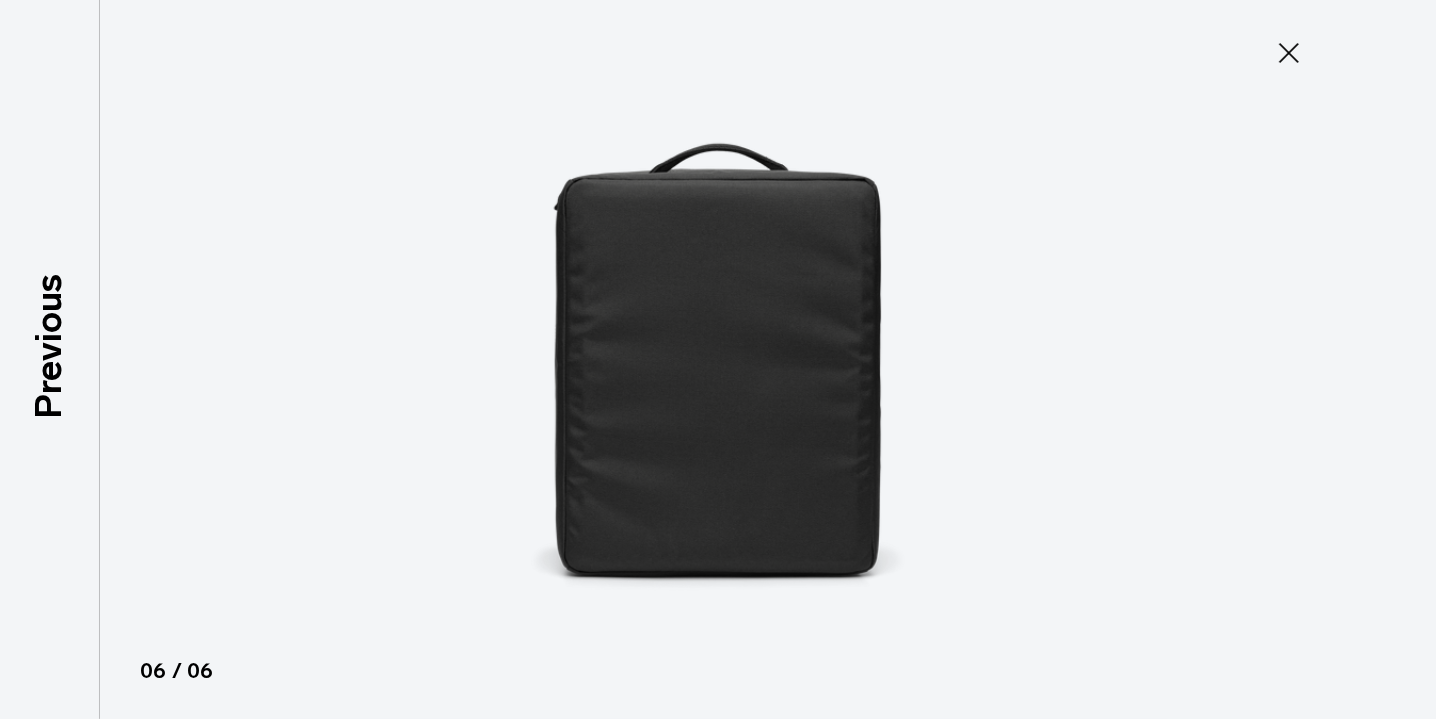 click 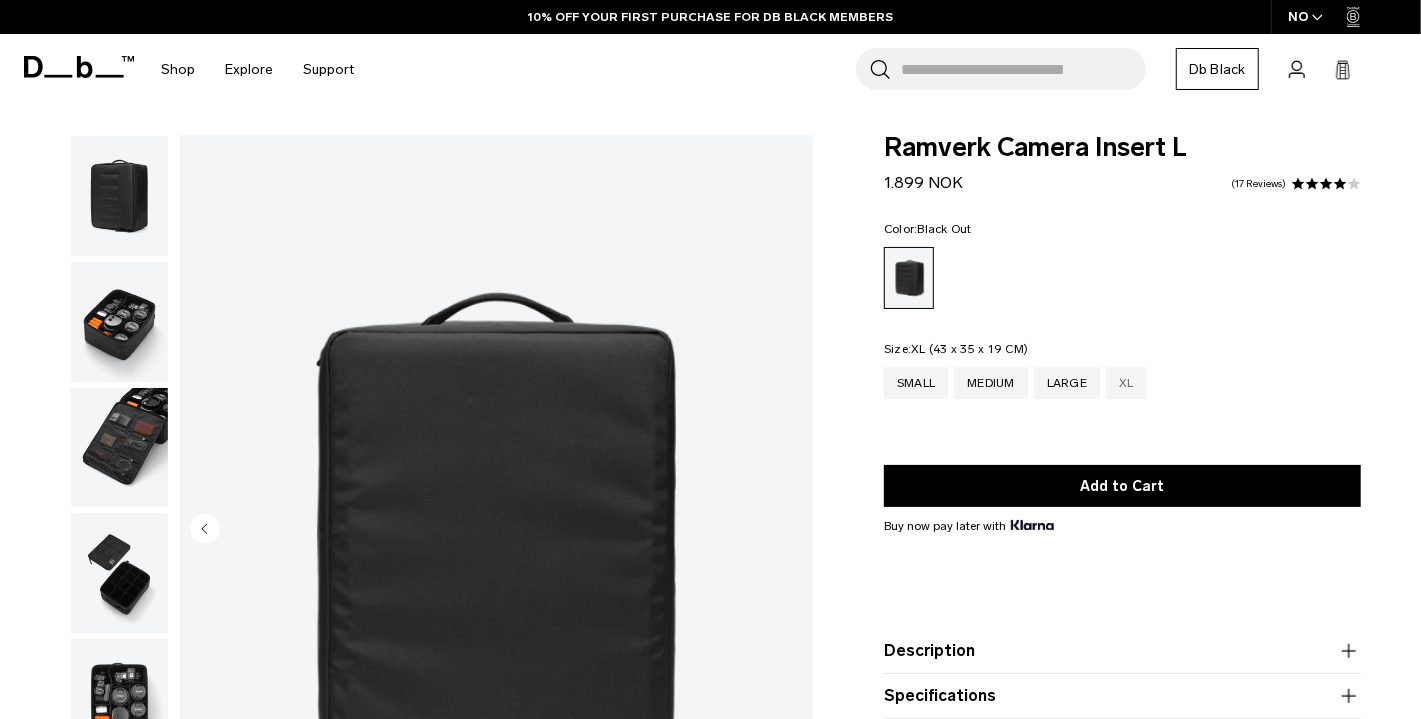 click on "XL" at bounding box center [1126, 383] 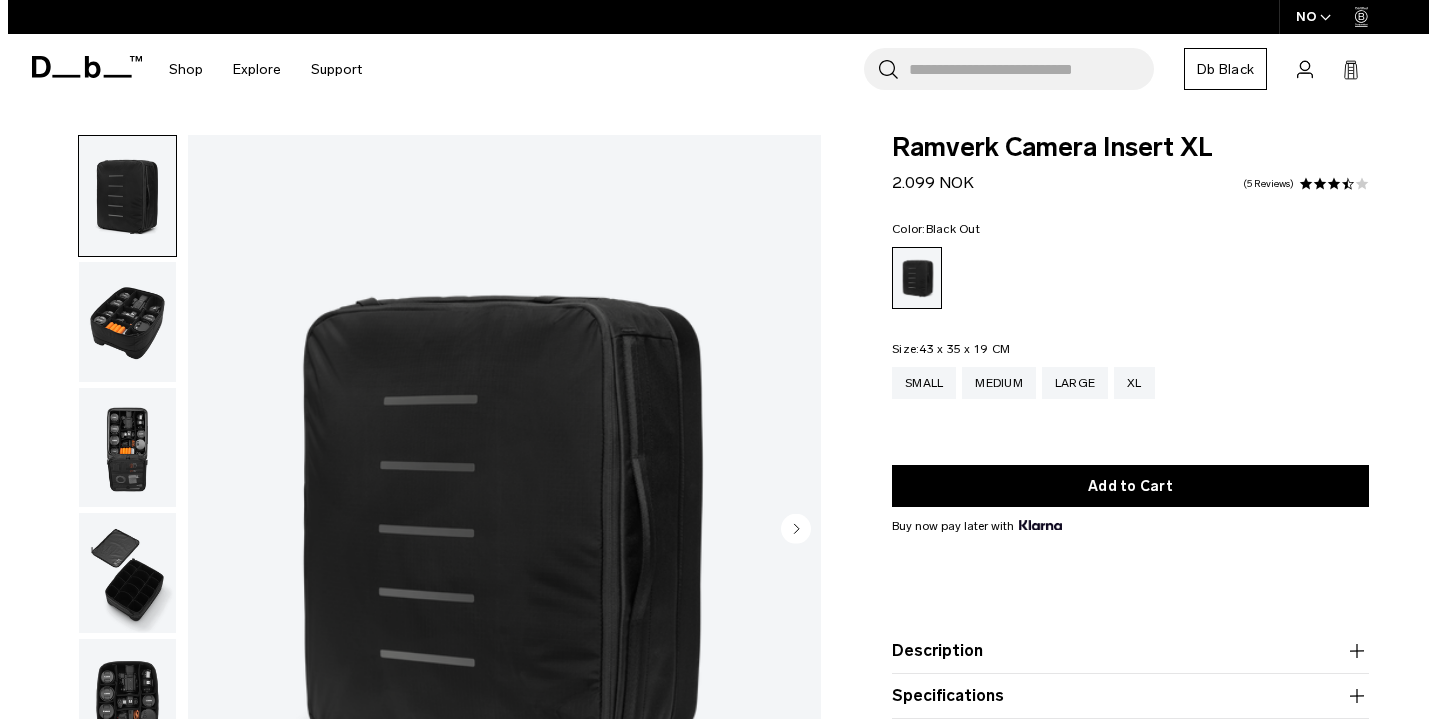 scroll, scrollTop: 0, scrollLeft: 0, axis: both 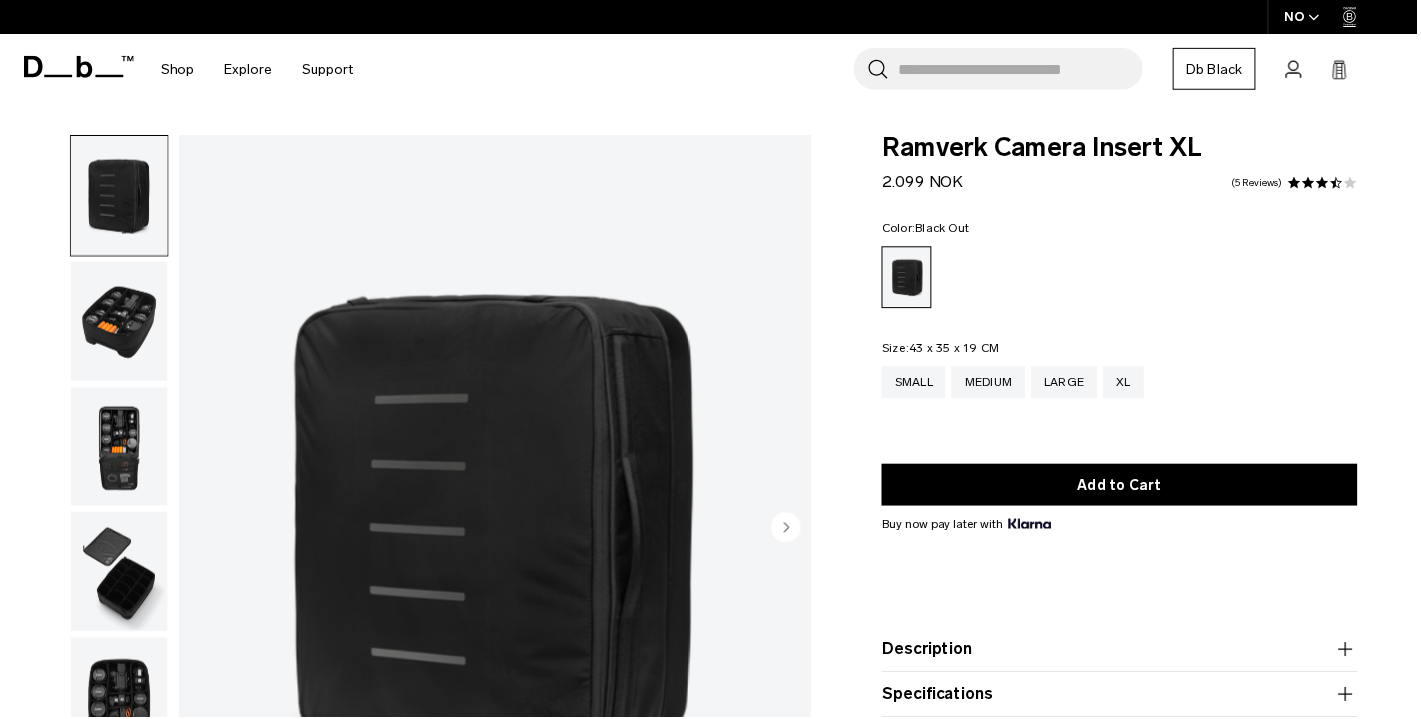 click at bounding box center (496, 530) 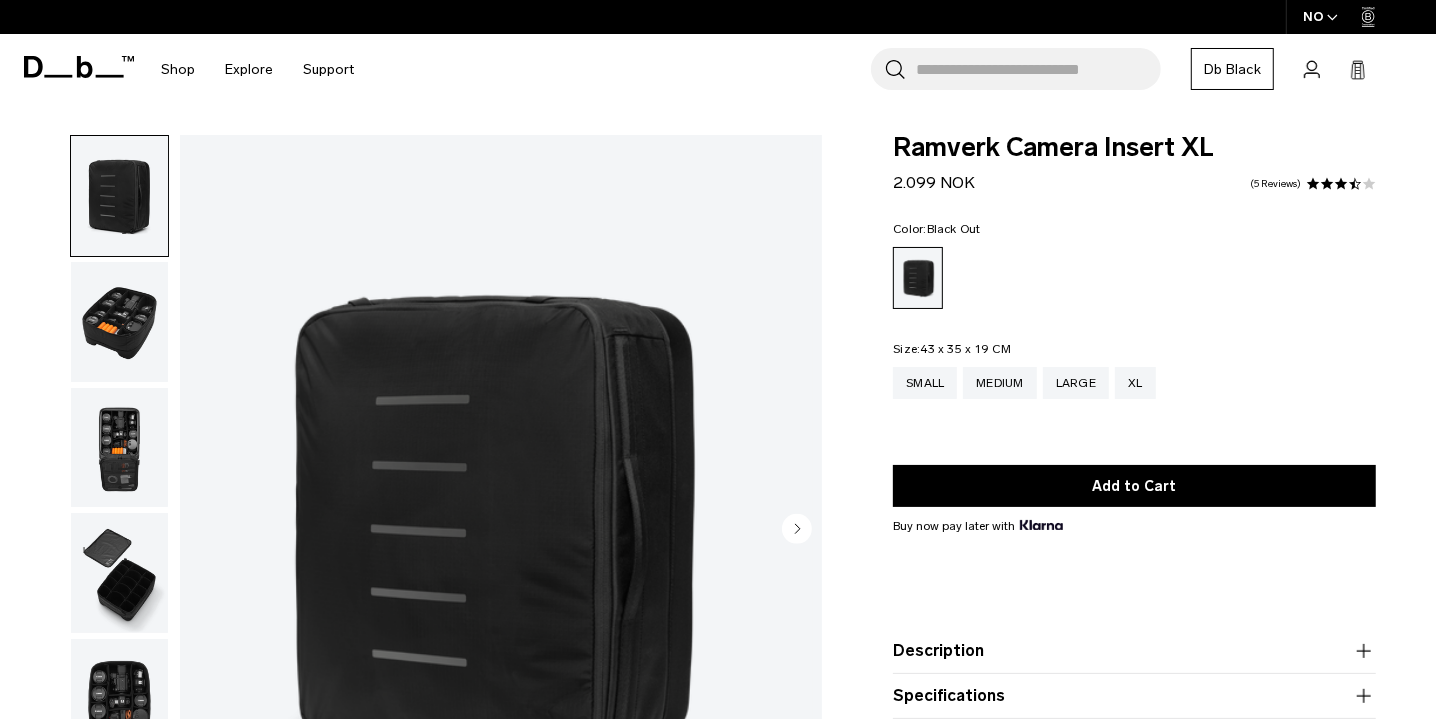 scroll, scrollTop: 0, scrollLeft: 0, axis: both 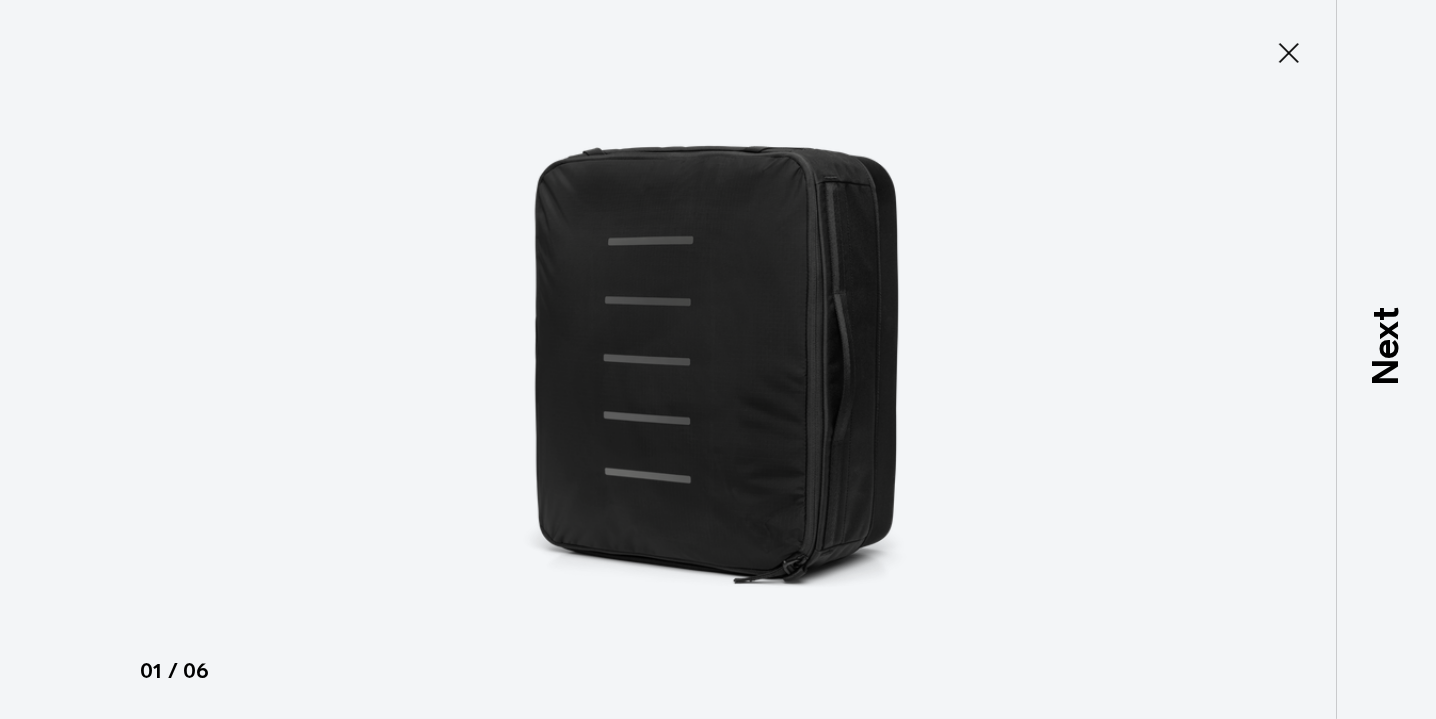 type on "Close" 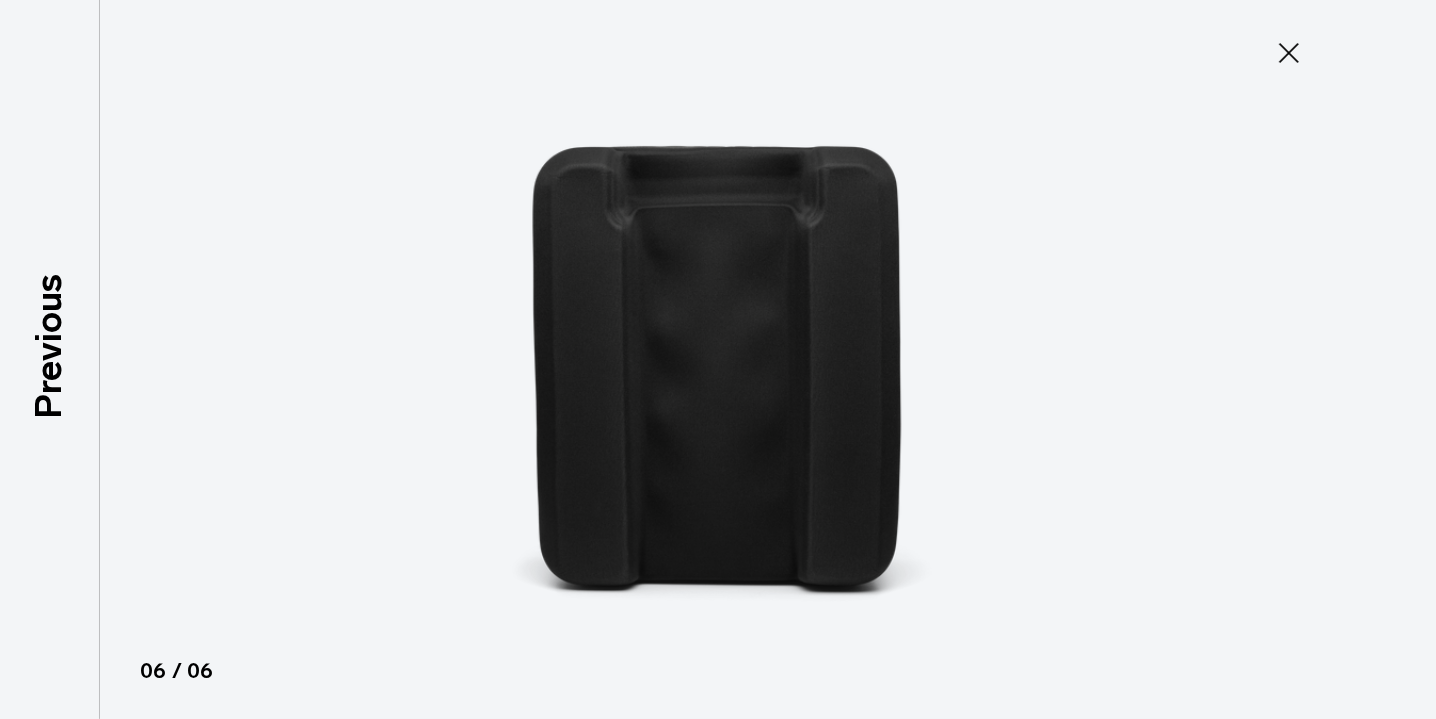 click 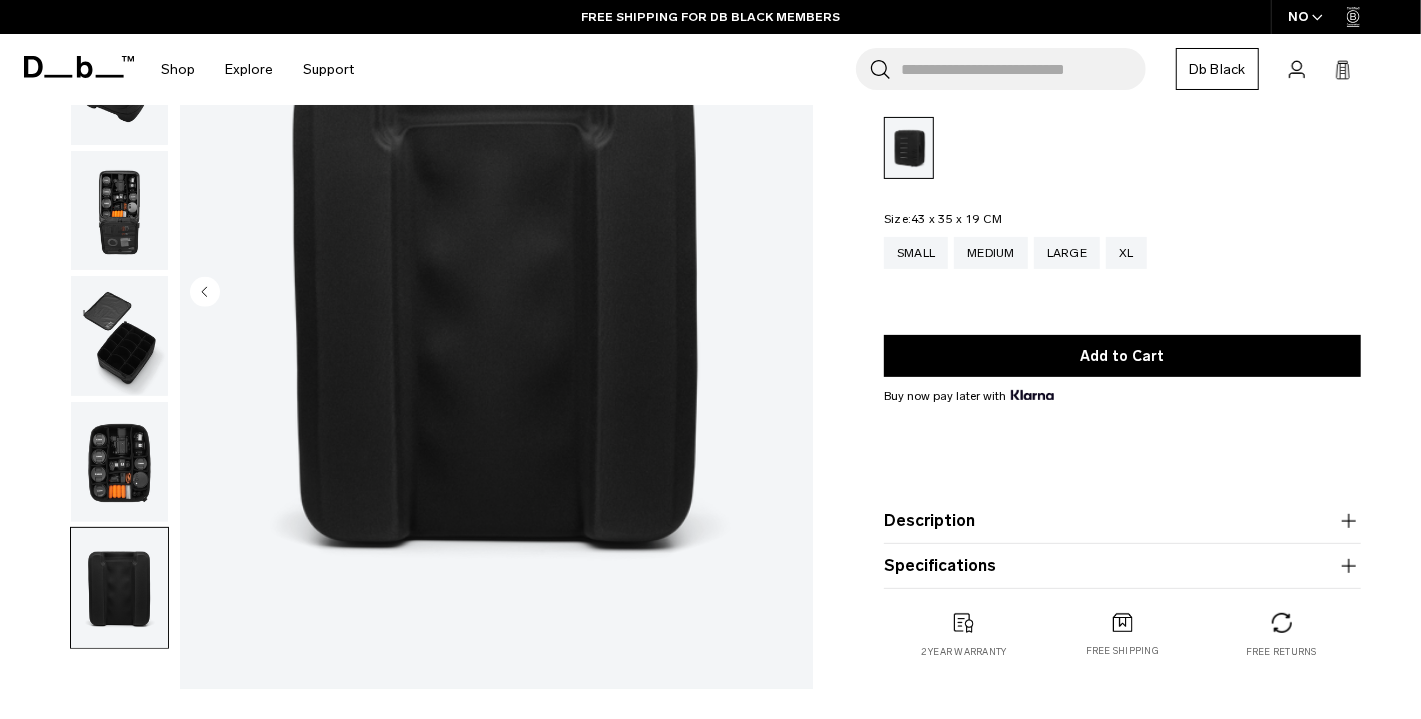 scroll, scrollTop: 261, scrollLeft: 0, axis: vertical 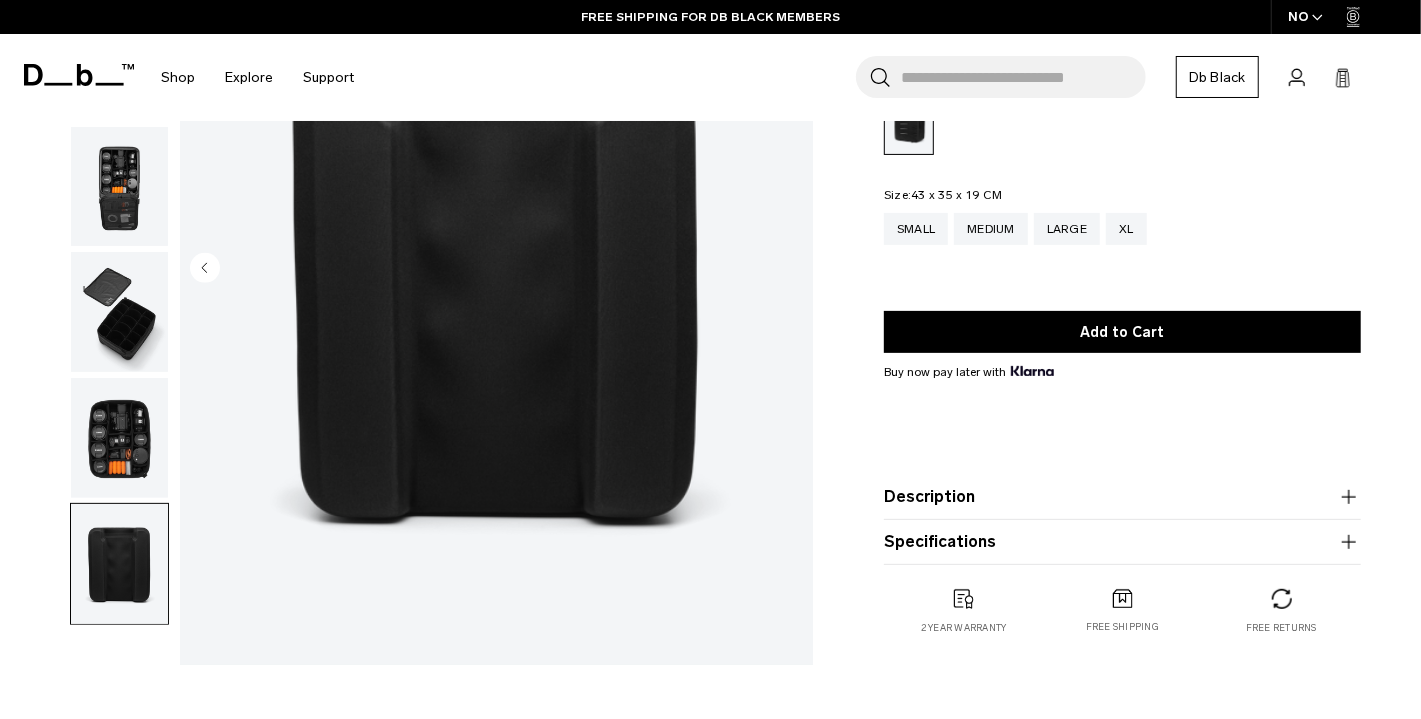 type 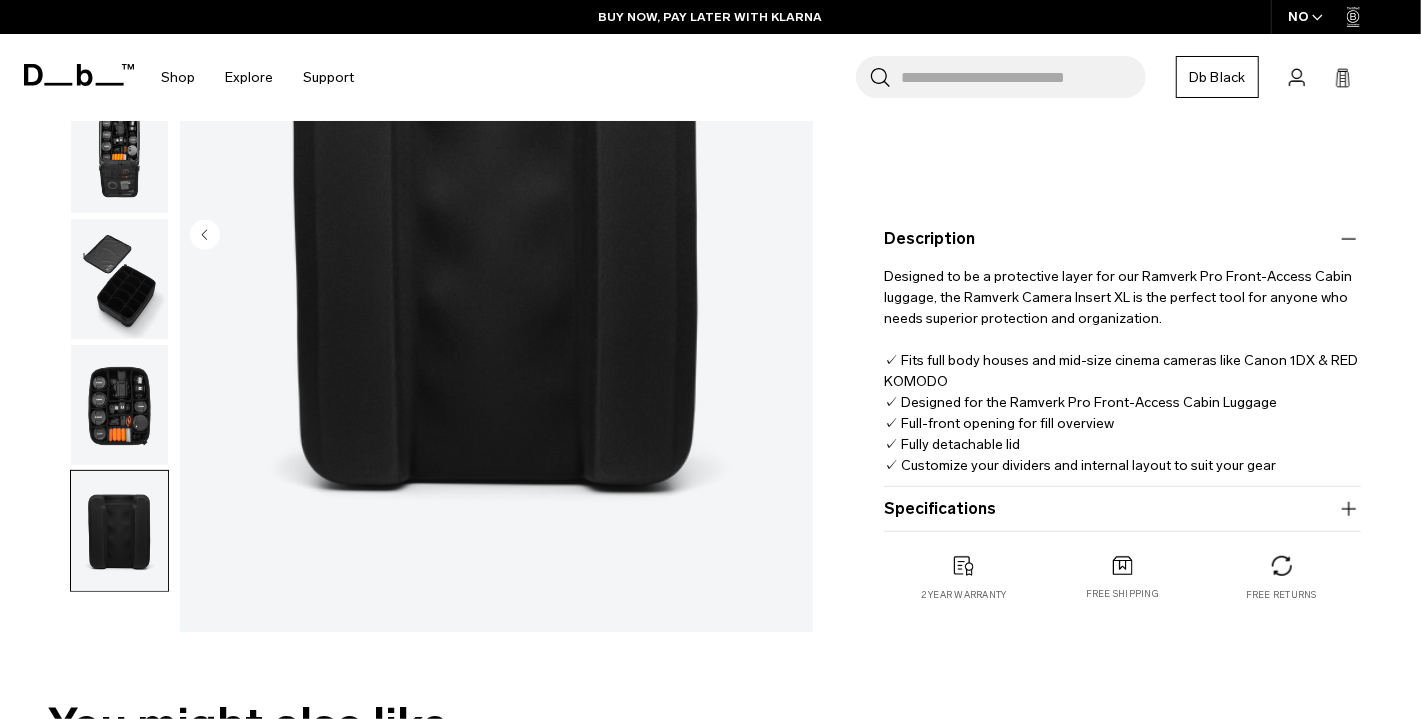 scroll, scrollTop: 119, scrollLeft: 0, axis: vertical 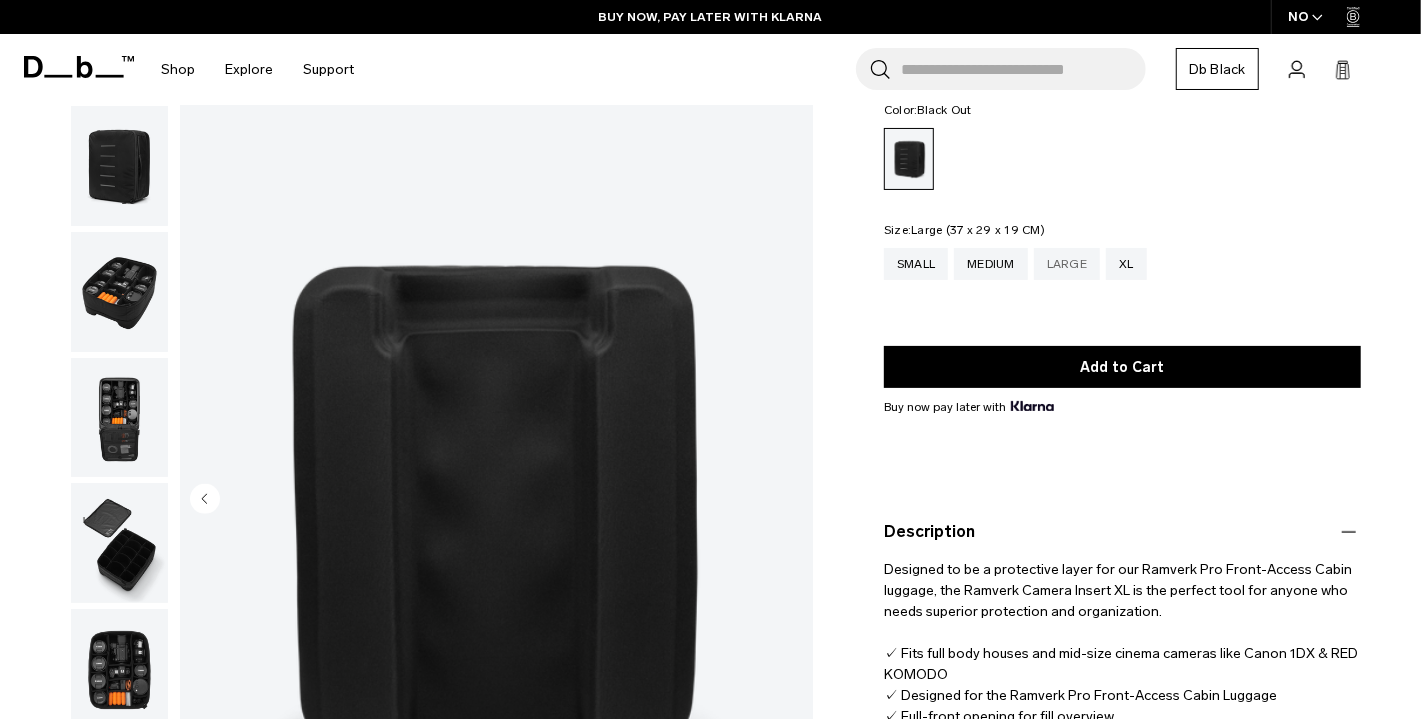 click on "Large" at bounding box center [1067, 264] 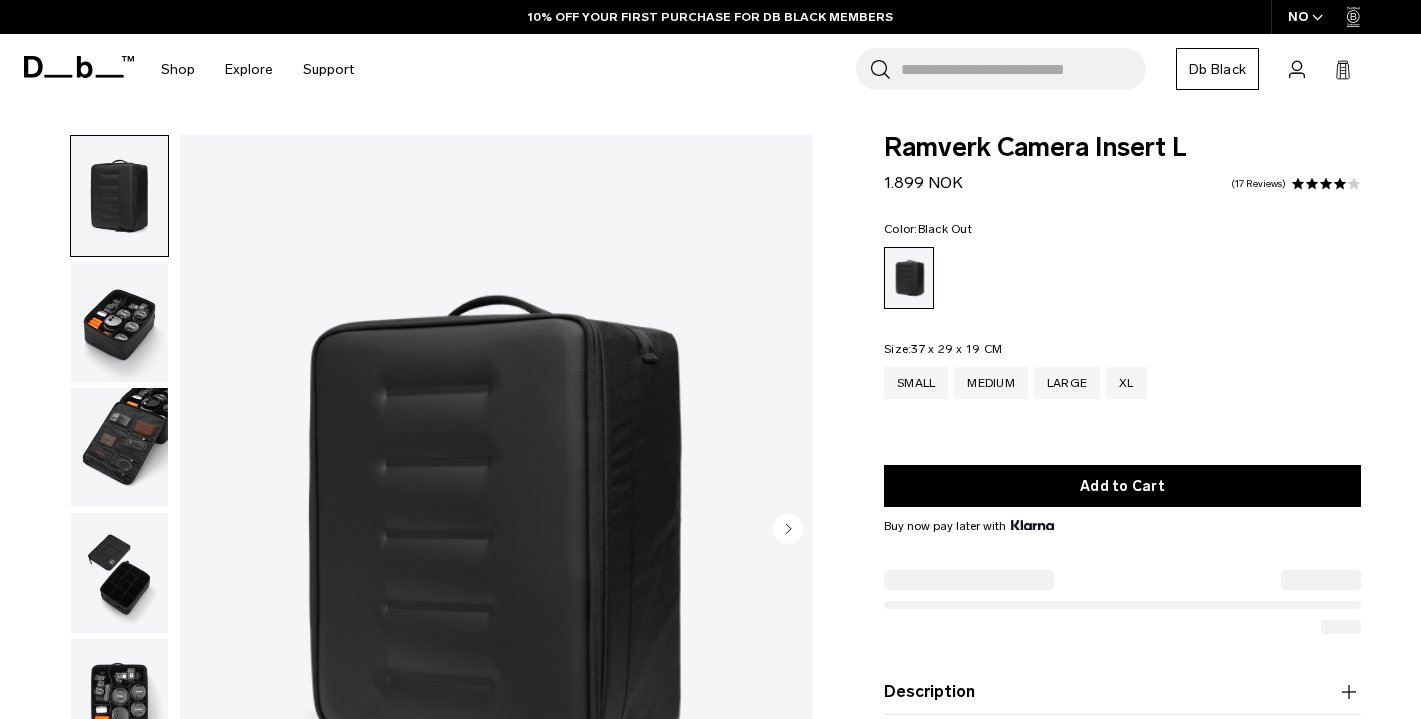 scroll, scrollTop: 385, scrollLeft: 0, axis: vertical 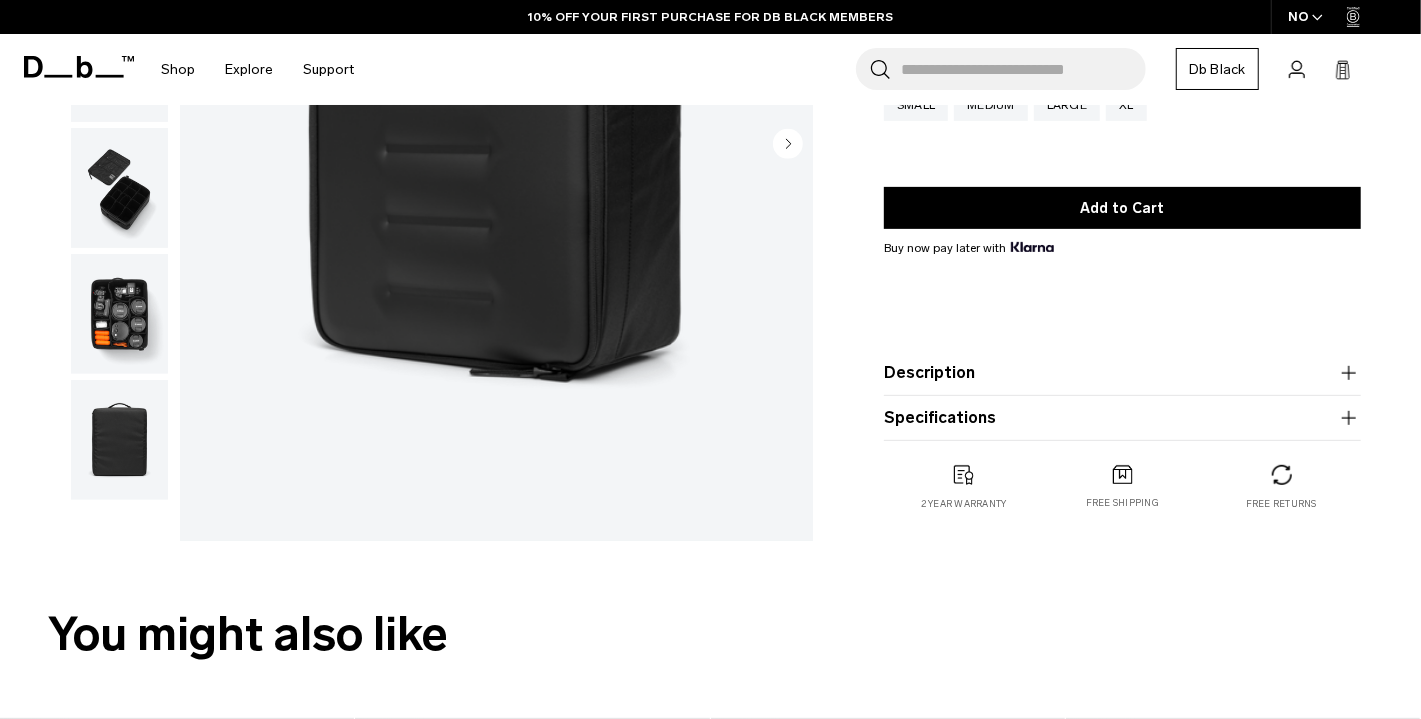 click on "Description" at bounding box center [1122, 373] 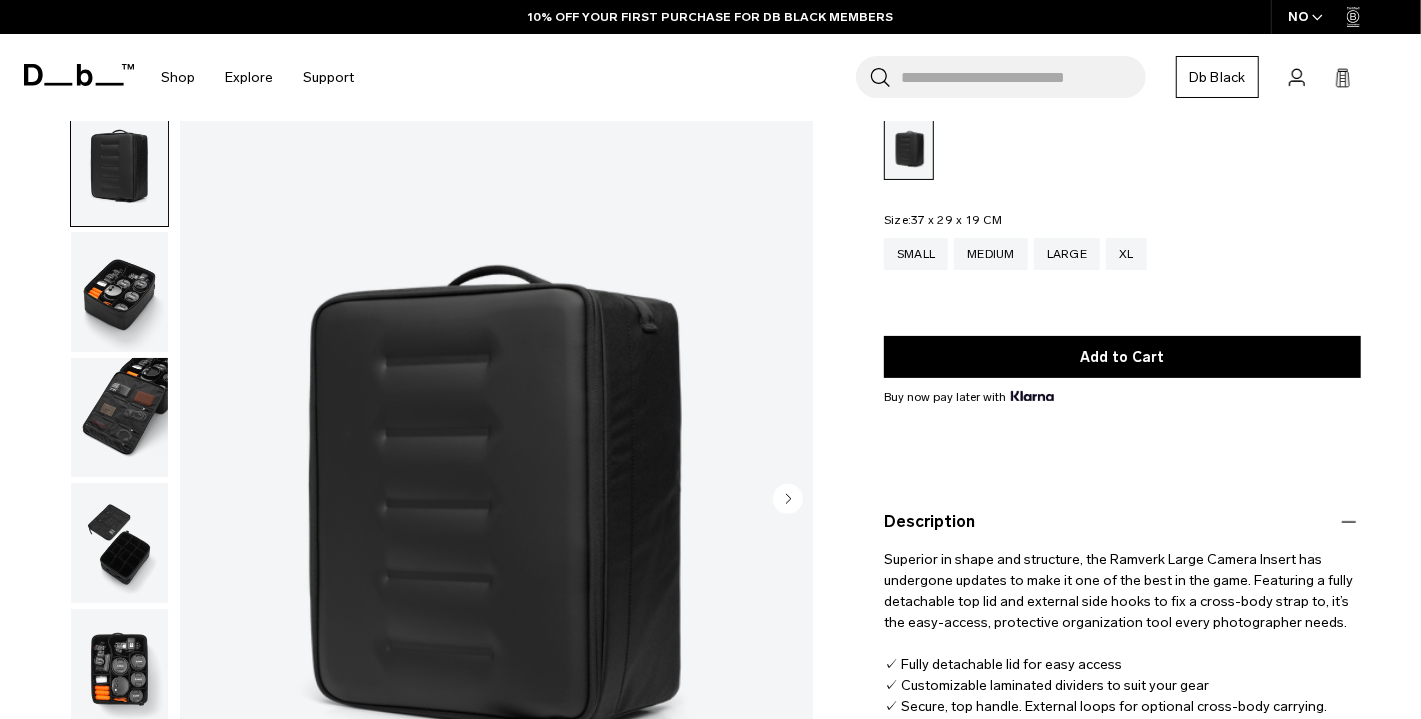 scroll, scrollTop: 234, scrollLeft: 0, axis: vertical 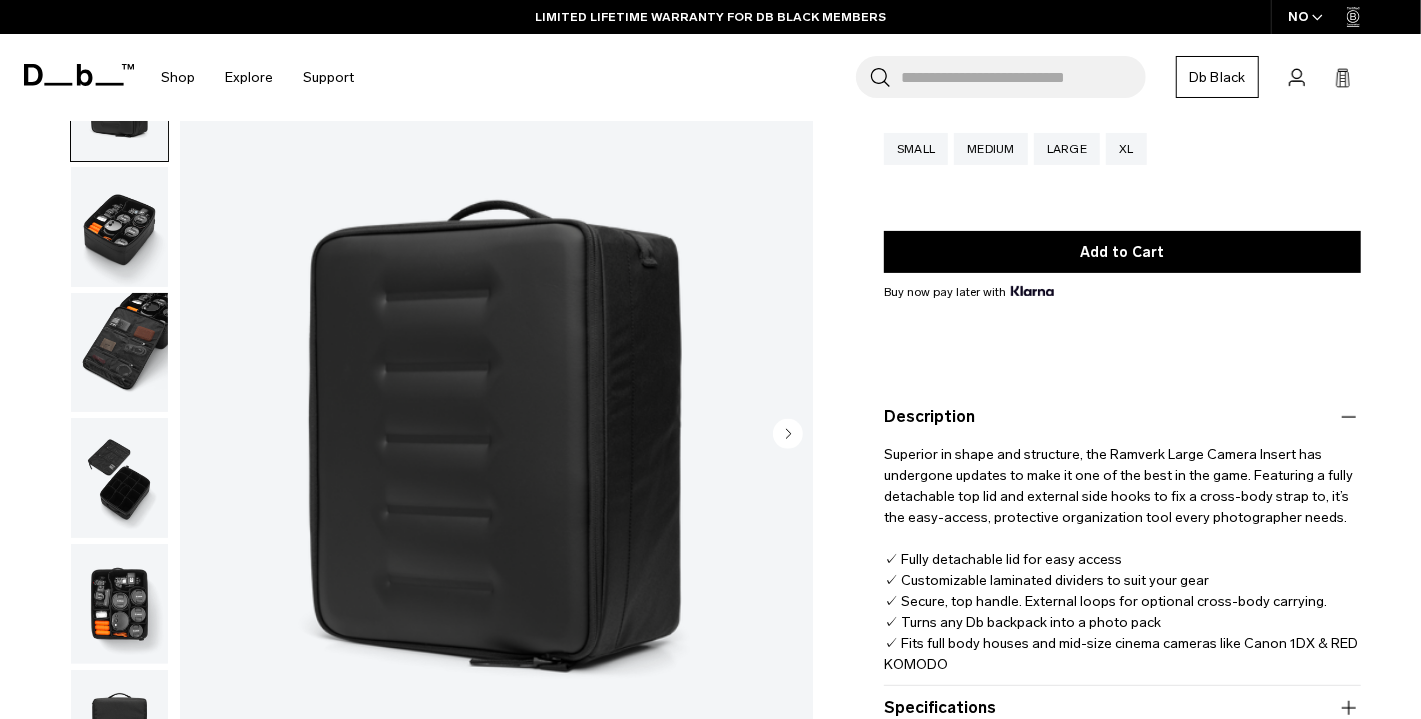 type 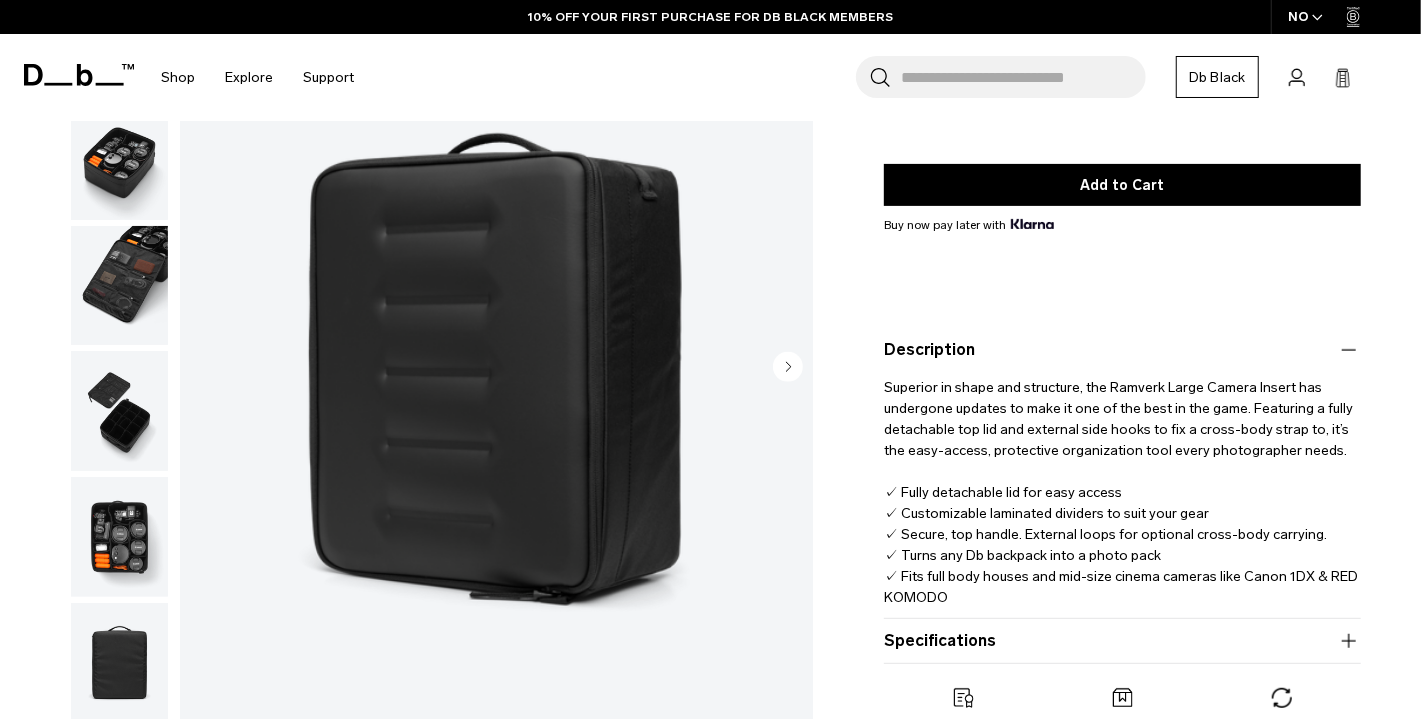 scroll, scrollTop: 370, scrollLeft: 0, axis: vertical 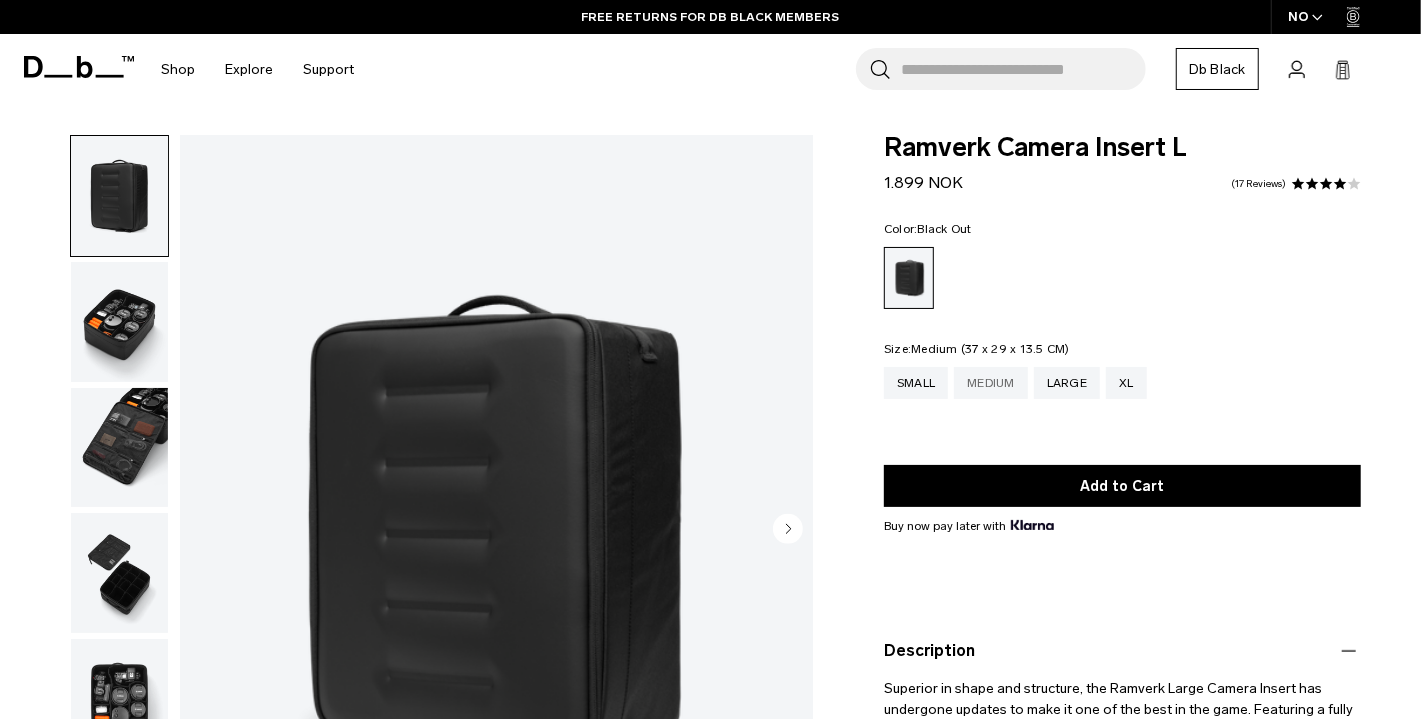 click on "Medium" at bounding box center (991, 383) 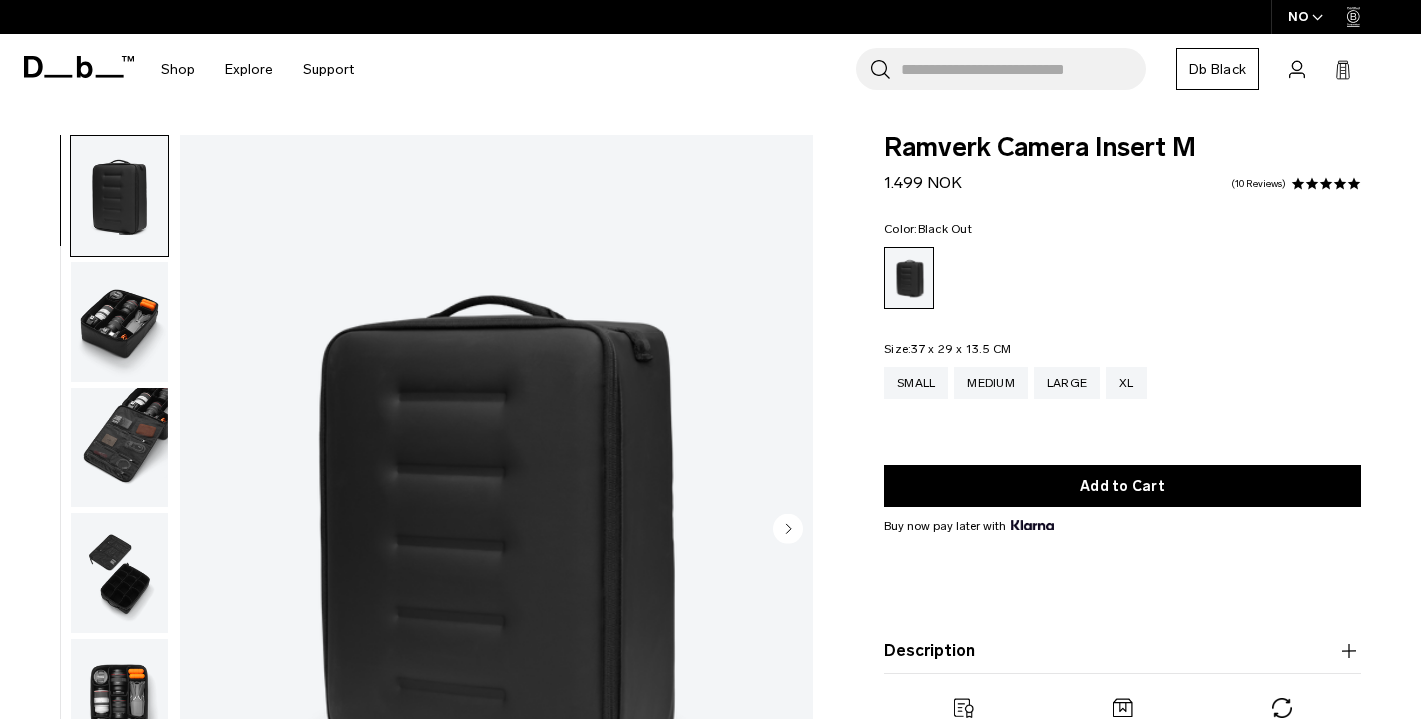 scroll, scrollTop: 529, scrollLeft: 0, axis: vertical 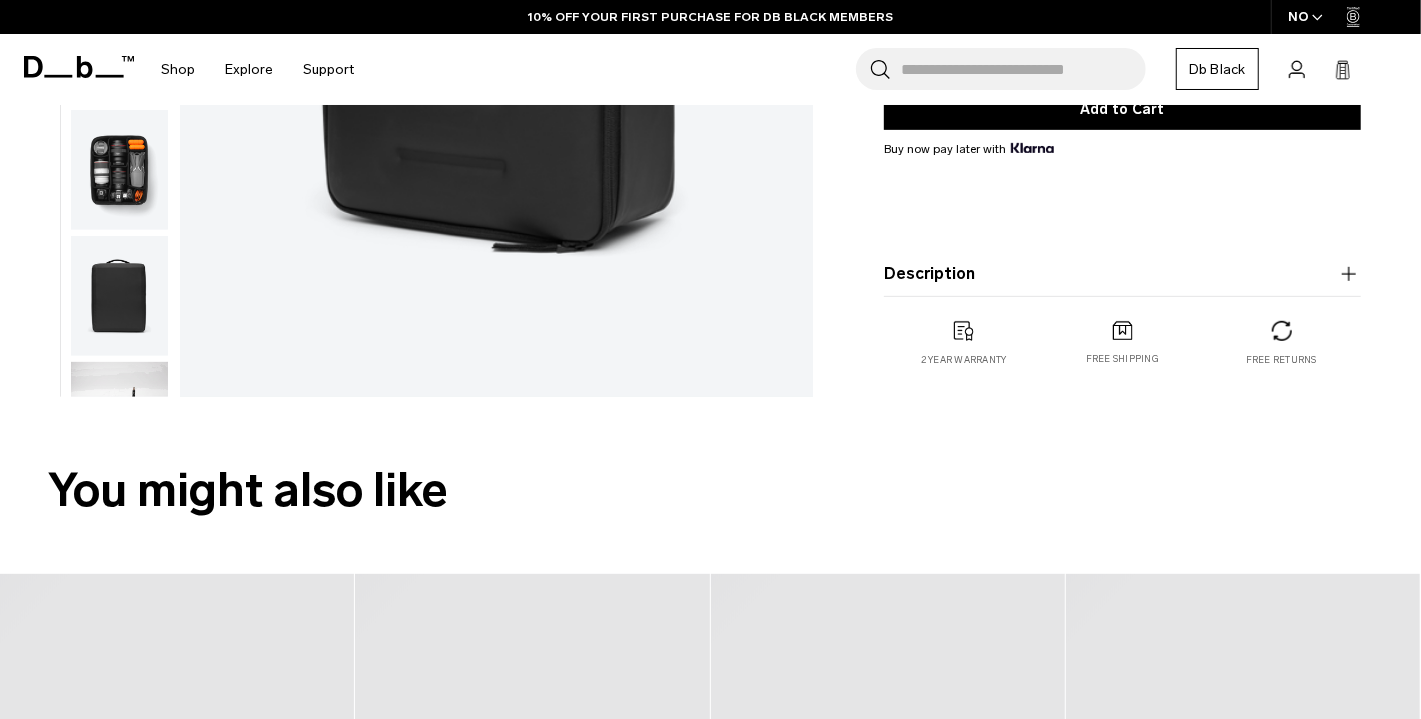 click on "Description" at bounding box center (1122, 274) 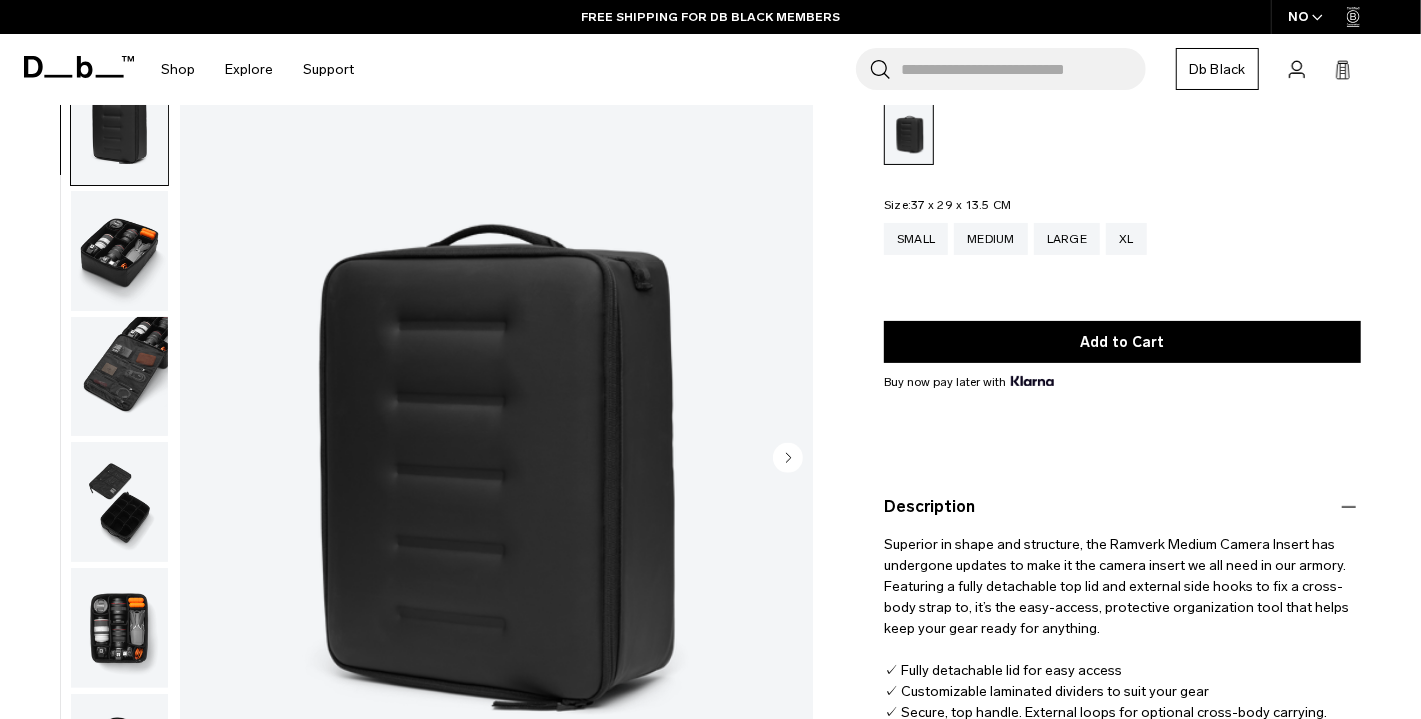 scroll, scrollTop: 133, scrollLeft: 0, axis: vertical 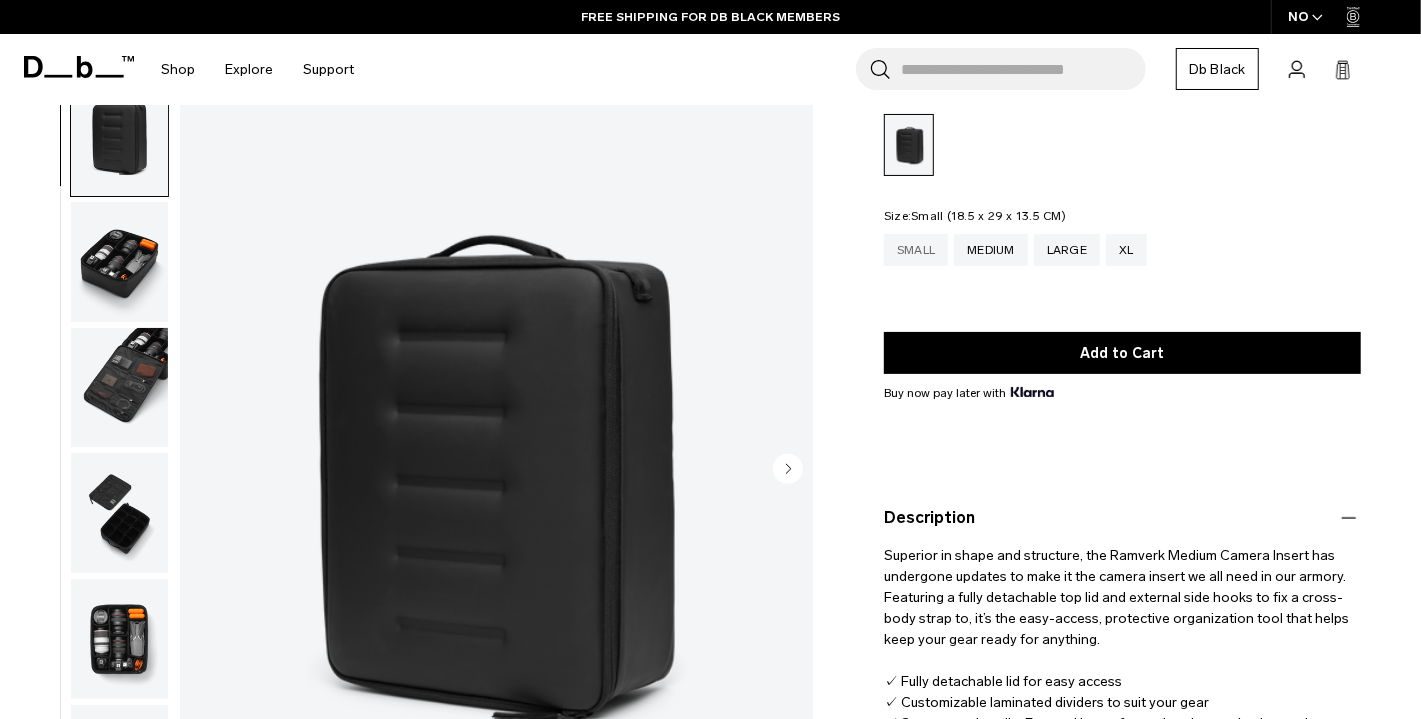 click on "Small" at bounding box center (916, 250) 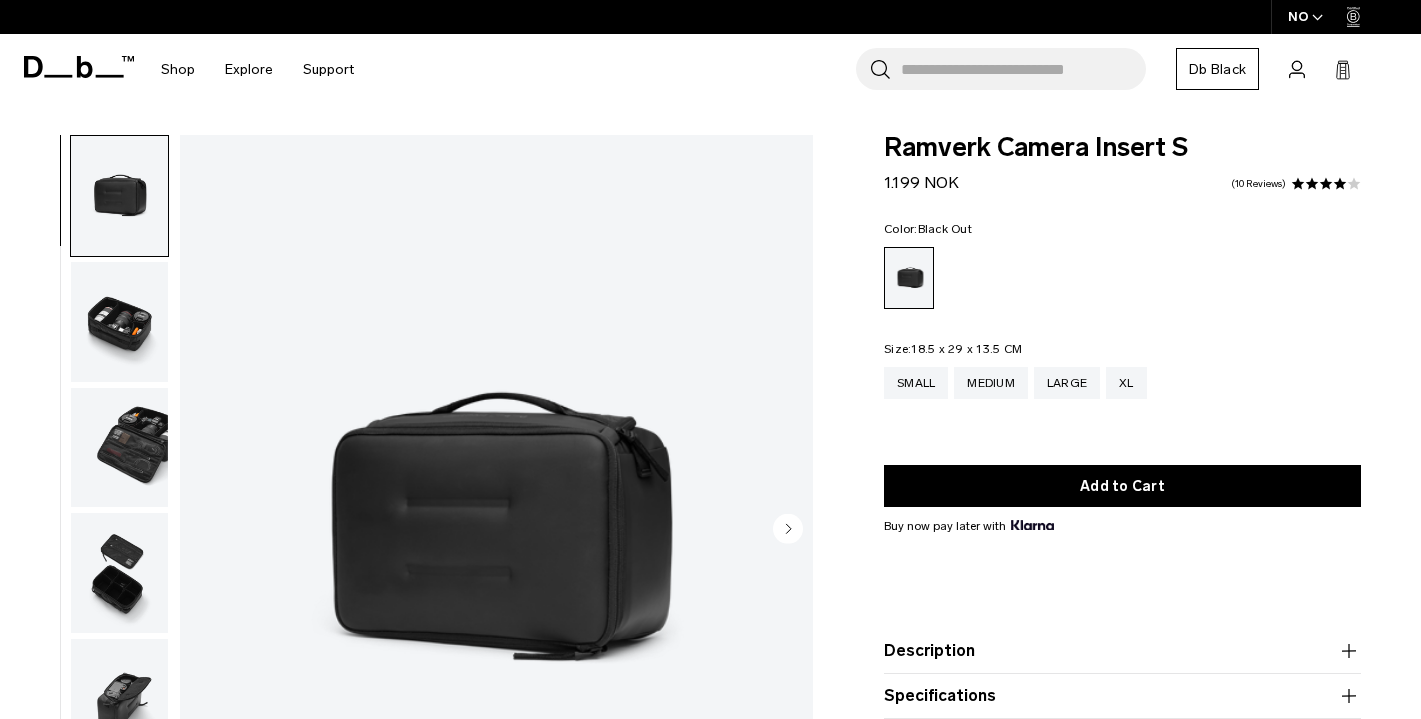 scroll, scrollTop: 228, scrollLeft: 0, axis: vertical 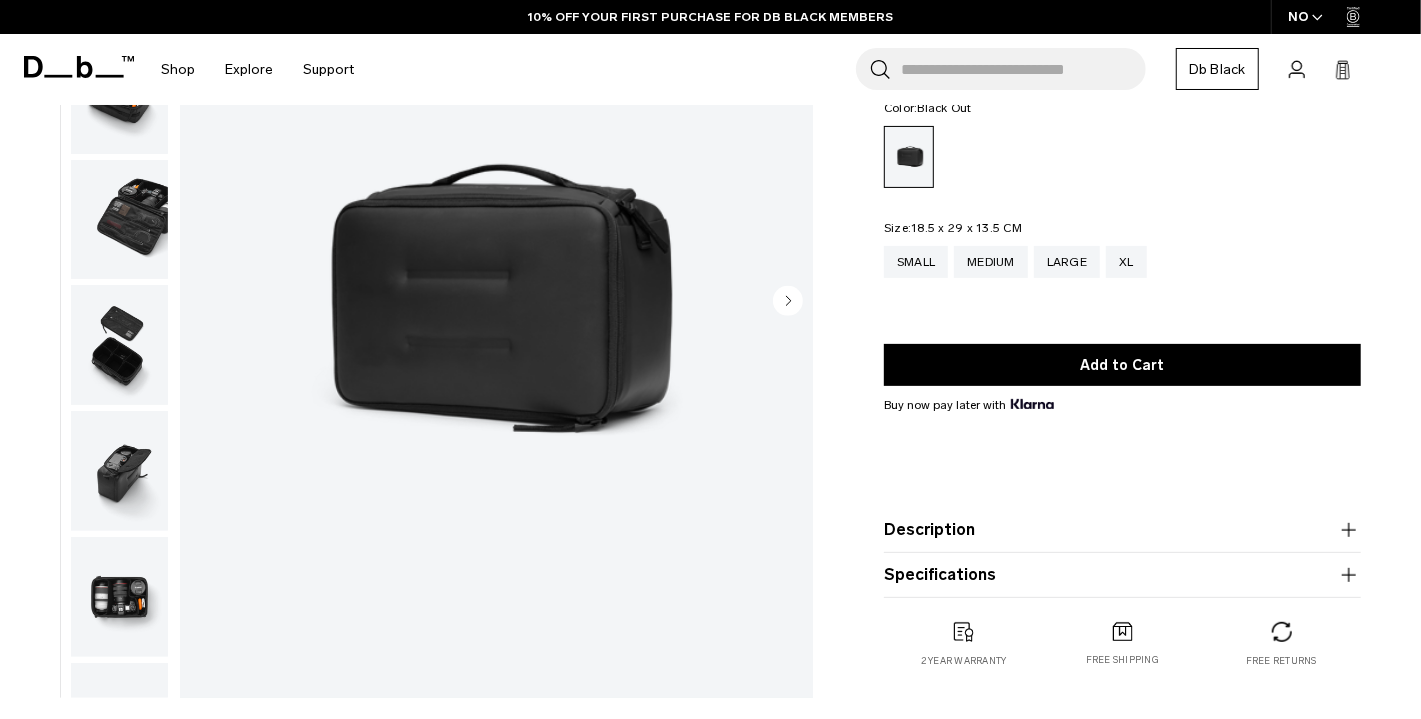 click on "Description" at bounding box center (1122, 530) 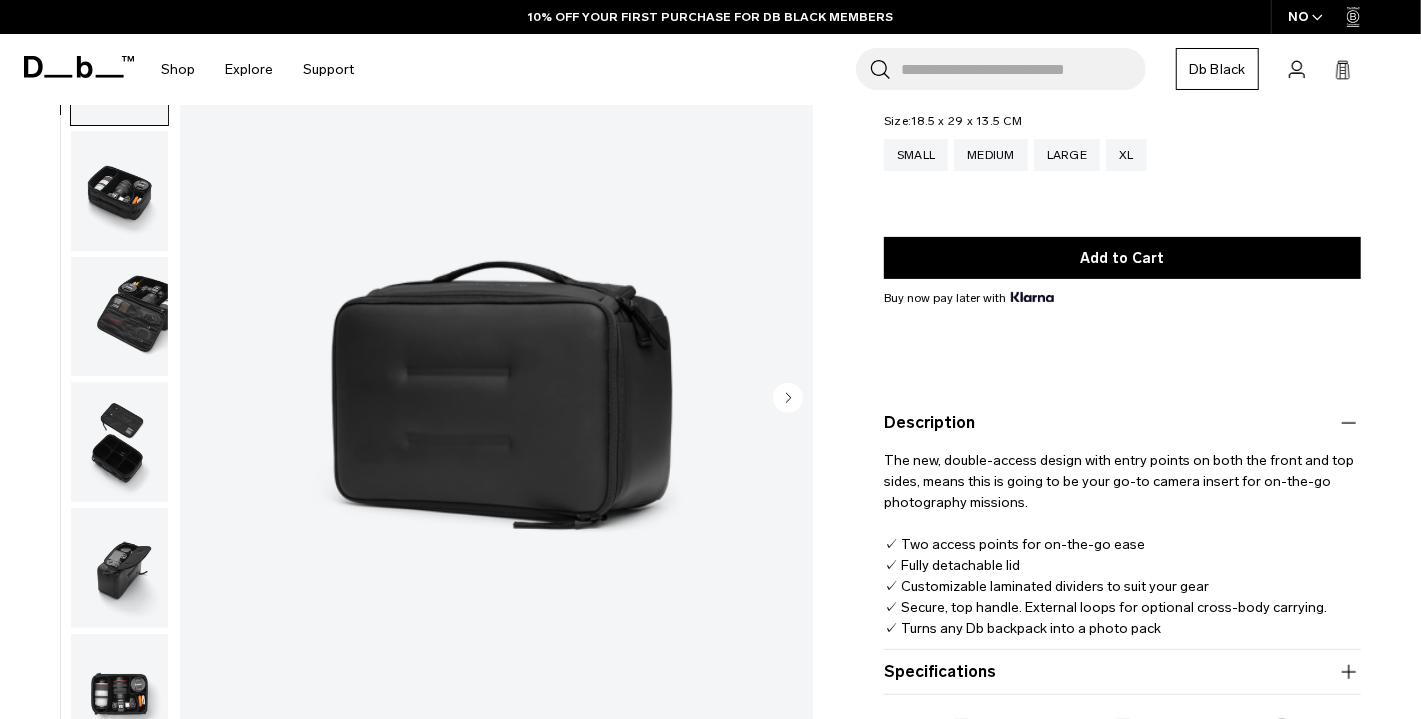 scroll, scrollTop: 326, scrollLeft: 0, axis: vertical 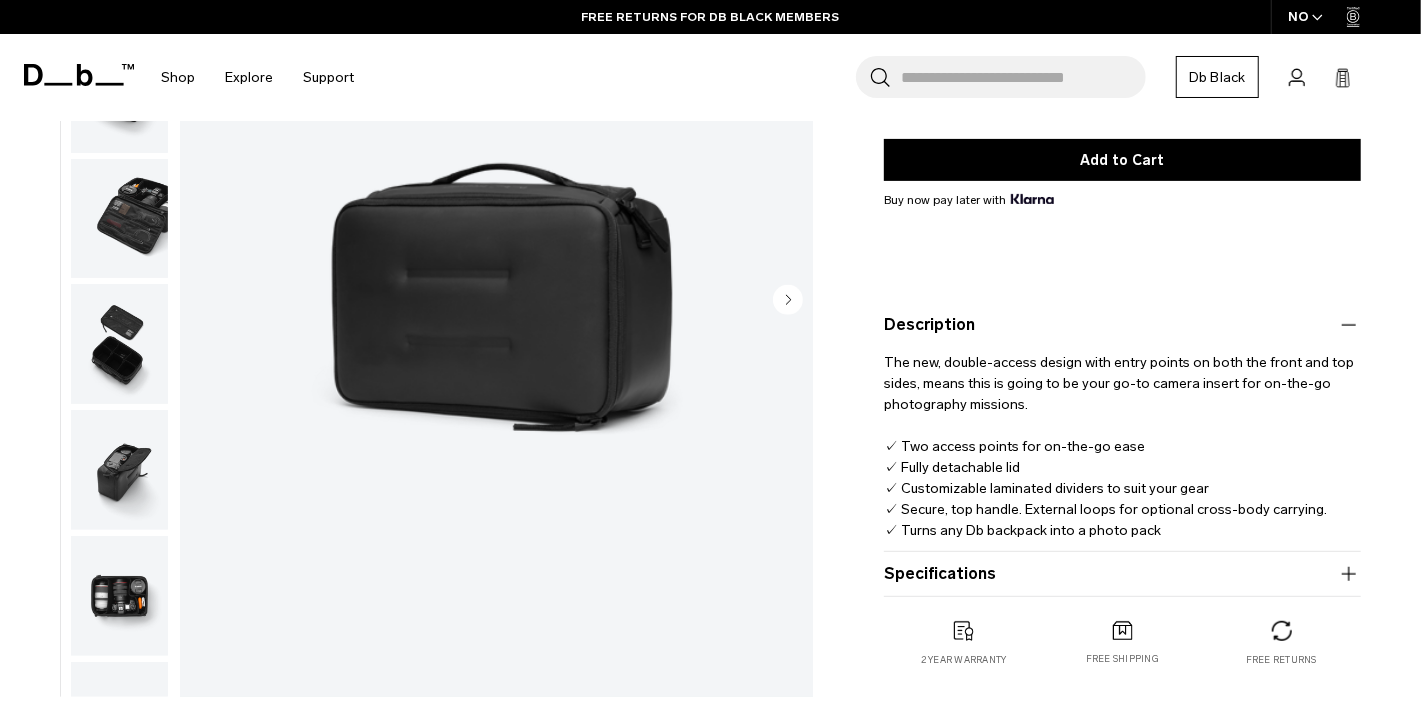 type 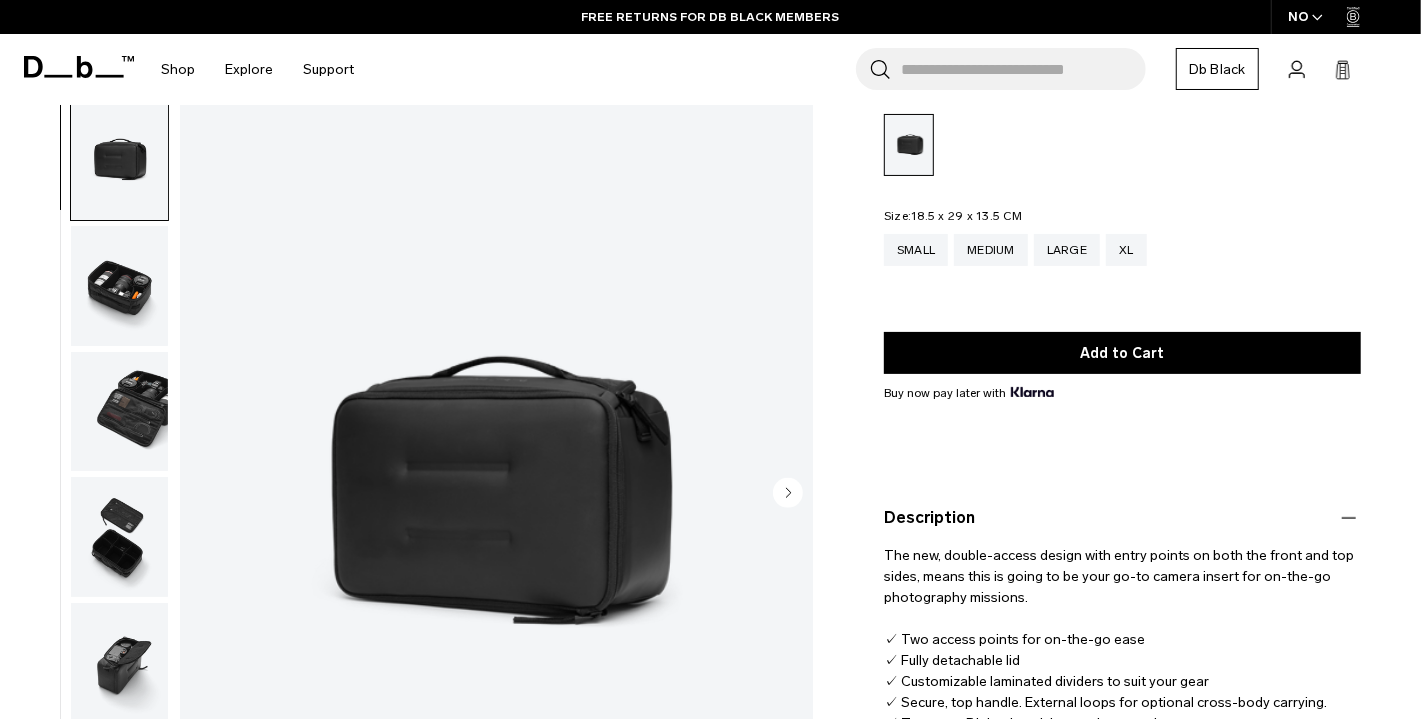 scroll, scrollTop: 0, scrollLeft: 0, axis: both 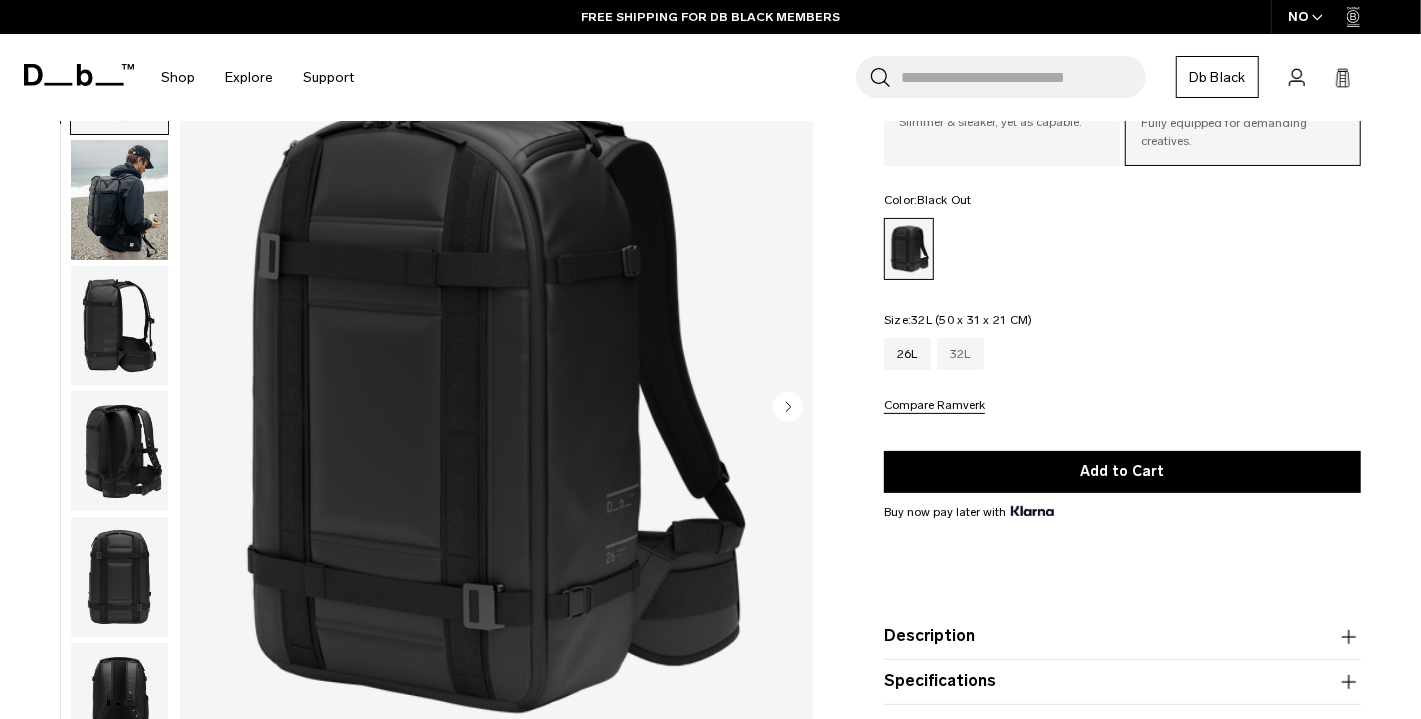 click on "32L" at bounding box center [960, 354] 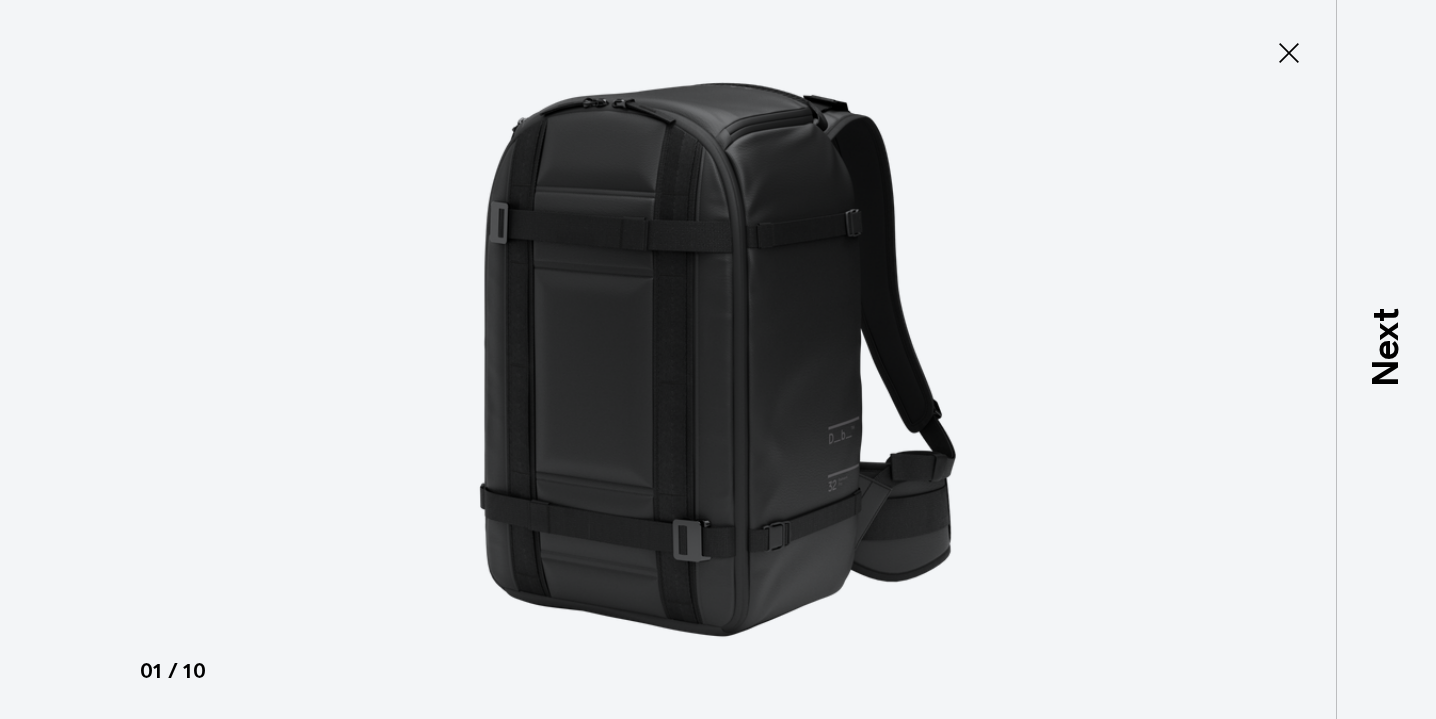 scroll, scrollTop: 0, scrollLeft: 0, axis: both 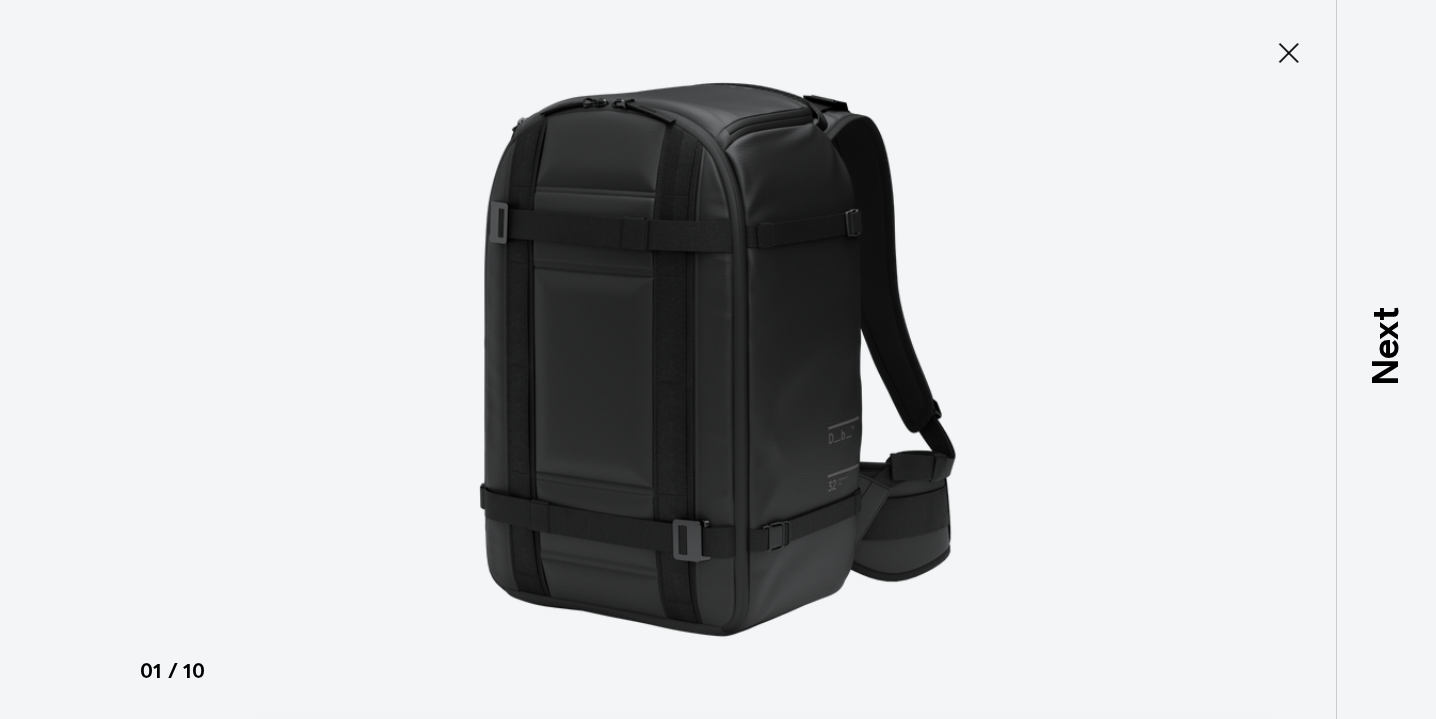 type on "Close" 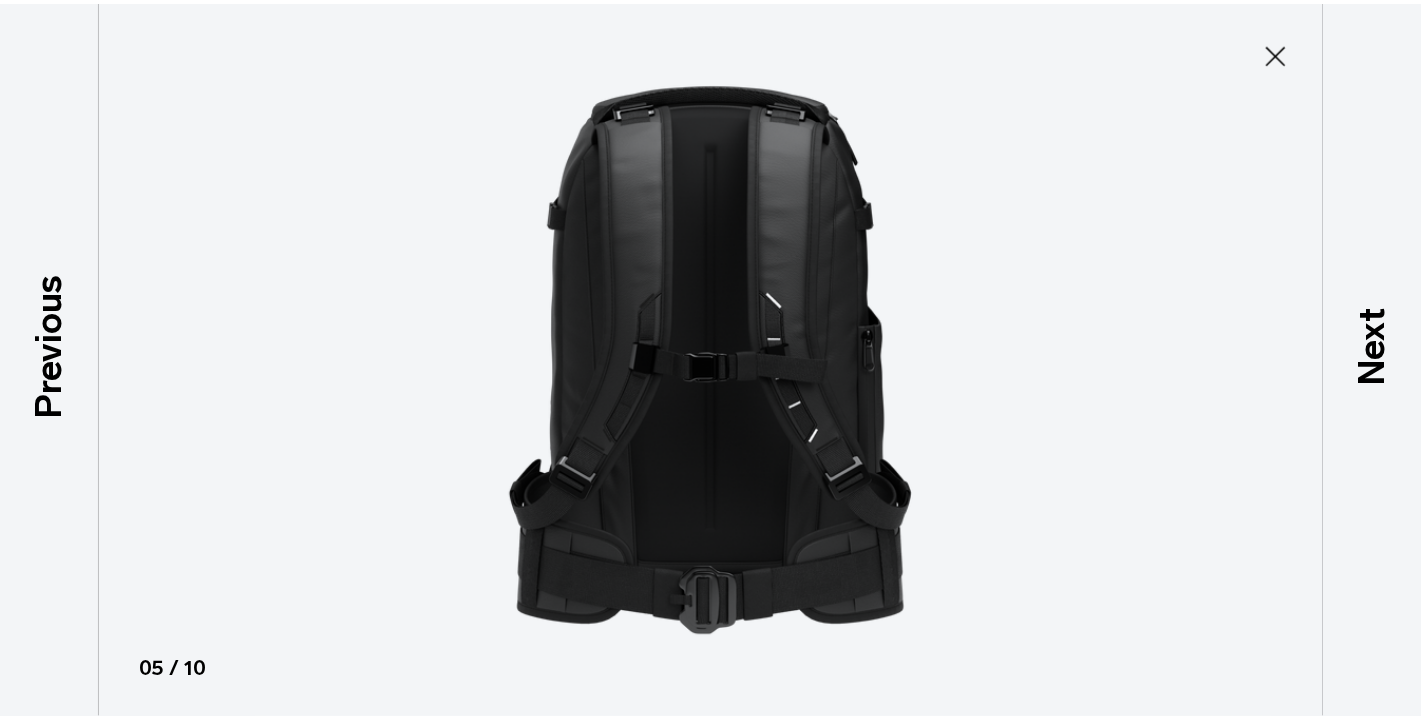 scroll, scrollTop: 453, scrollLeft: 0, axis: vertical 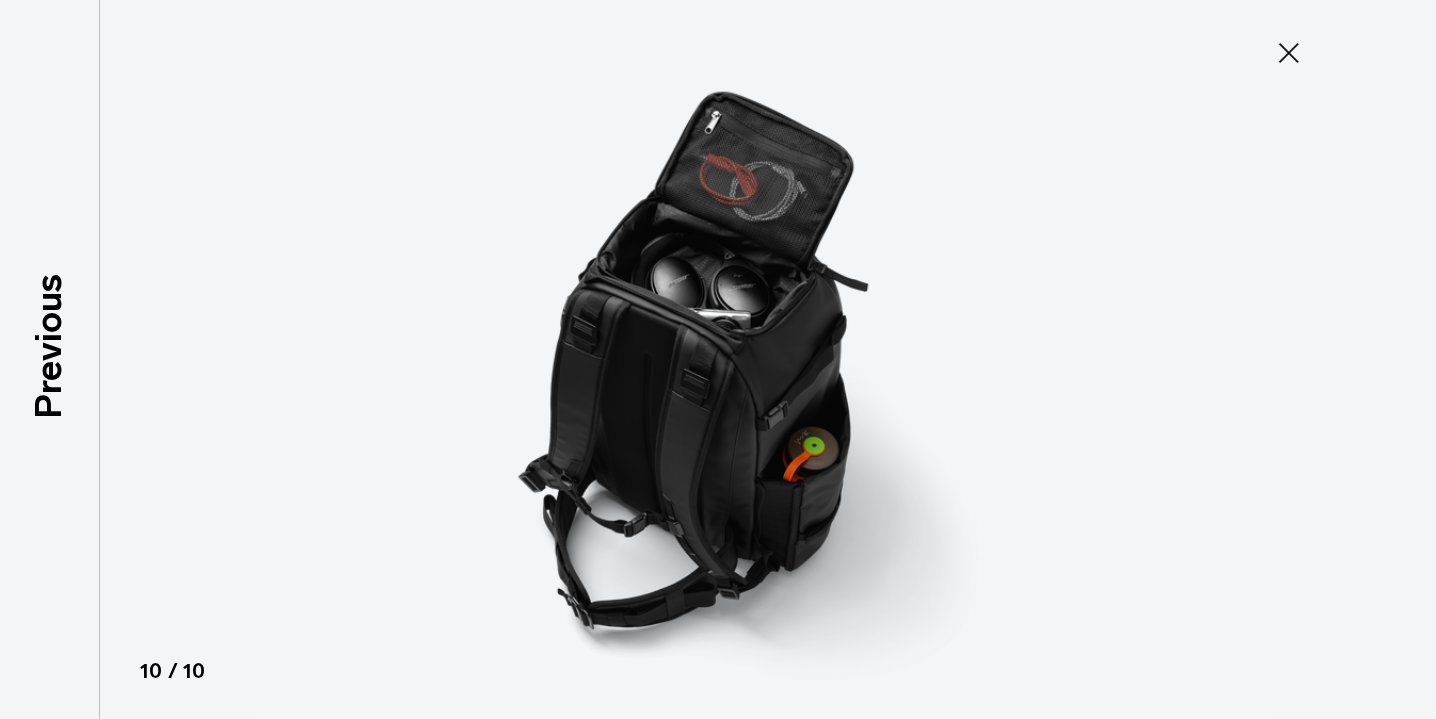 click 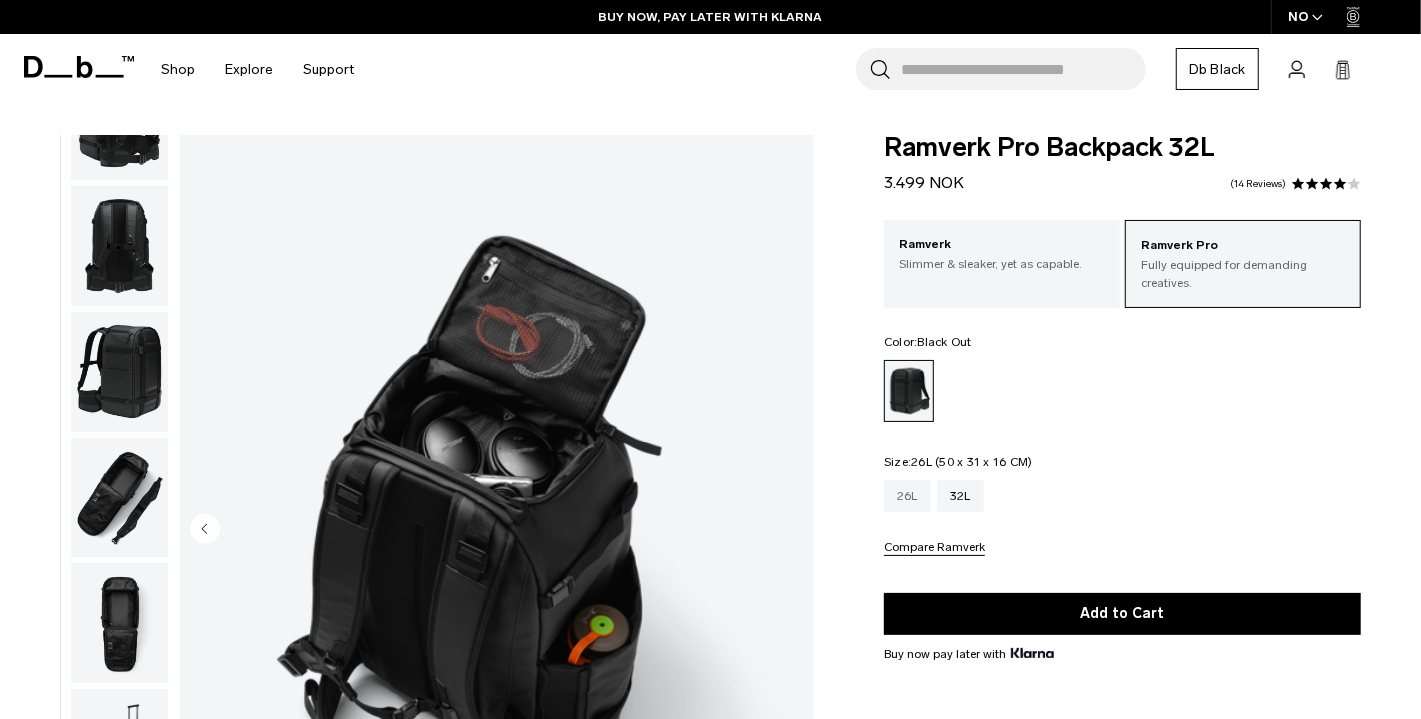 click on "26L" at bounding box center (907, 496) 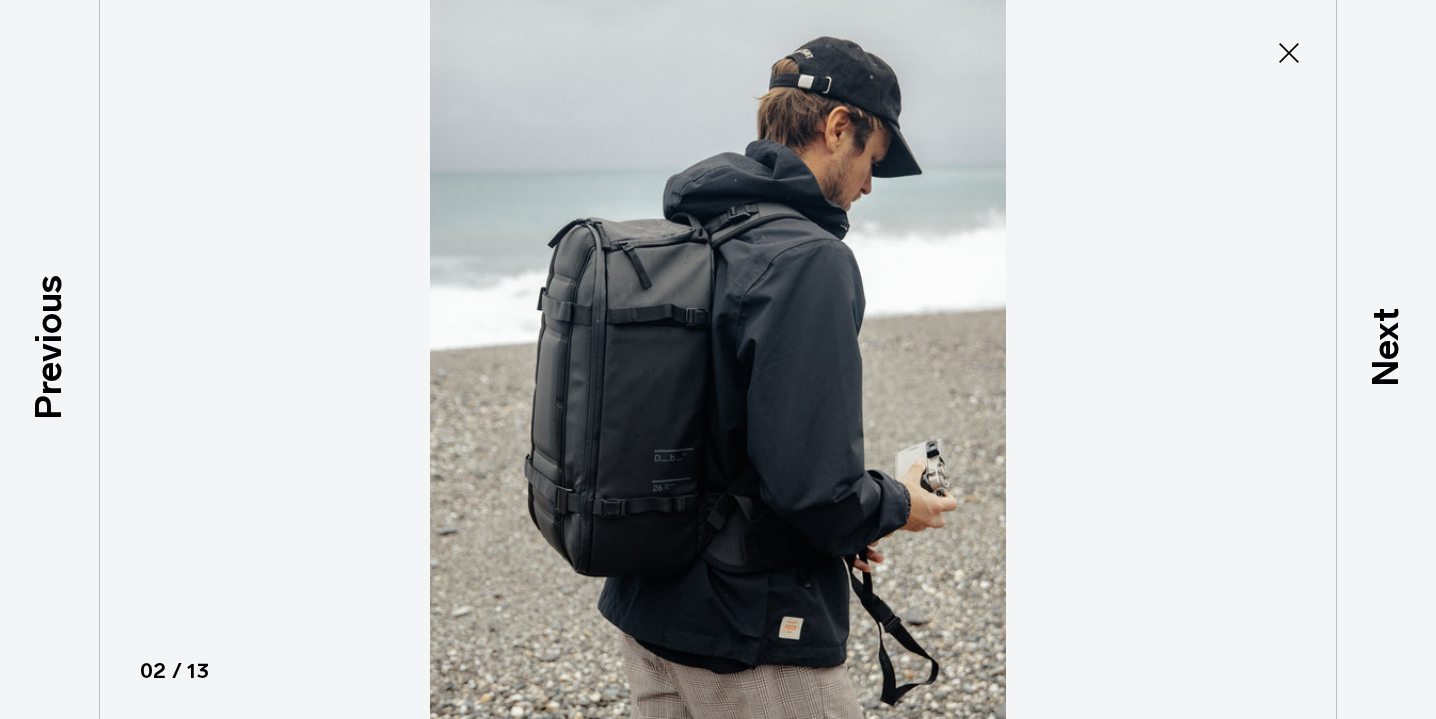 scroll, scrollTop: 0, scrollLeft: 0, axis: both 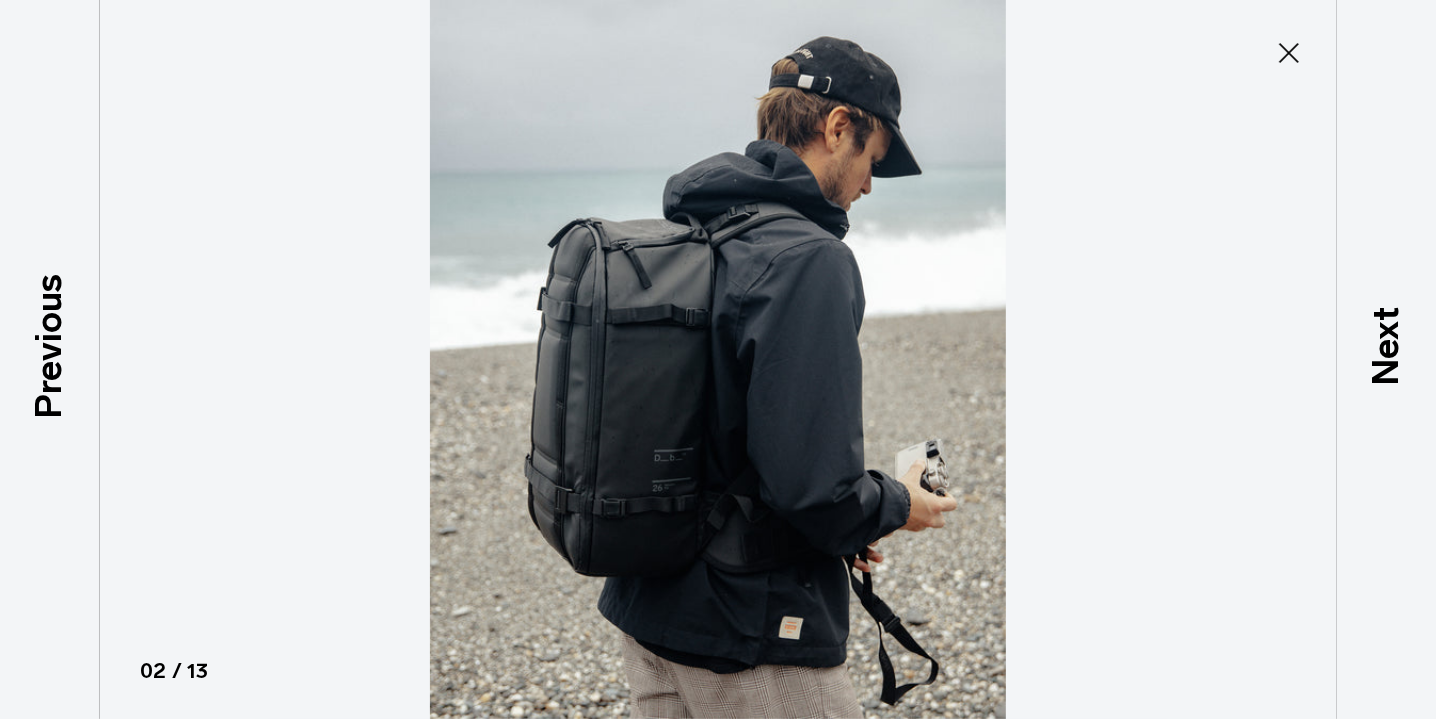 type on "Close" 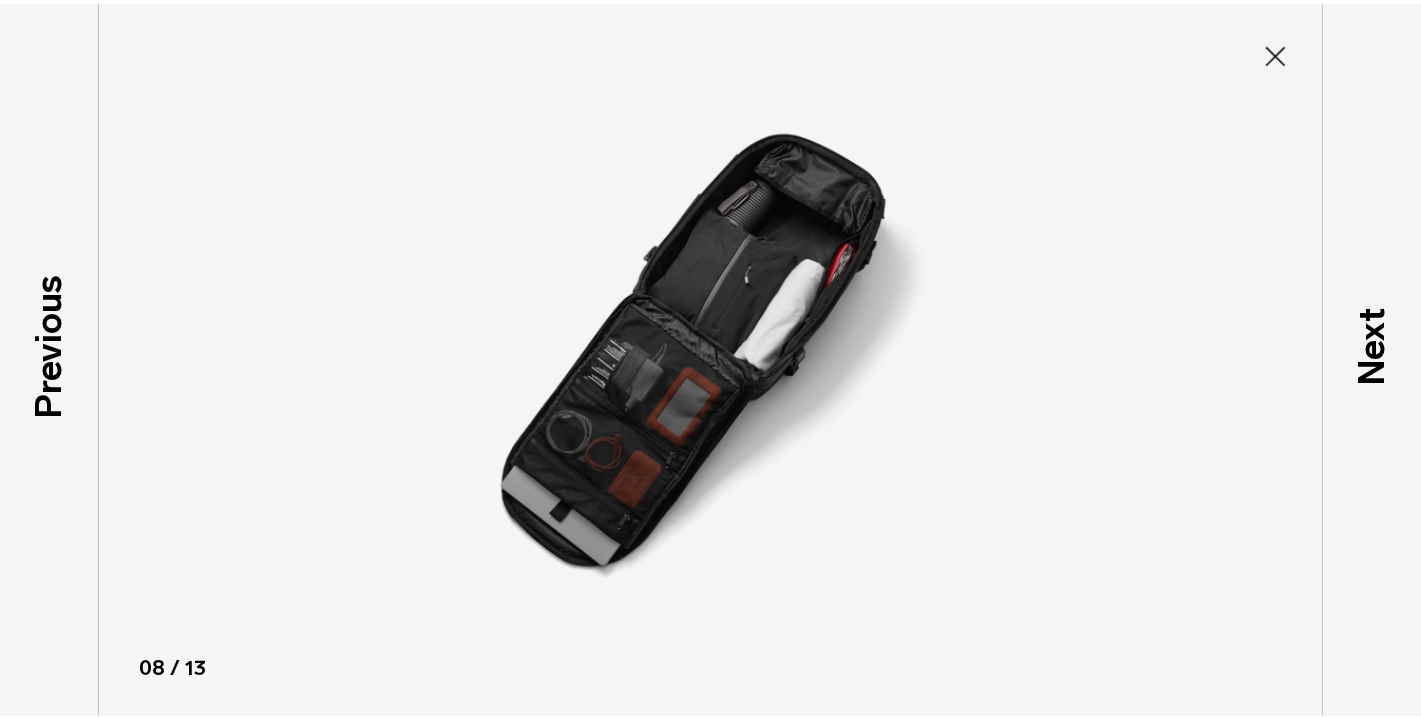 scroll, scrollTop: 830, scrollLeft: 0, axis: vertical 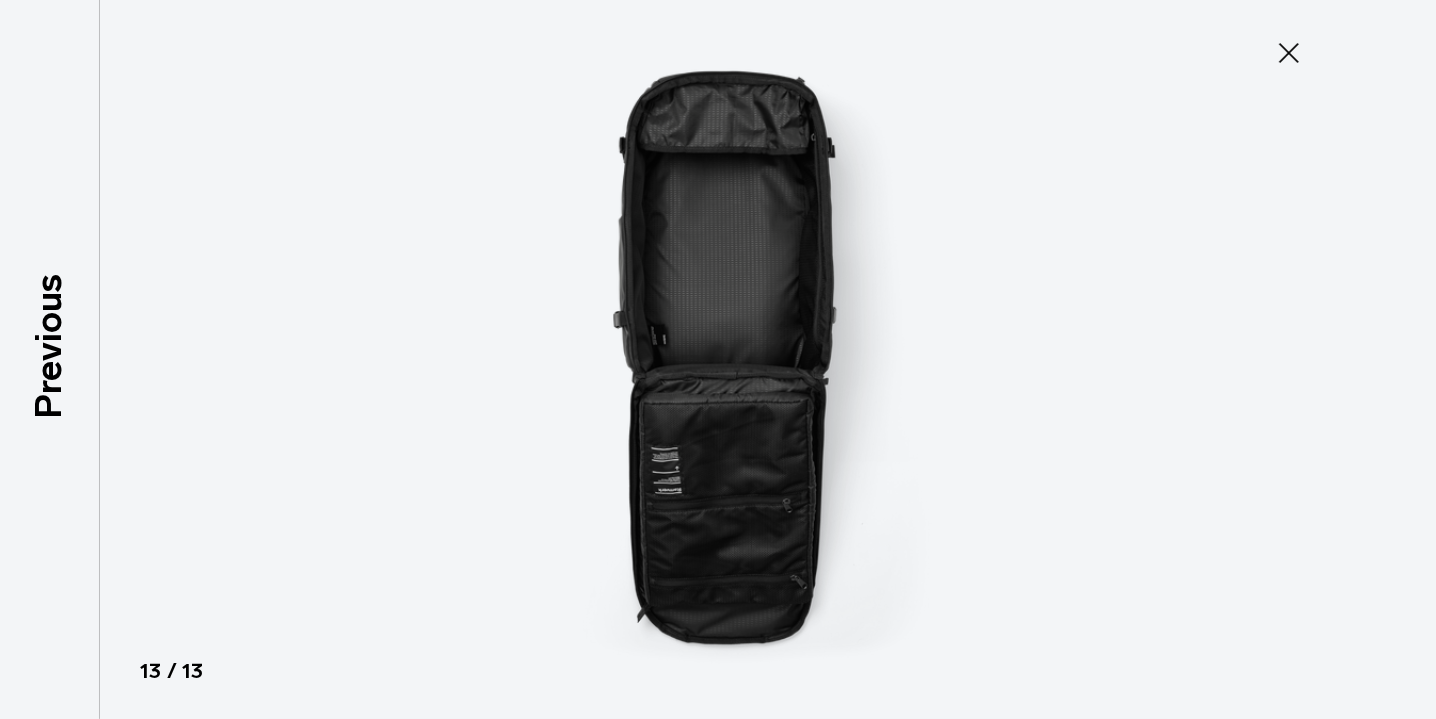 click on "Close" at bounding box center [1289, 53] 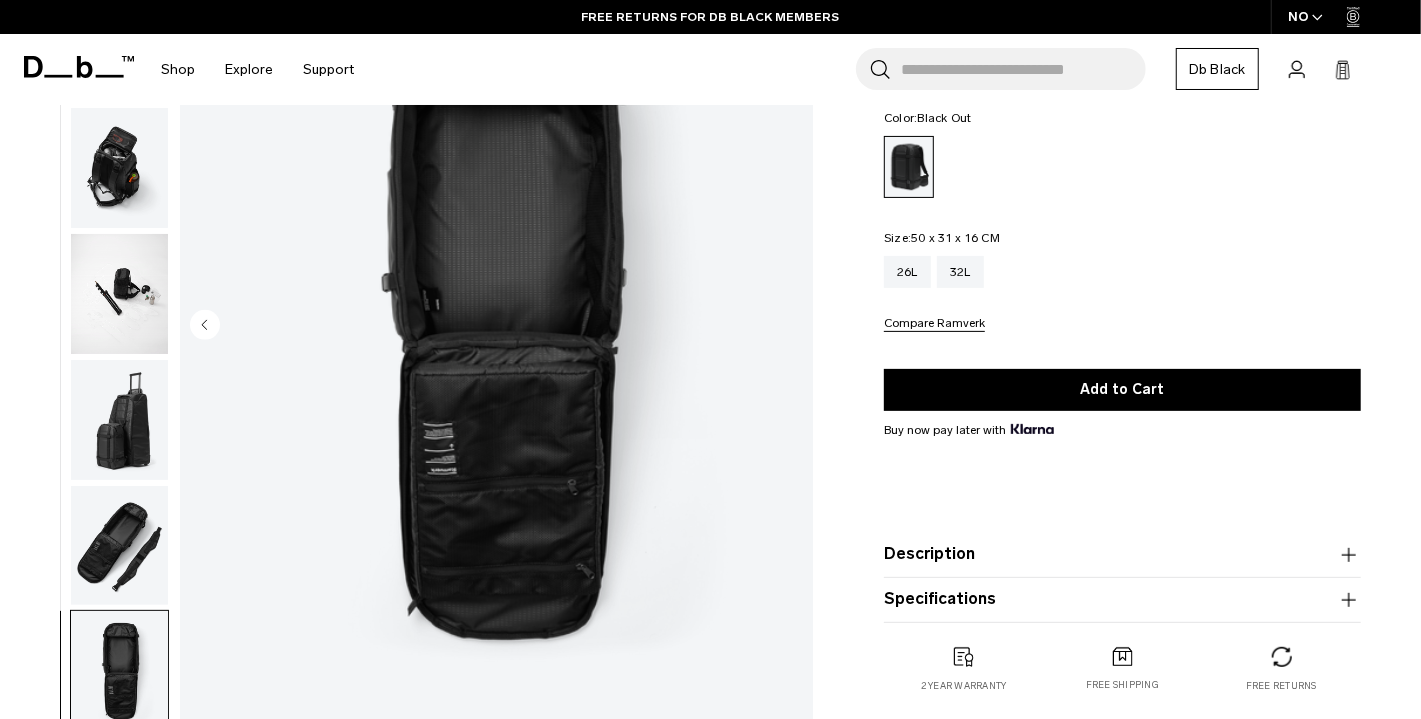 scroll, scrollTop: 394, scrollLeft: 0, axis: vertical 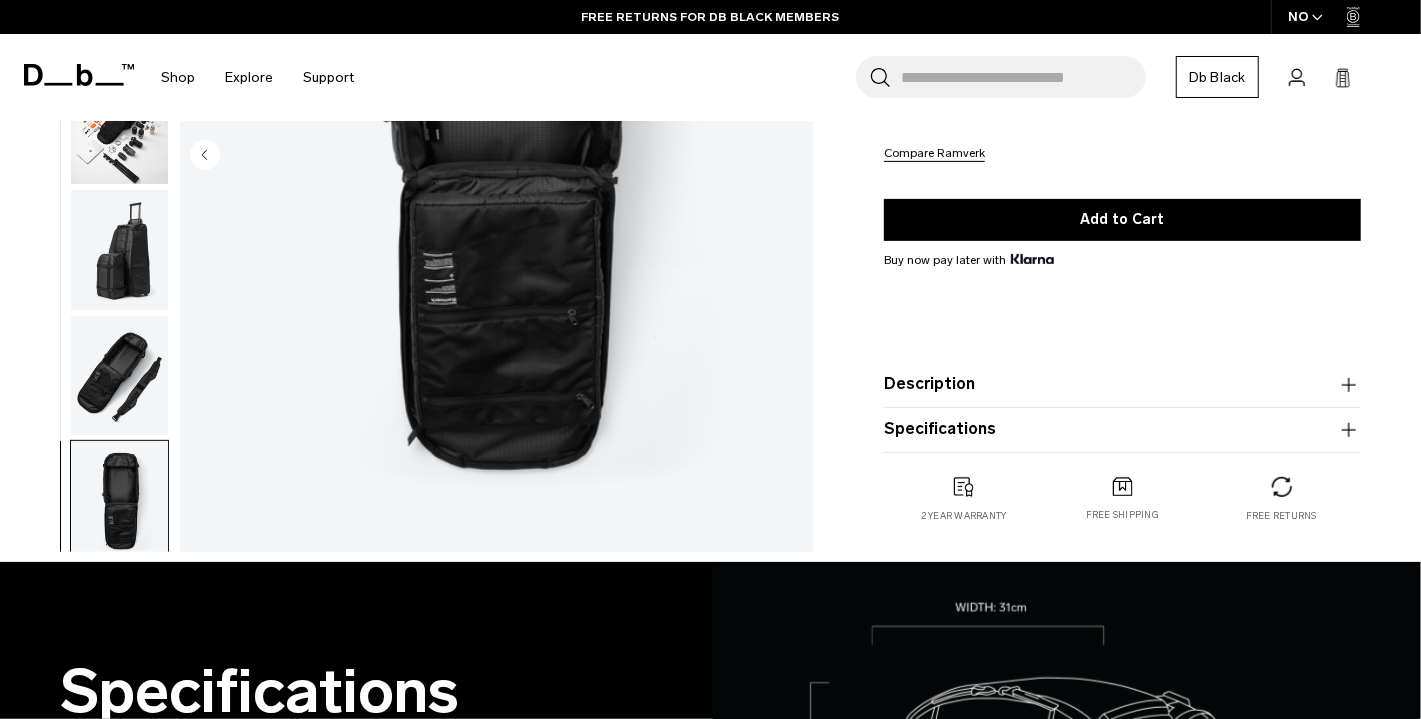 click on "Description" at bounding box center [1122, 385] 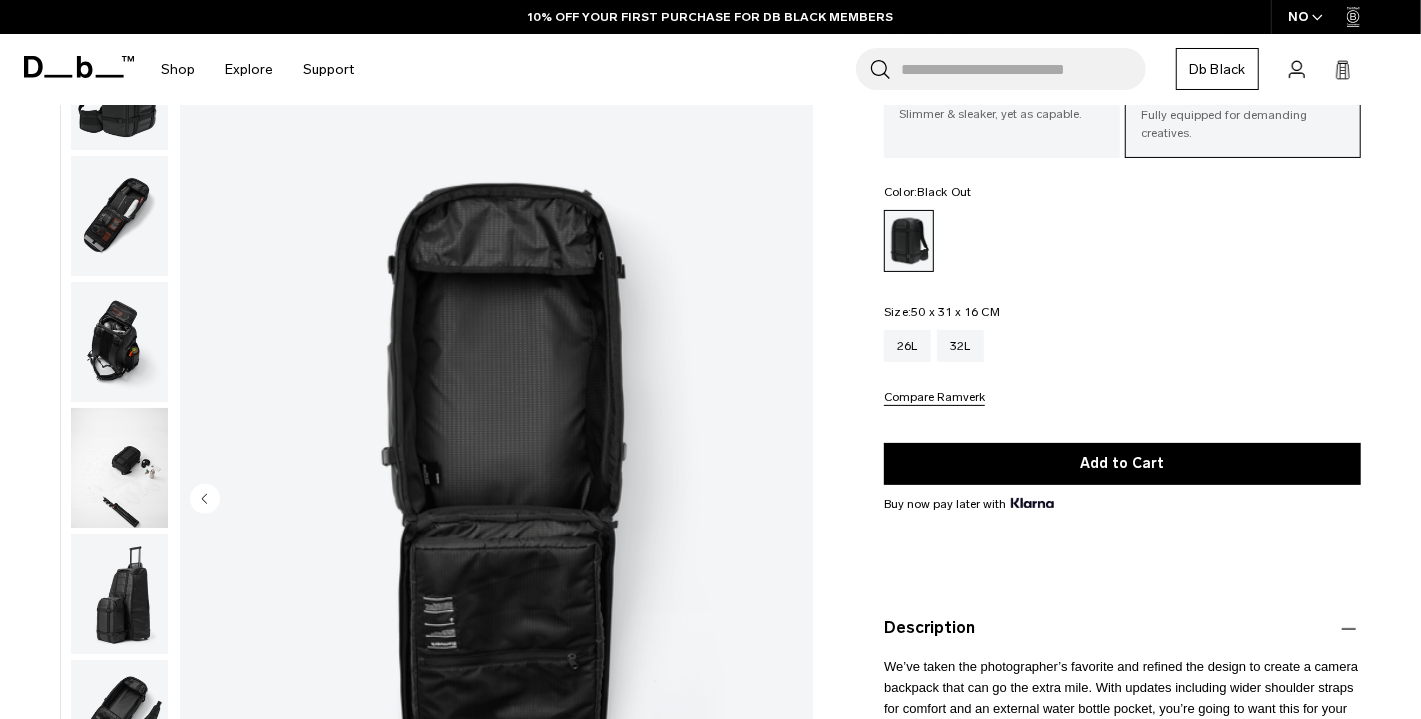 scroll, scrollTop: 151, scrollLeft: 0, axis: vertical 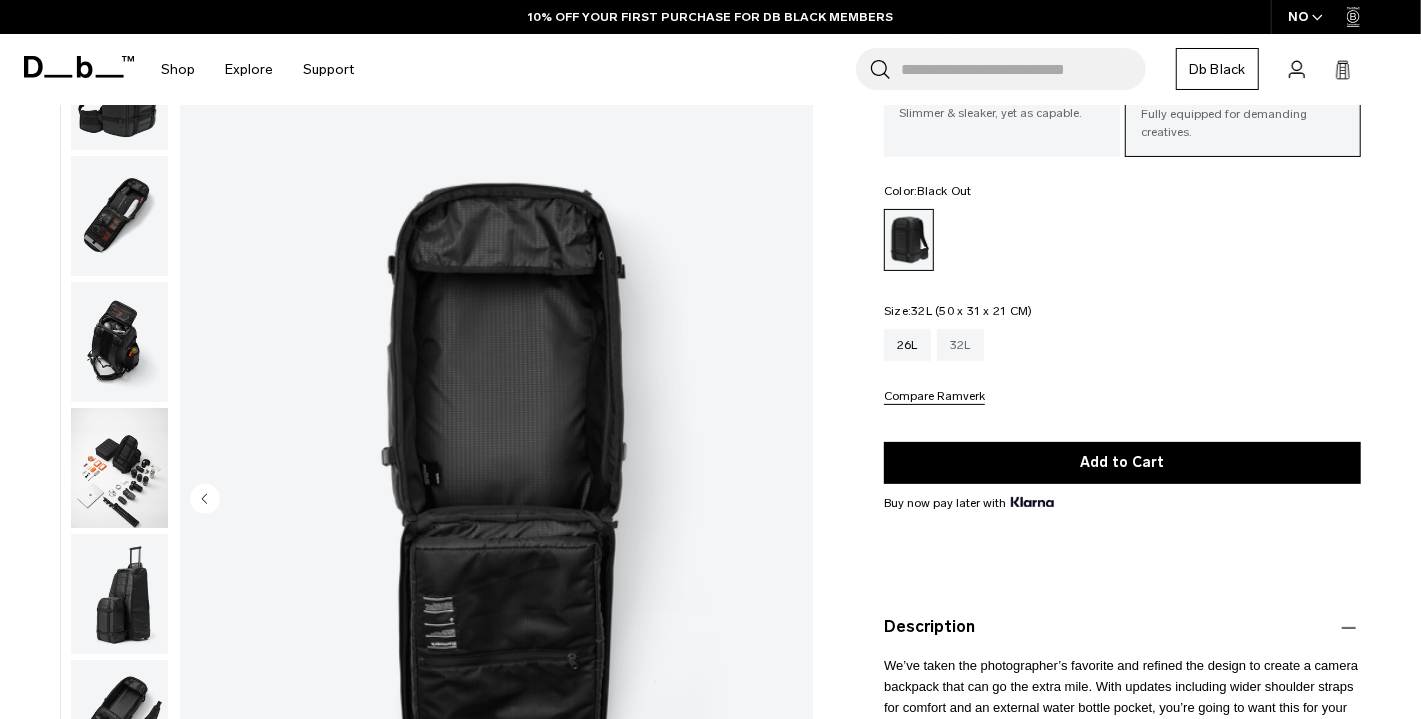 click on "32L" at bounding box center [960, 345] 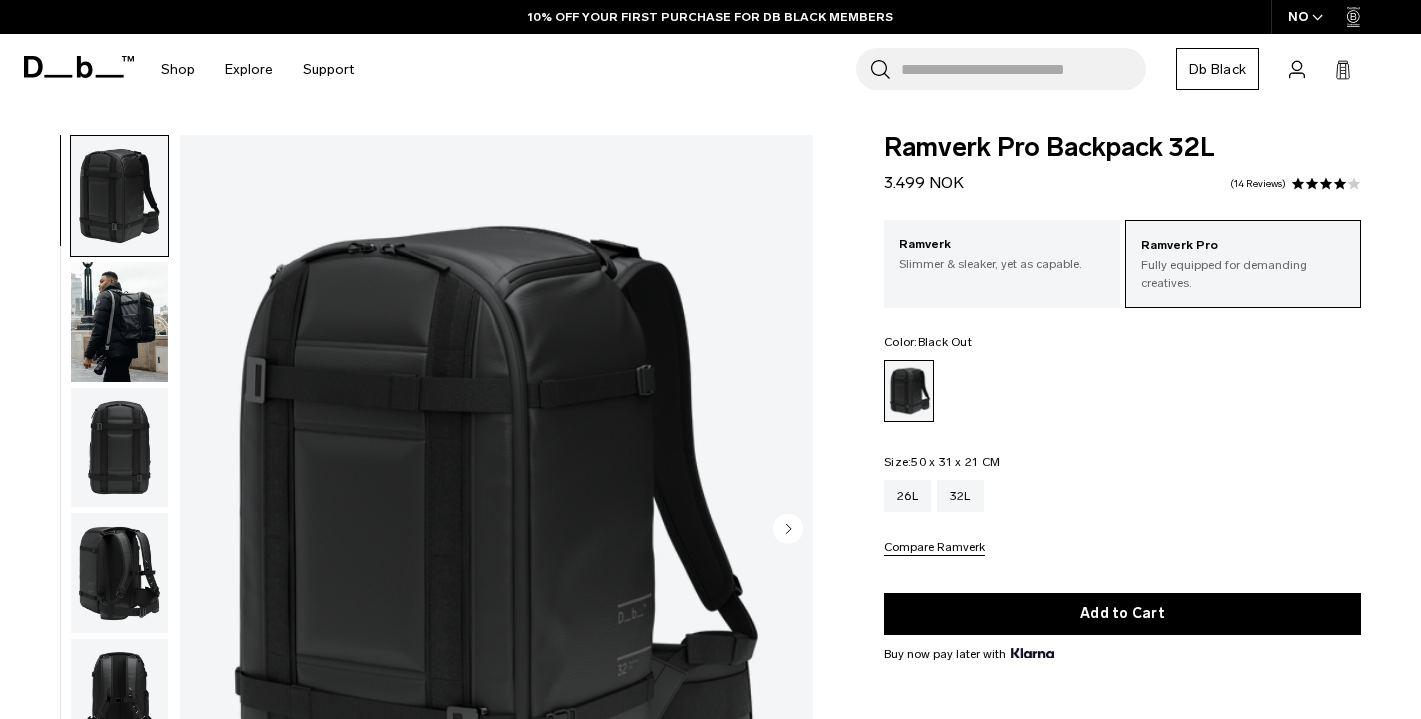 scroll, scrollTop: 485, scrollLeft: 0, axis: vertical 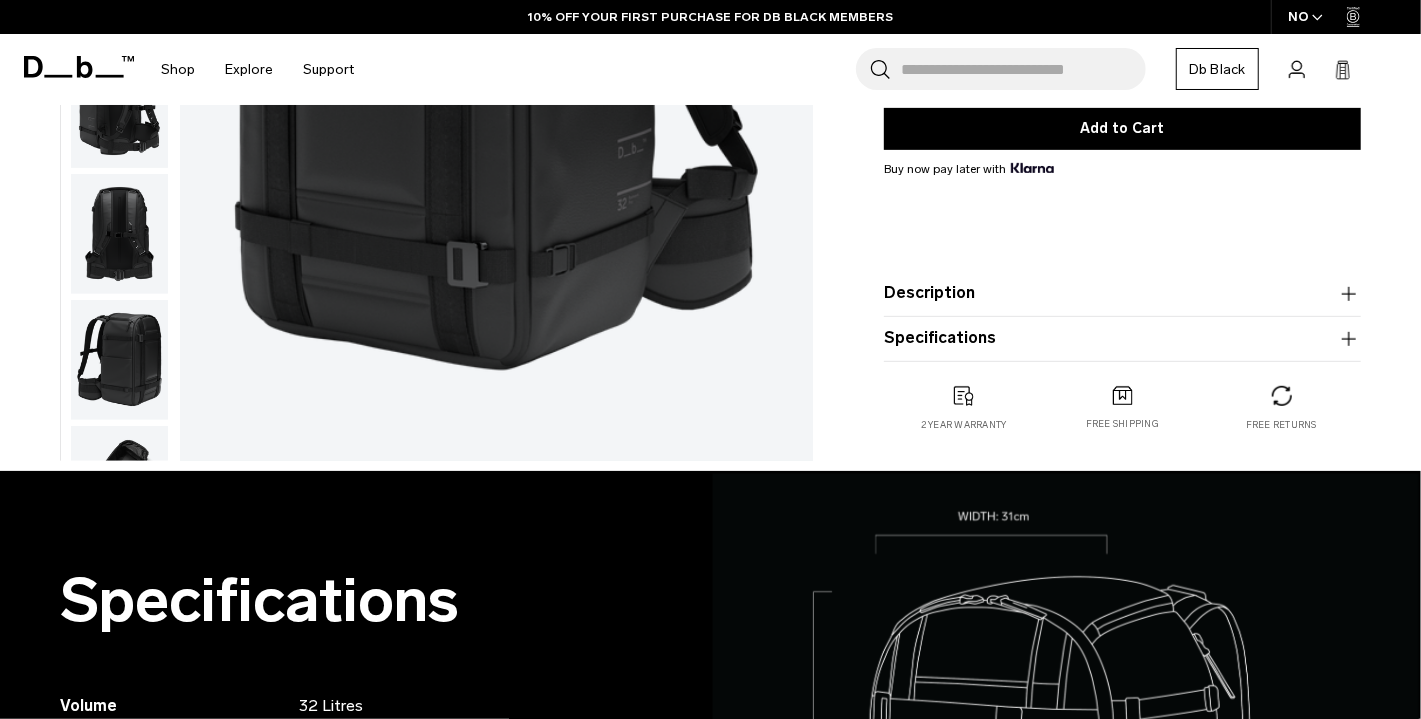 click on "Description" at bounding box center [1122, 294] 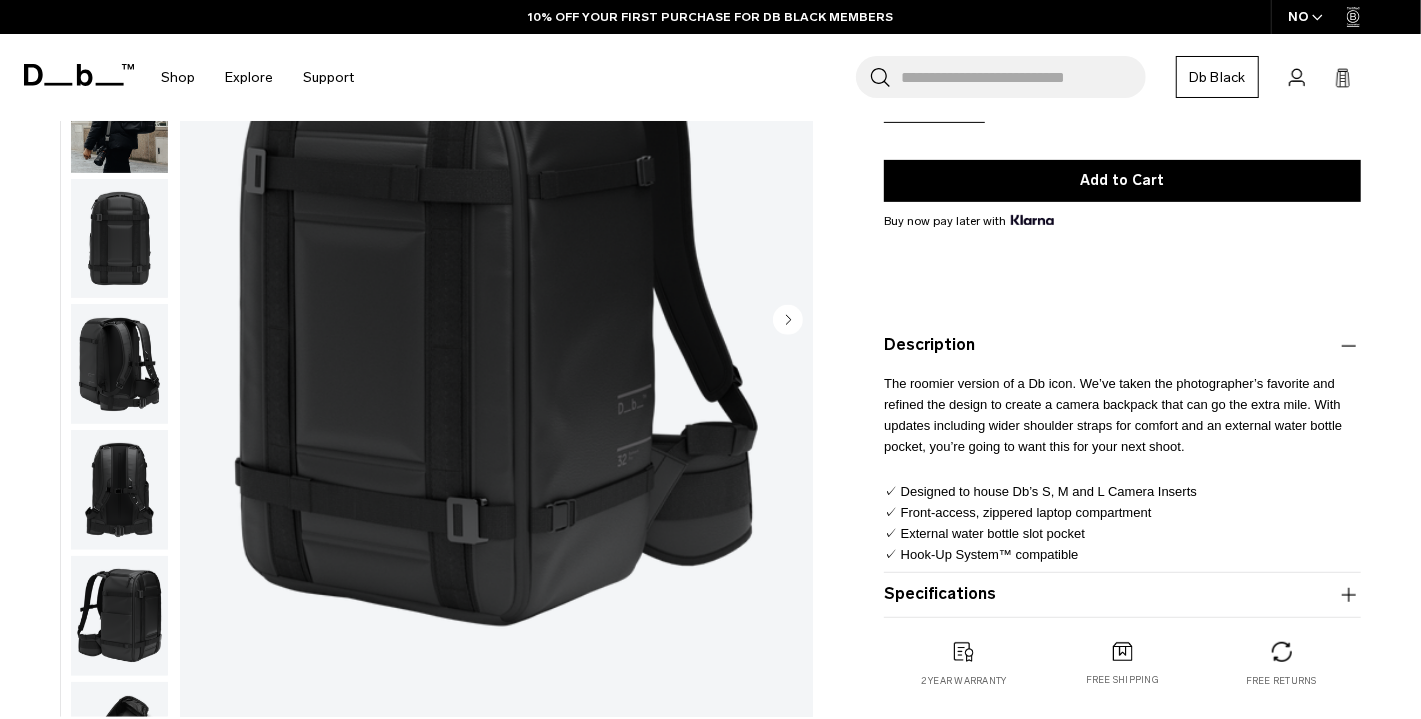 scroll, scrollTop: 435, scrollLeft: 0, axis: vertical 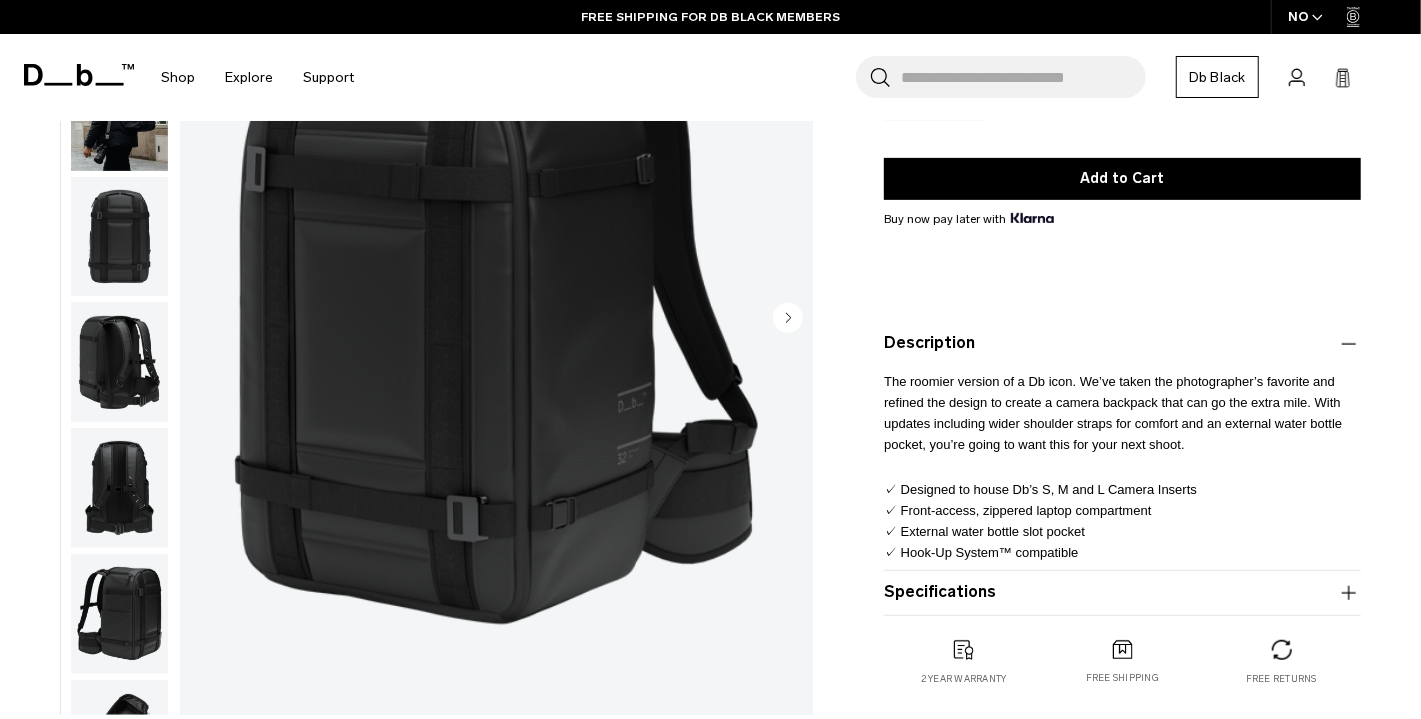 type 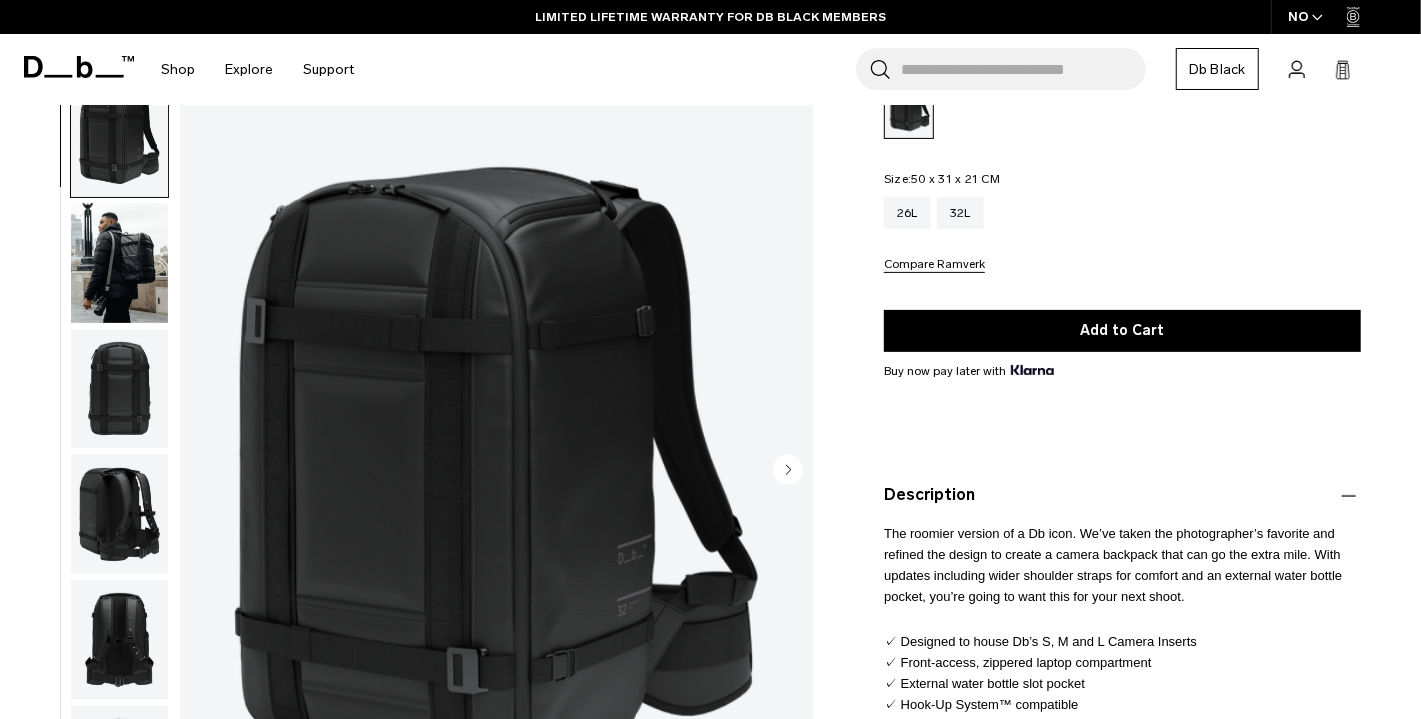 scroll, scrollTop: 337, scrollLeft: 0, axis: vertical 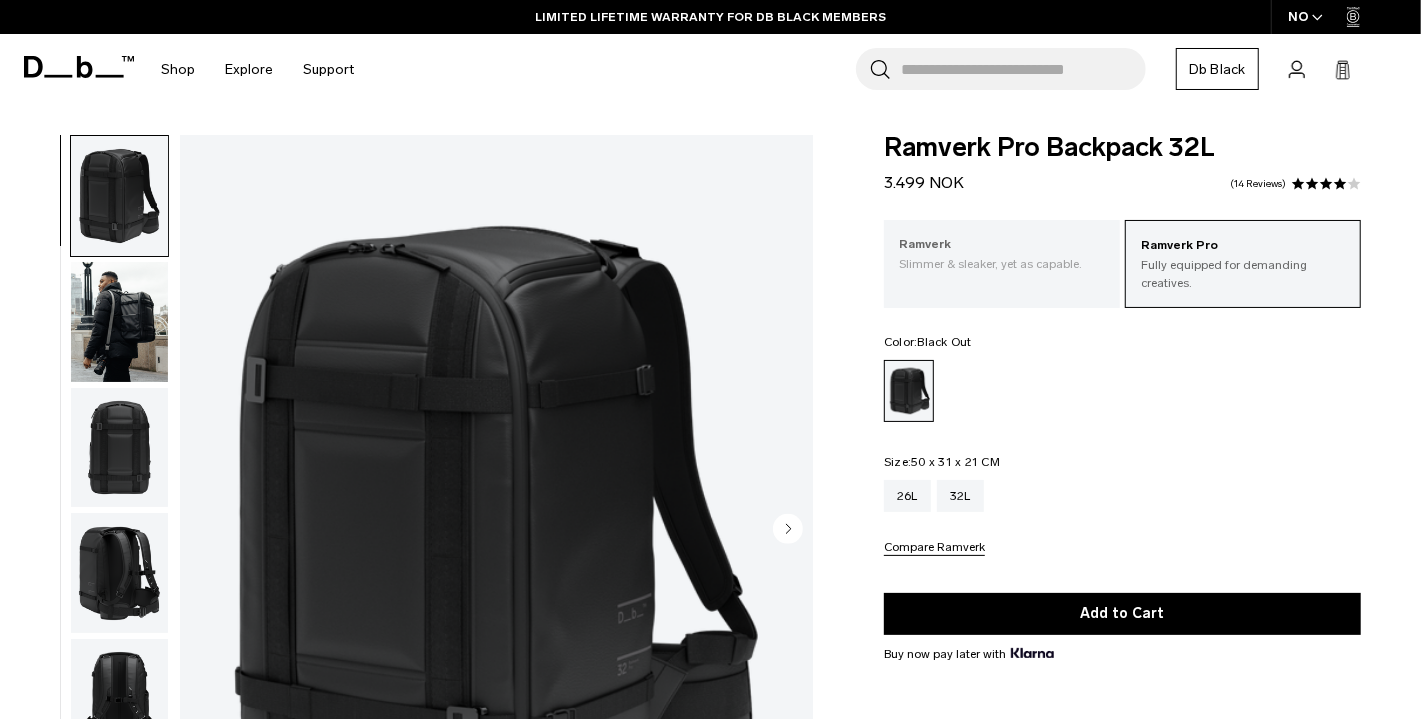 click on "Ramverk" at bounding box center [1002, 245] 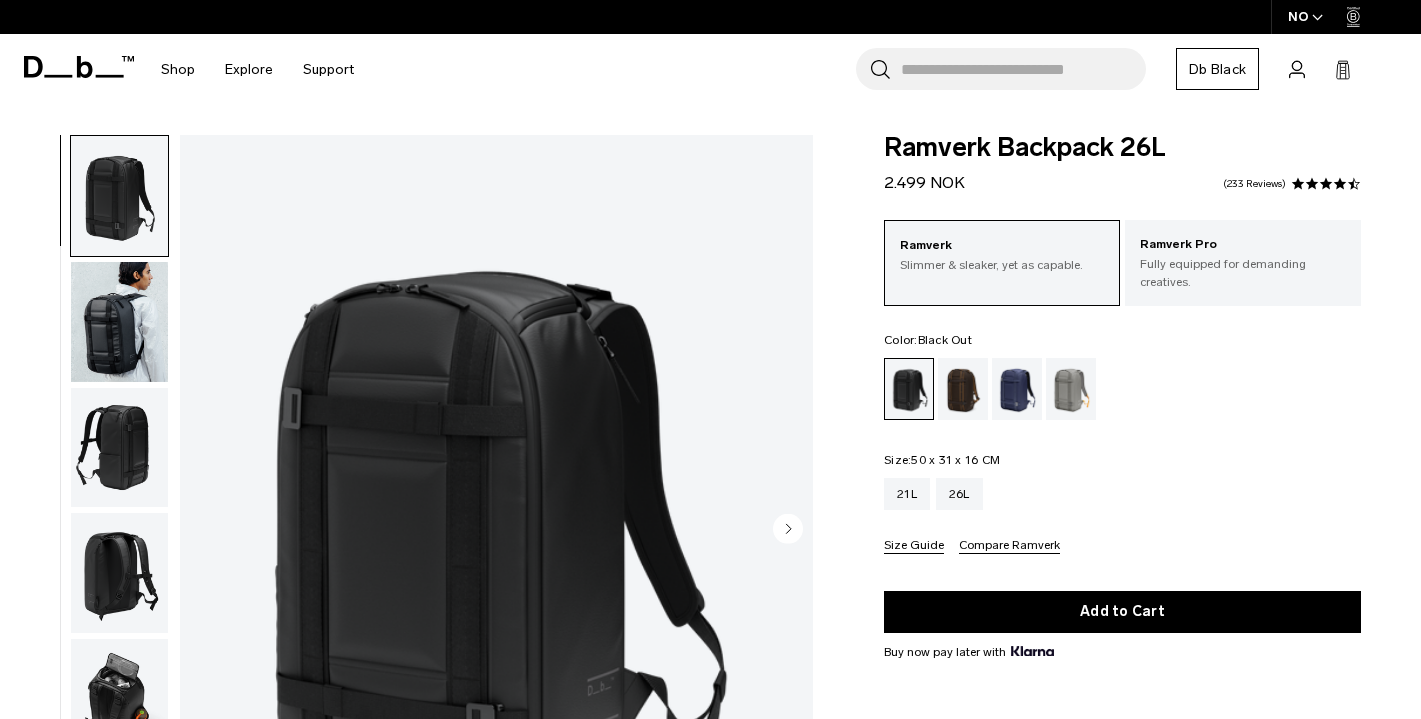 scroll, scrollTop: 196, scrollLeft: 0, axis: vertical 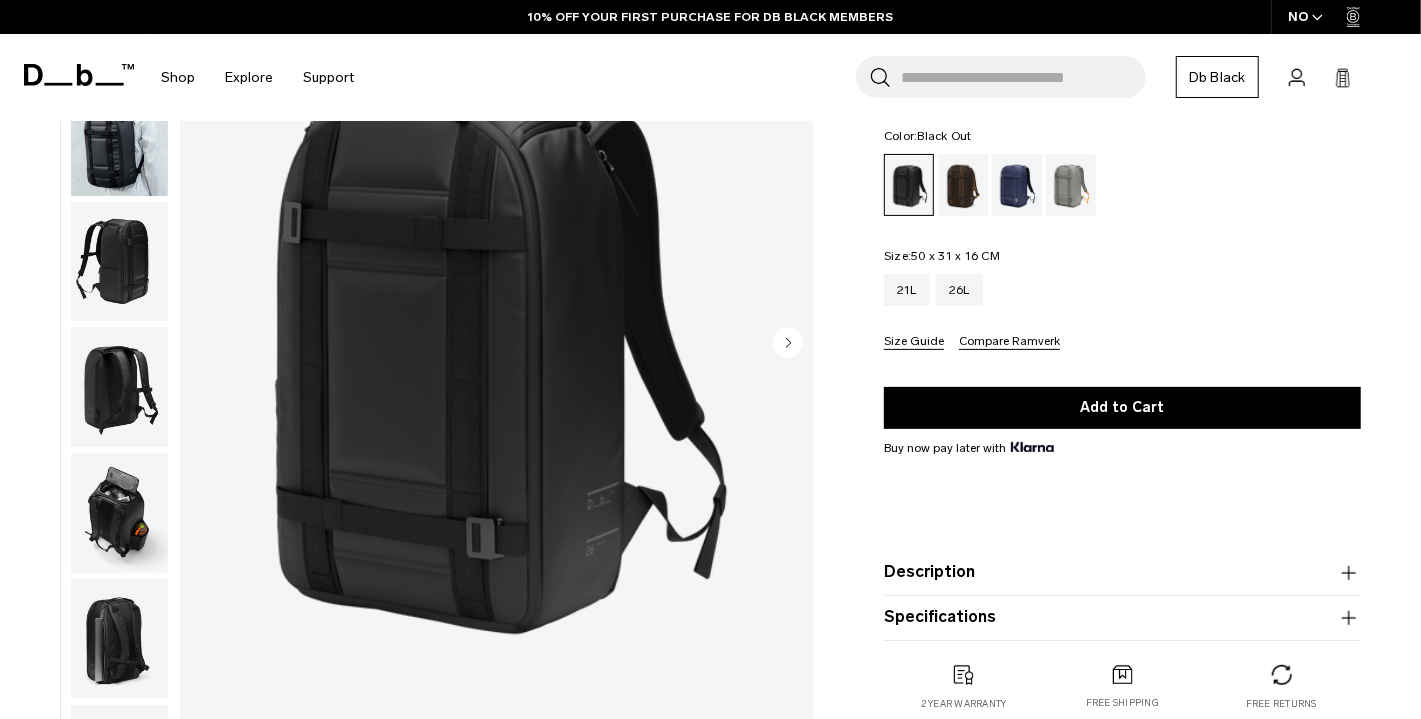 click on "Description" at bounding box center (1122, 573) 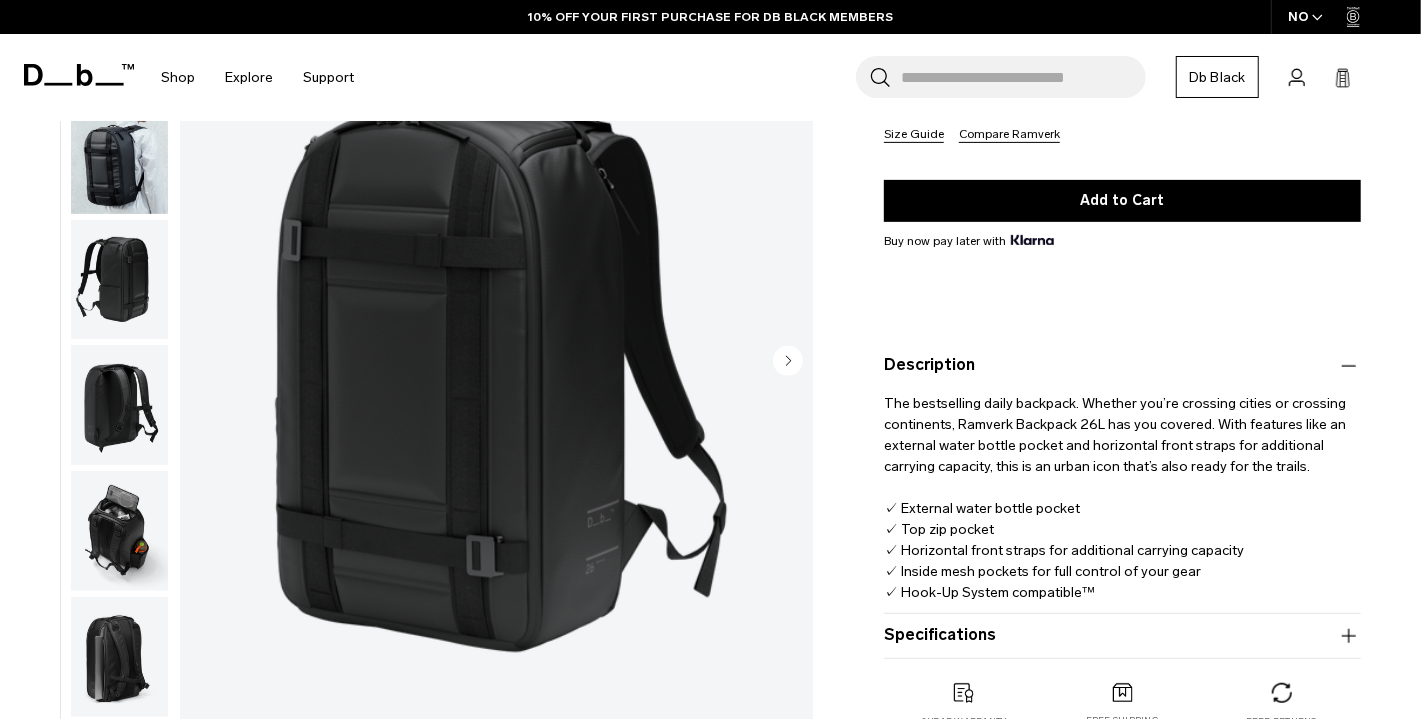 scroll, scrollTop: 417, scrollLeft: 0, axis: vertical 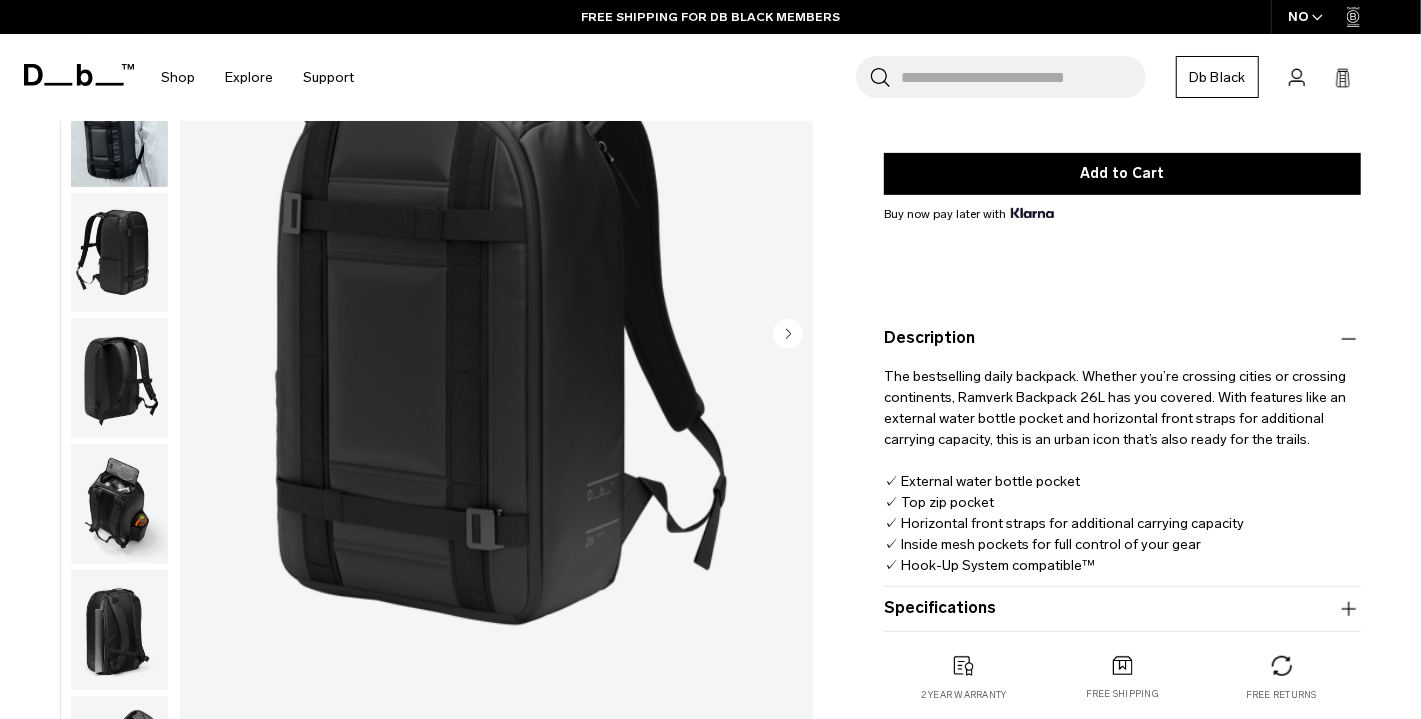 type 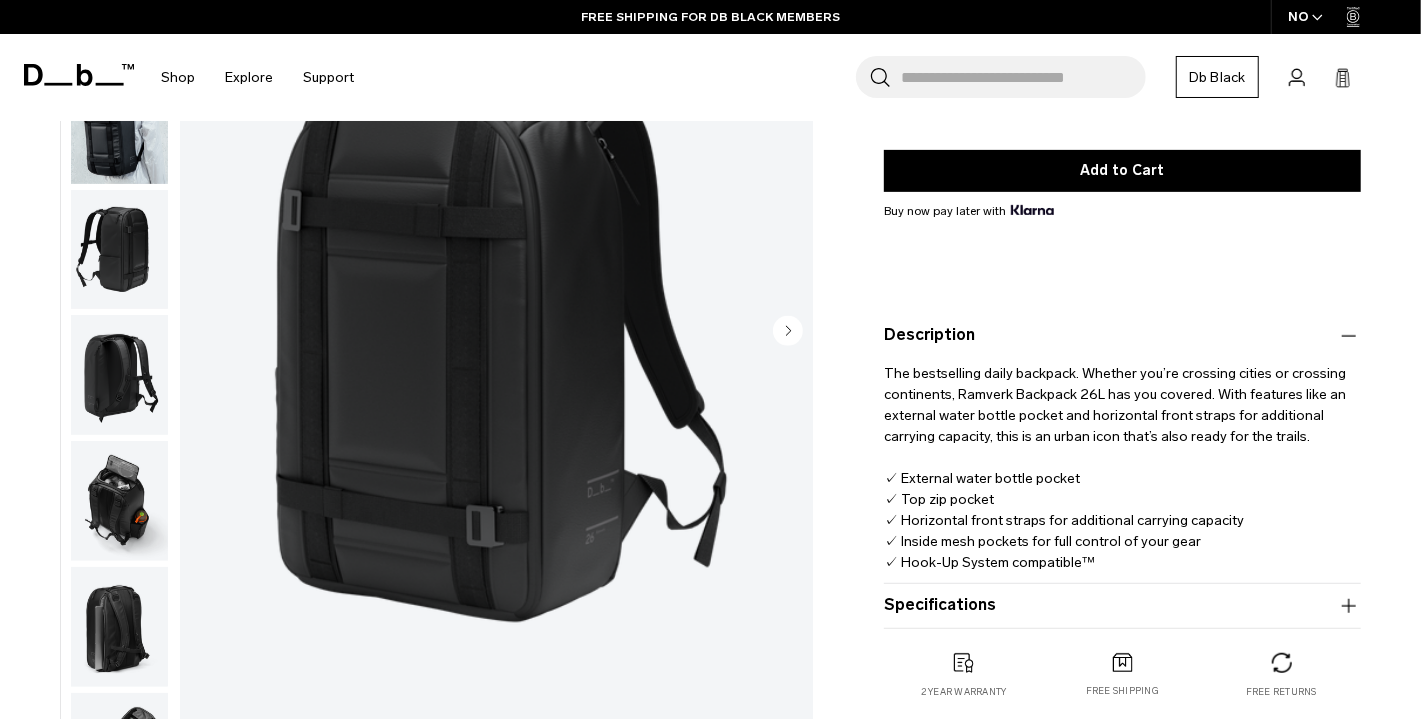 scroll, scrollTop: 443, scrollLeft: 0, axis: vertical 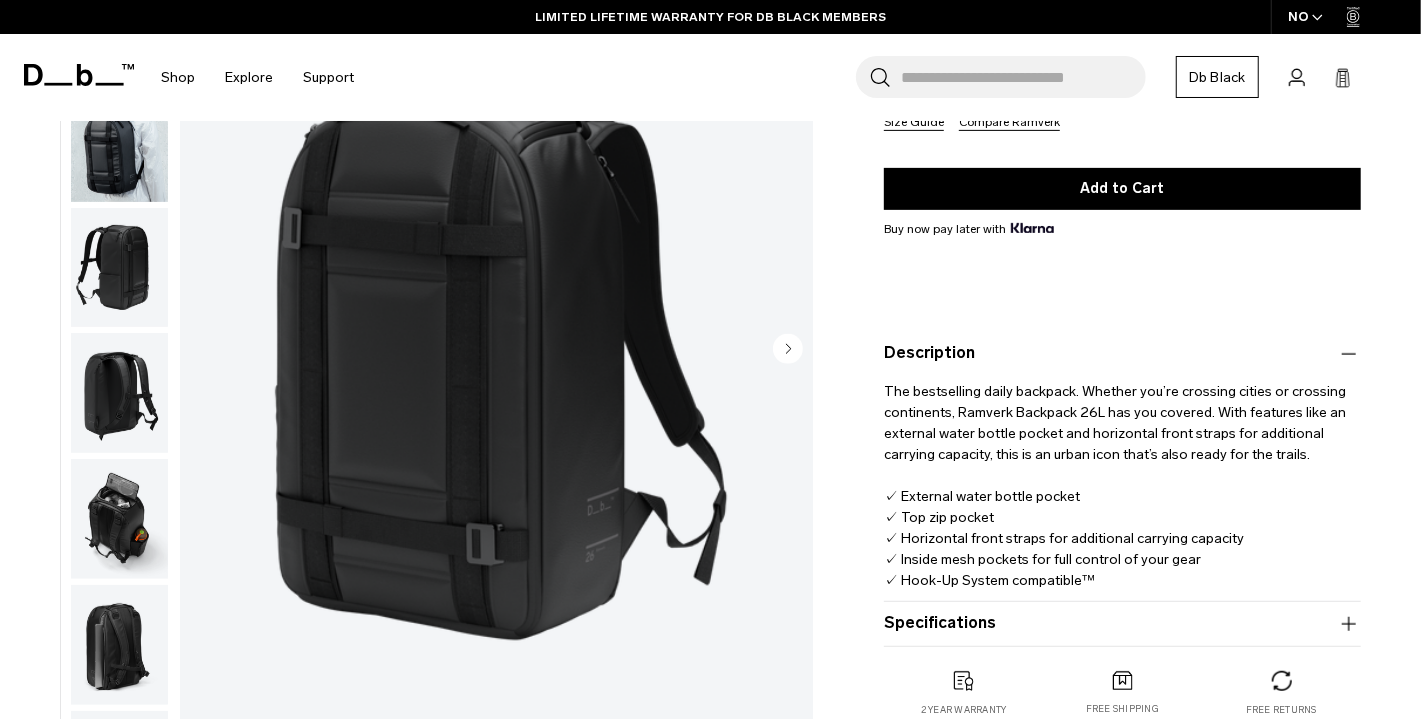 click at bounding box center [496, 351] 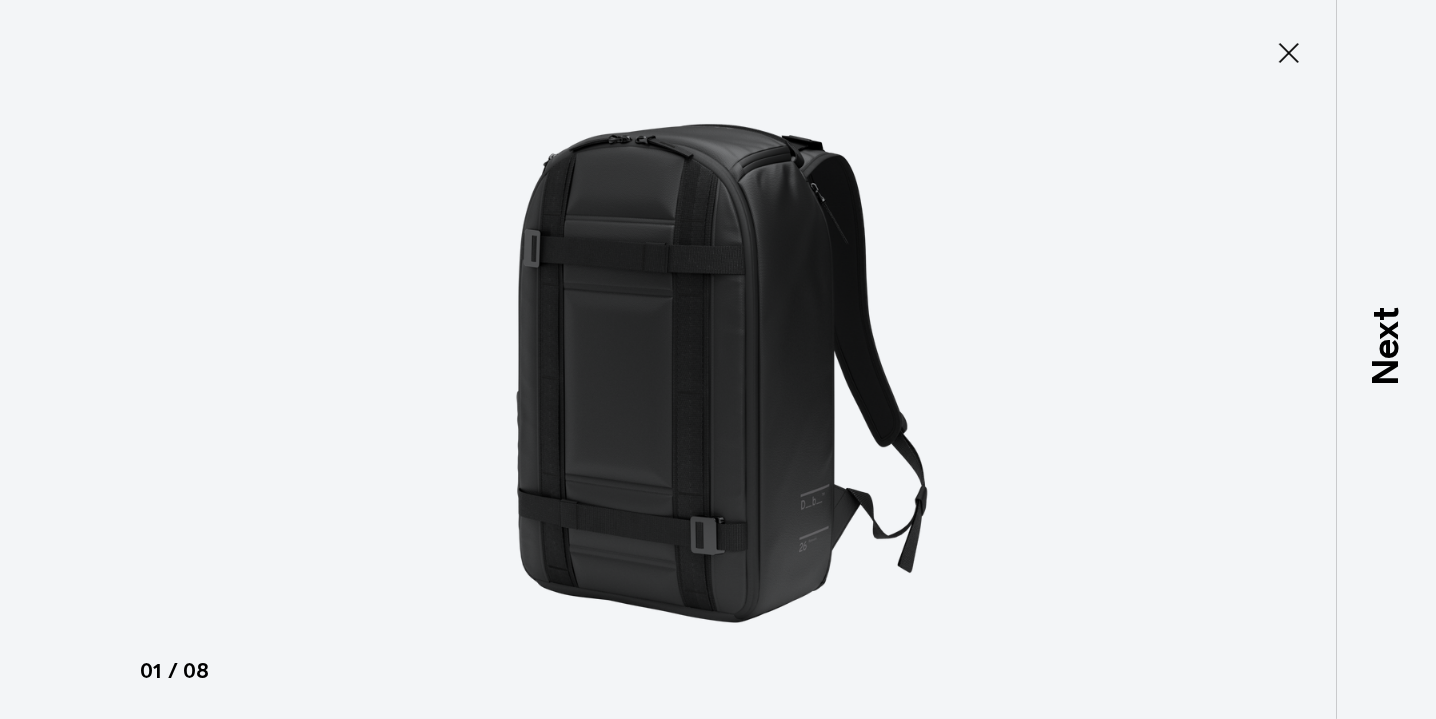 type on "Close" 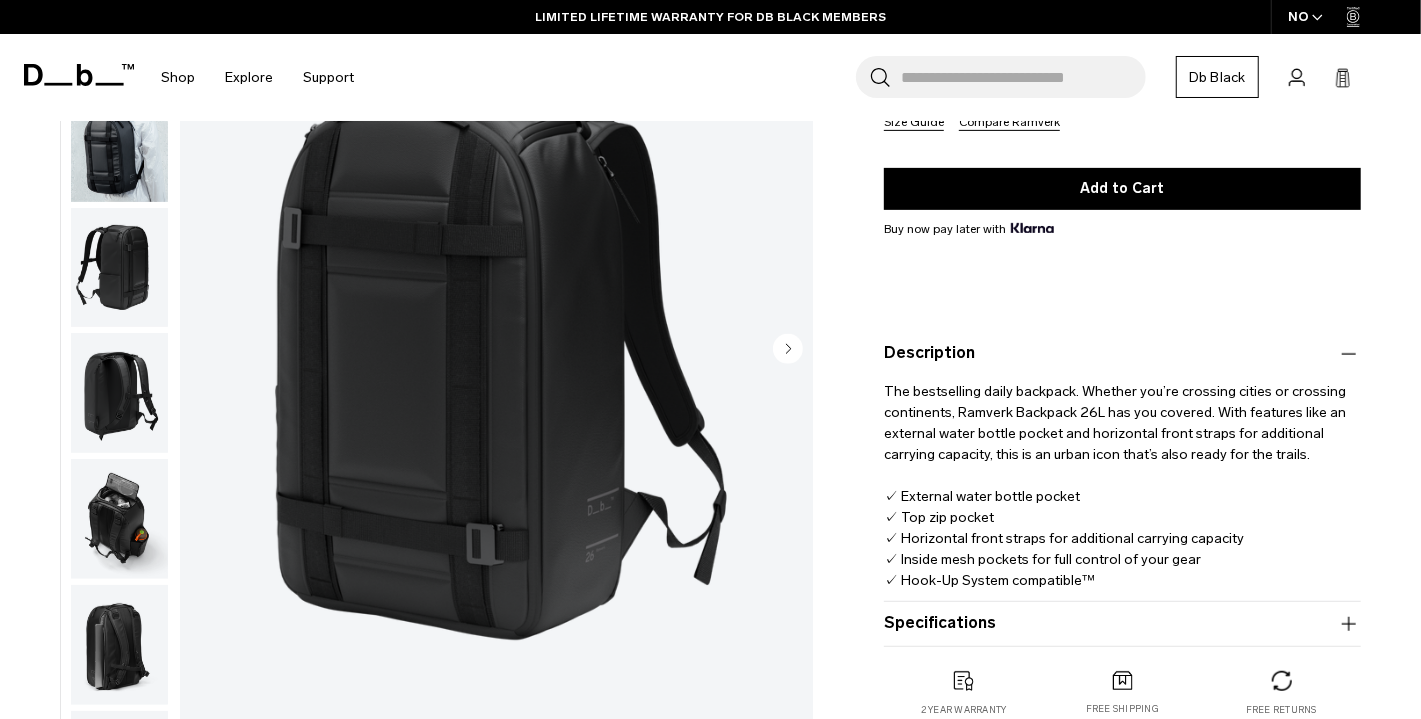 scroll, scrollTop: 204, scrollLeft: 0, axis: vertical 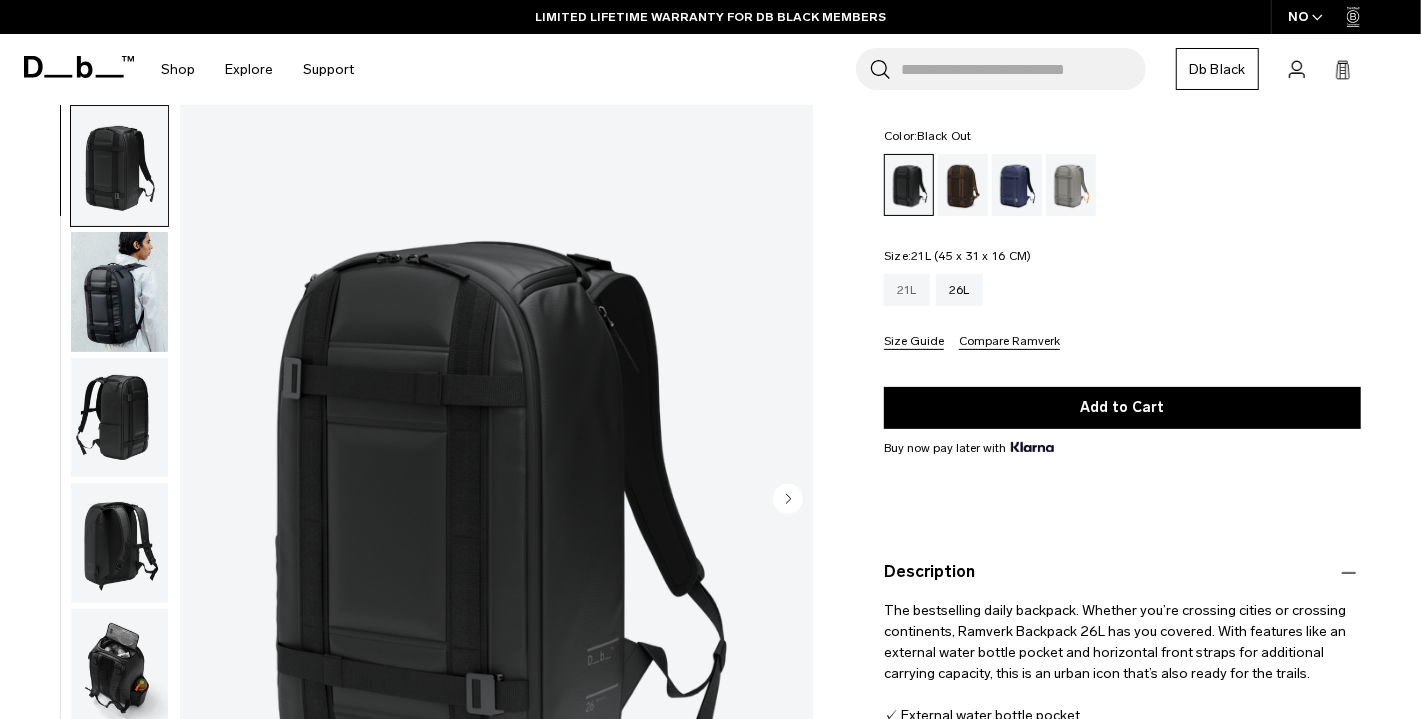 click on "21L" at bounding box center (907, 290) 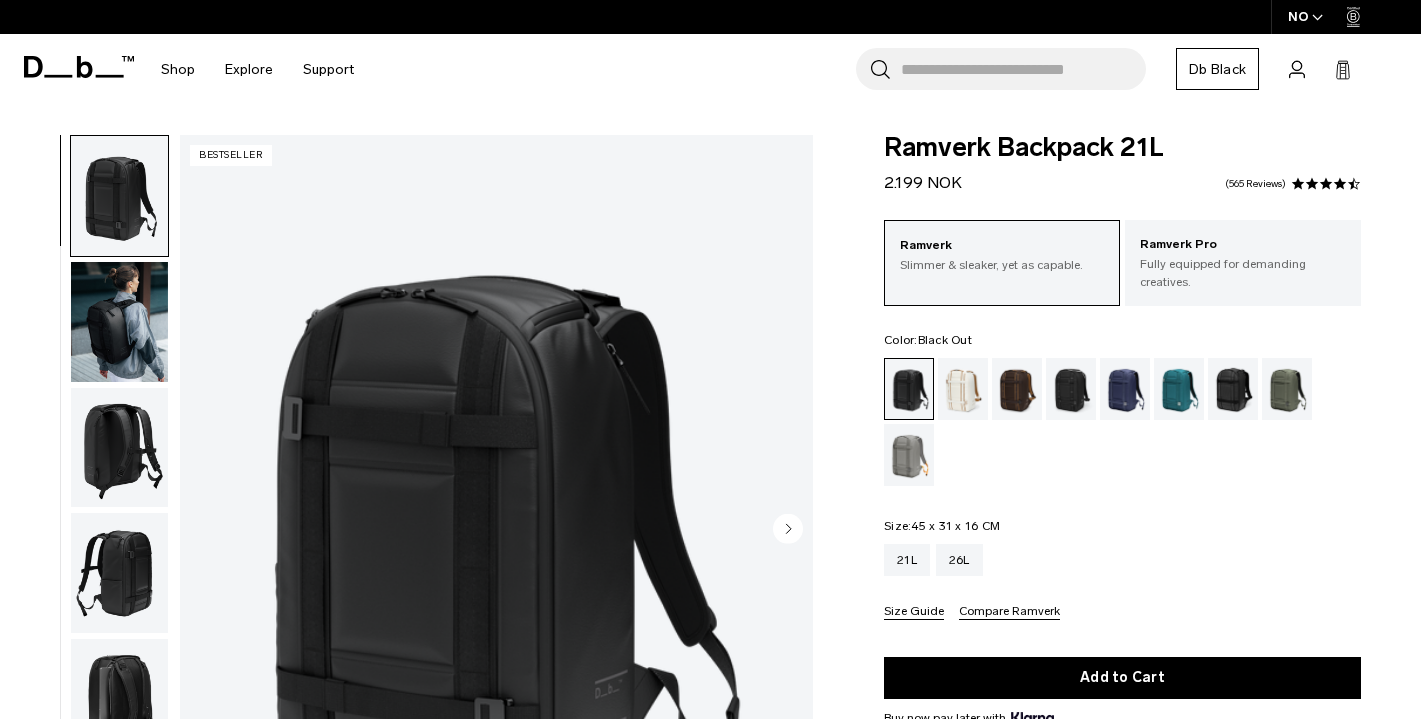 scroll, scrollTop: 0, scrollLeft: 0, axis: both 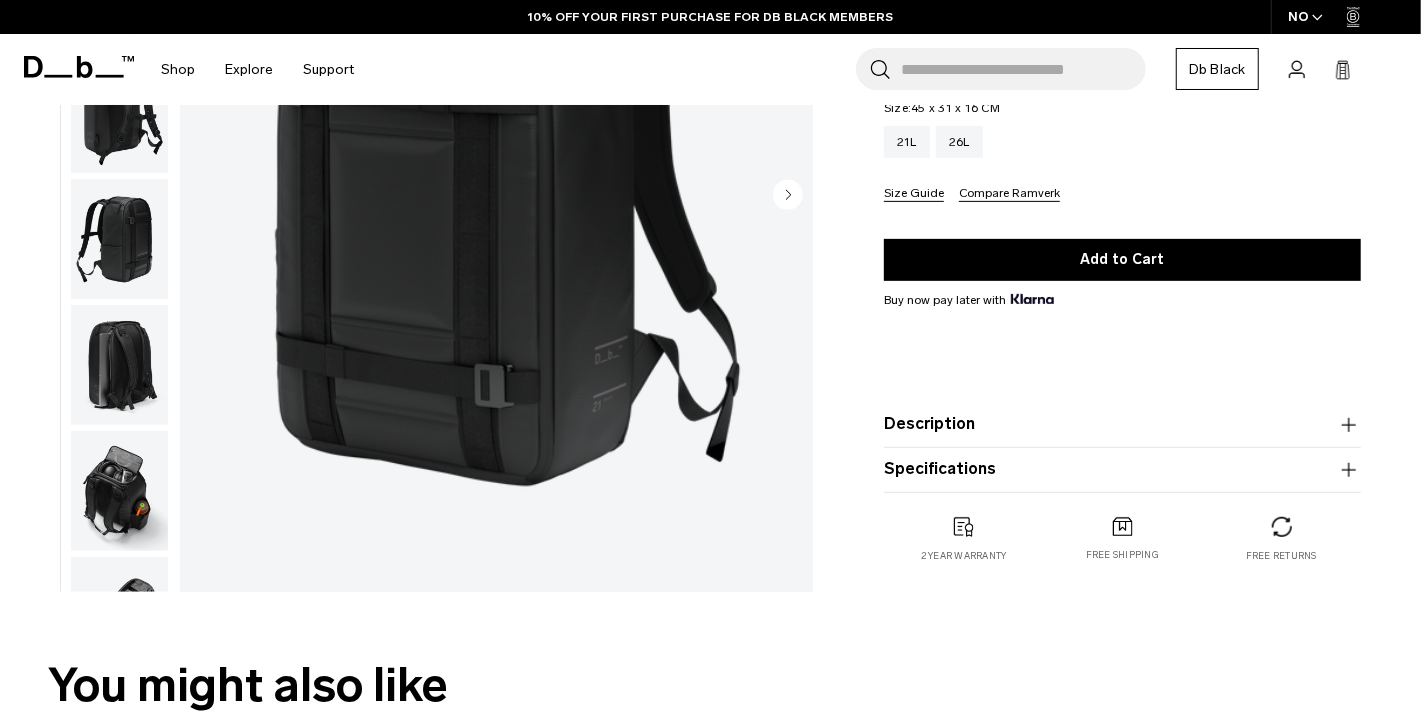 click on "Description" at bounding box center [1122, 425] 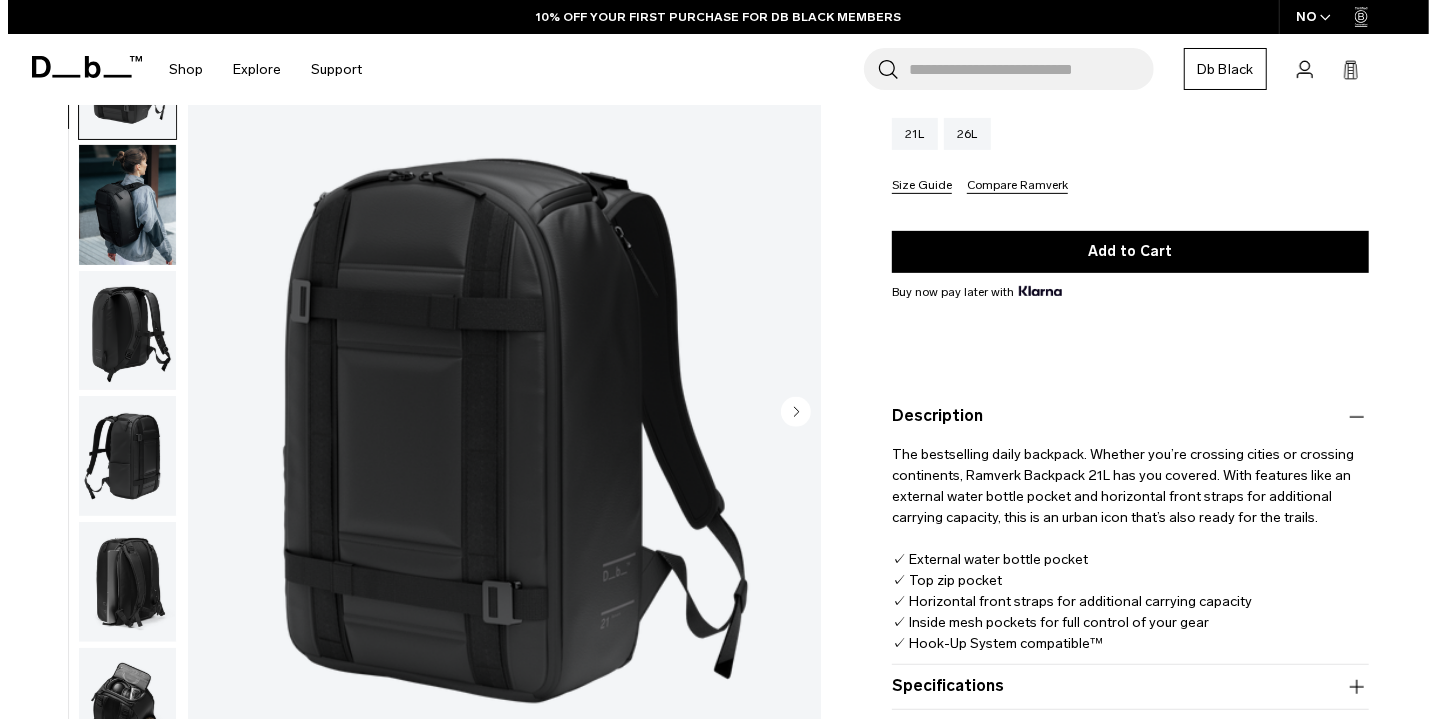 scroll, scrollTop: 563, scrollLeft: 0, axis: vertical 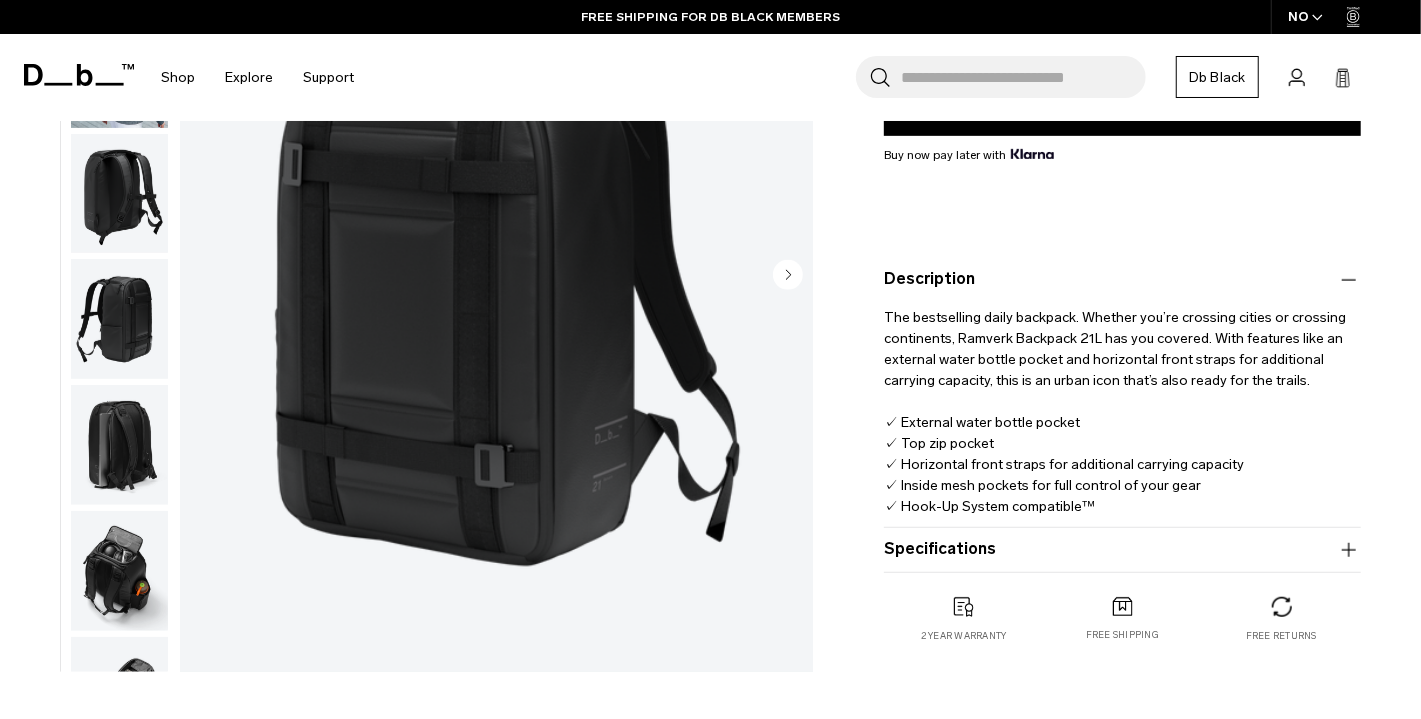 click at bounding box center [496, 277] 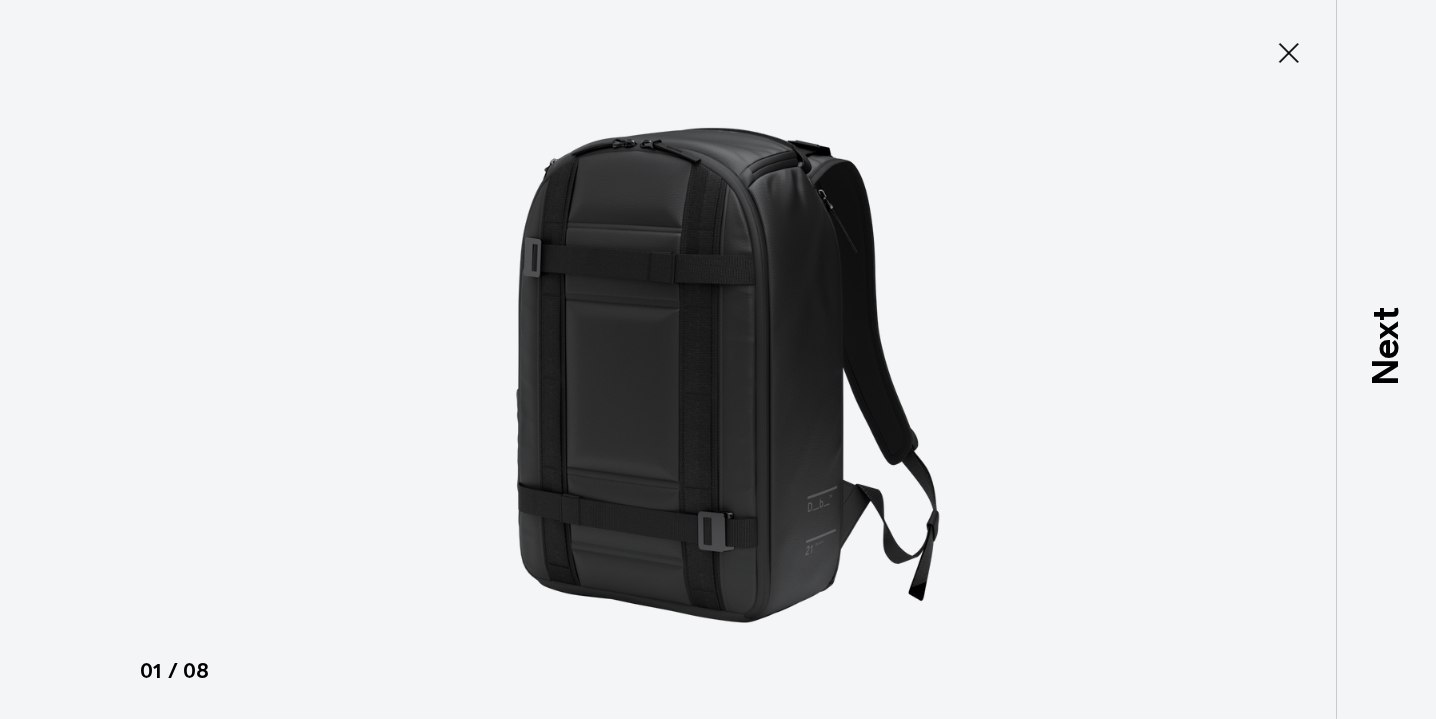 type on "Close" 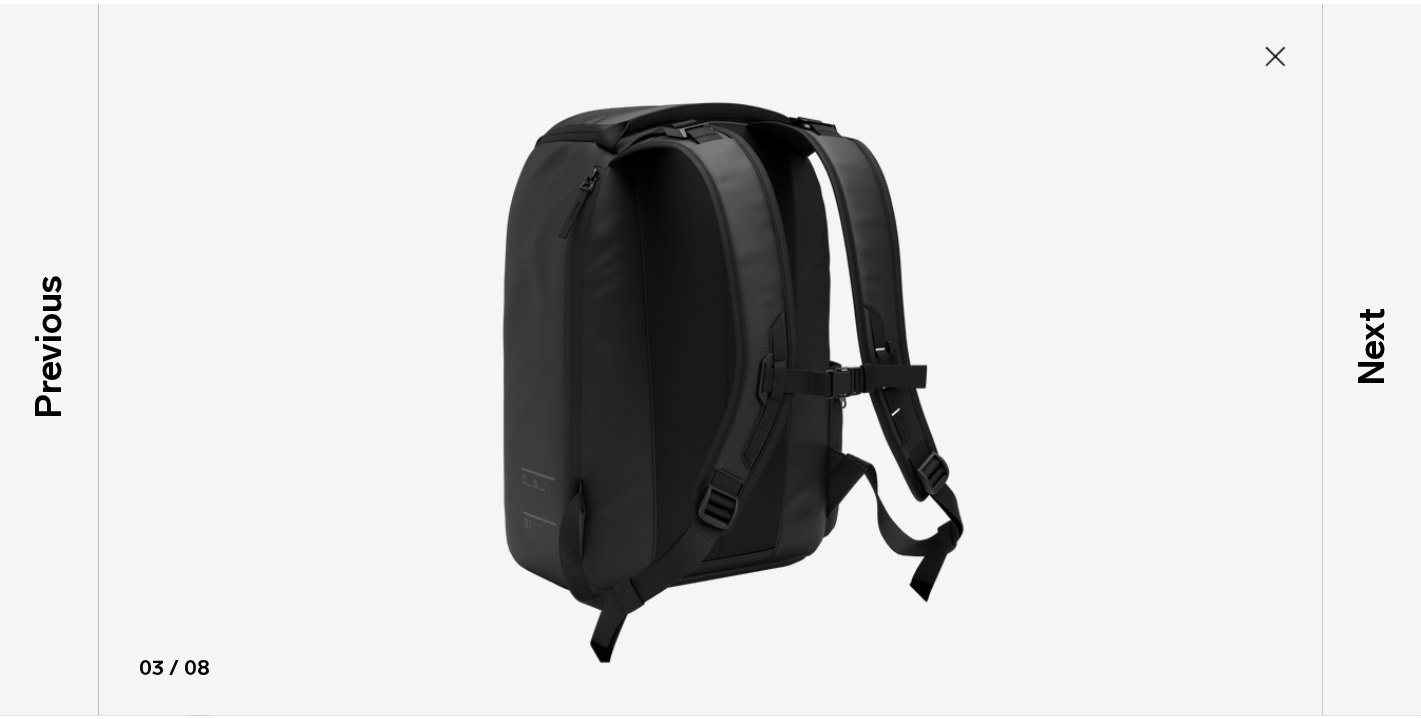 scroll, scrollTop: 201, scrollLeft: 0, axis: vertical 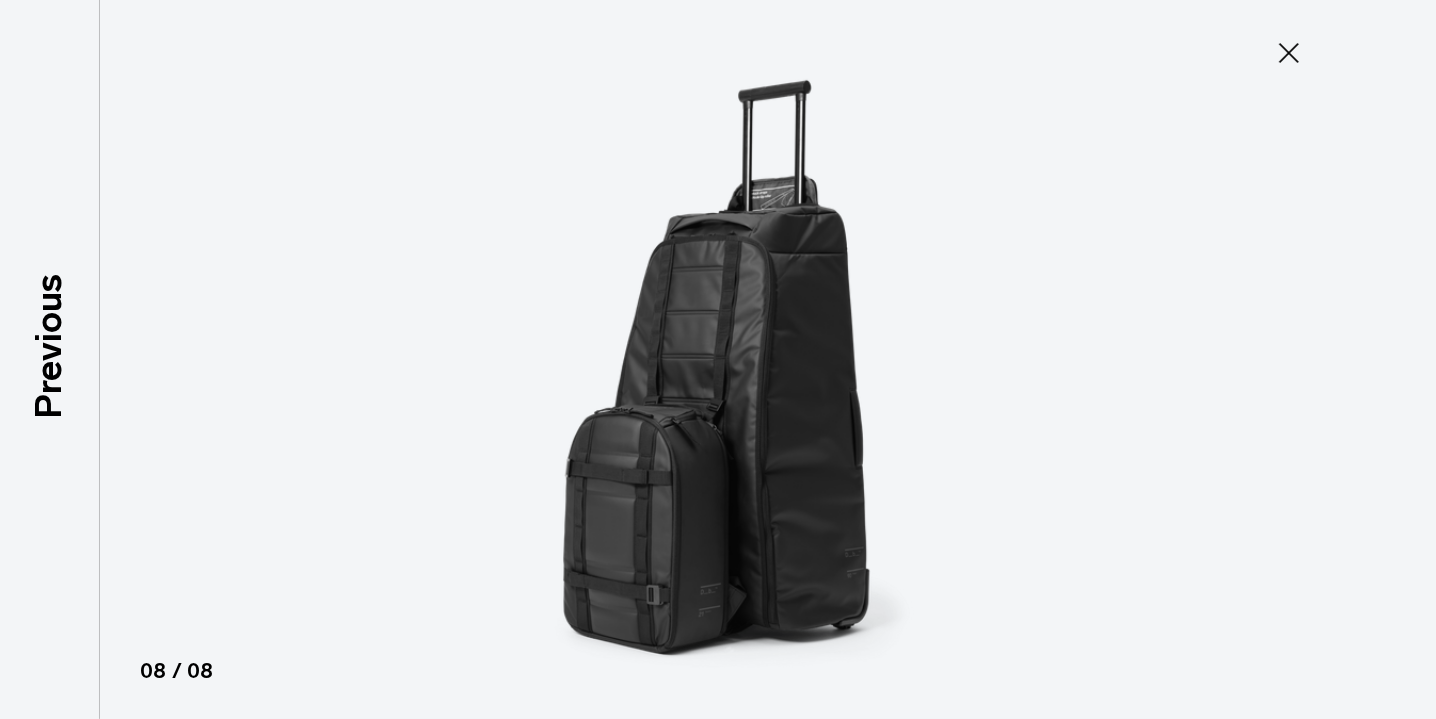 click 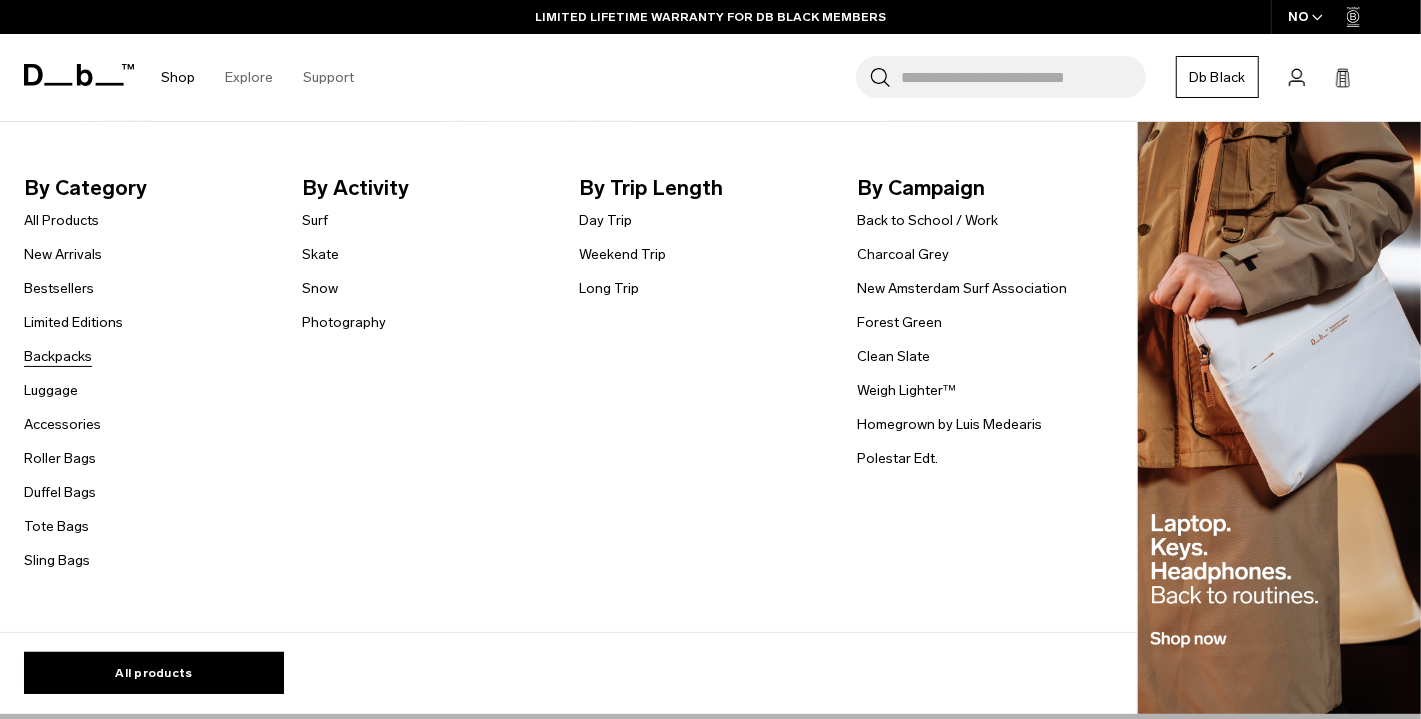 click on "Backpacks" at bounding box center (58, 356) 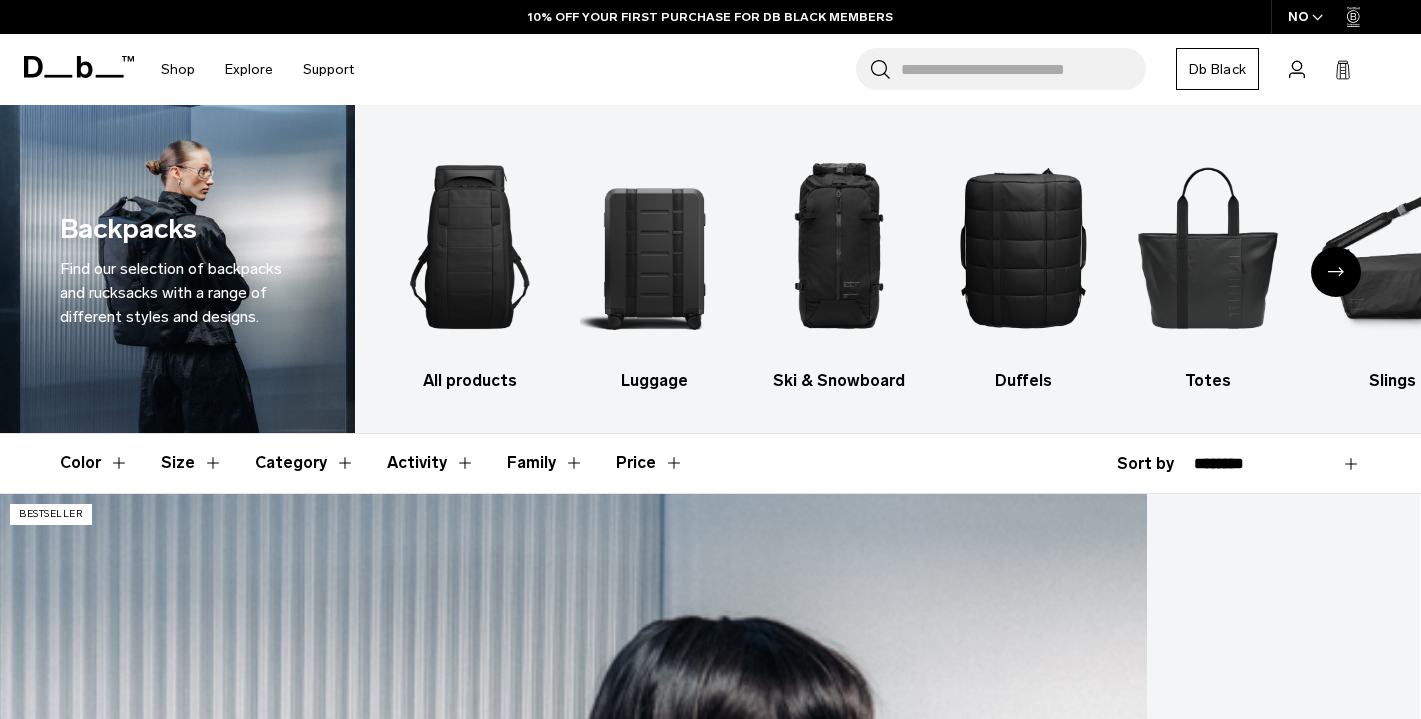 scroll, scrollTop: 337, scrollLeft: 0, axis: vertical 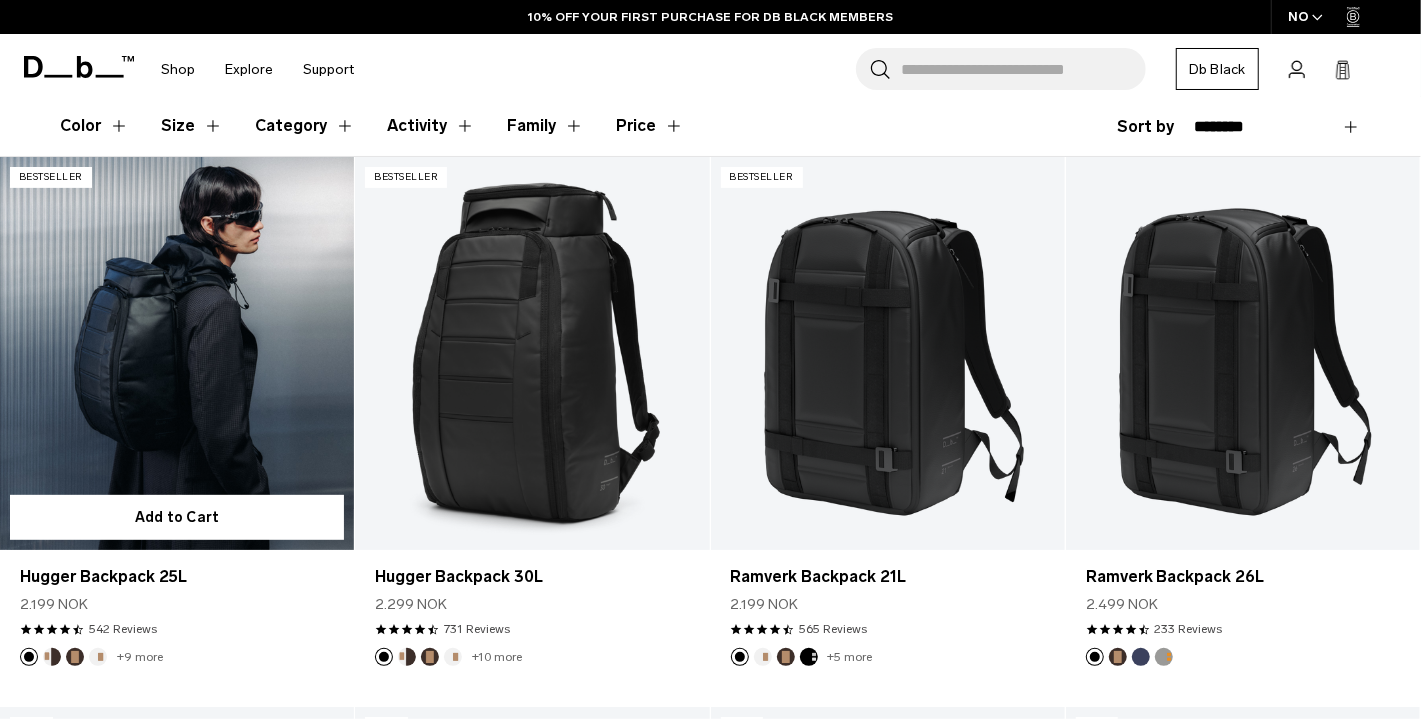 click at bounding box center [177, 354] 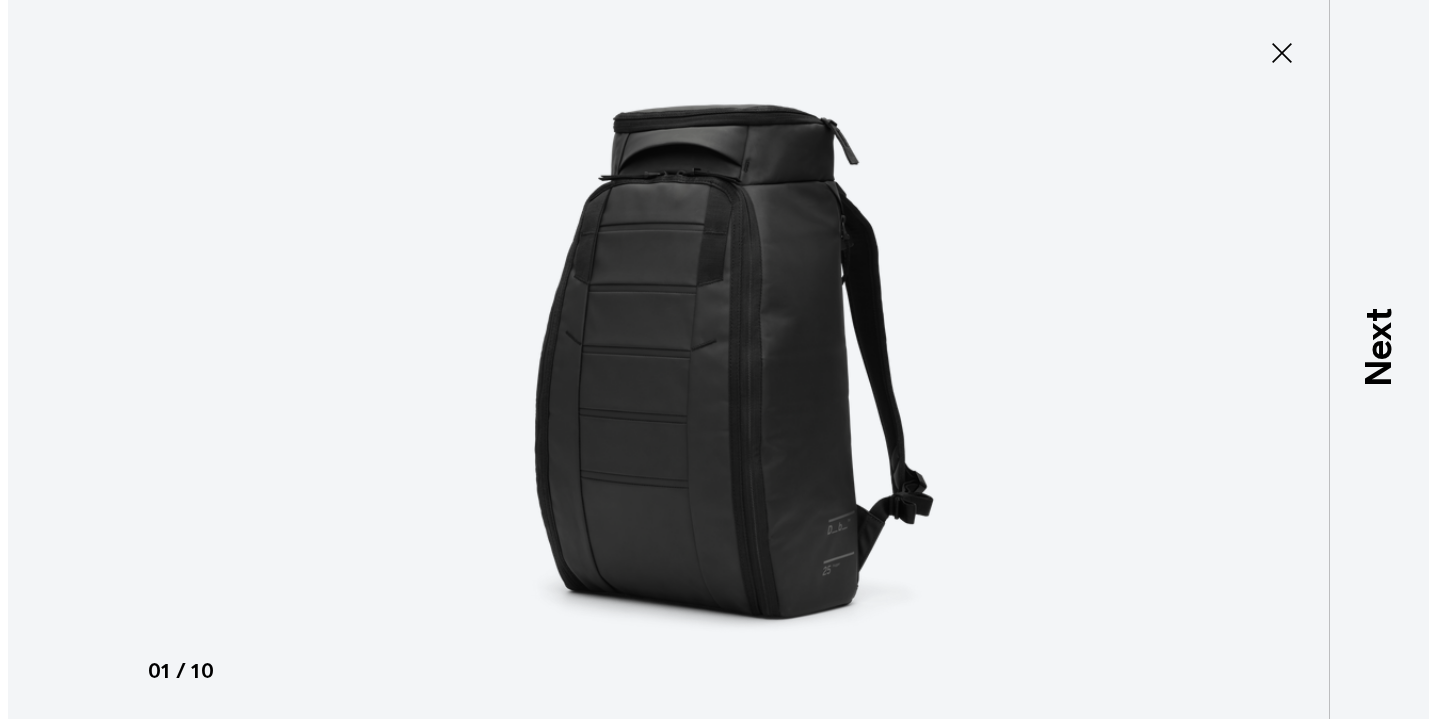 scroll, scrollTop: 0, scrollLeft: 0, axis: both 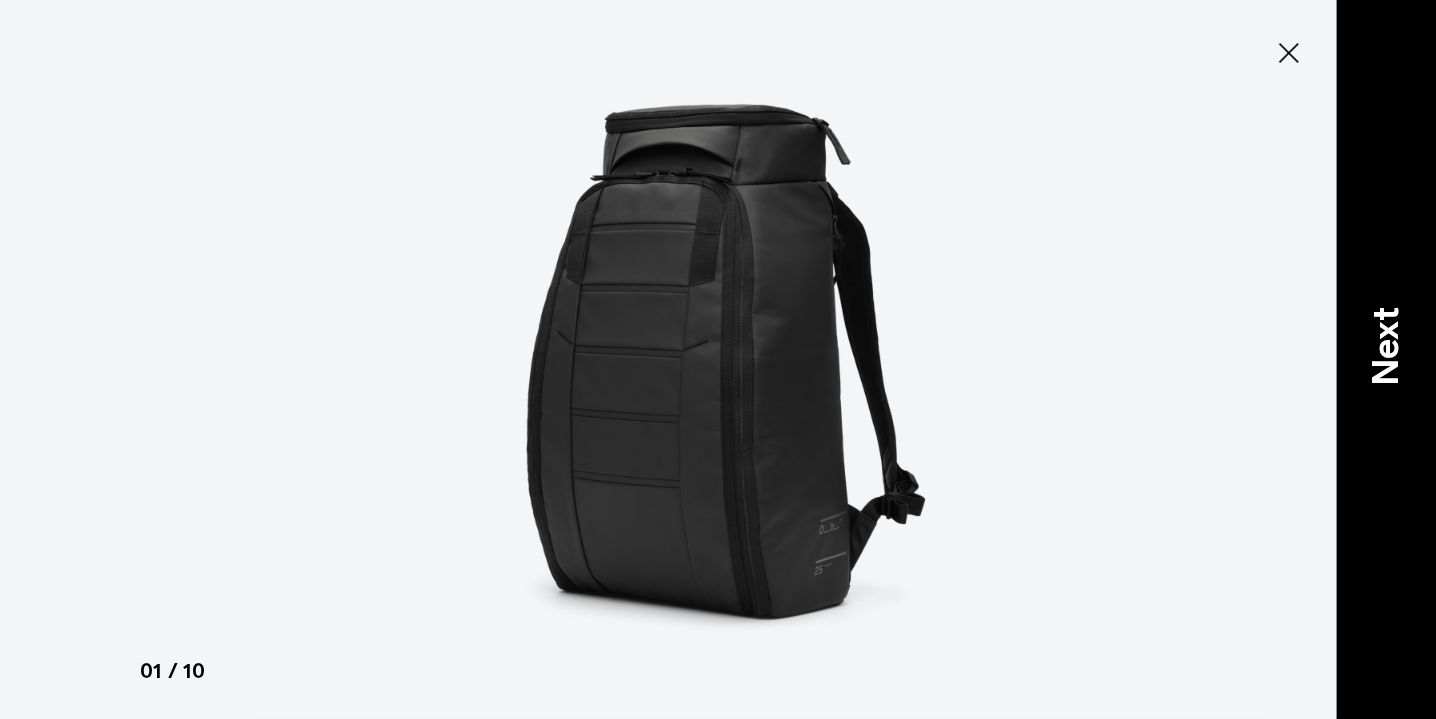 type on "Close" 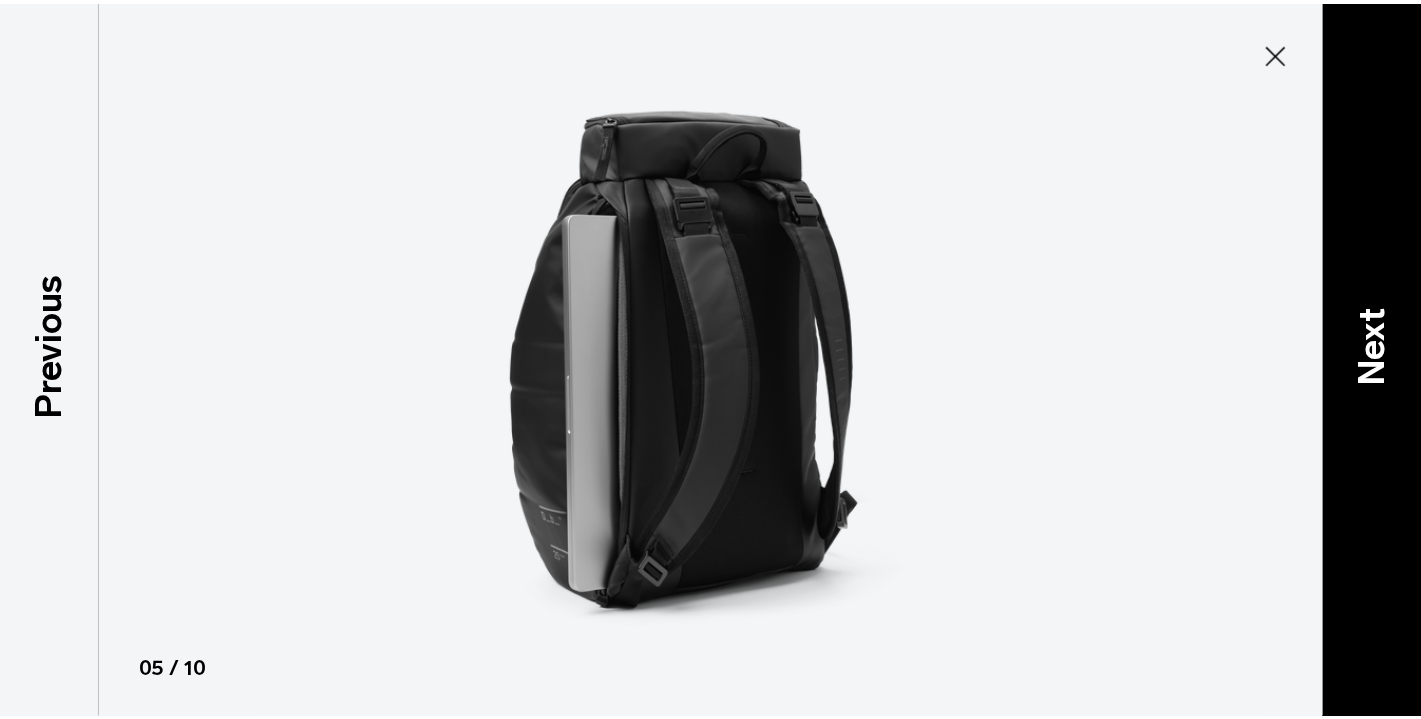 scroll, scrollTop: 453, scrollLeft: 0, axis: vertical 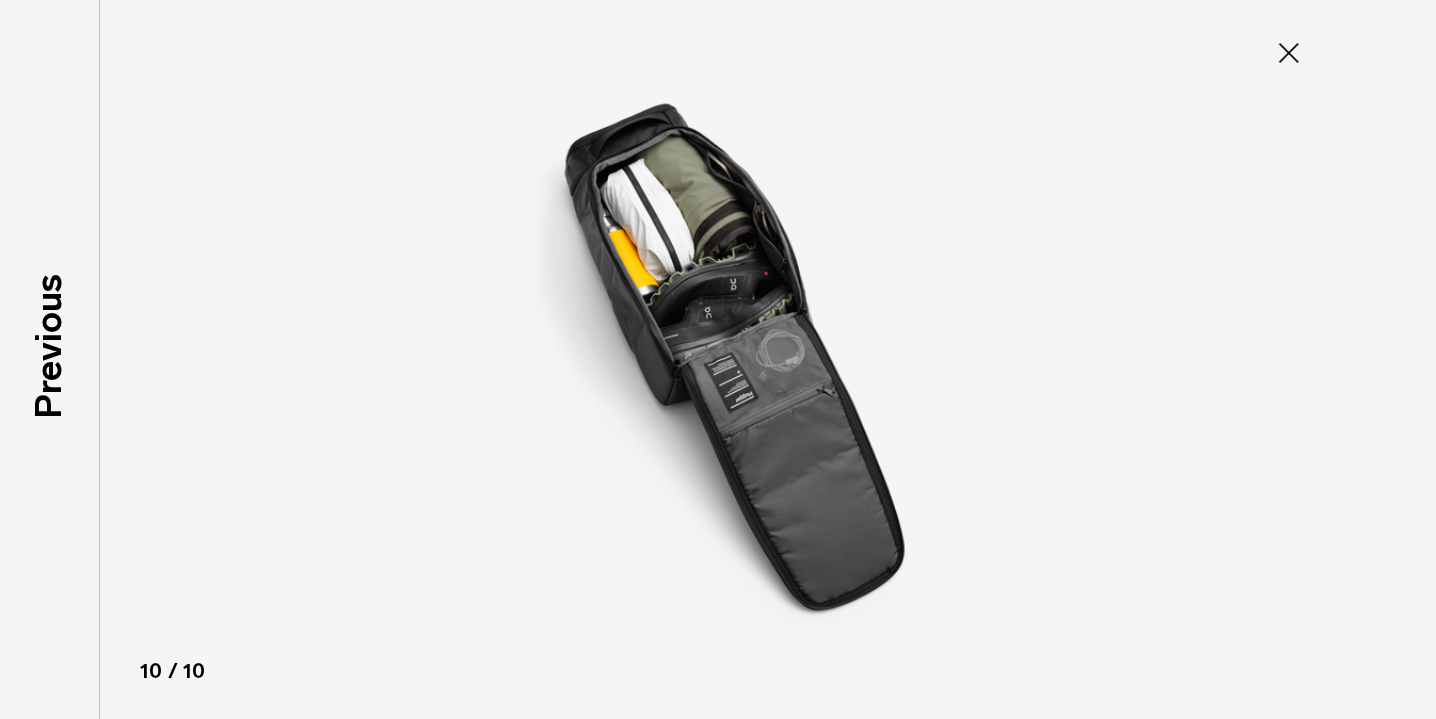 click 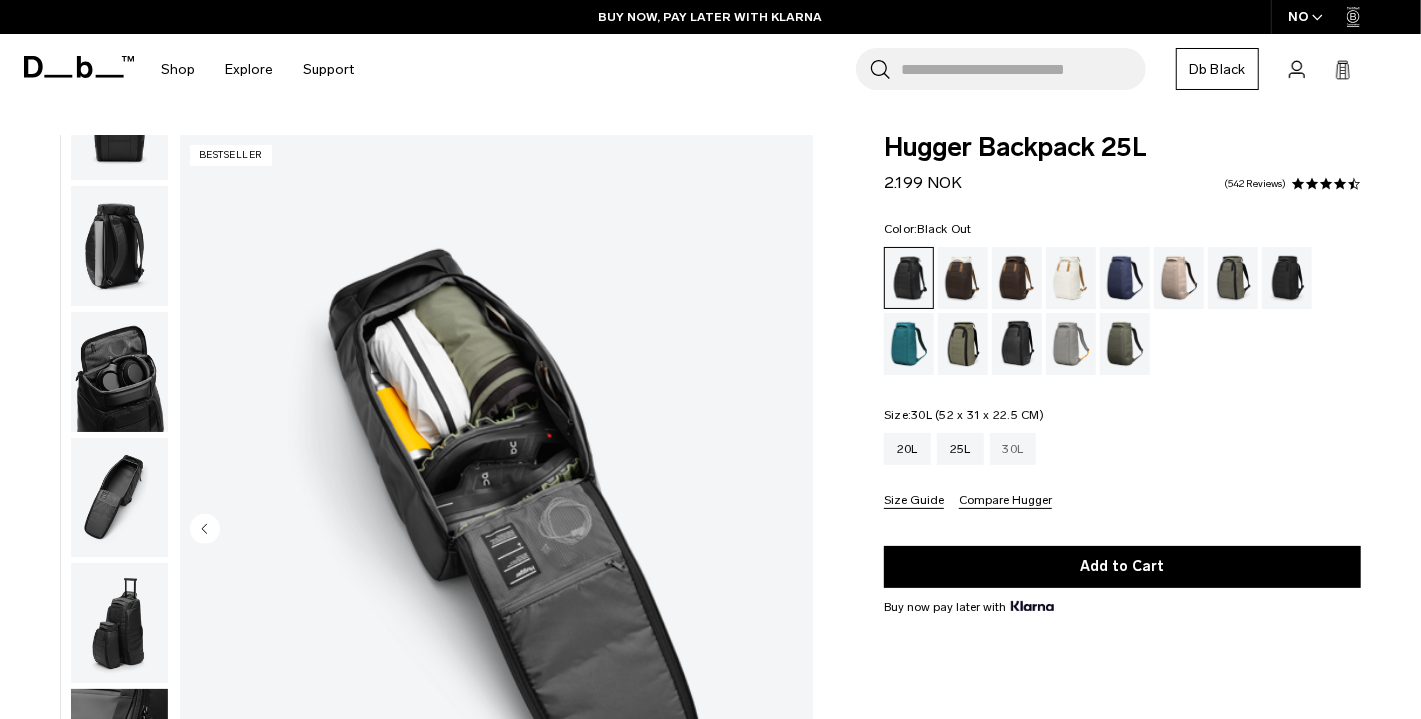 click on "30L" at bounding box center (1013, 449) 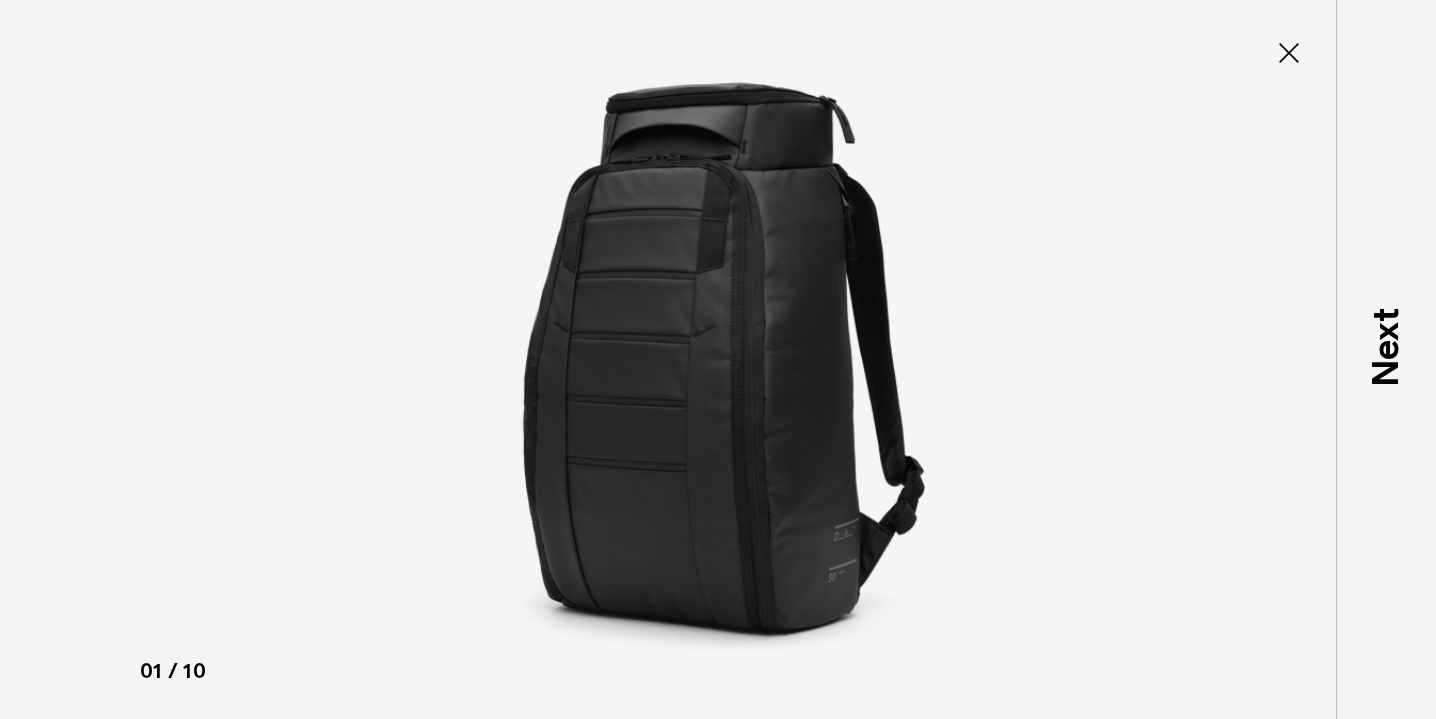 scroll, scrollTop: 0, scrollLeft: 0, axis: both 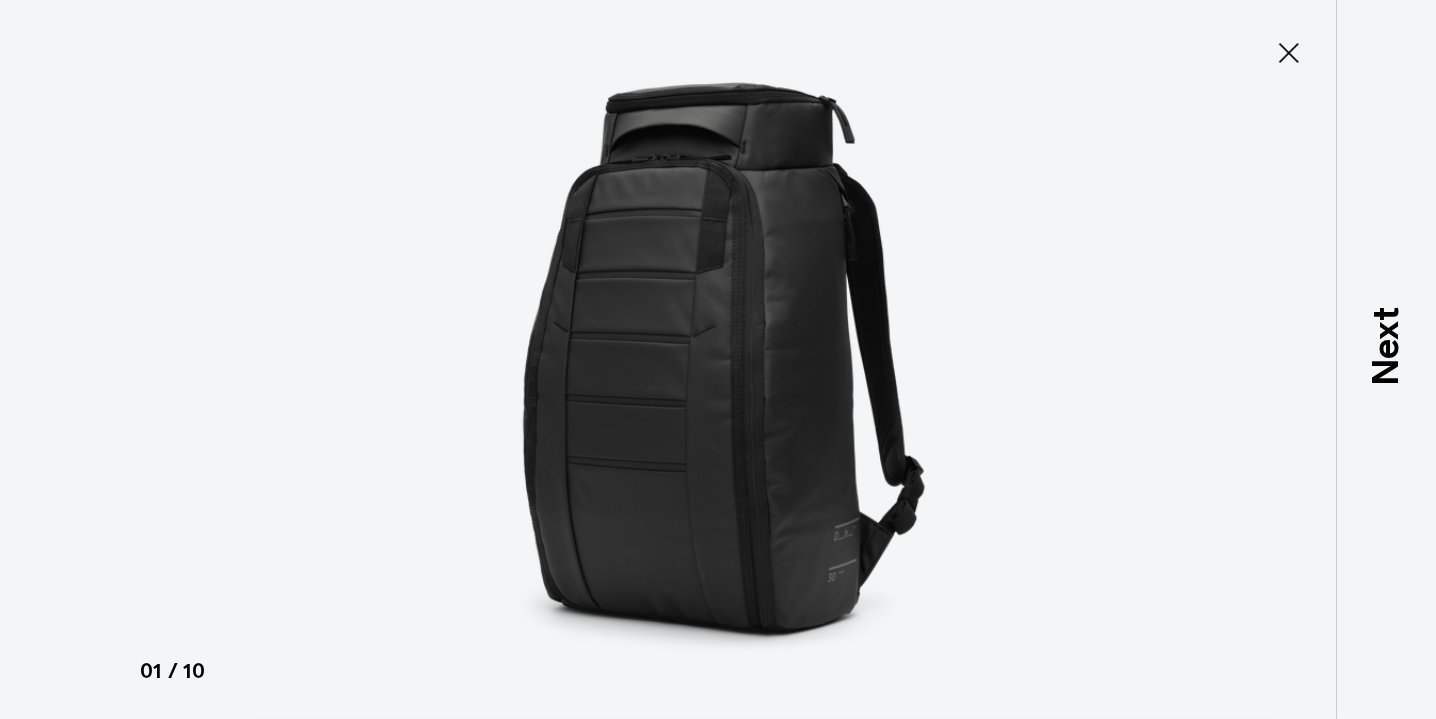 type on "Close" 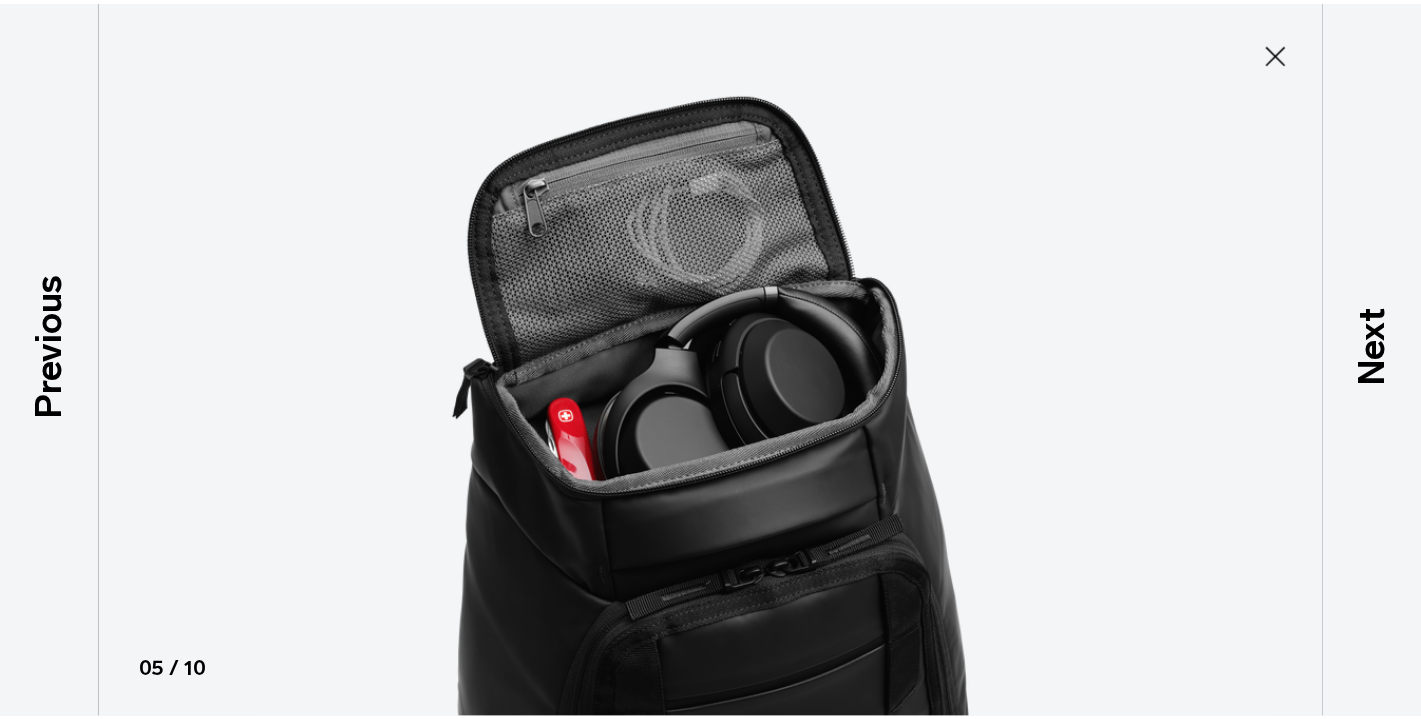 scroll, scrollTop: 453, scrollLeft: 0, axis: vertical 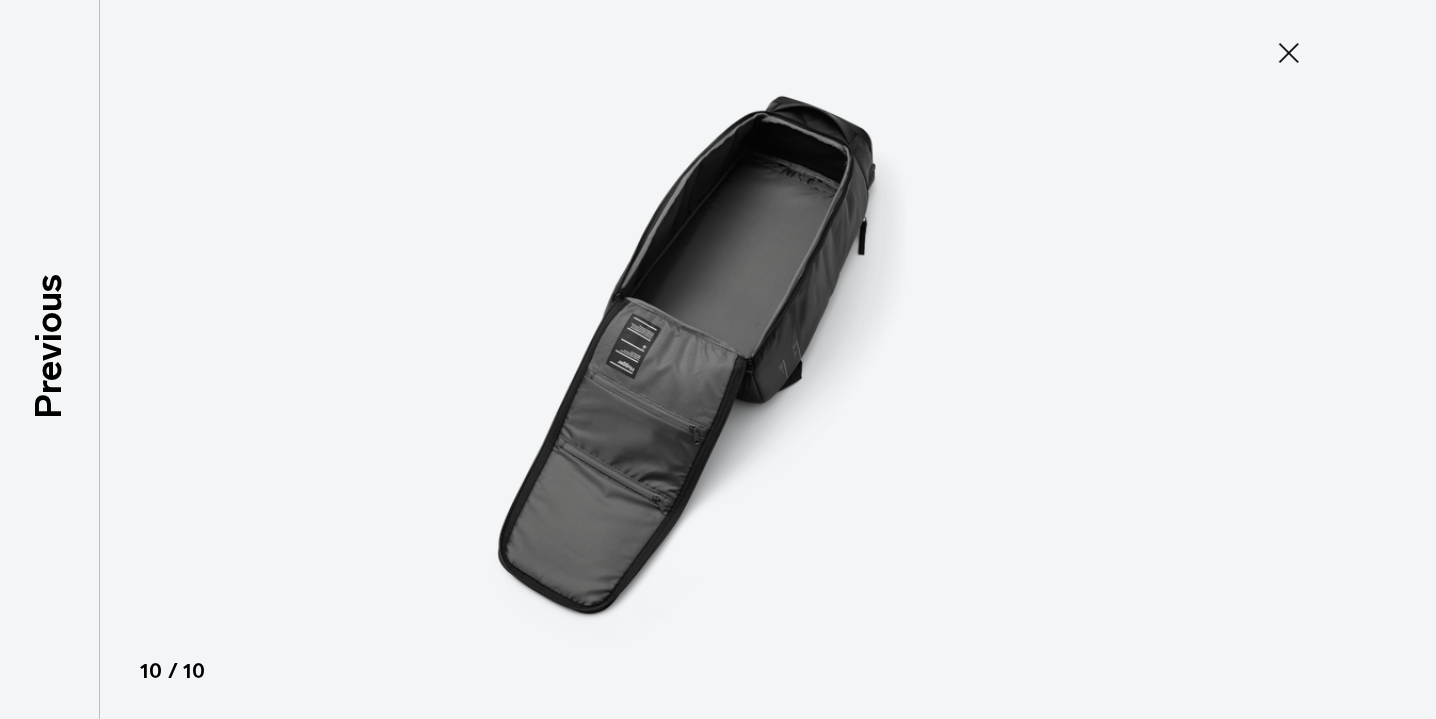 click 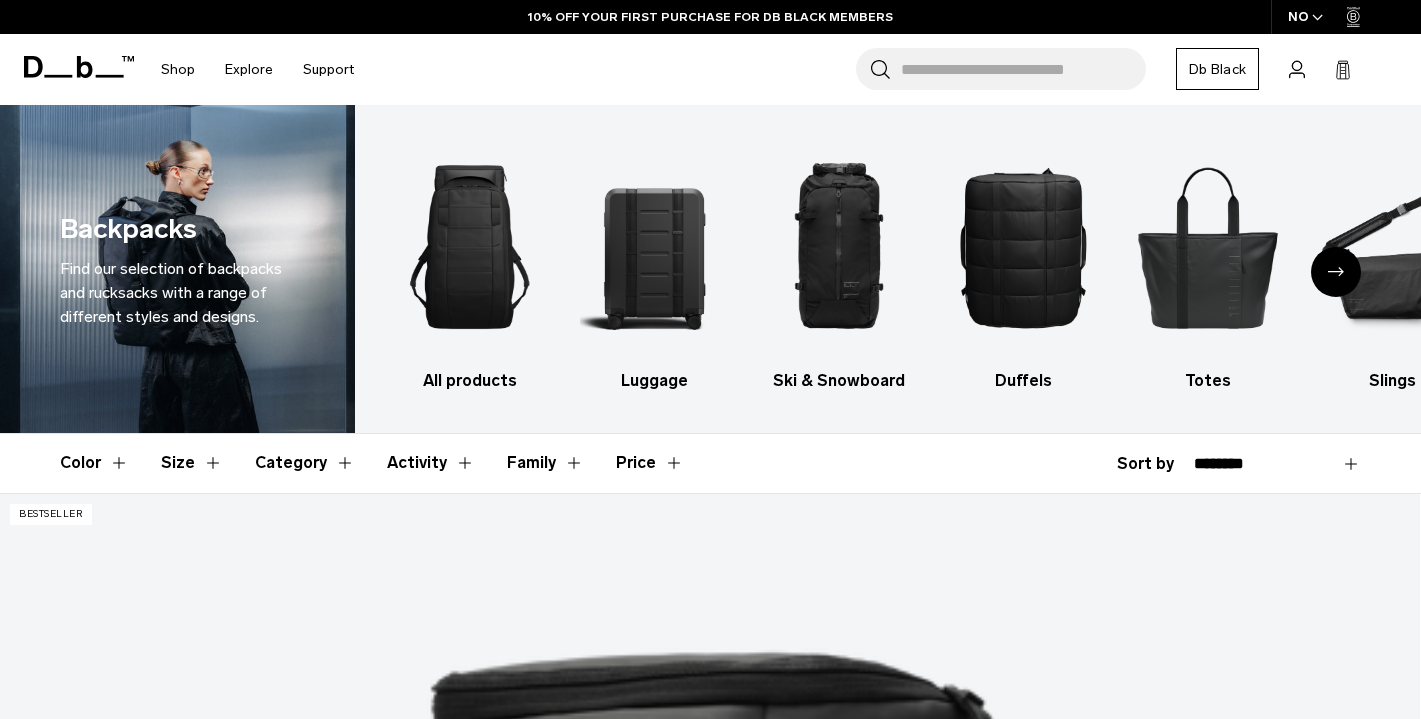 scroll, scrollTop: 447, scrollLeft: 0, axis: vertical 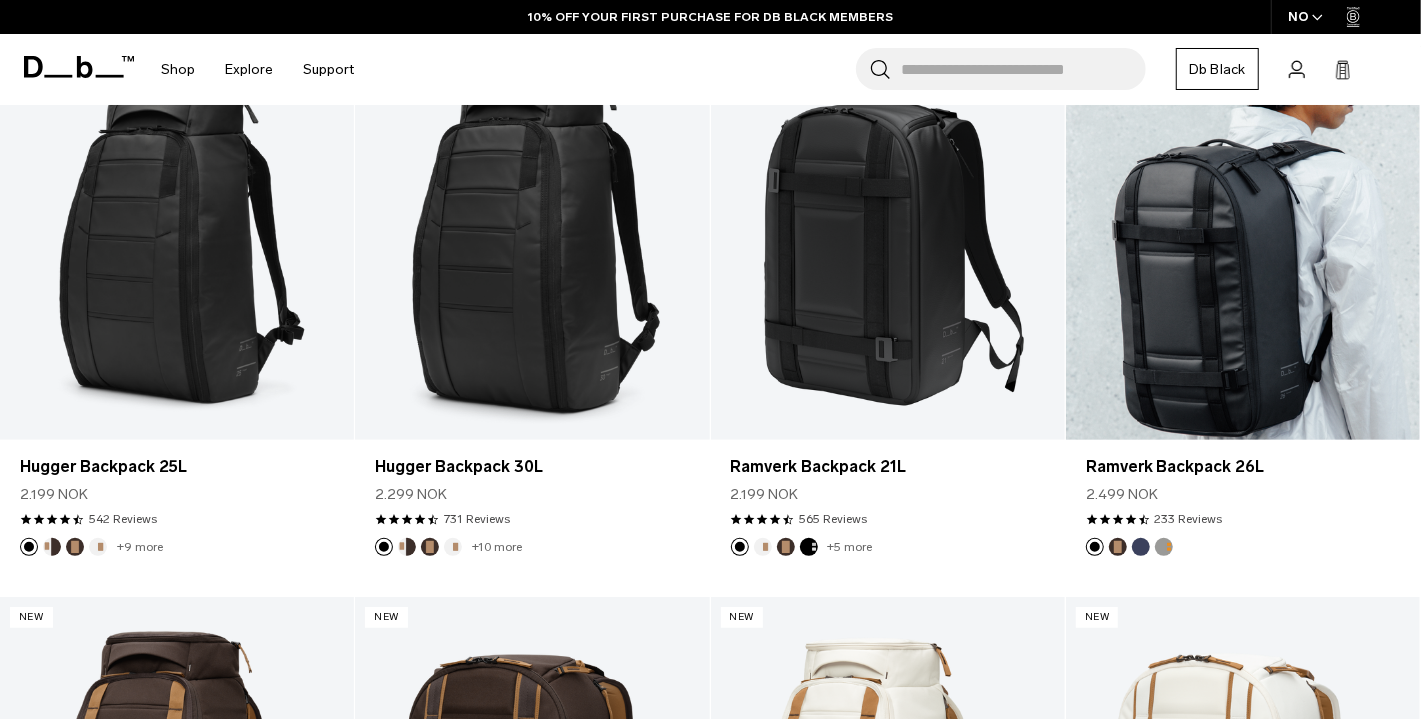 click at bounding box center [1243, 244] 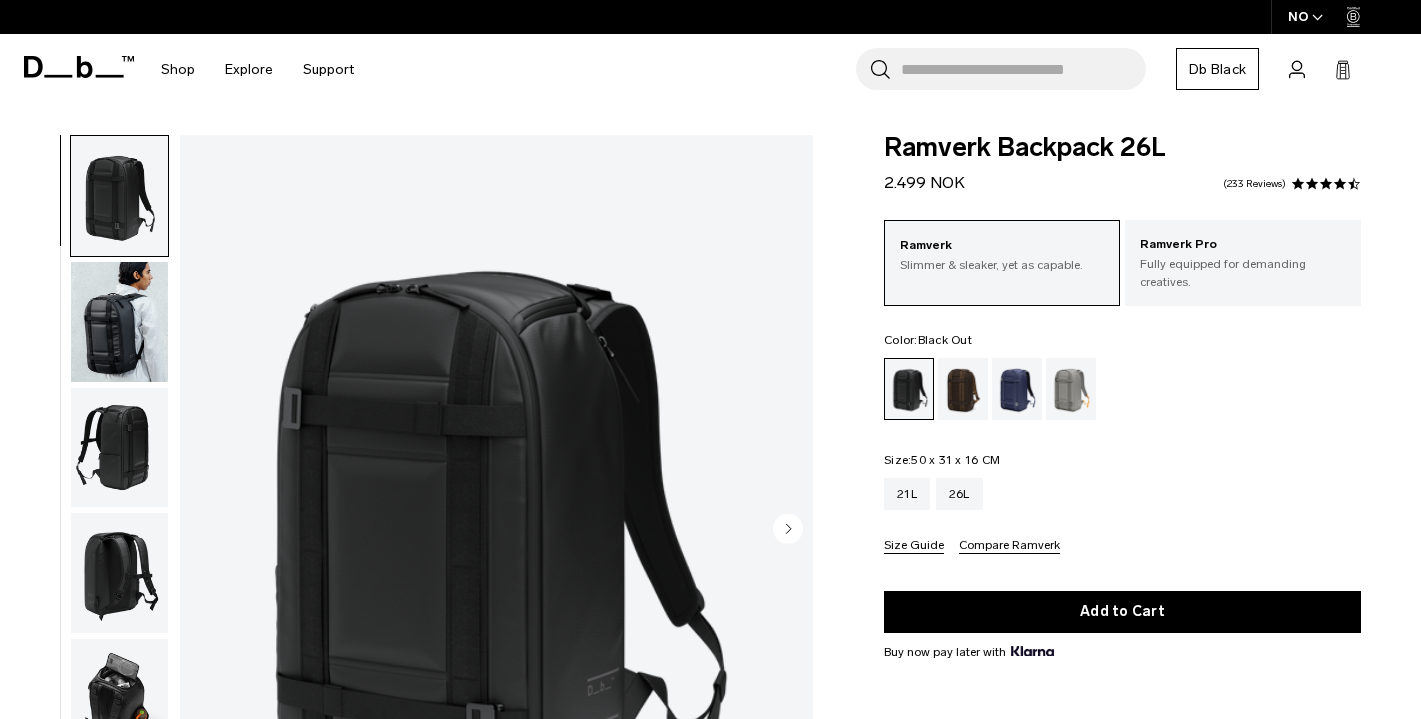 scroll, scrollTop: 0, scrollLeft: 0, axis: both 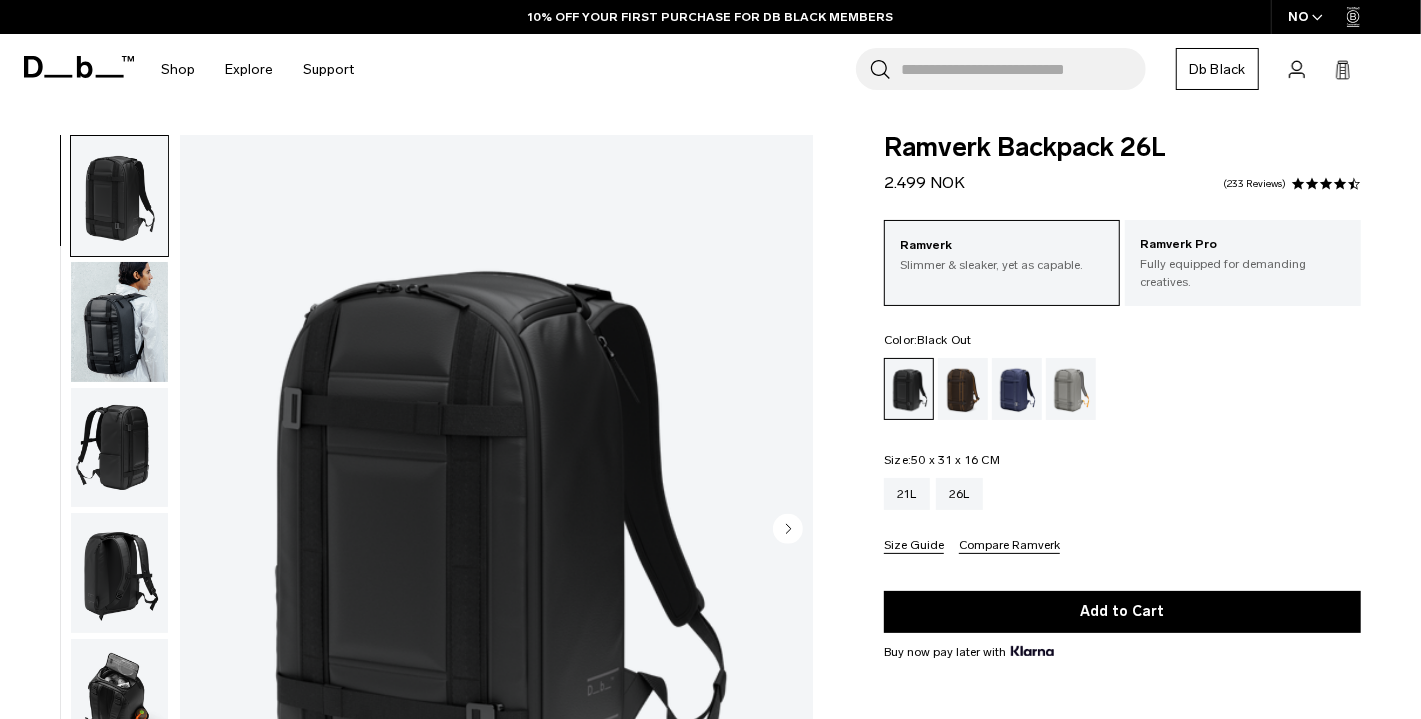 click at bounding box center (496, 530) 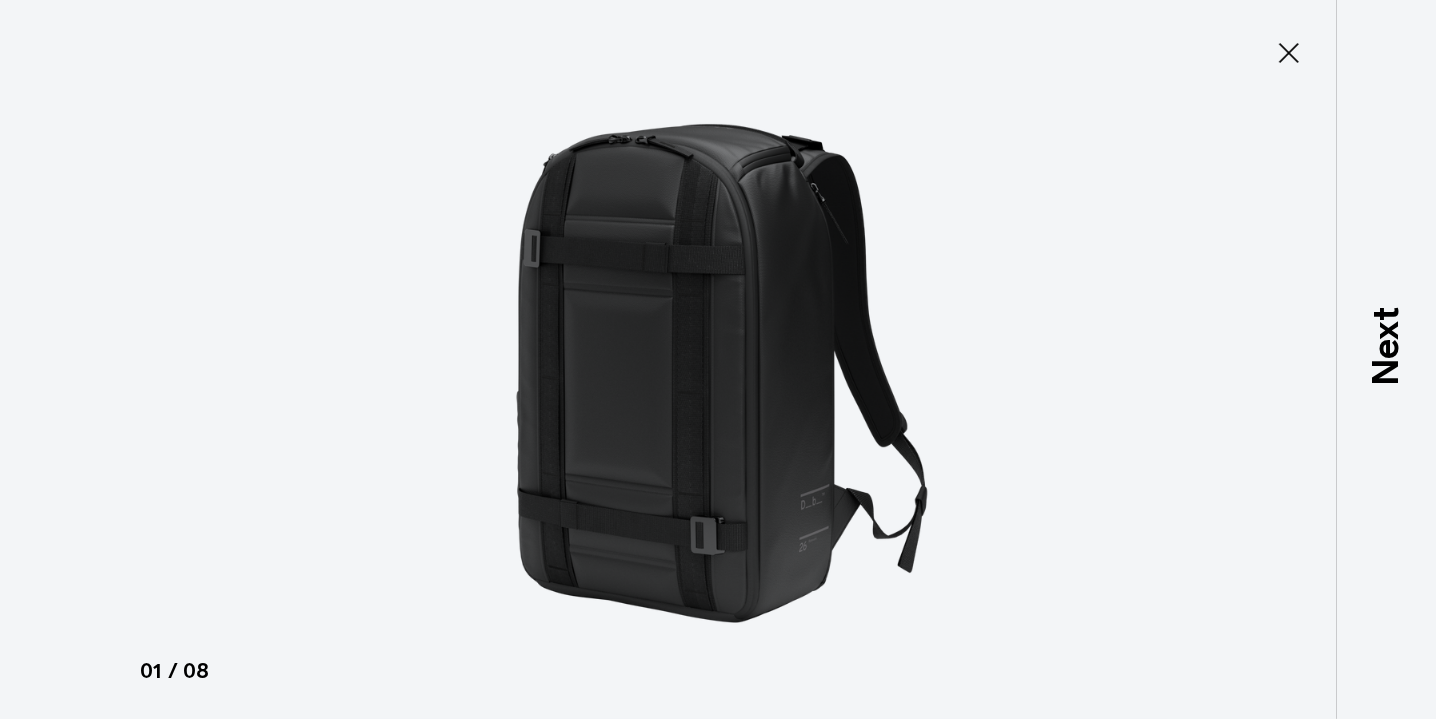 scroll, scrollTop: 0, scrollLeft: 0, axis: both 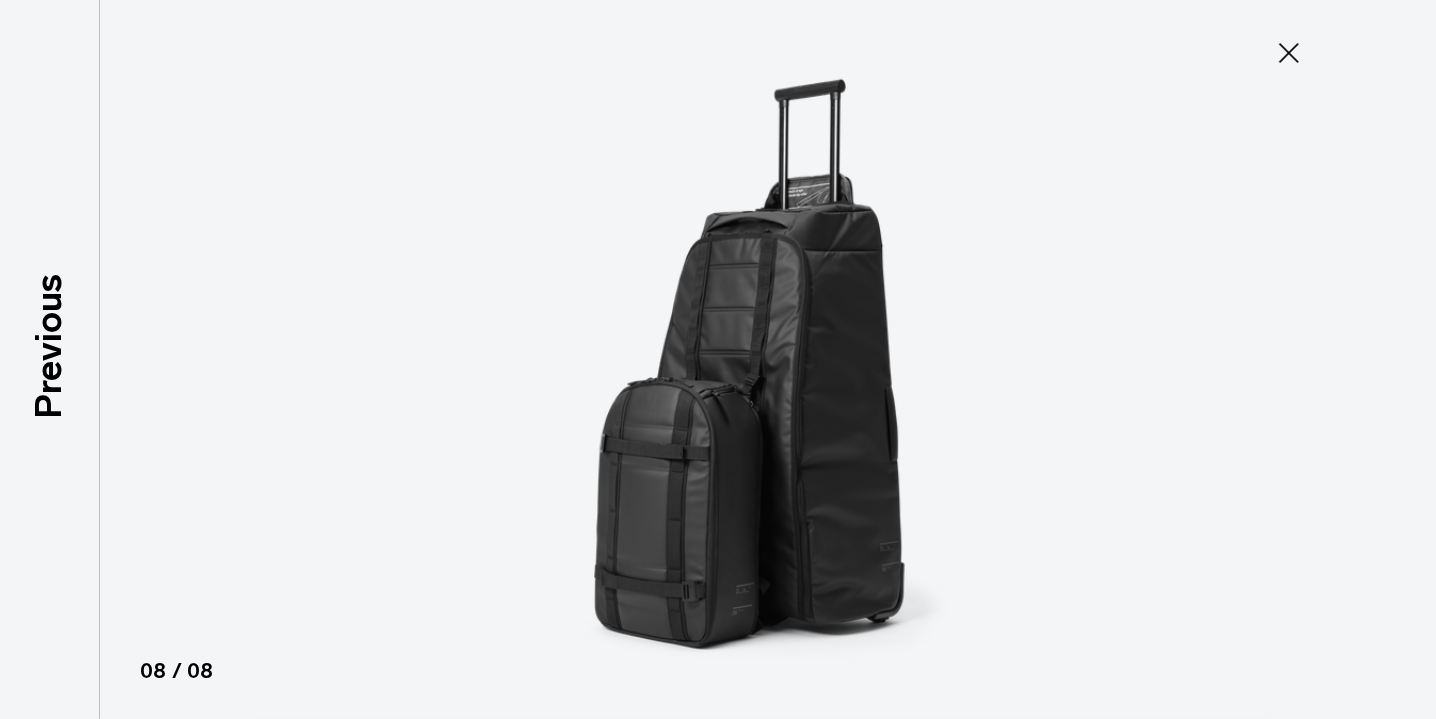 click 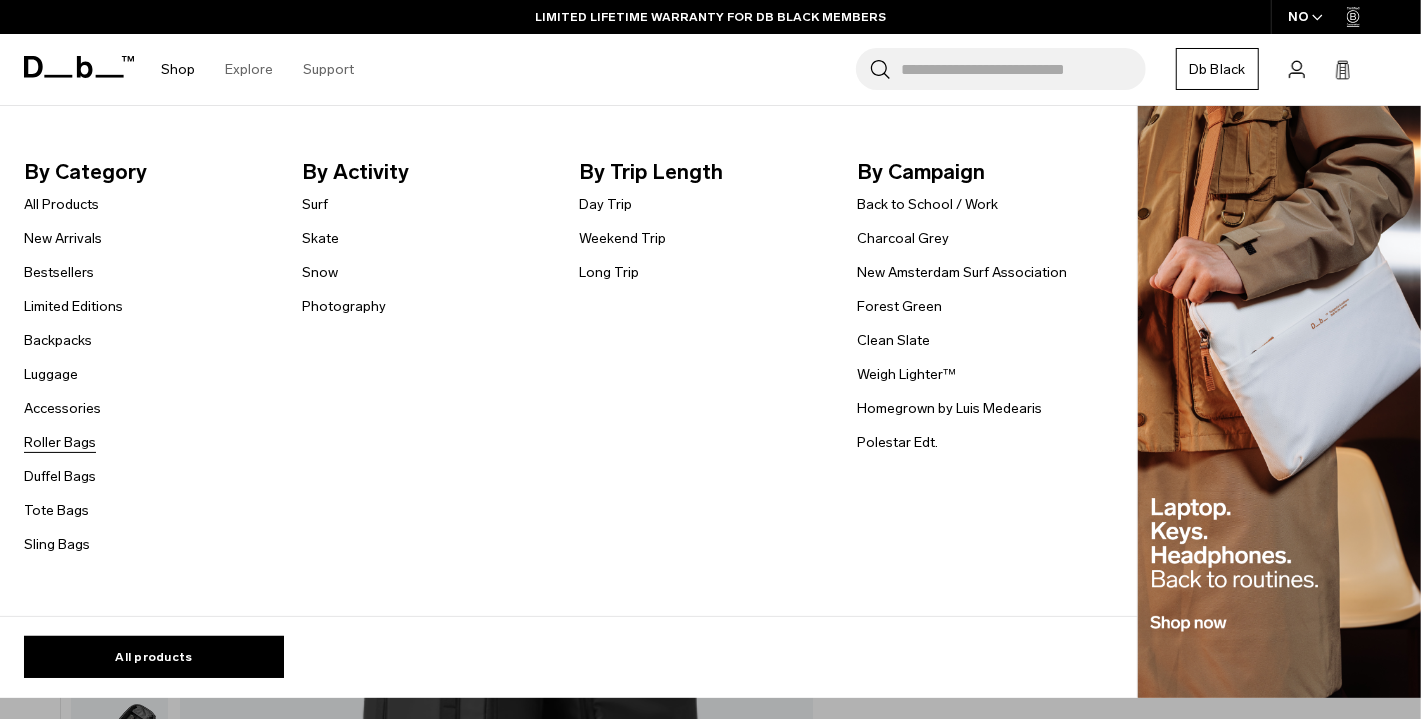 click on "Roller Bags" at bounding box center (60, 442) 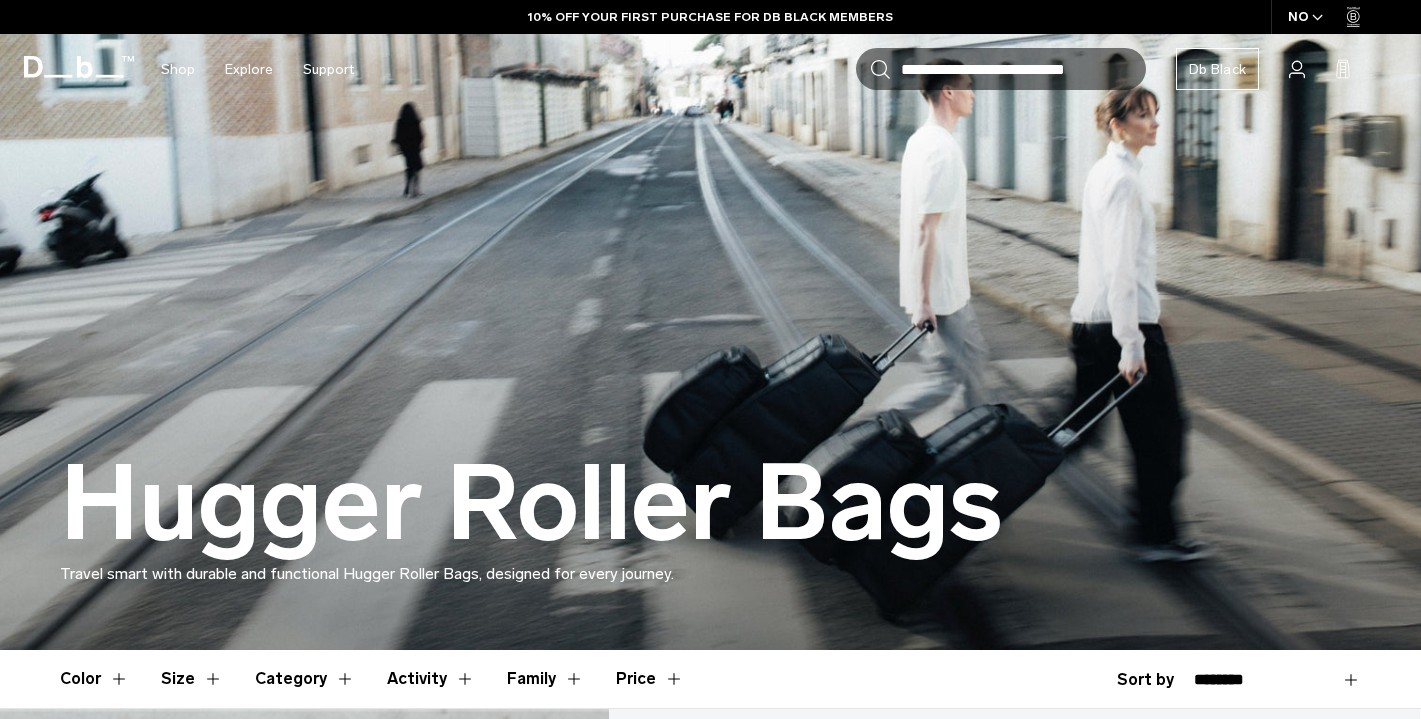 scroll, scrollTop: 515, scrollLeft: 0, axis: vertical 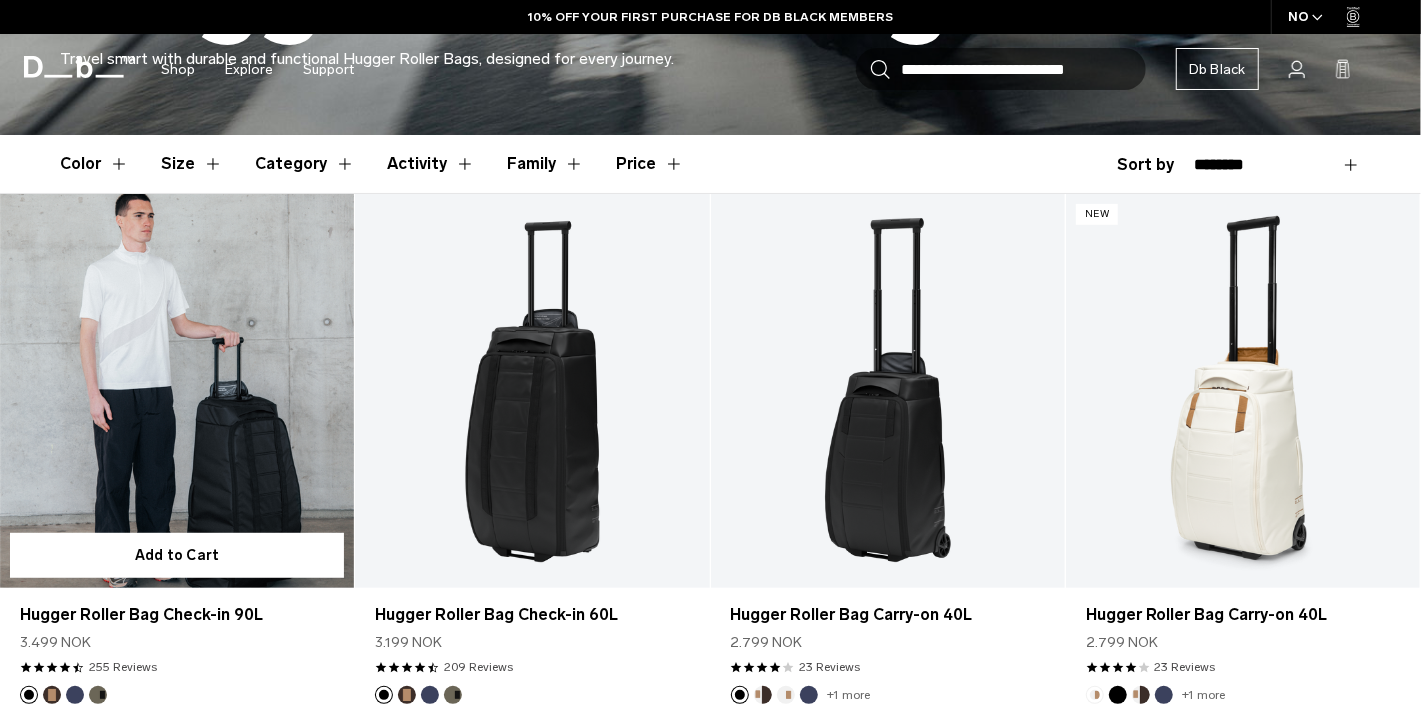 click at bounding box center [177, 391] 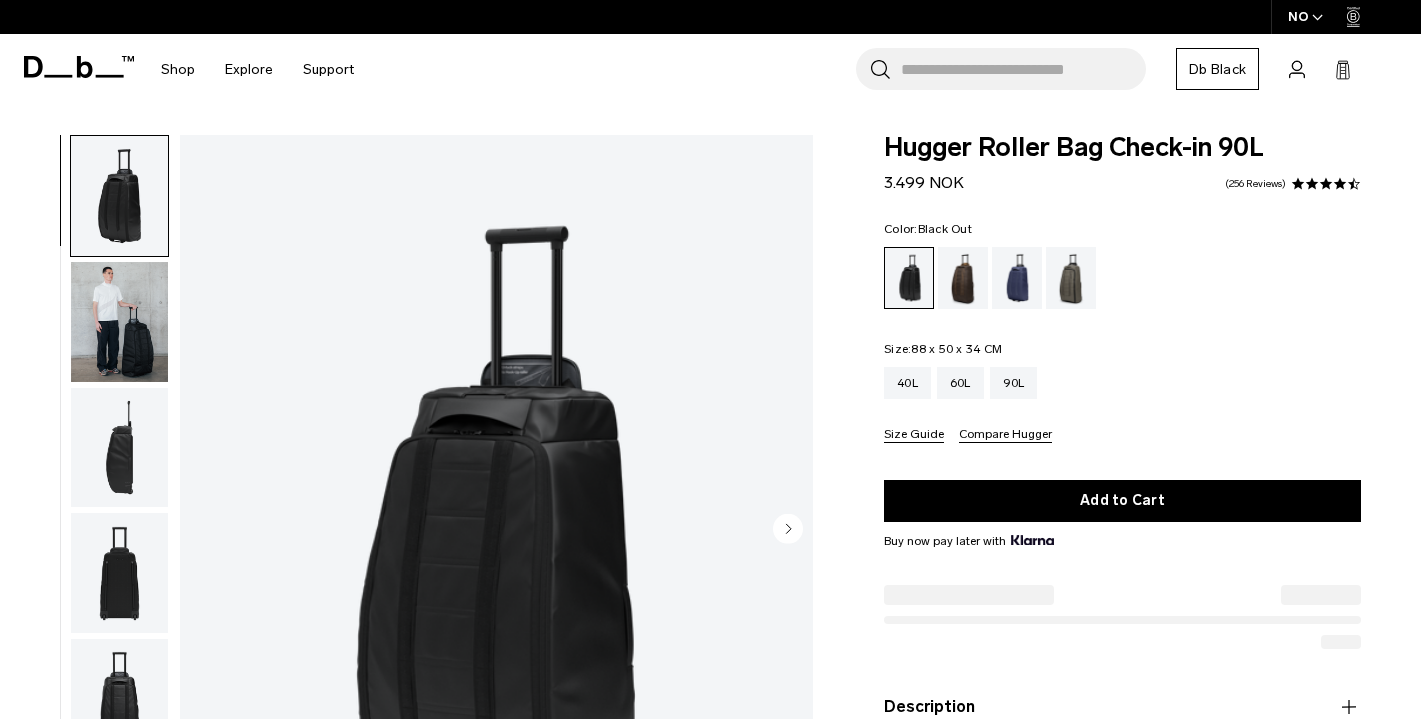 scroll, scrollTop: 0, scrollLeft: 0, axis: both 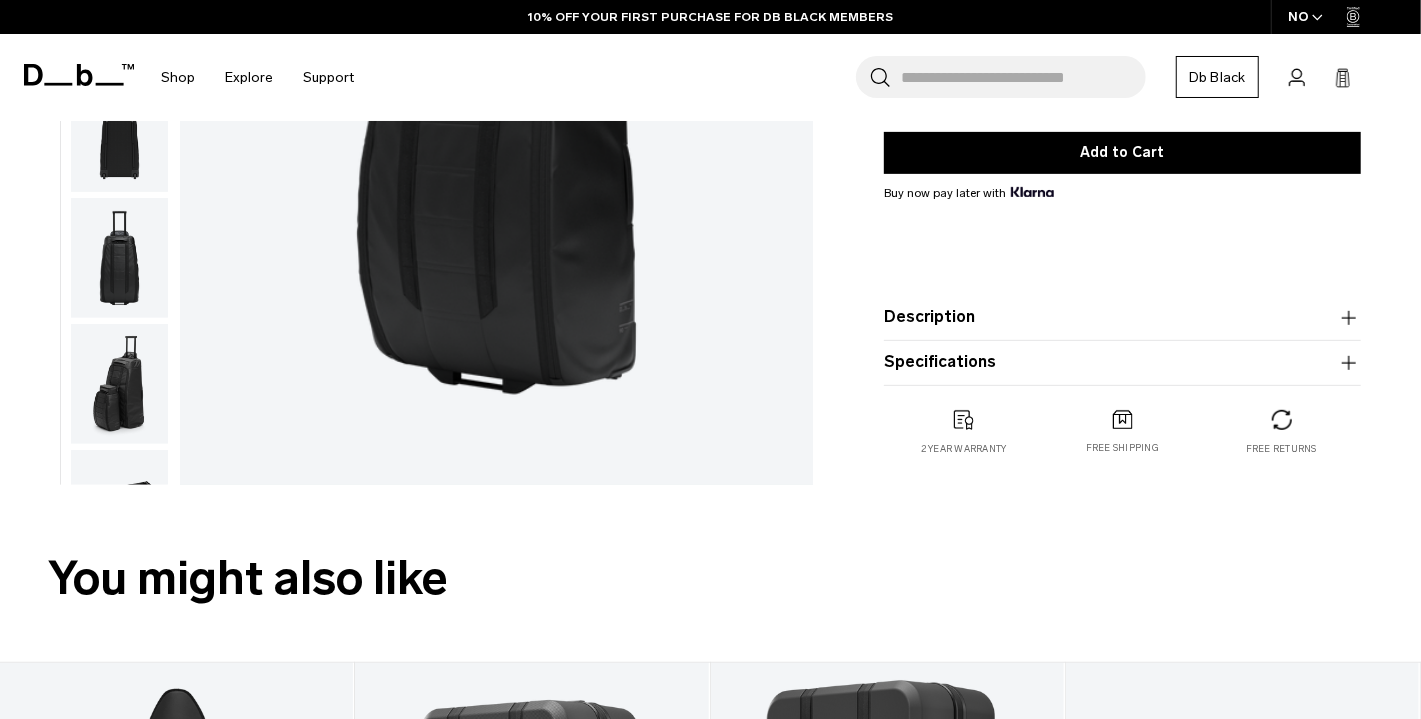 click on "Description" at bounding box center (1122, 317) 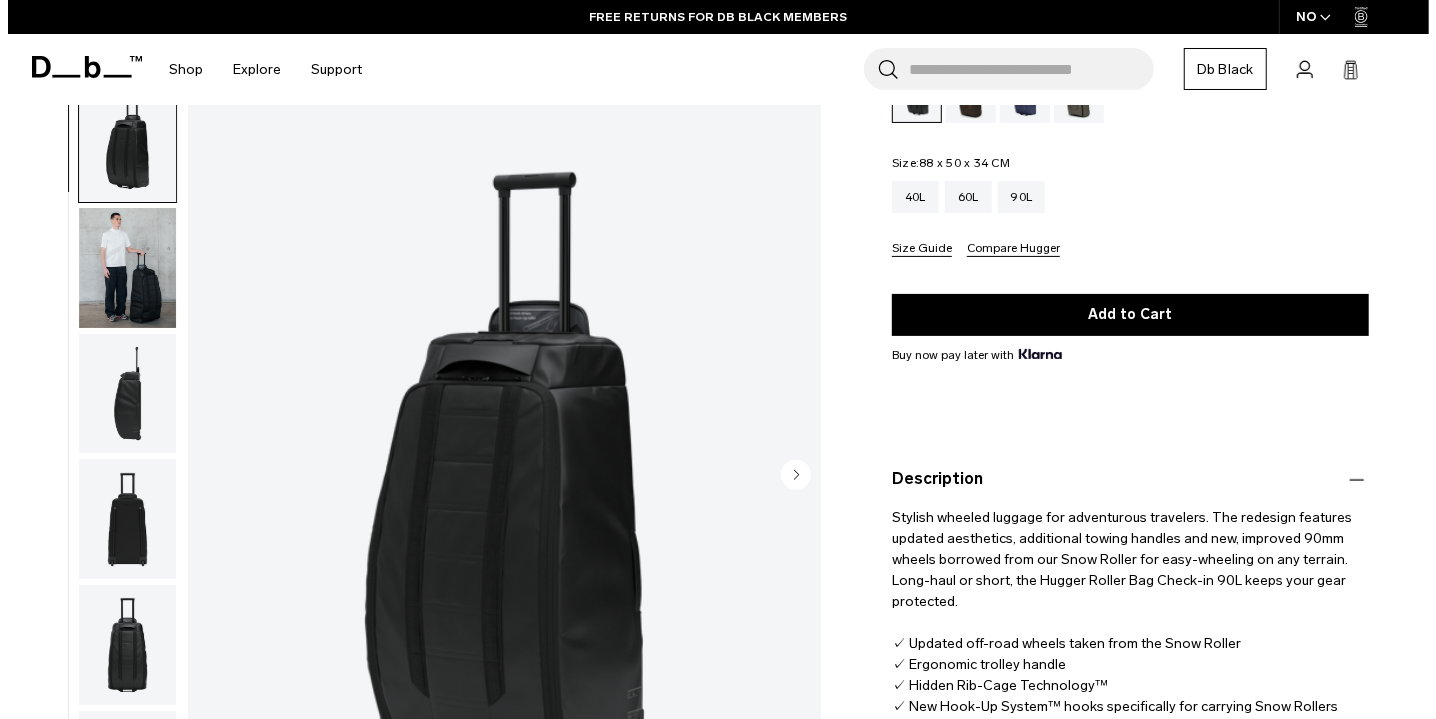 scroll, scrollTop: 189, scrollLeft: 0, axis: vertical 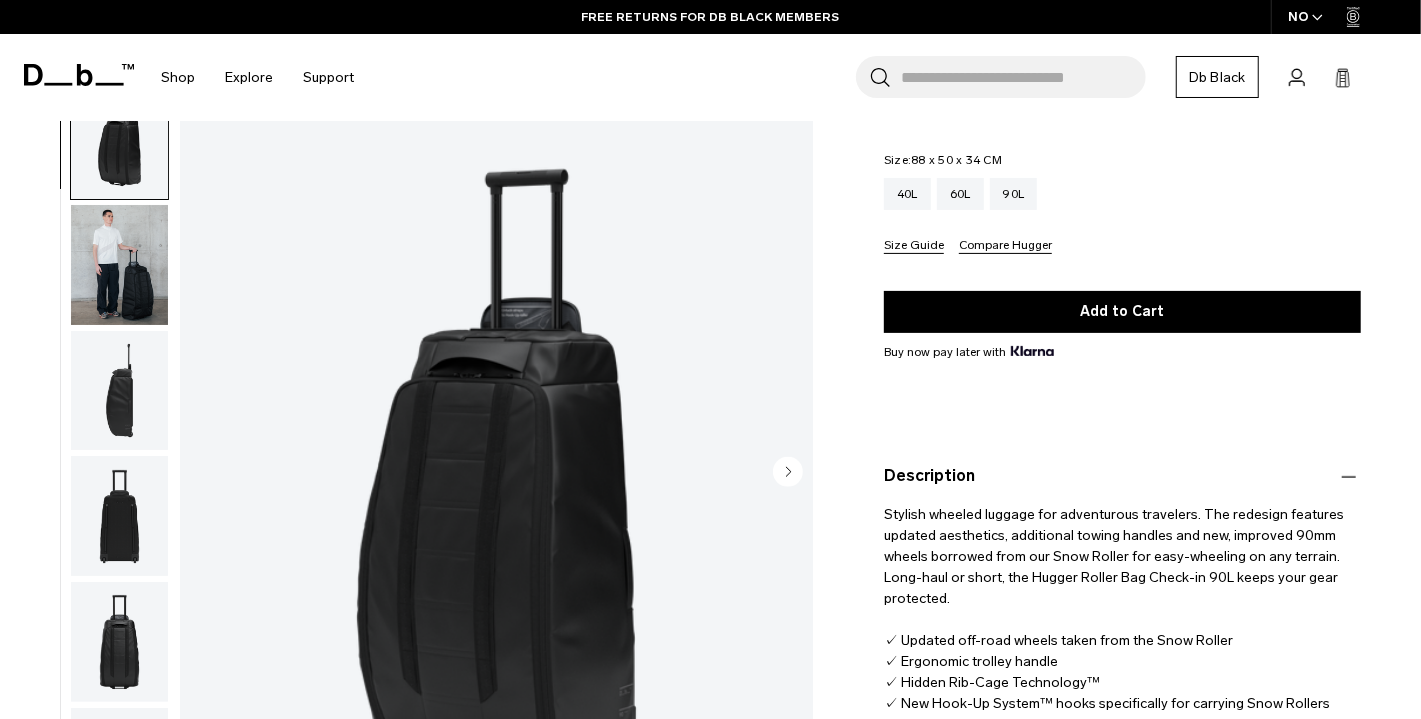 click at bounding box center (496, 474) 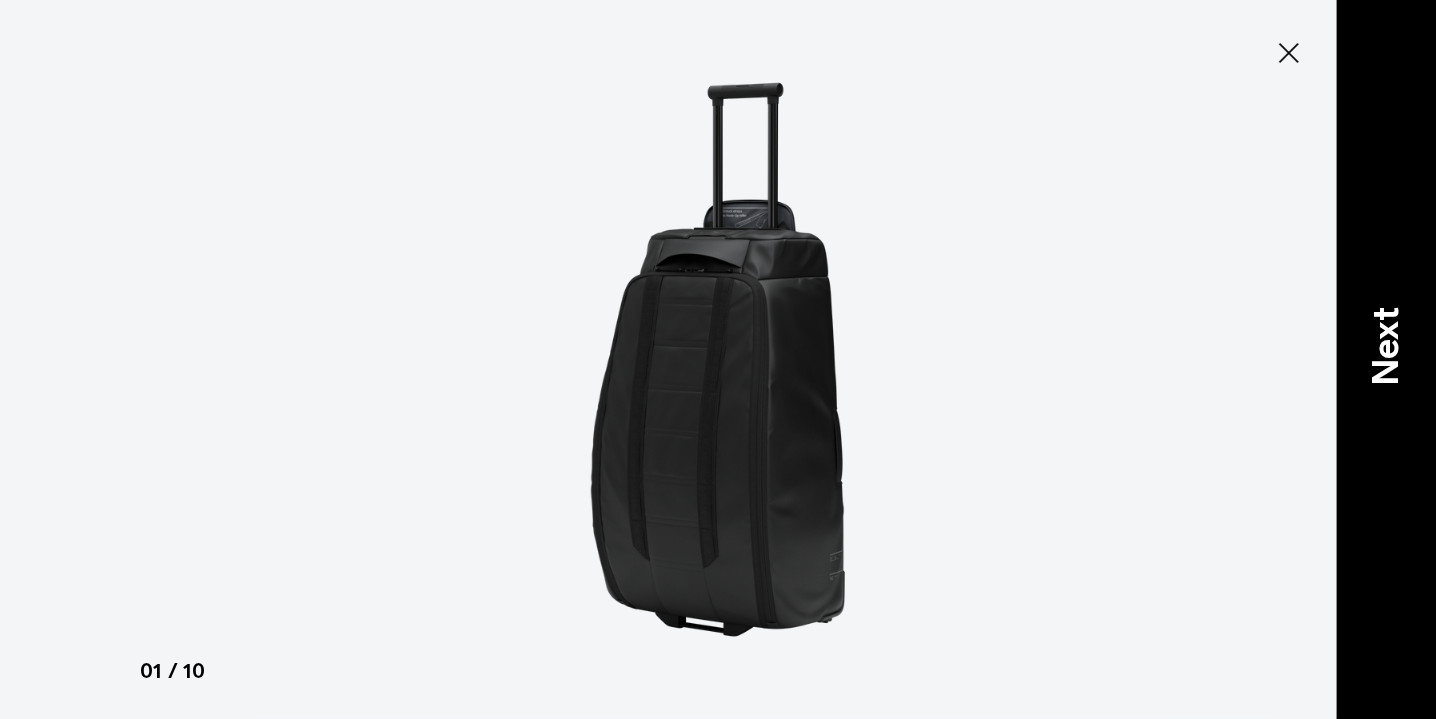 type on "Close" 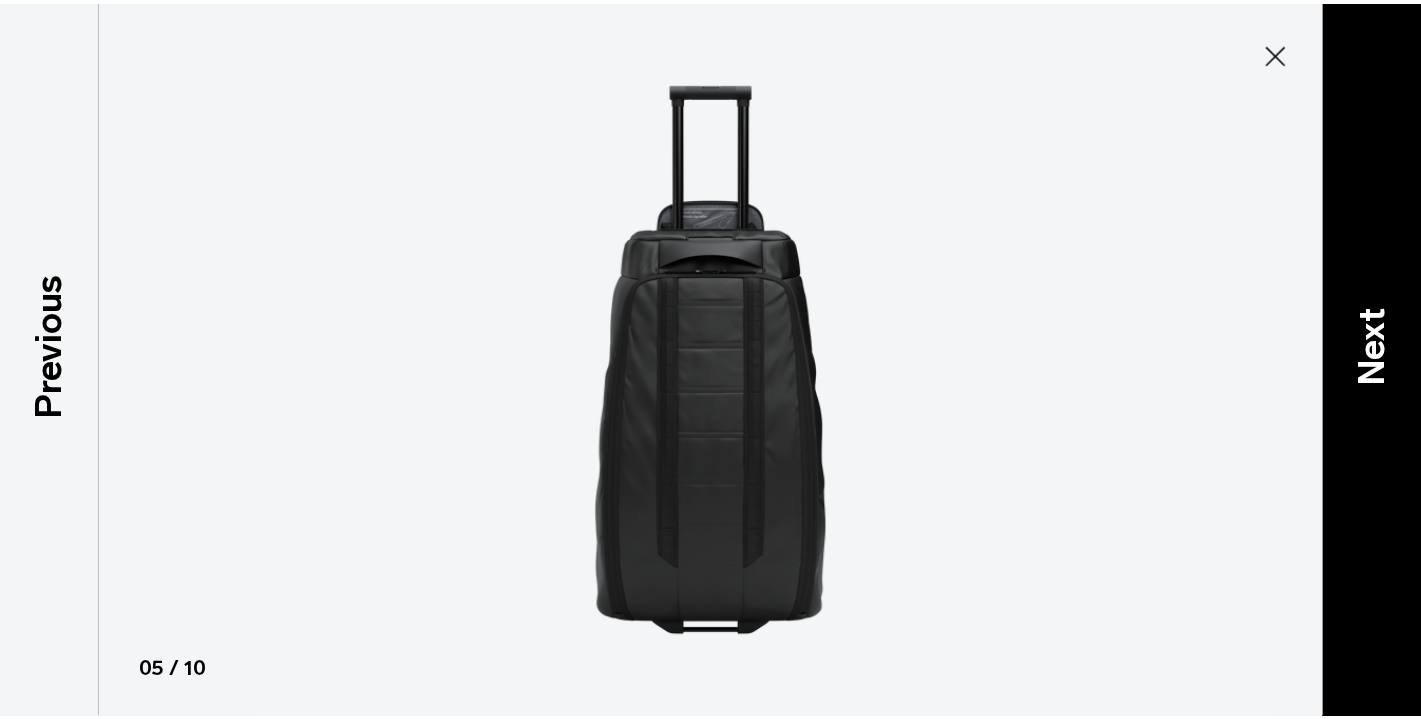 scroll, scrollTop: 453, scrollLeft: 0, axis: vertical 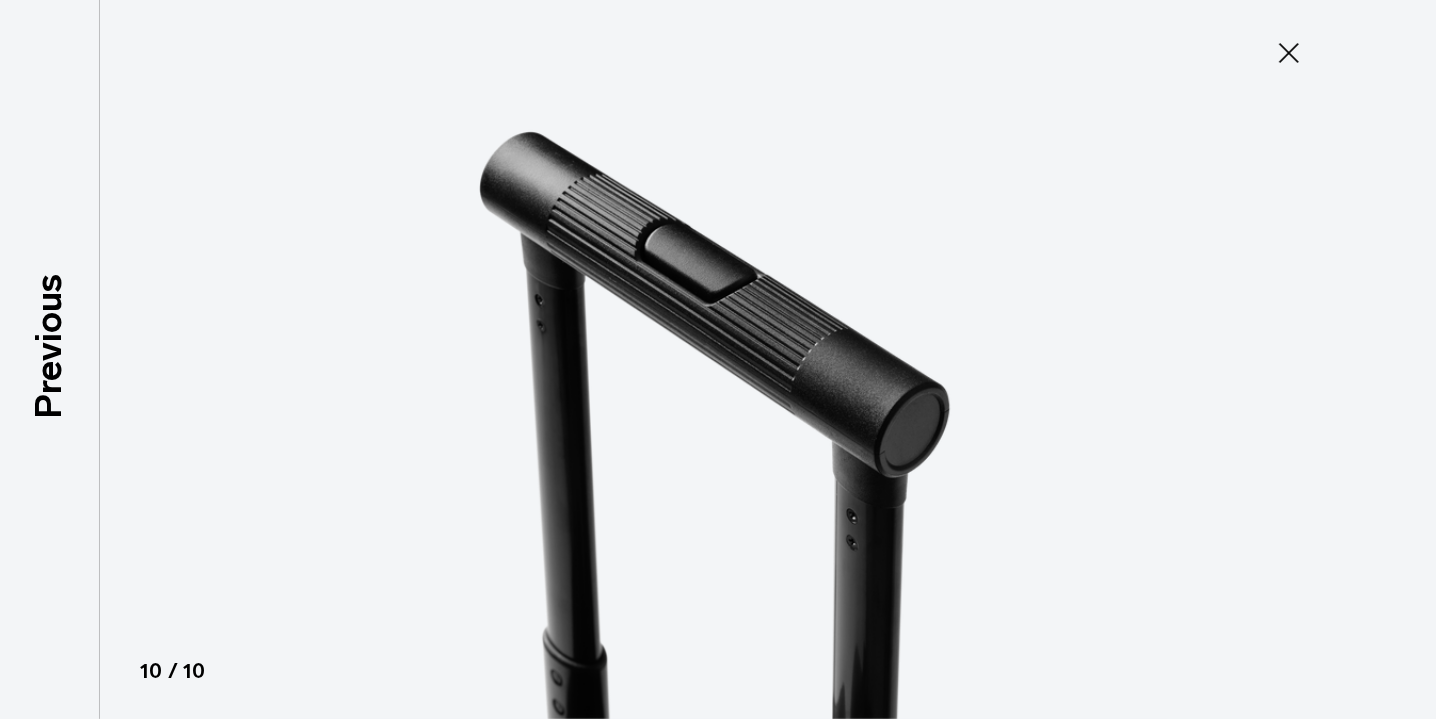 click 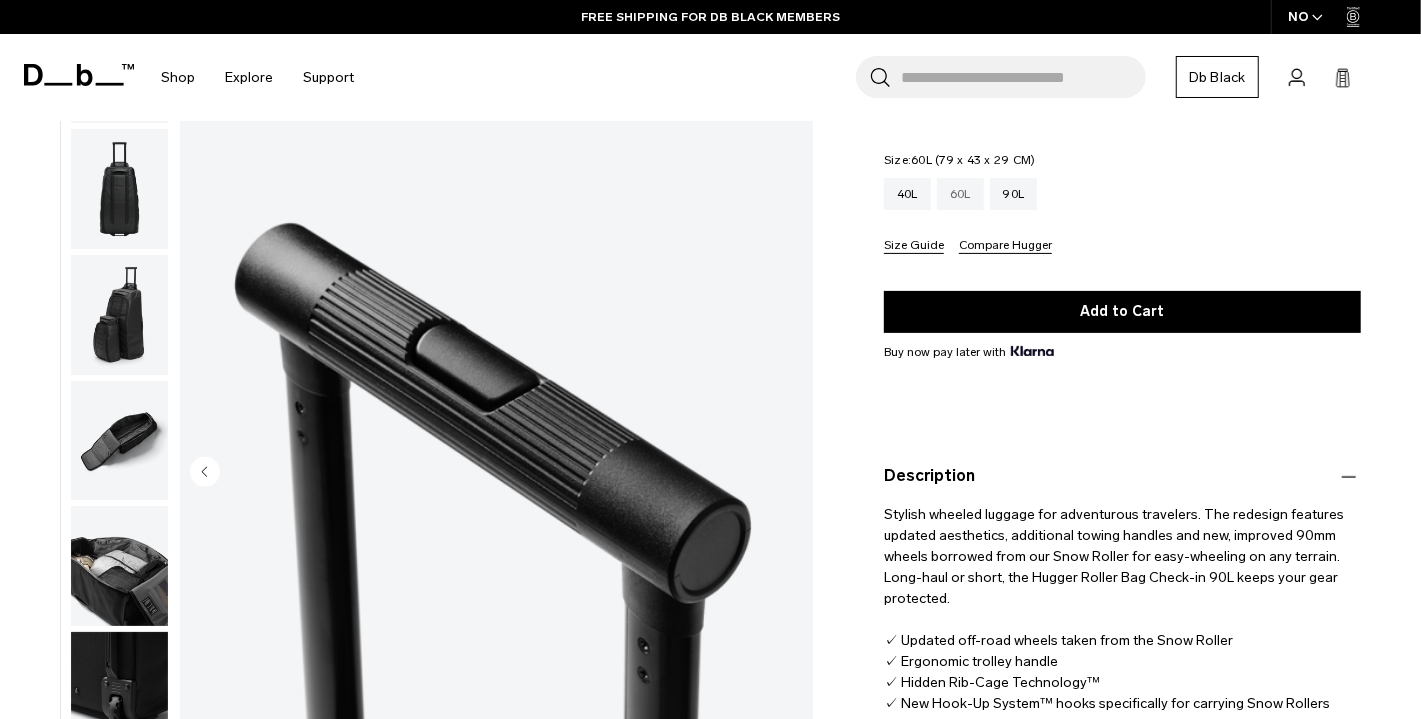 click on "60L" at bounding box center [960, 194] 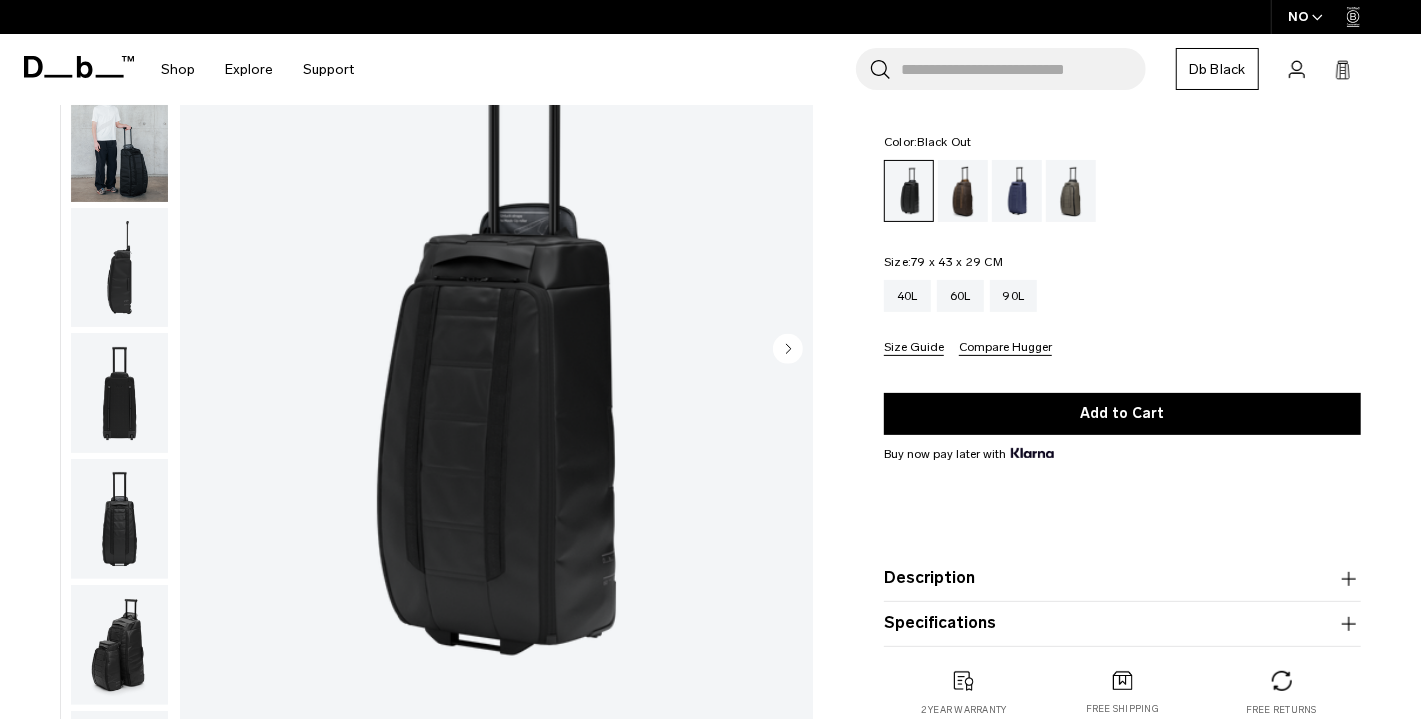 scroll, scrollTop: 325, scrollLeft: 0, axis: vertical 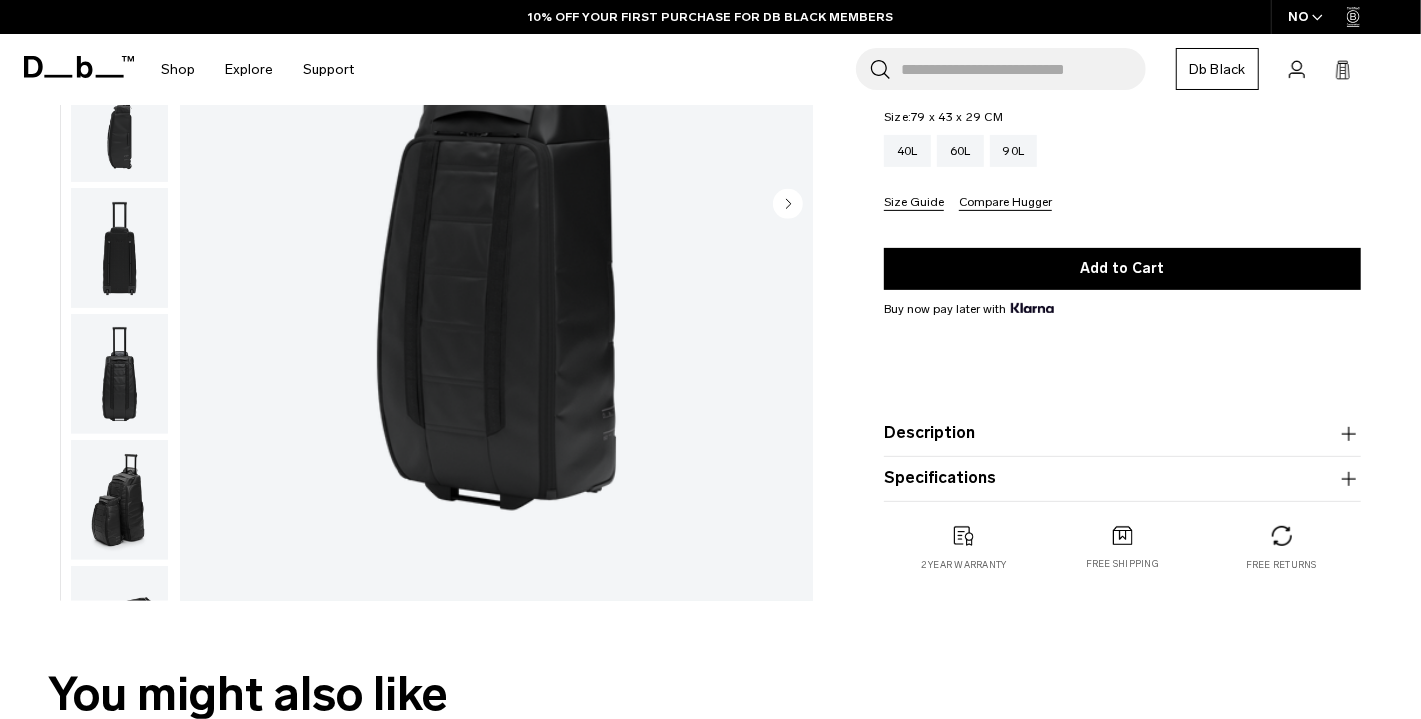 click on "Description" at bounding box center [1122, 433] 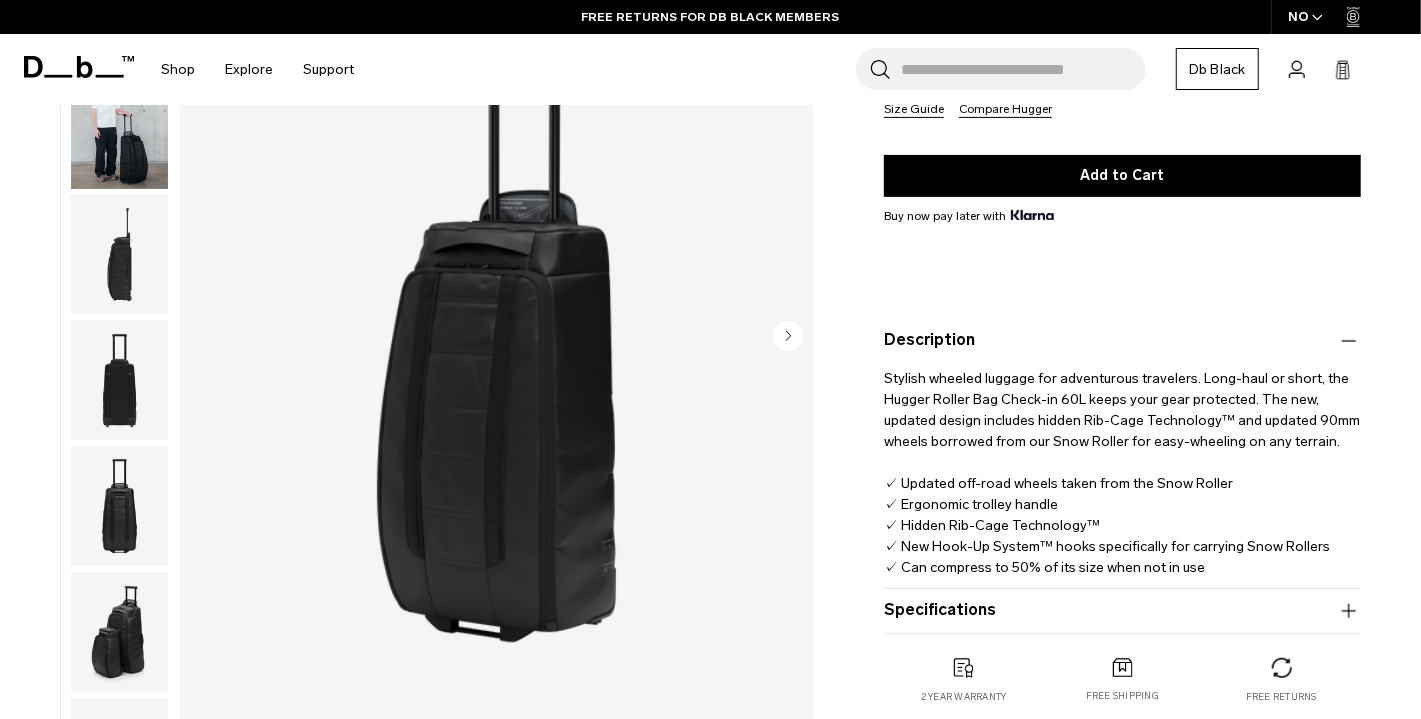 click at bounding box center (496, 338) 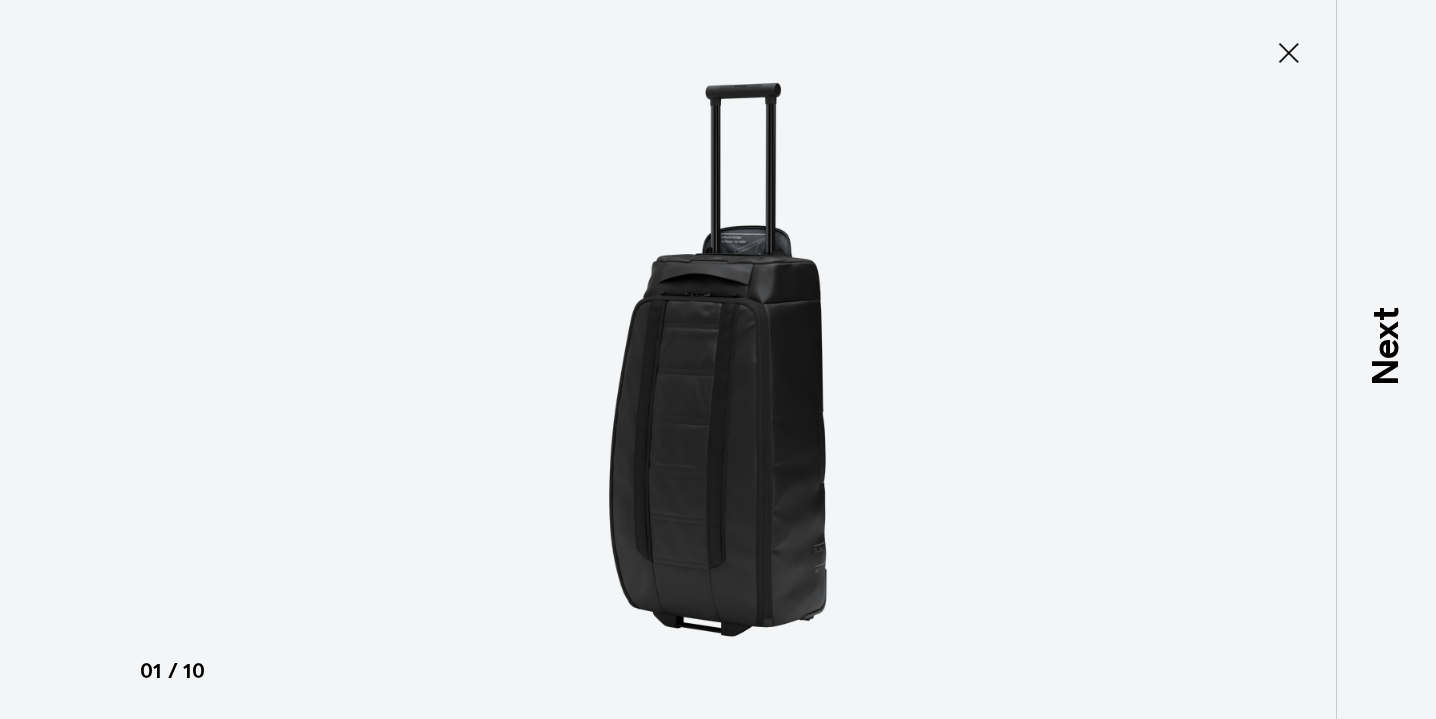 type on "Close" 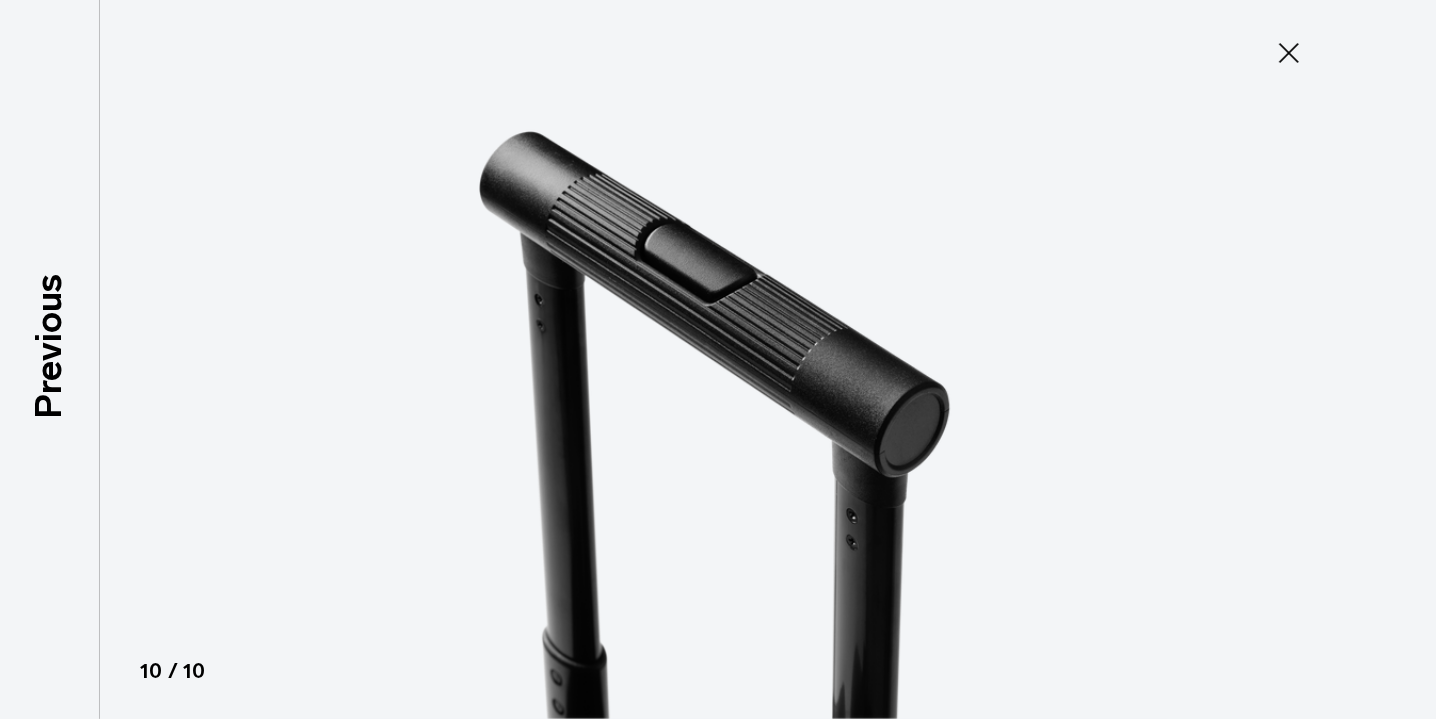 click 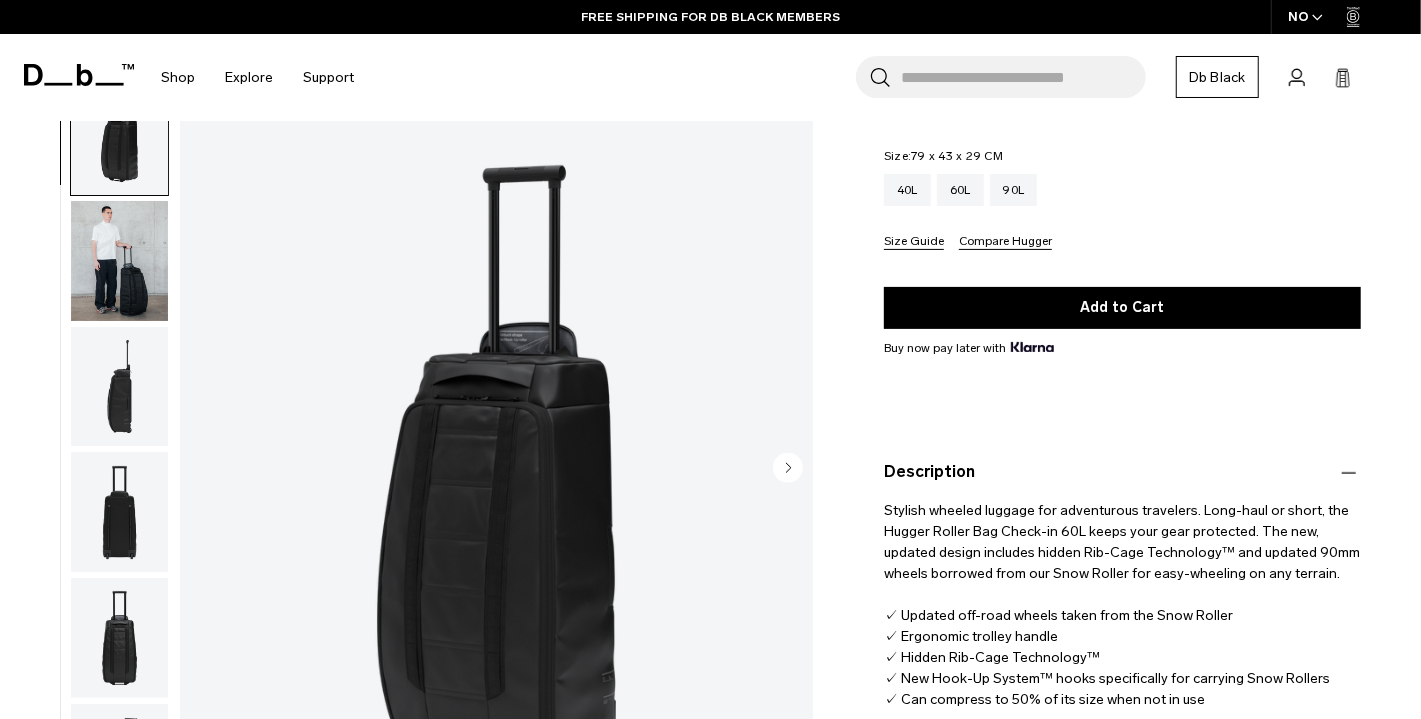 scroll, scrollTop: 192, scrollLeft: 0, axis: vertical 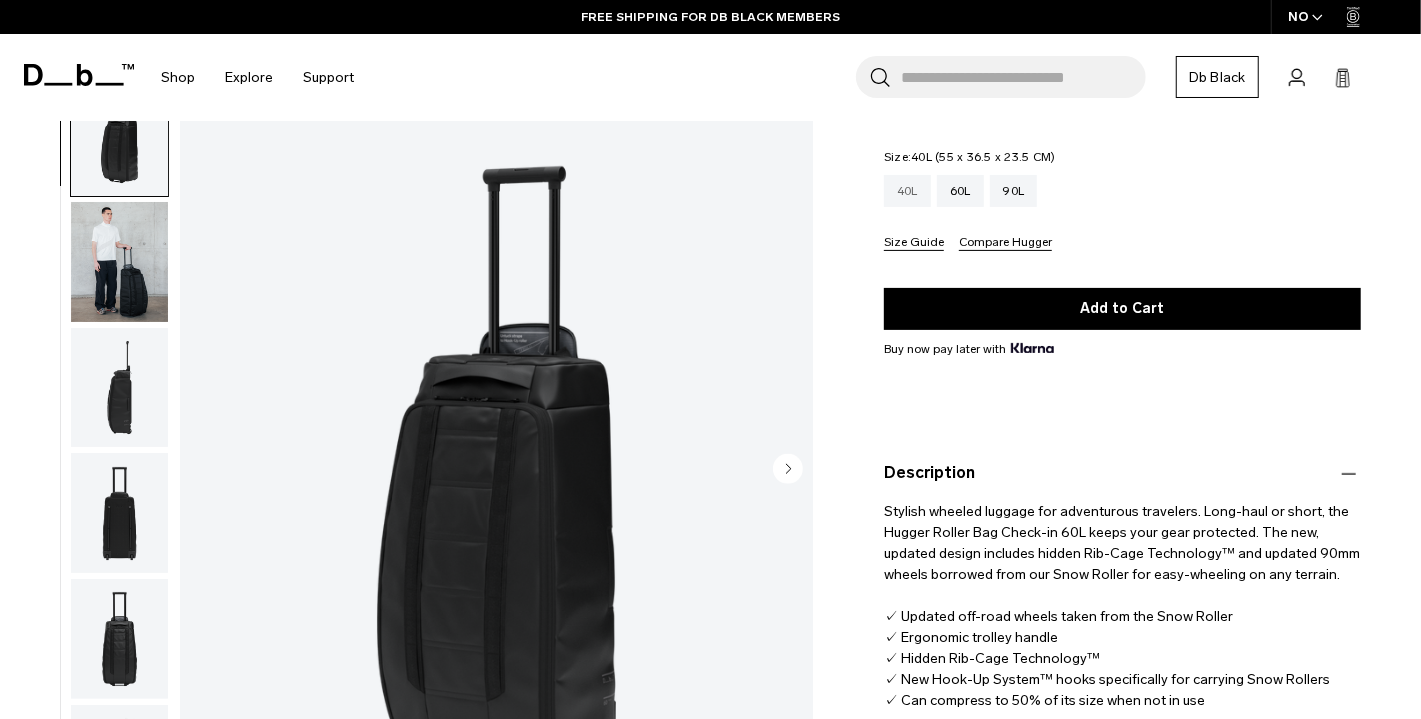 click on "40L" at bounding box center [907, 191] 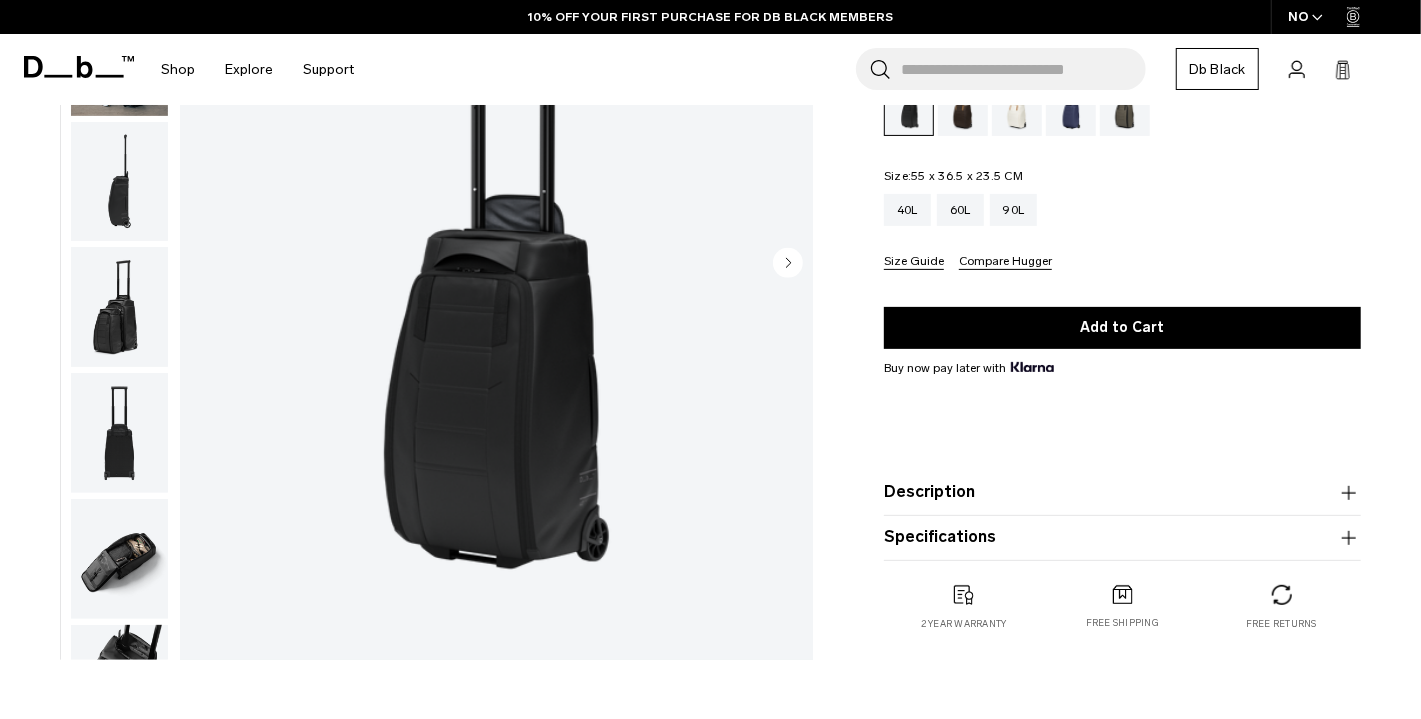 scroll, scrollTop: 266, scrollLeft: 0, axis: vertical 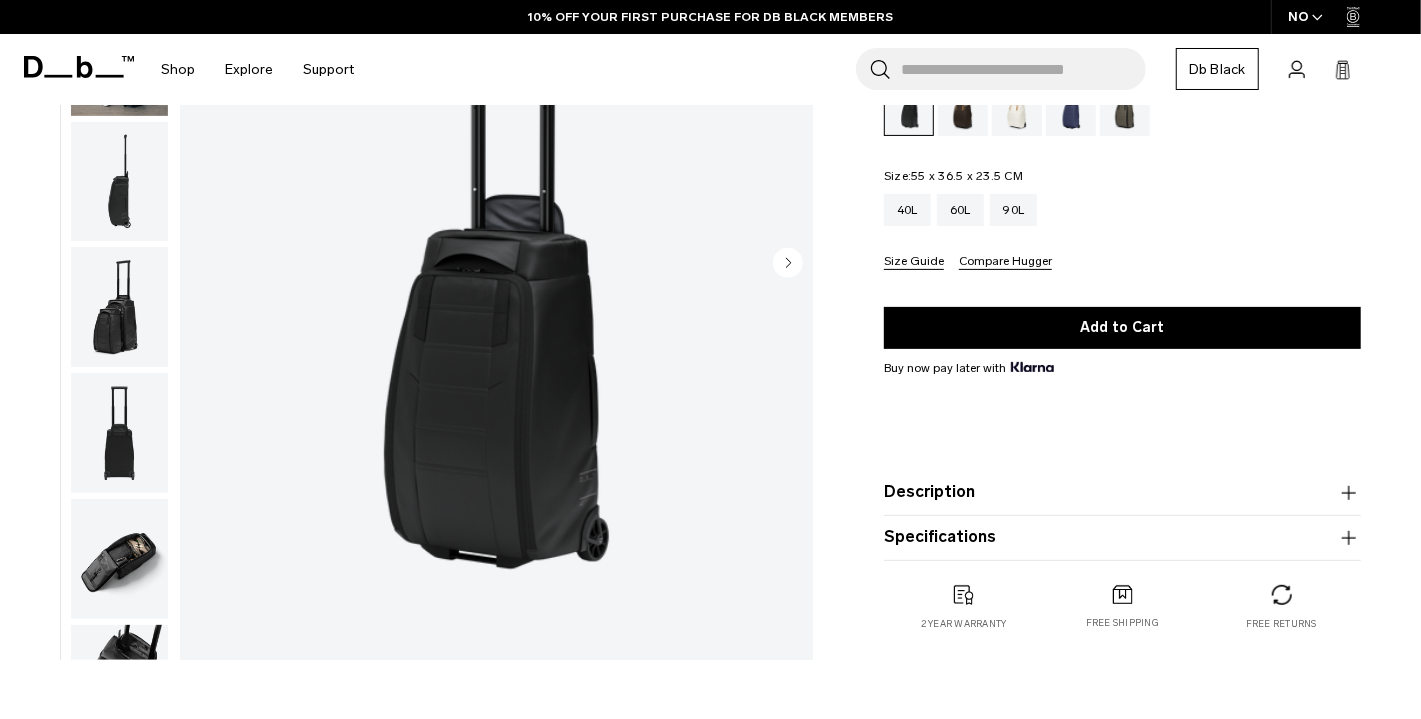 click on "Description" at bounding box center [1122, 492] 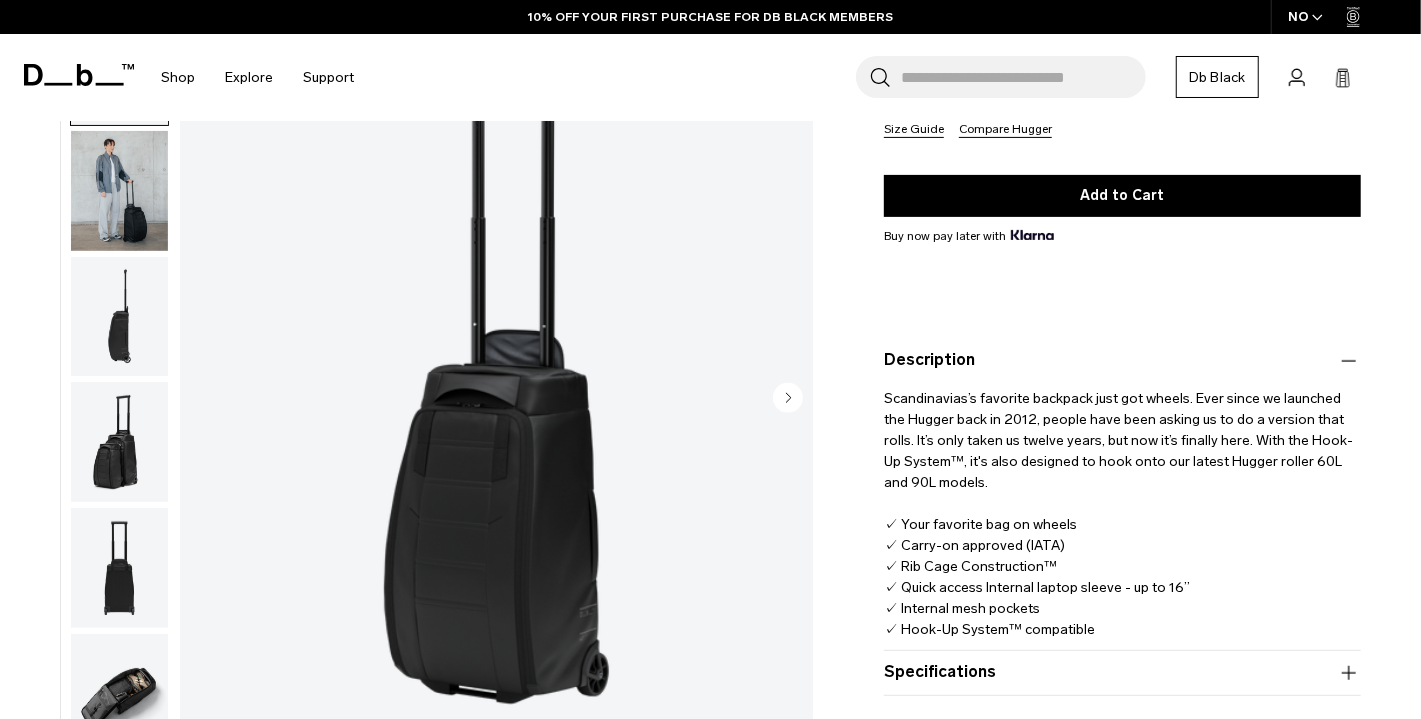 scroll, scrollTop: 307, scrollLeft: 0, axis: vertical 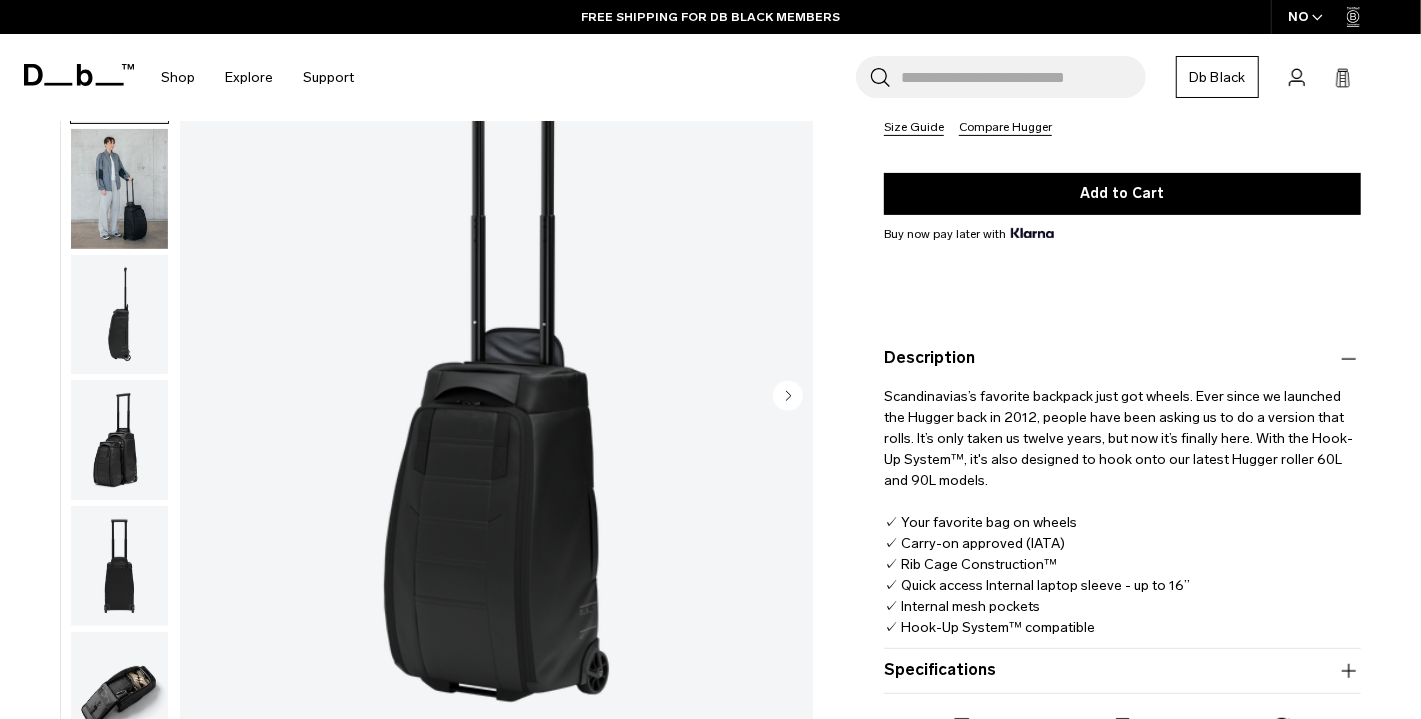 type 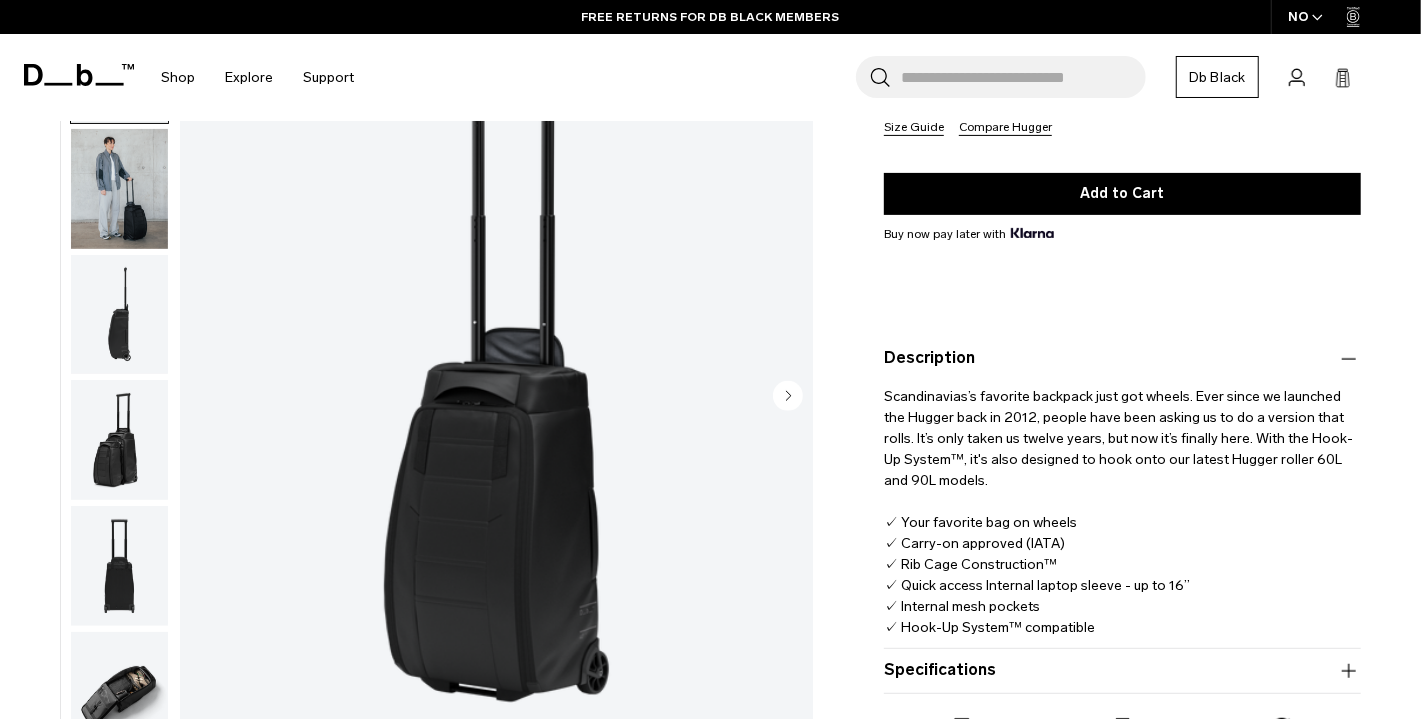 click at bounding box center (496, 398) 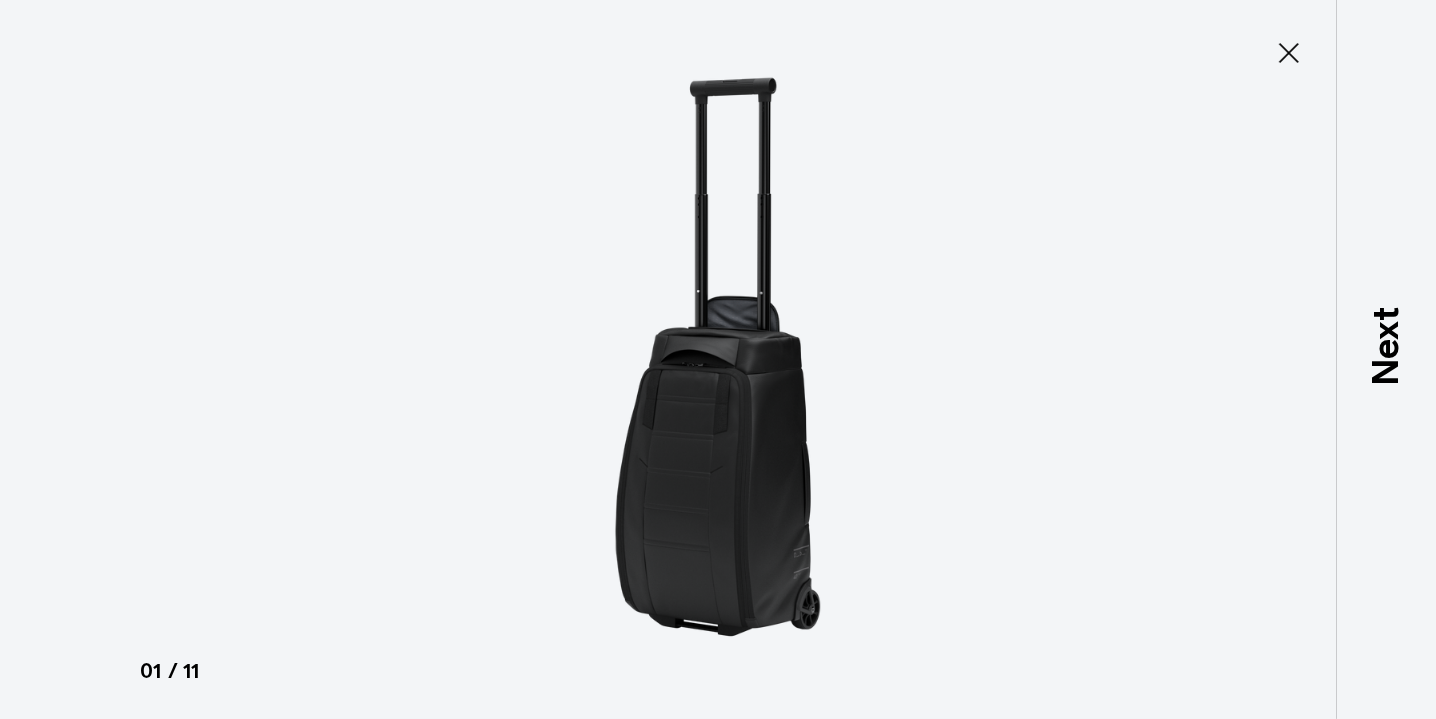 type on "Close" 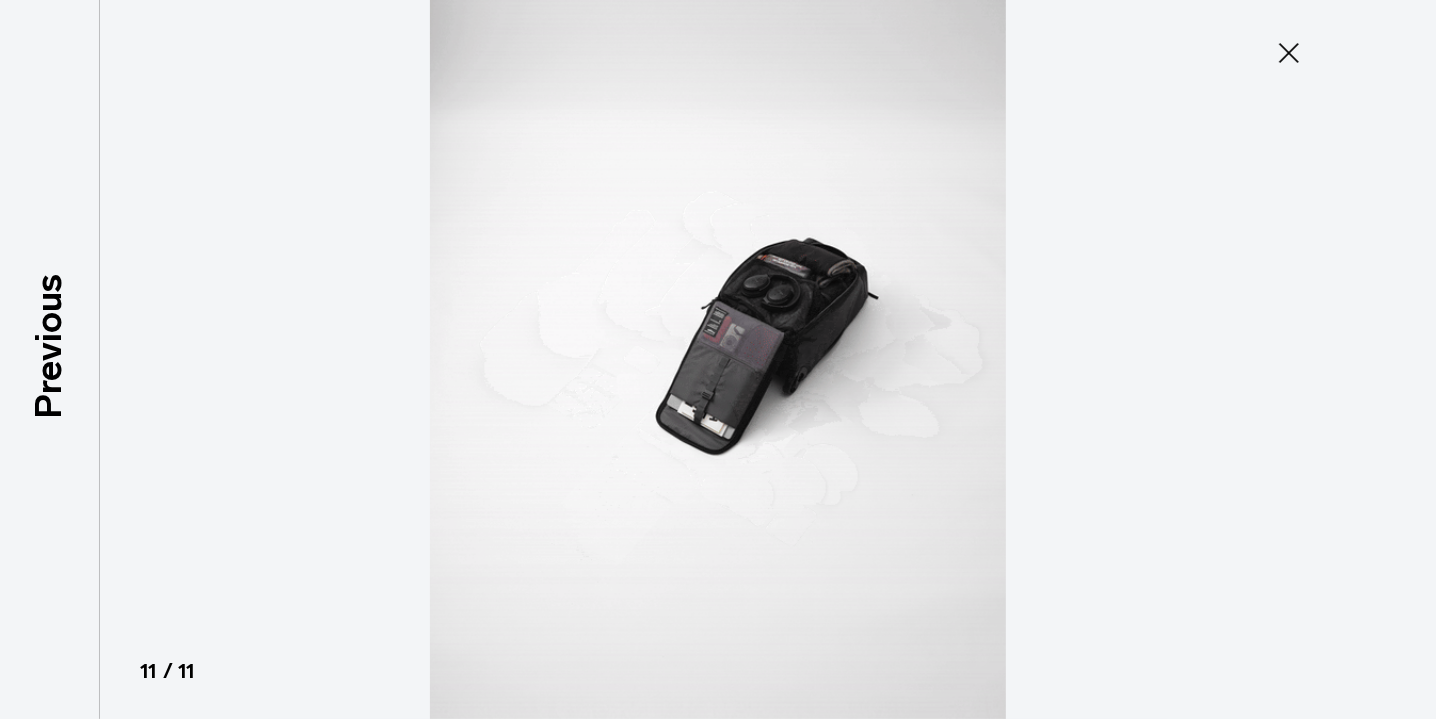 click 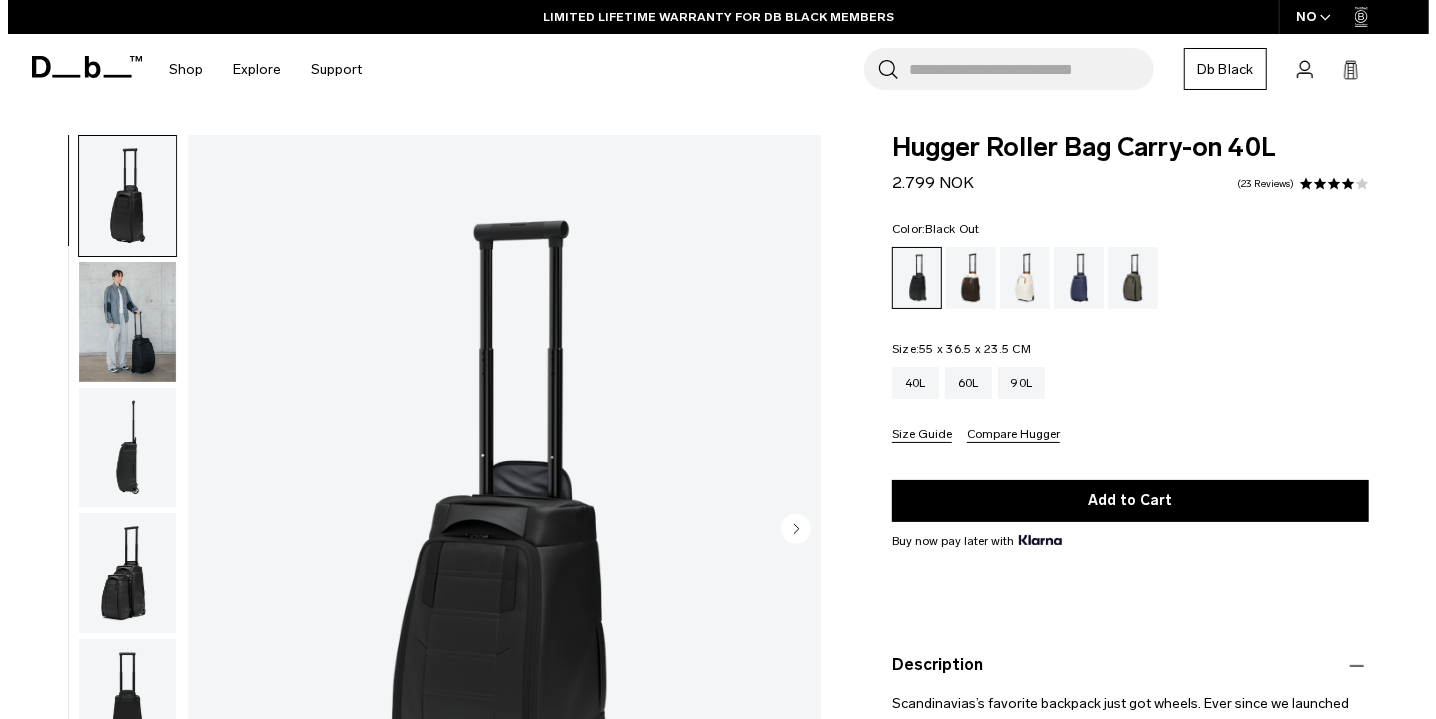 scroll, scrollTop: 0, scrollLeft: 0, axis: both 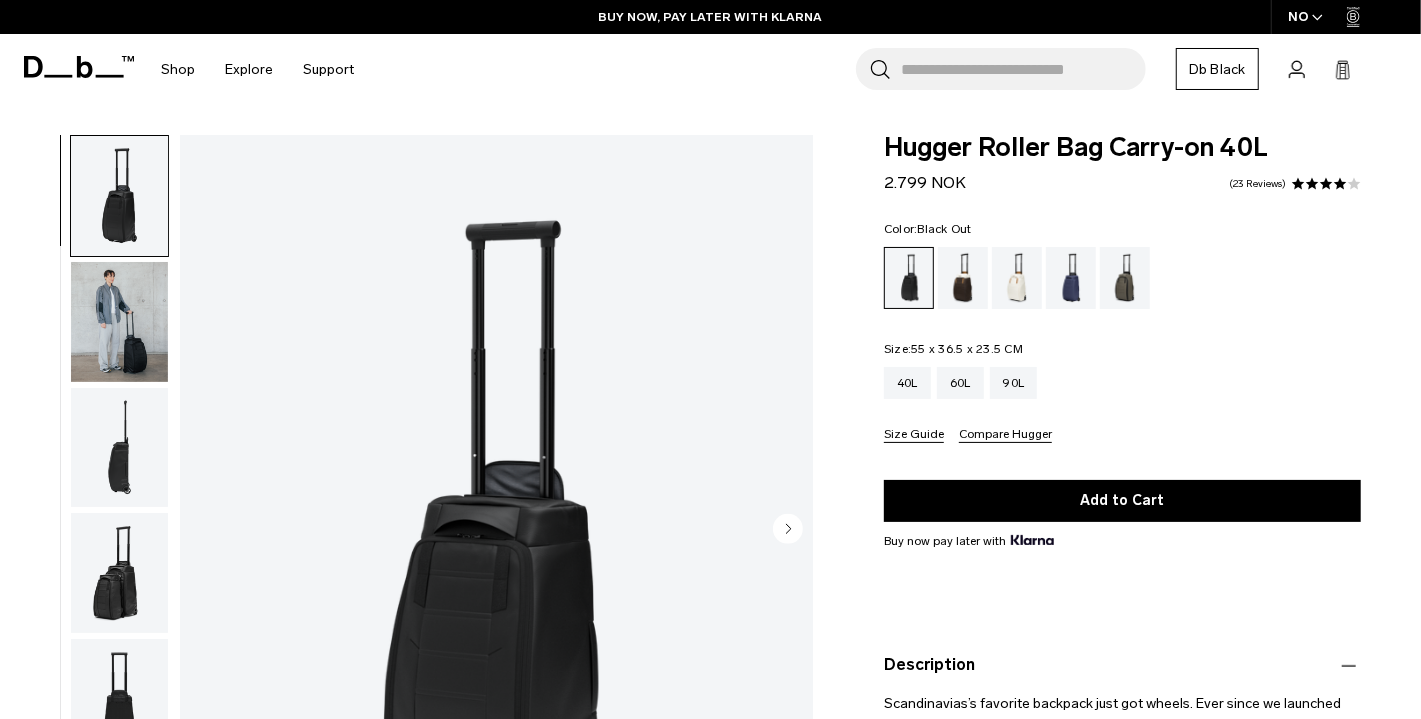 click at bounding box center (1317, 17) 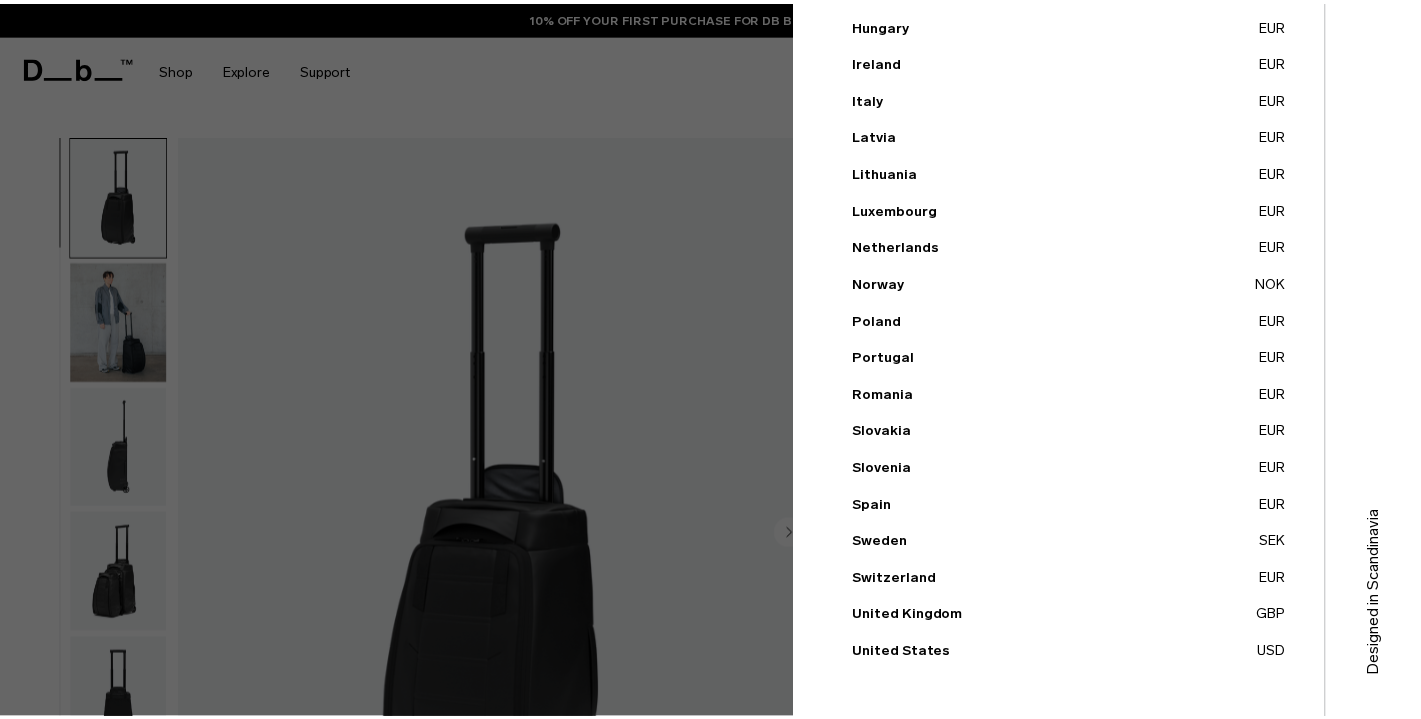 scroll, scrollTop: 0, scrollLeft: 0, axis: both 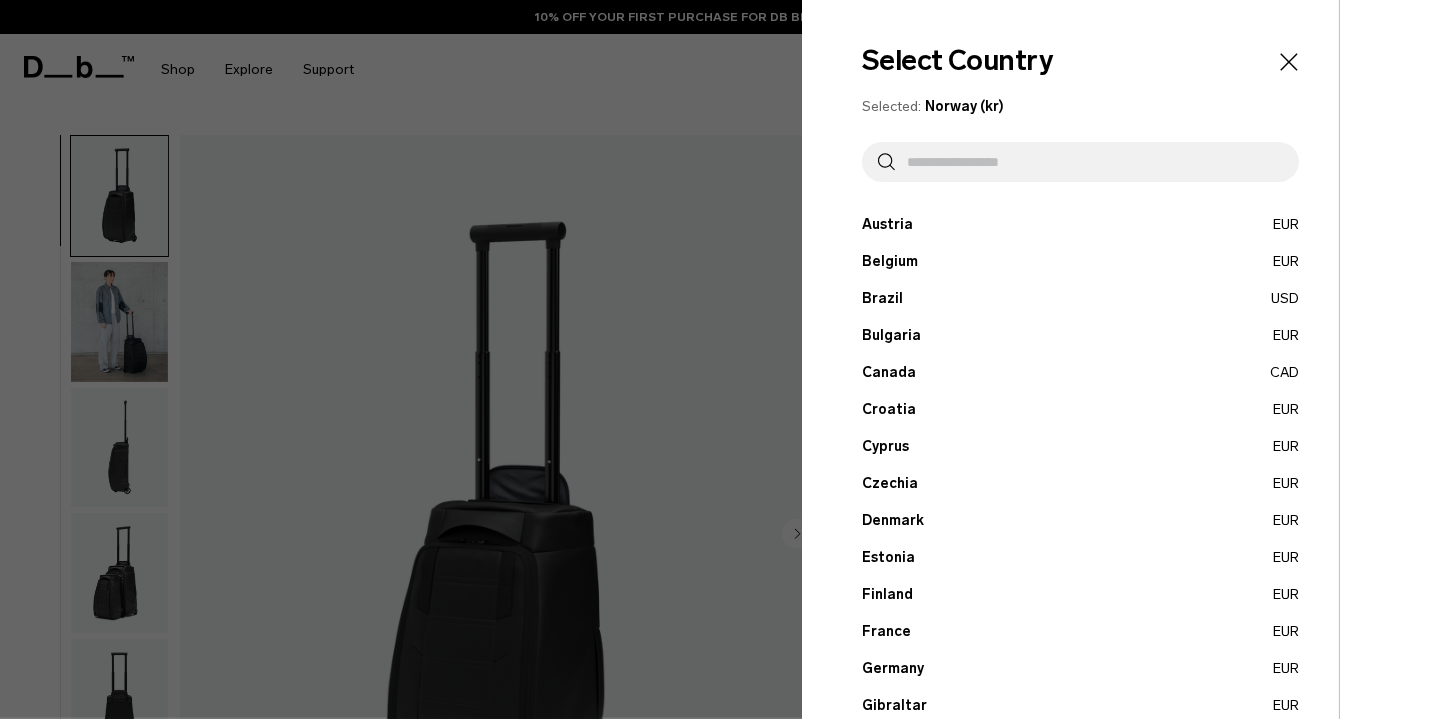 click 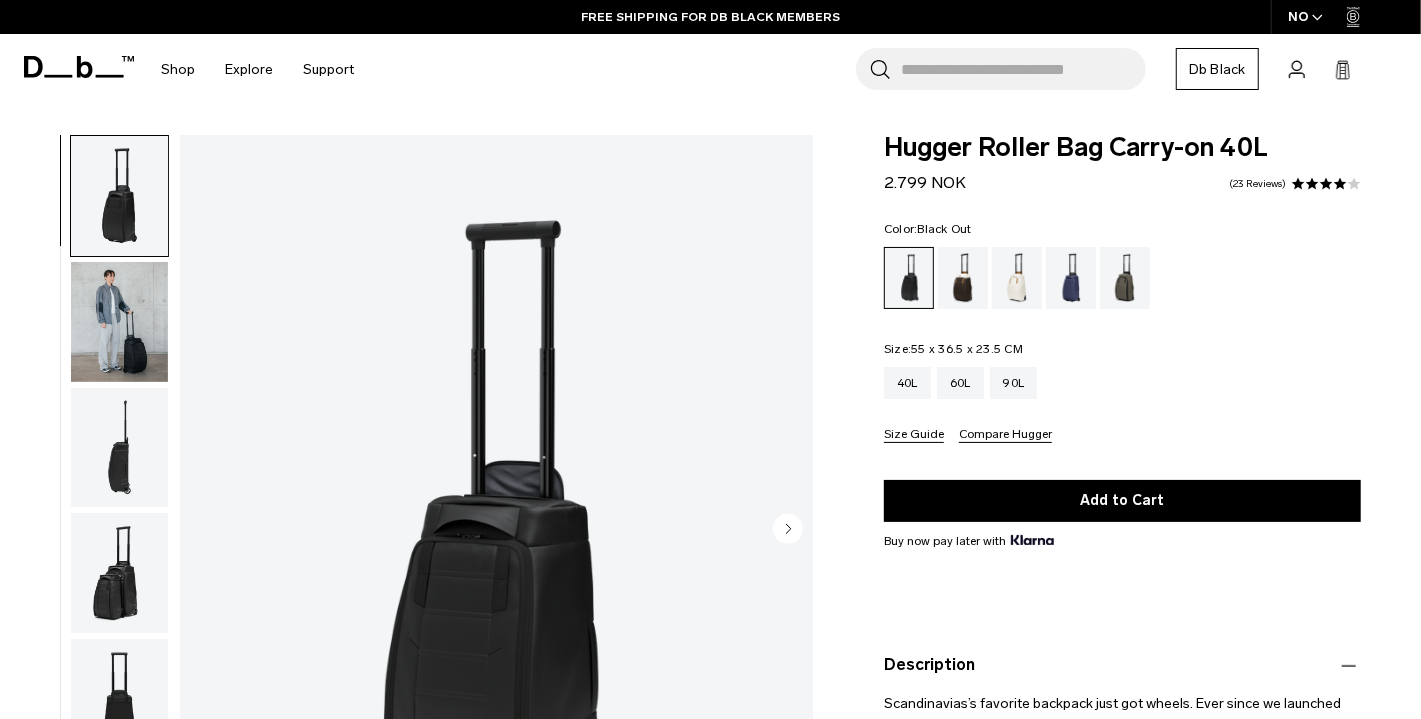 type 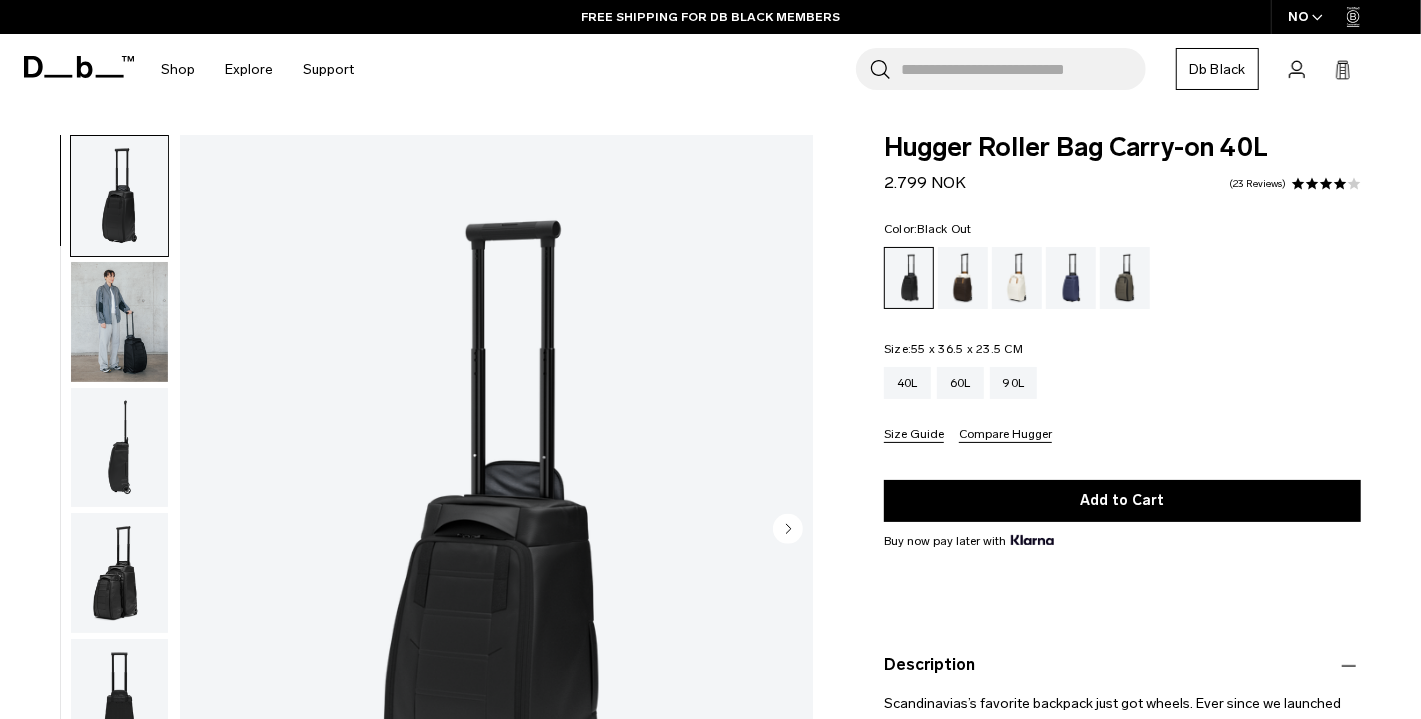 click on "Search for Bags, Luggage..." at bounding box center [1023, 69] 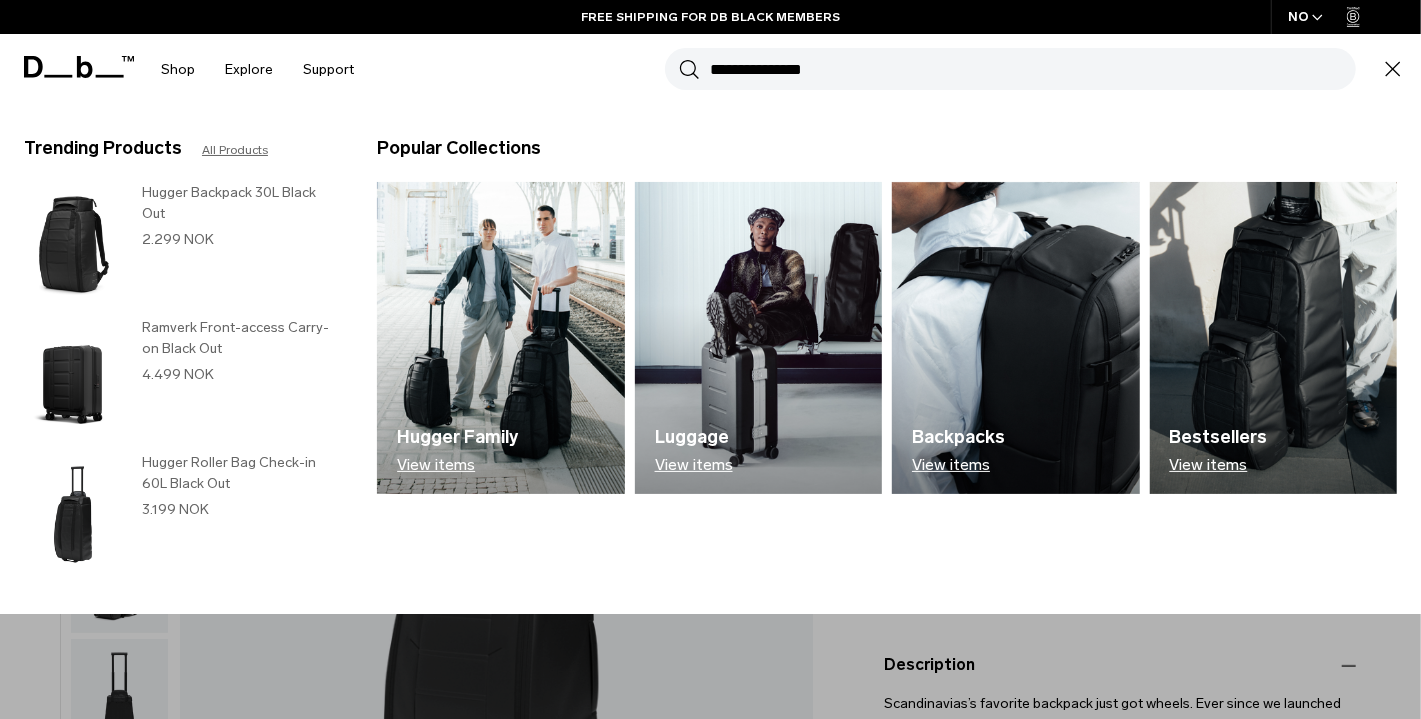 type on "**********" 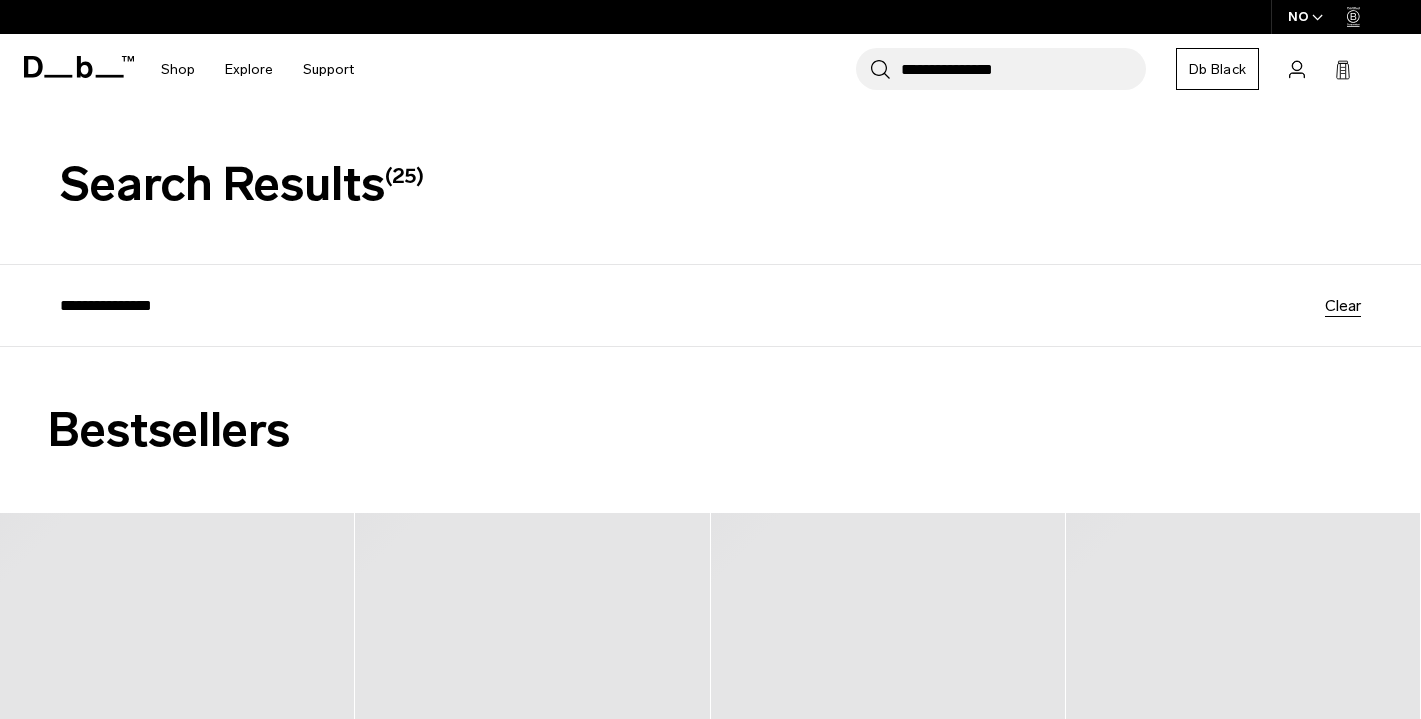 scroll, scrollTop: 0, scrollLeft: 0, axis: both 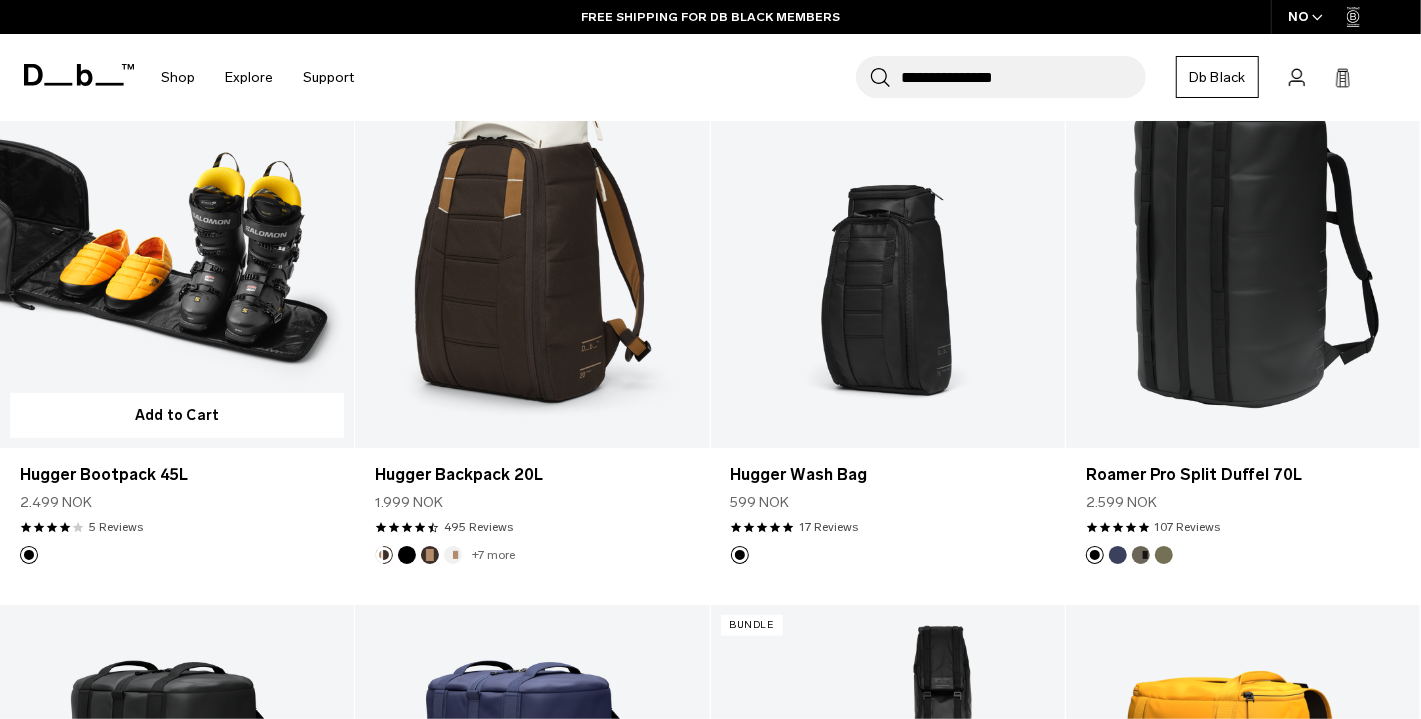 click at bounding box center [177, 251] 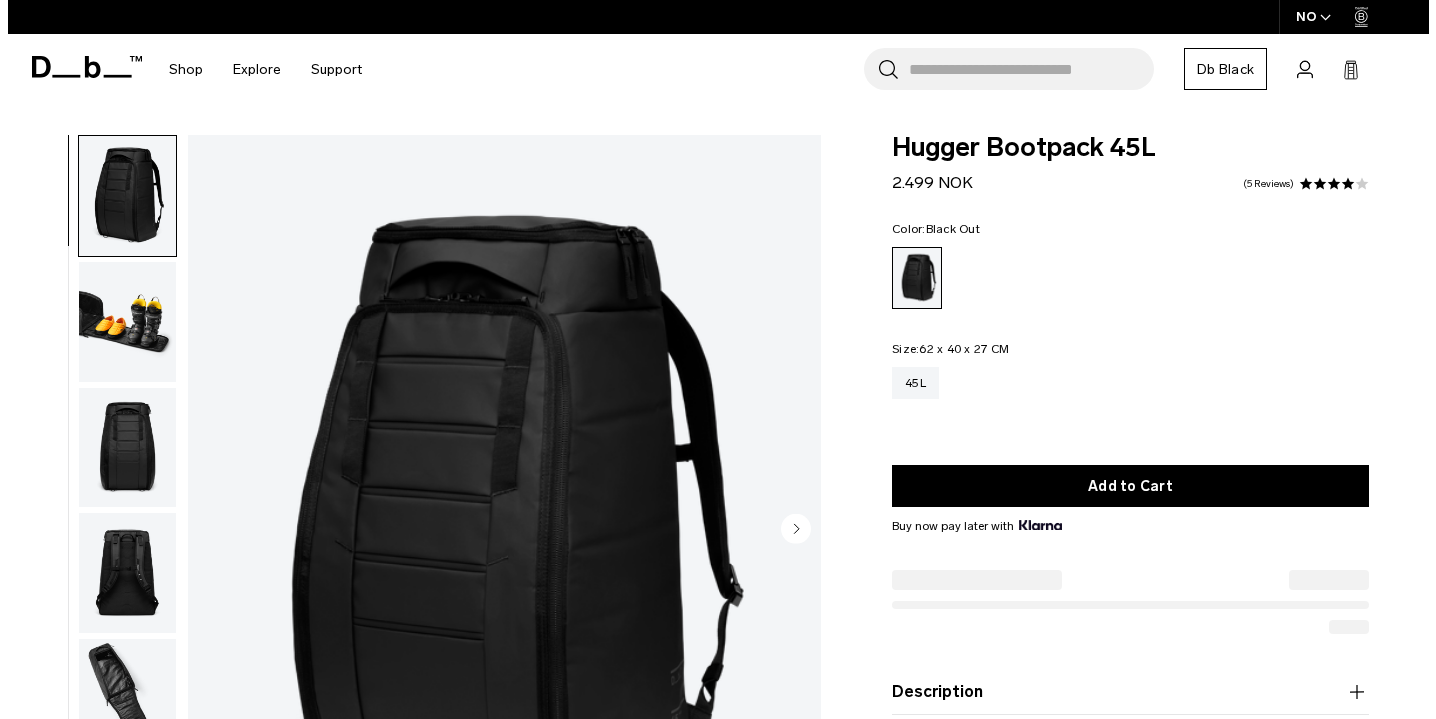 scroll, scrollTop: 0, scrollLeft: 0, axis: both 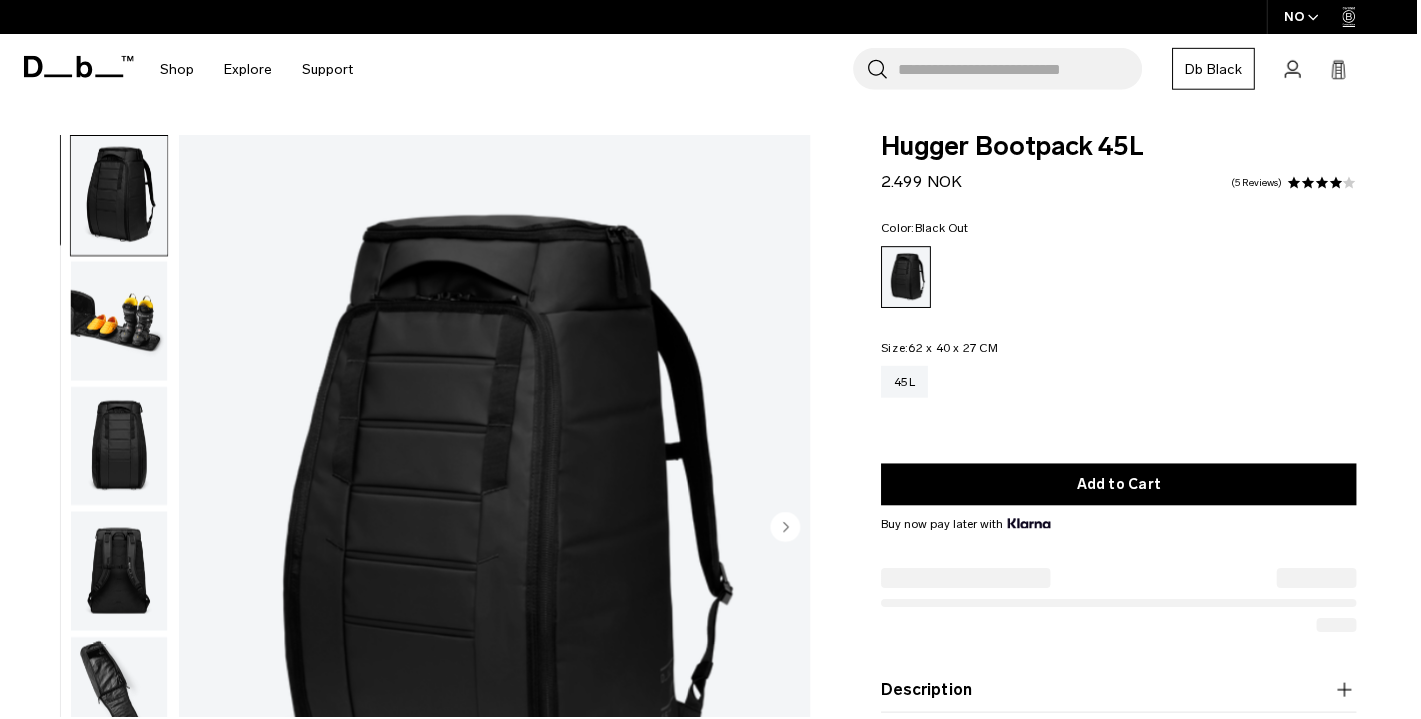 click at bounding box center [496, 530] 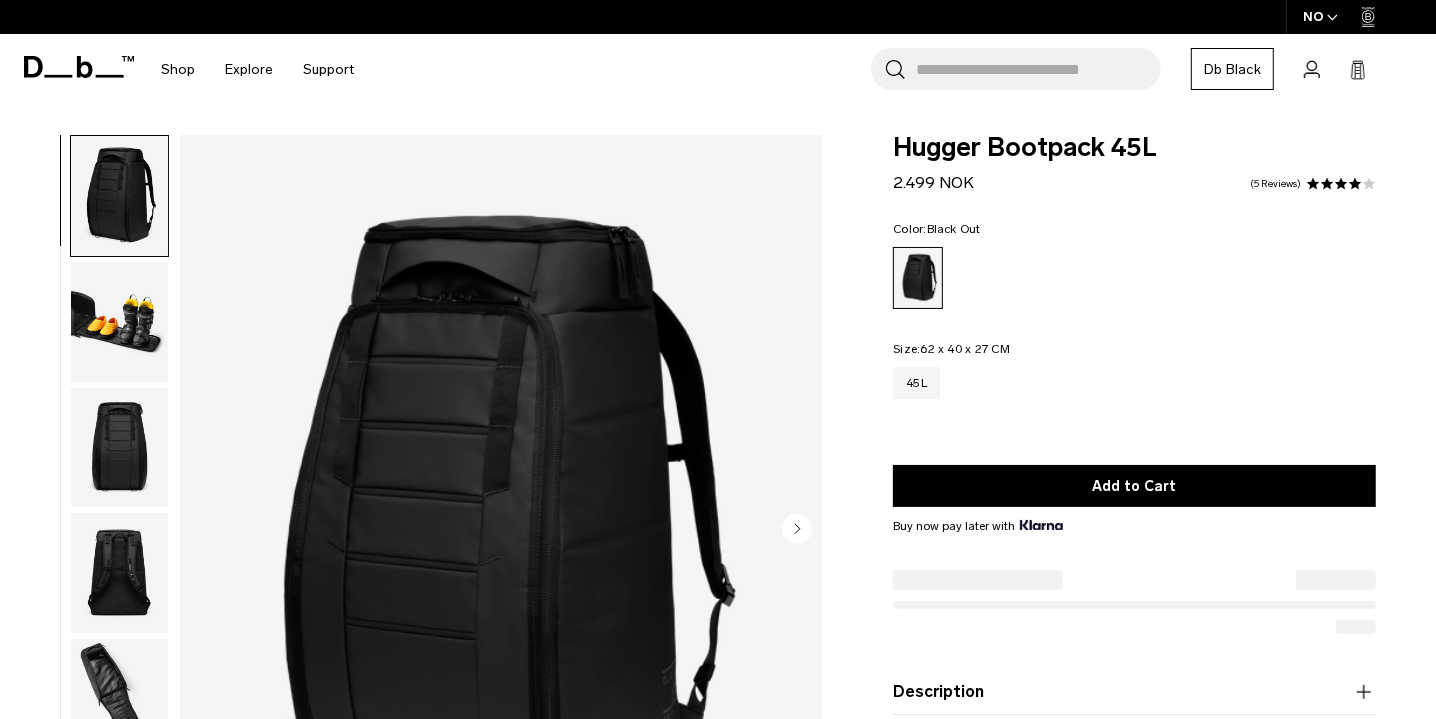 scroll, scrollTop: 0, scrollLeft: 0, axis: both 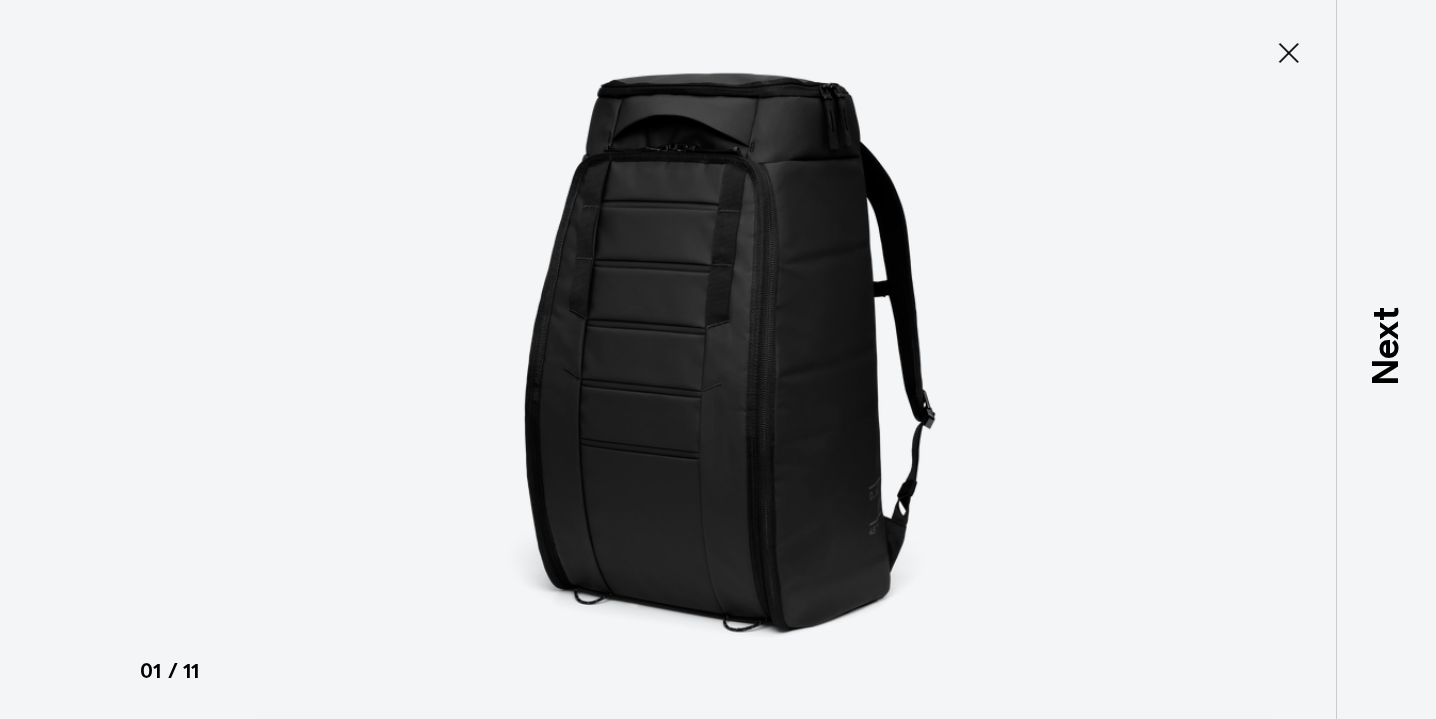type on "Close" 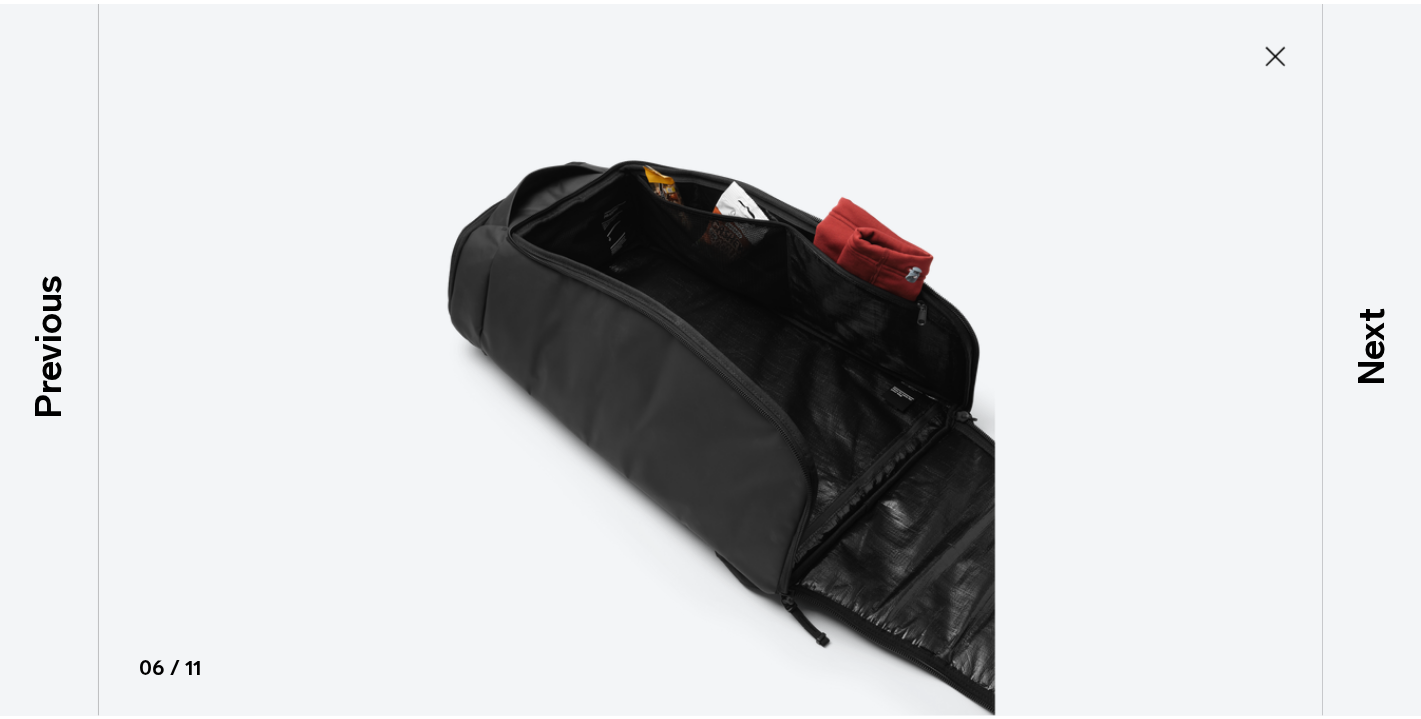 scroll, scrollTop: 578, scrollLeft: 0, axis: vertical 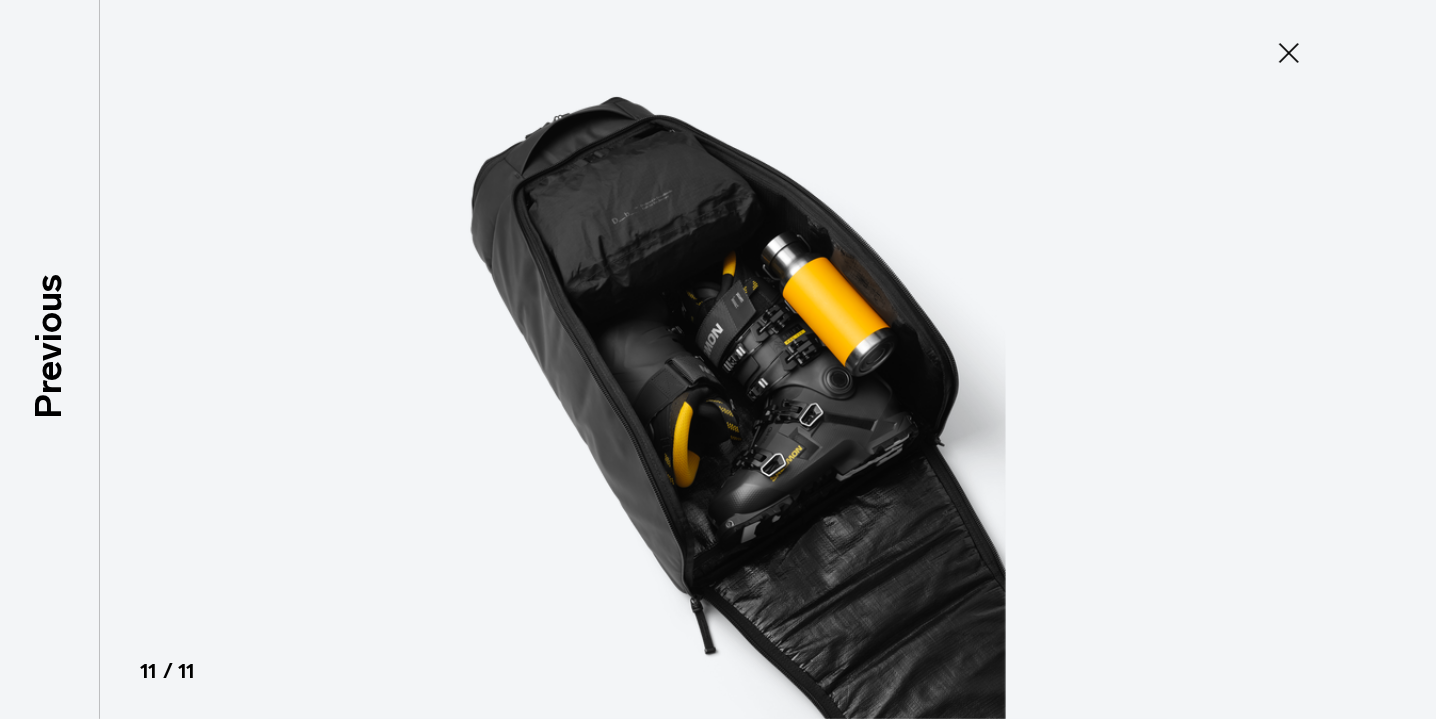 click 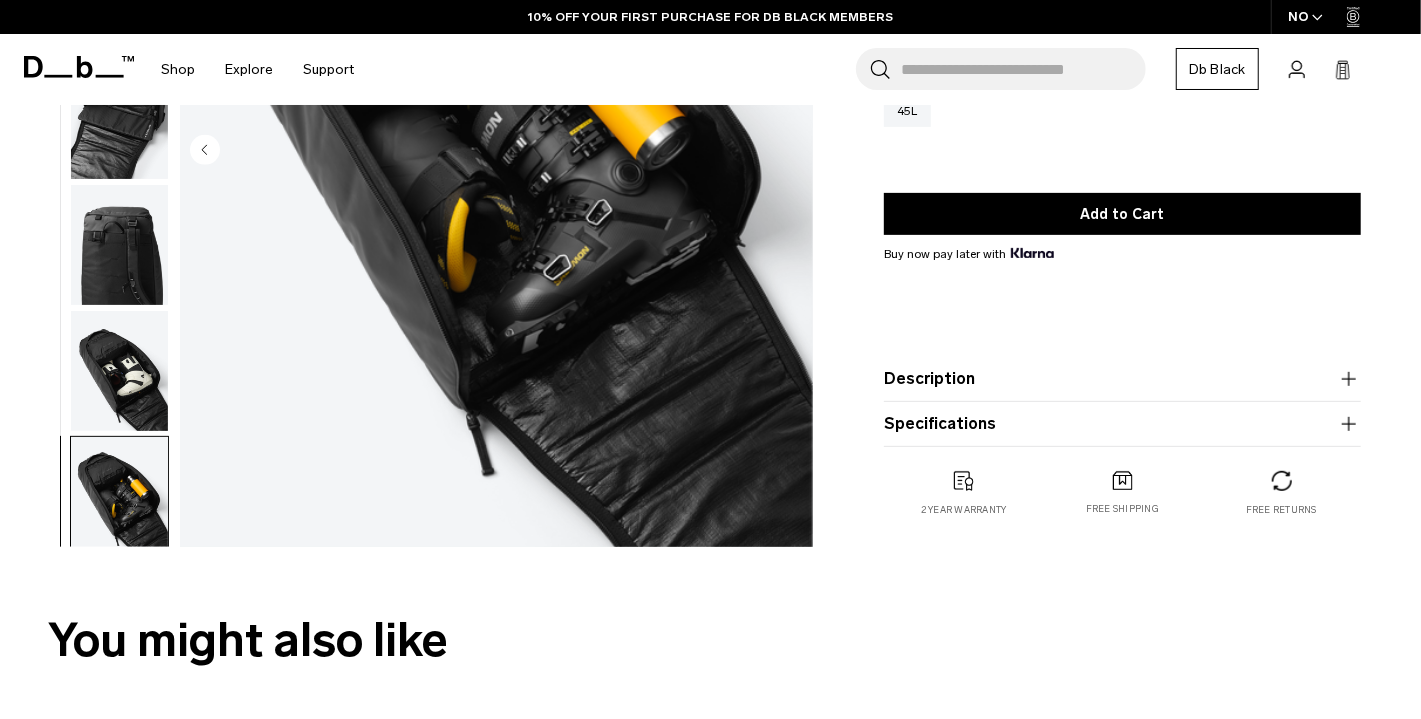 scroll, scrollTop: 382, scrollLeft: 0, axis: vertical 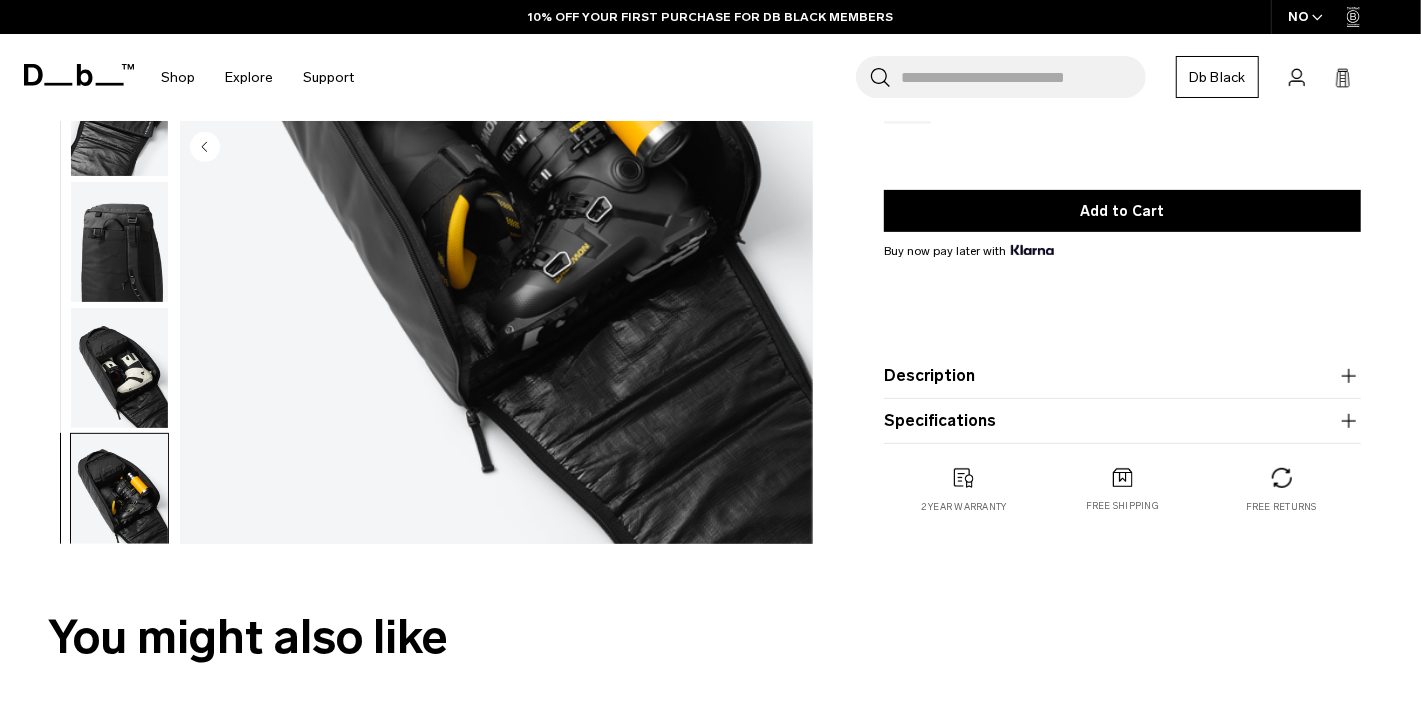 click on "Description" at bounding box center (1122, 376) 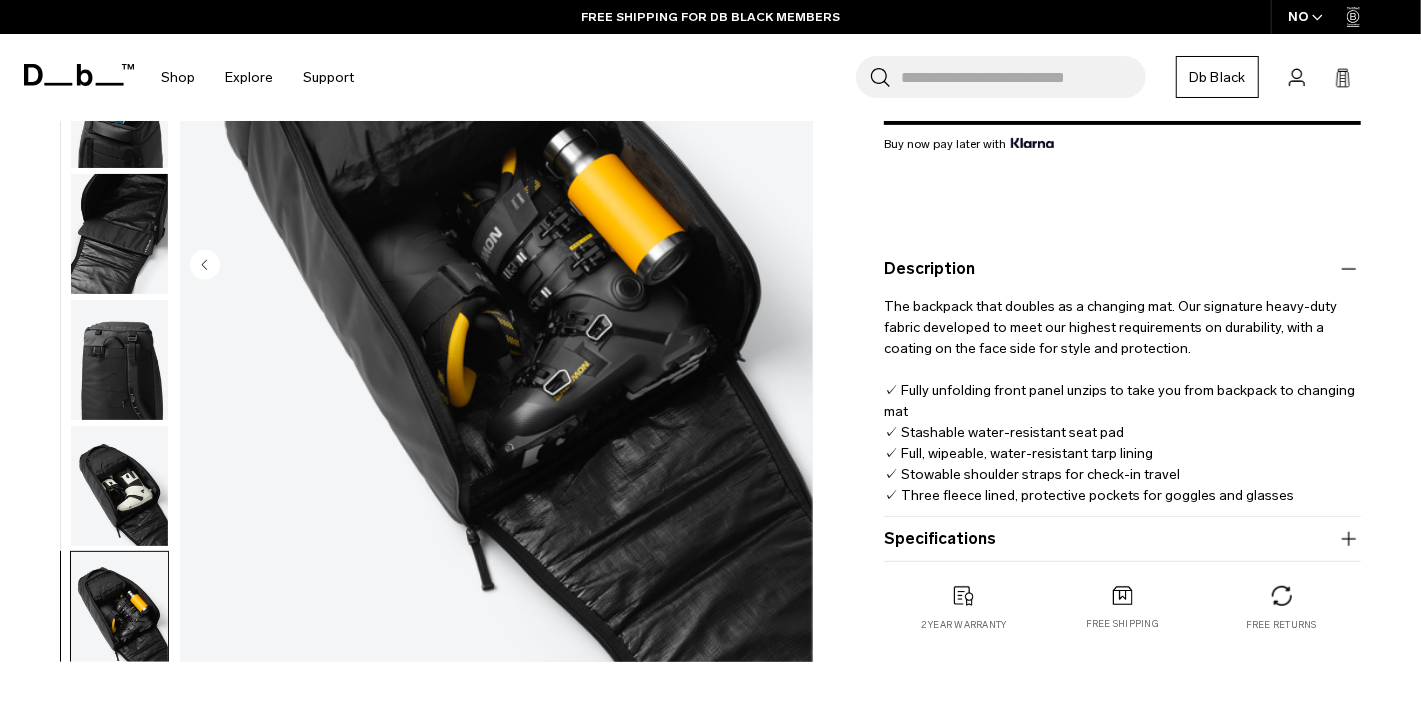 type 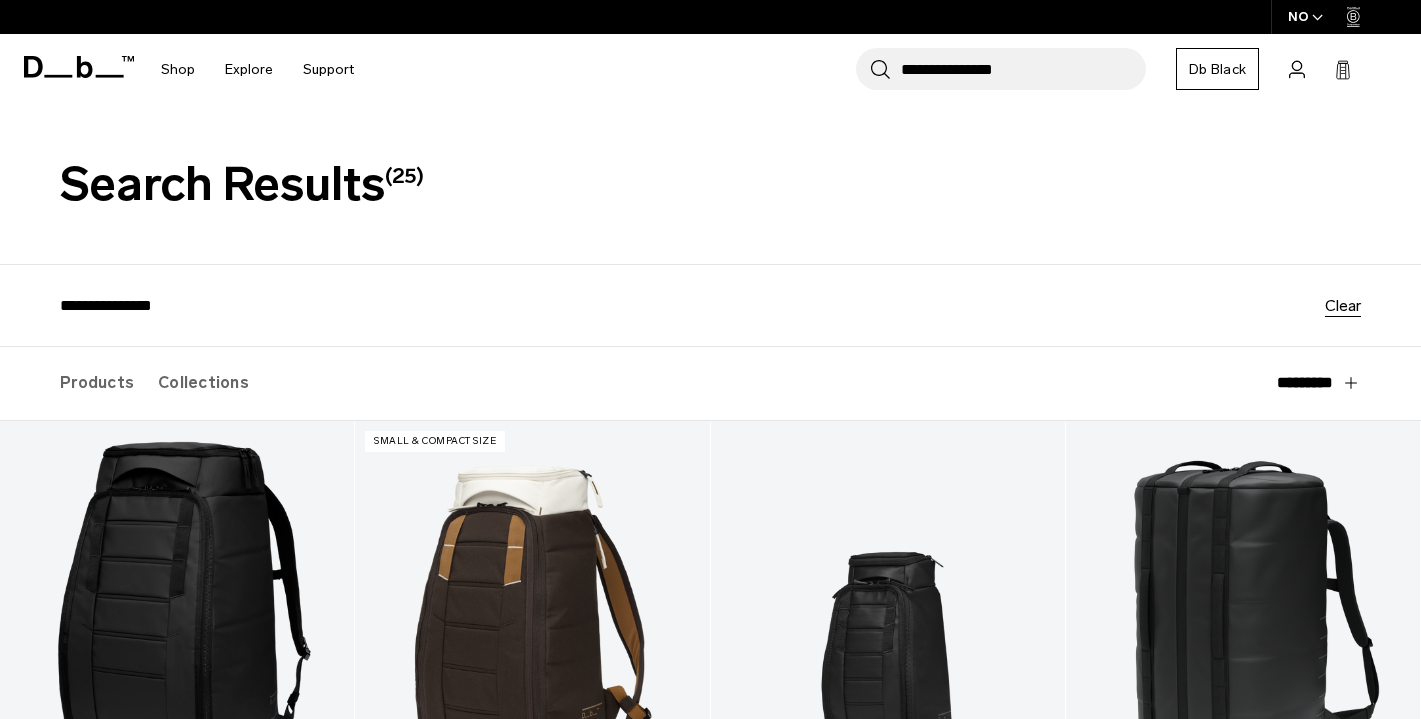 scroll, scrollTop: 342, scrollLeft: 0, axis: vertical 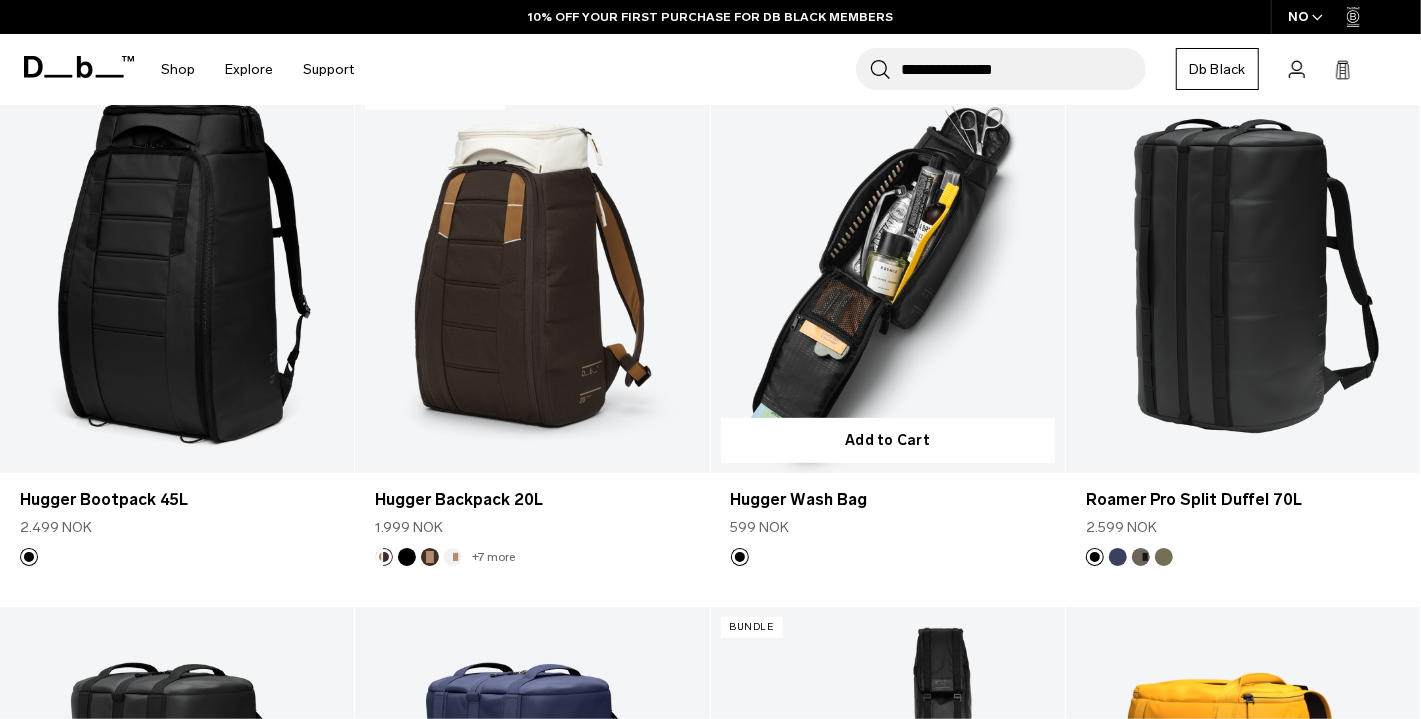 click at bounding box center [888, 276] 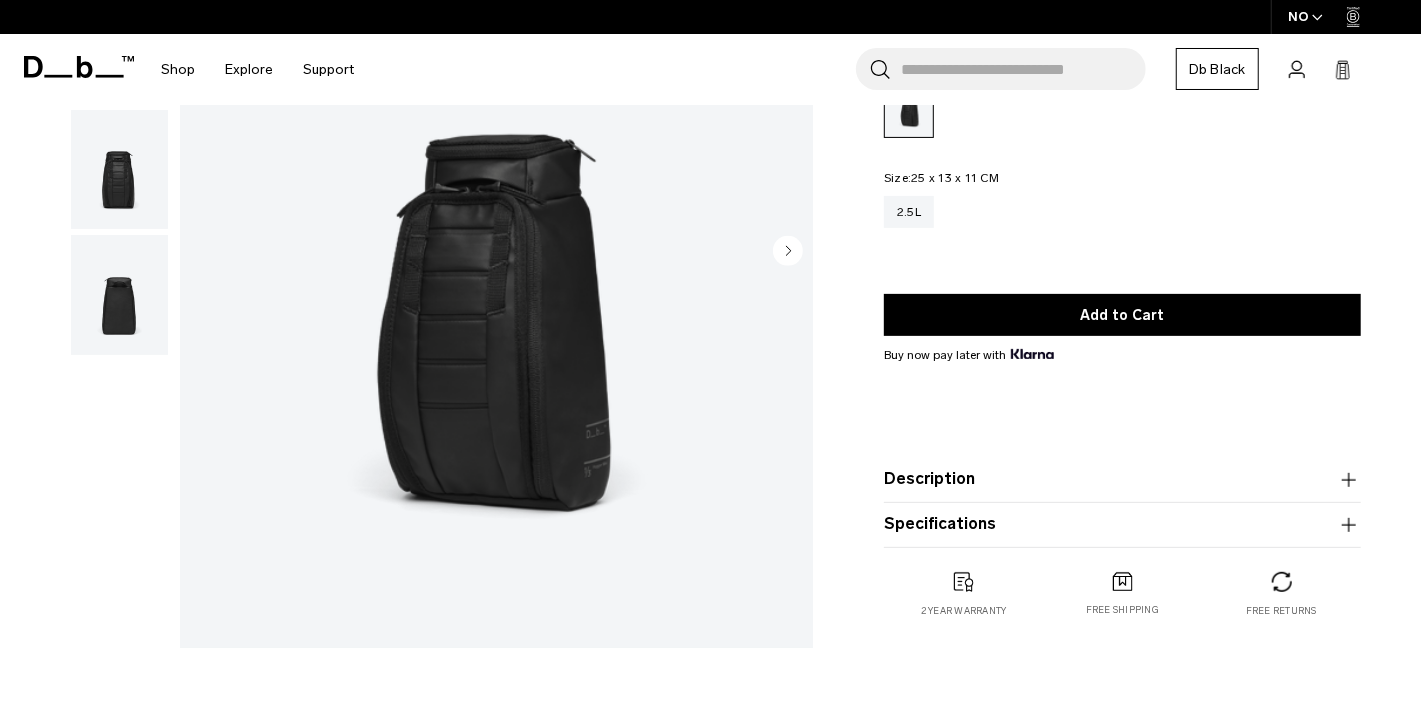 scroll, scrollTop: 0, scrollLeft: 0, axis: both 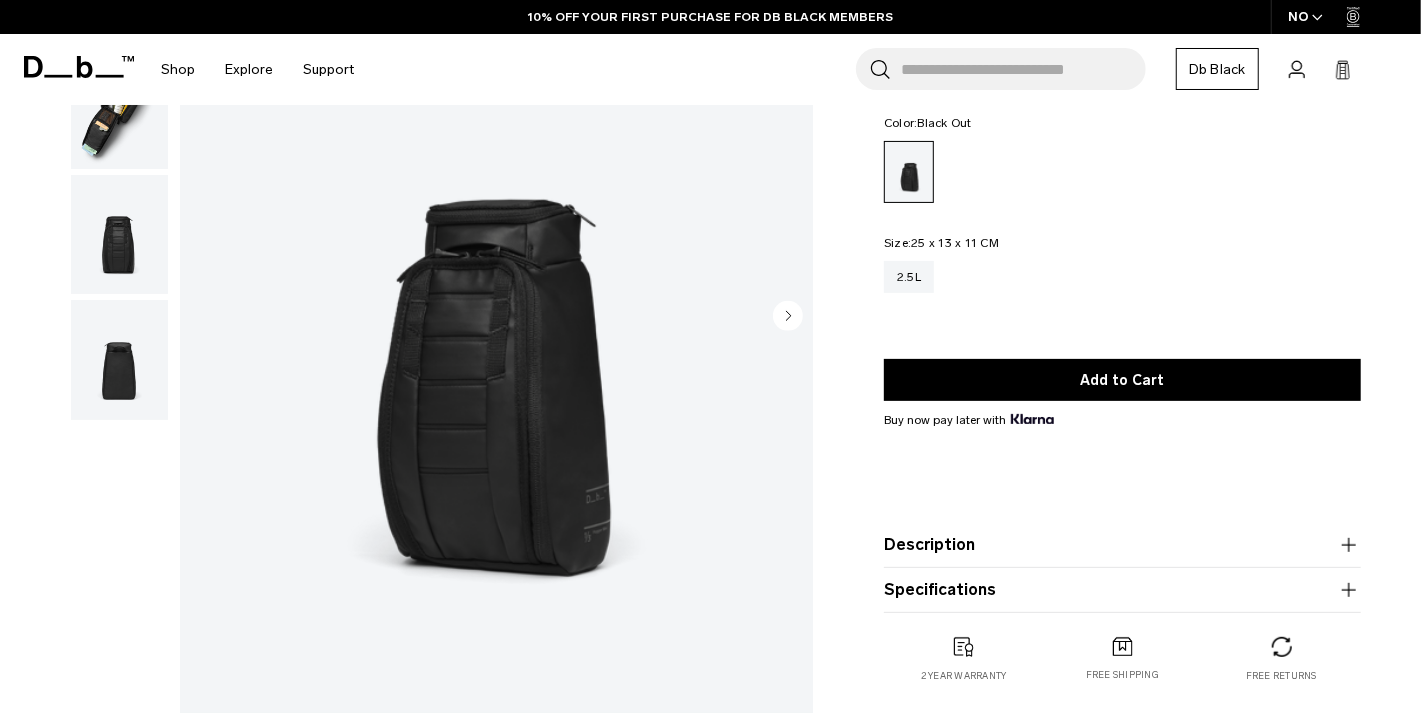 click at bounding box center (496, 317) 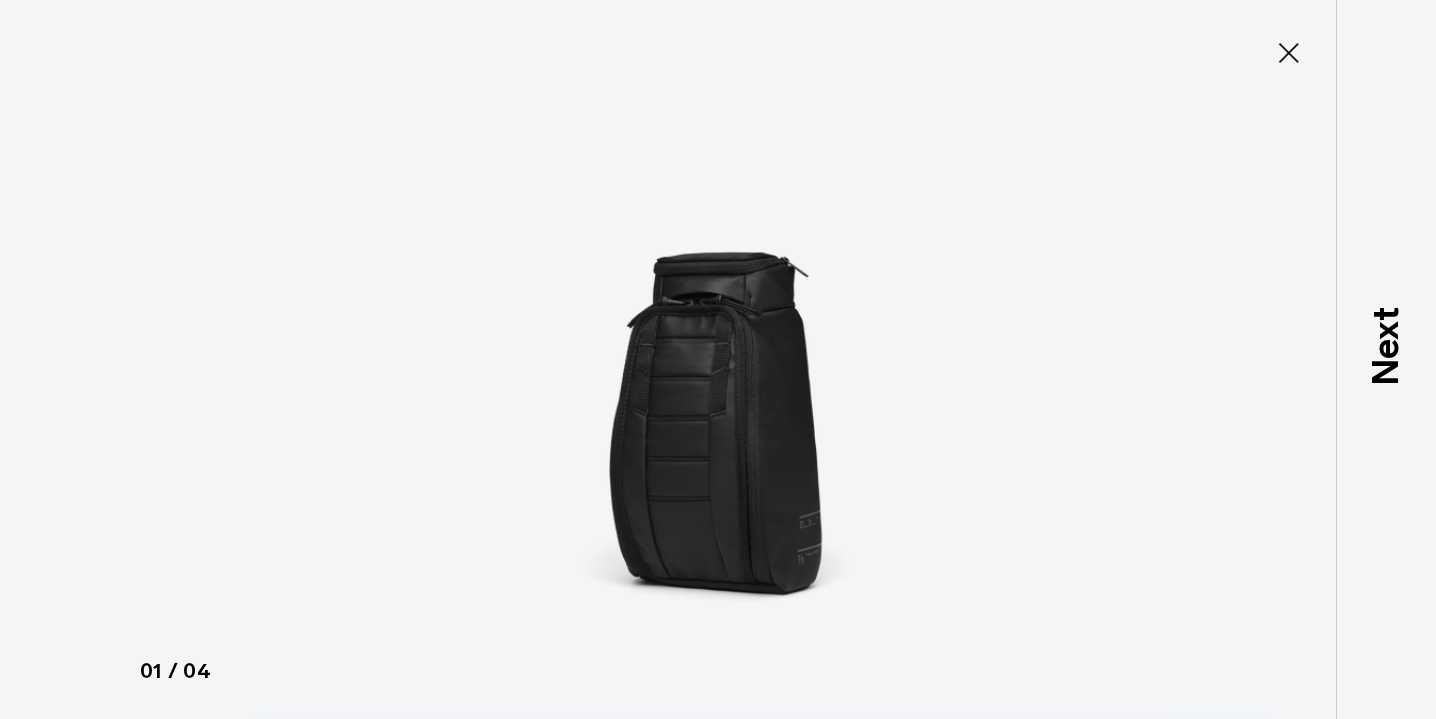 type on "Close" 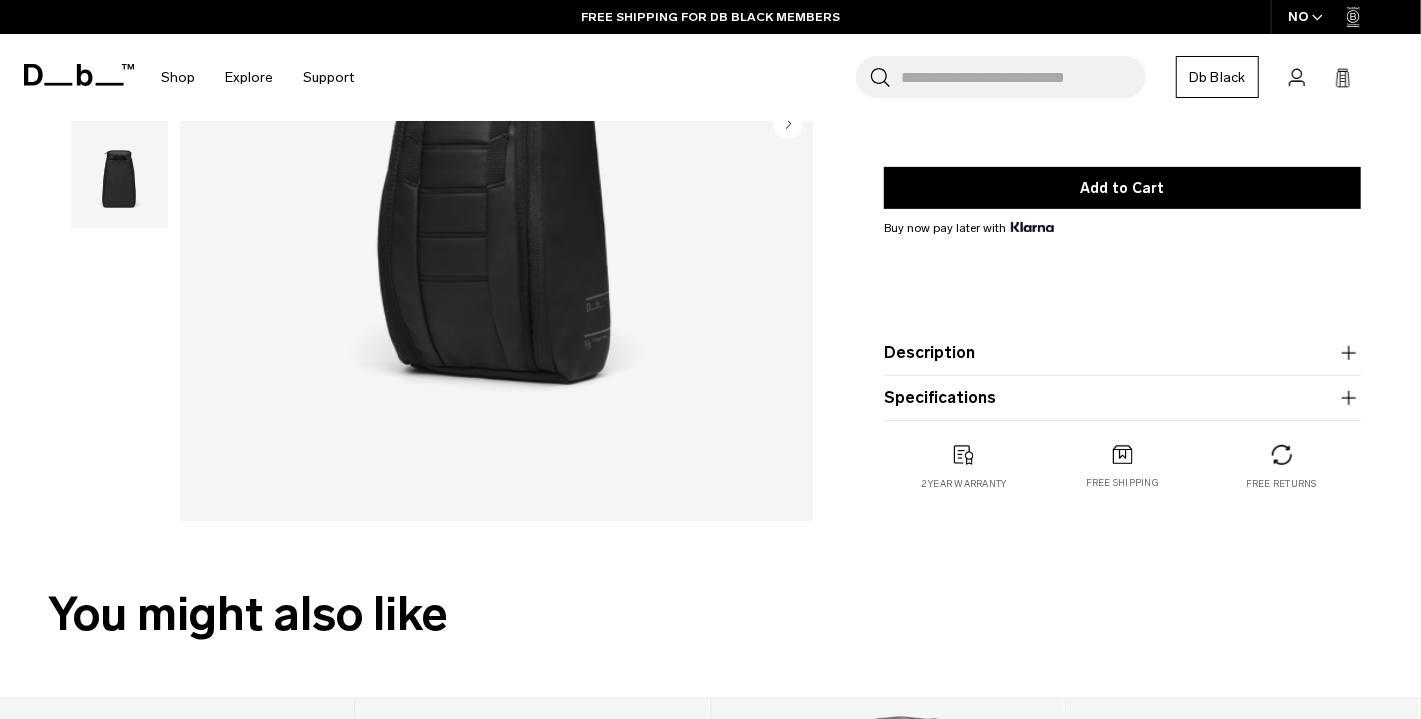 scroll, scrollTop: 427, scrollLeft: 0, axis: vertical 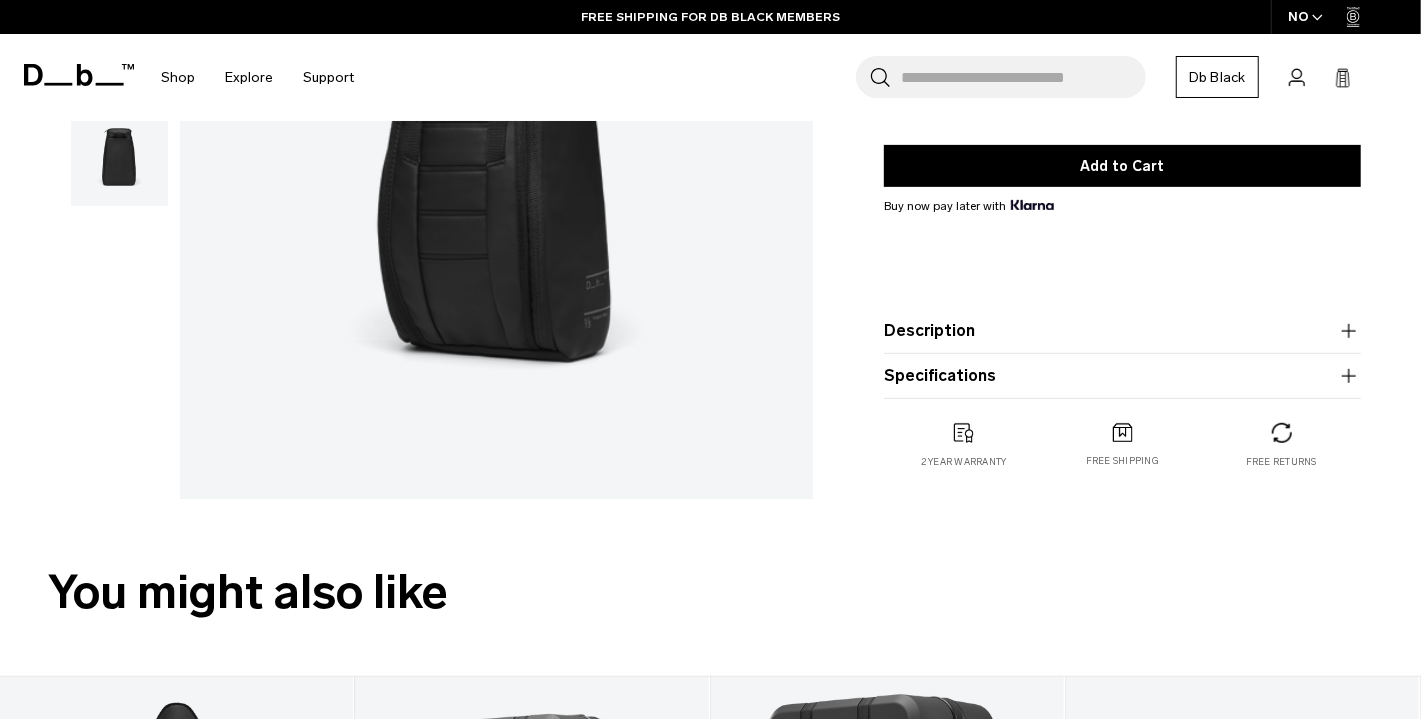 click on "Description" at bounding box center [1122, 331] 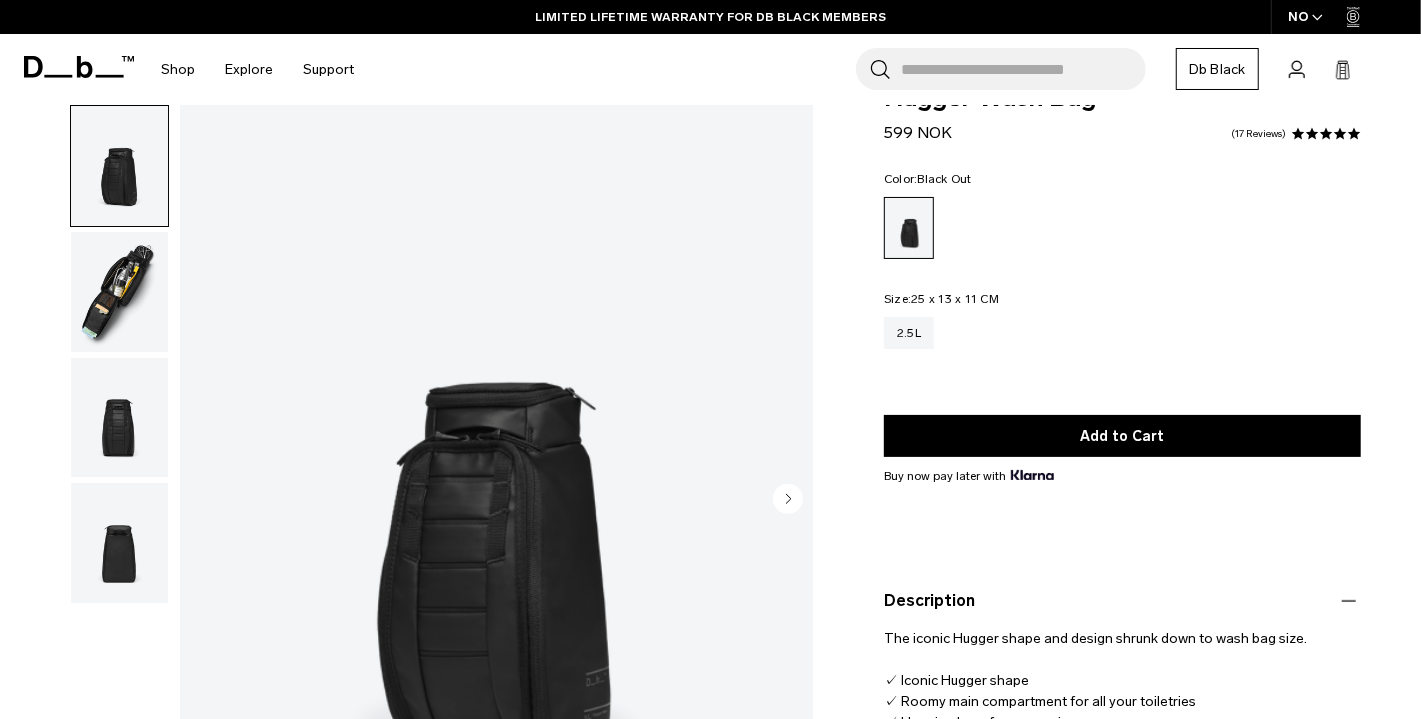 scroll, scrollTop: 0, scrollLeft: 0, axis: both 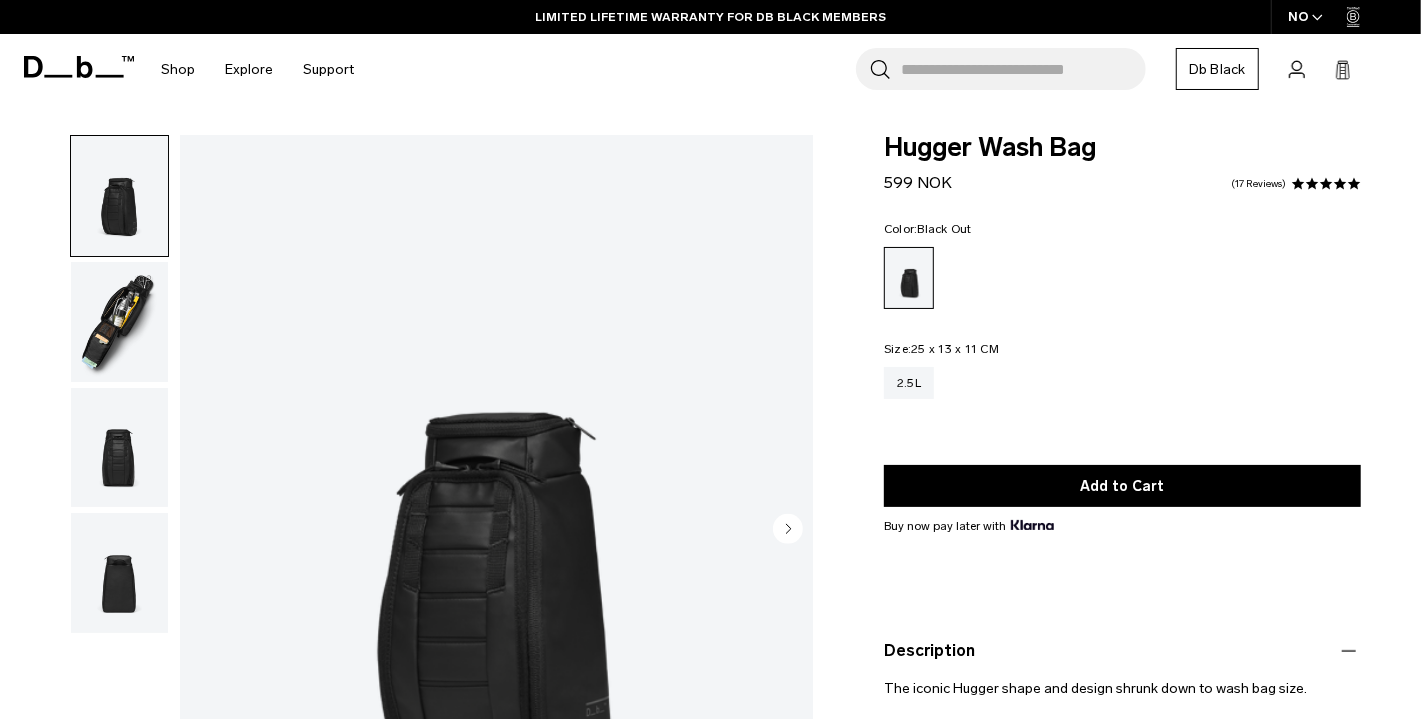 type 